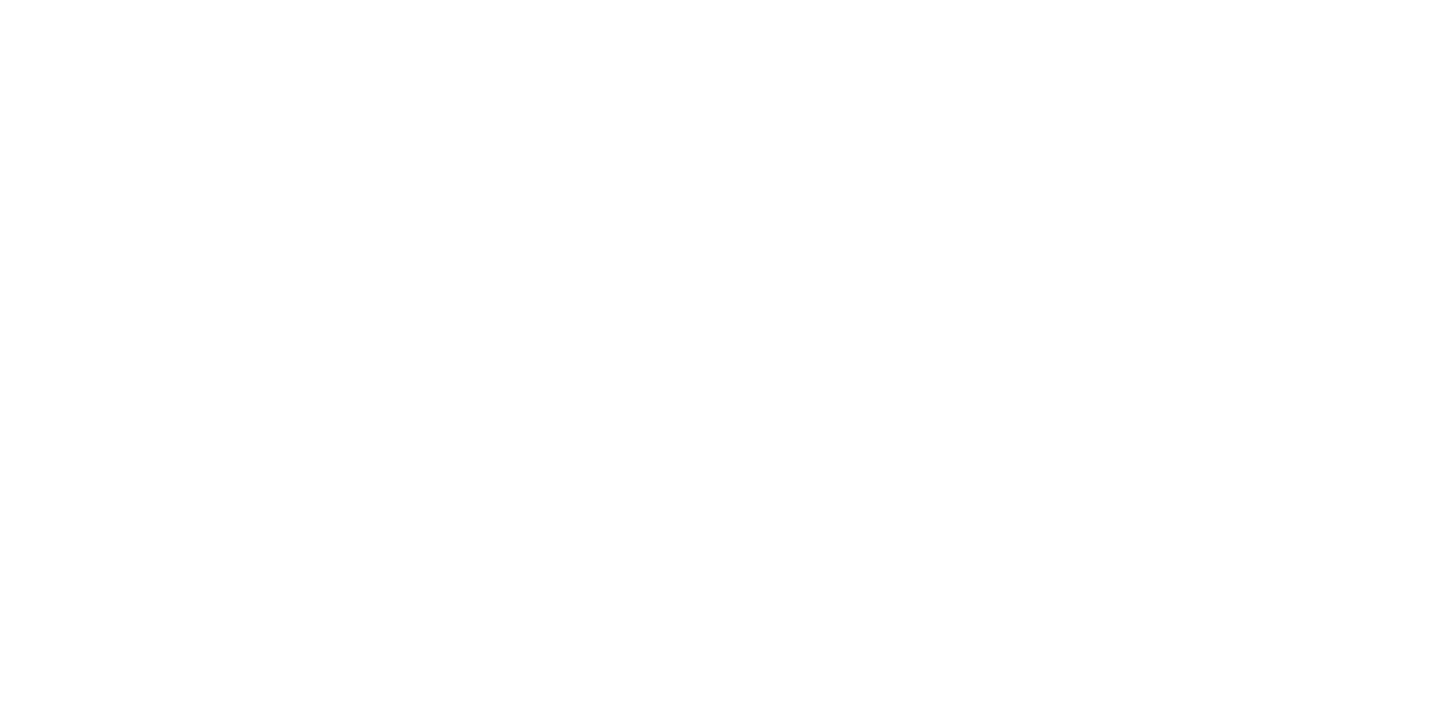 scroll, scrollTop: 0, scrollLeft: 0, axis: both 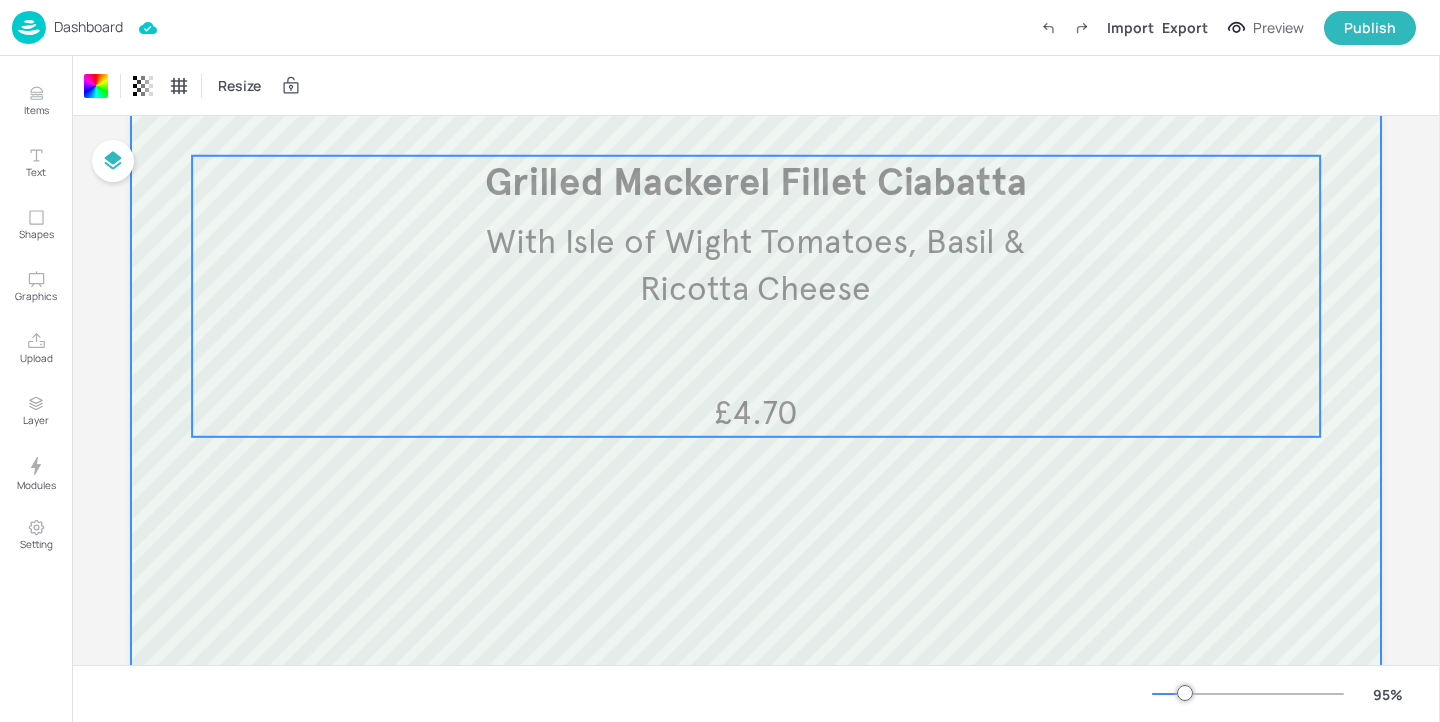 click on "Grilled Mackerel Fillet Ciabatta With Isle of Wight Tomatoes, Basil & Ricotta Cheese £4.70" at bounding box center [756, 296] 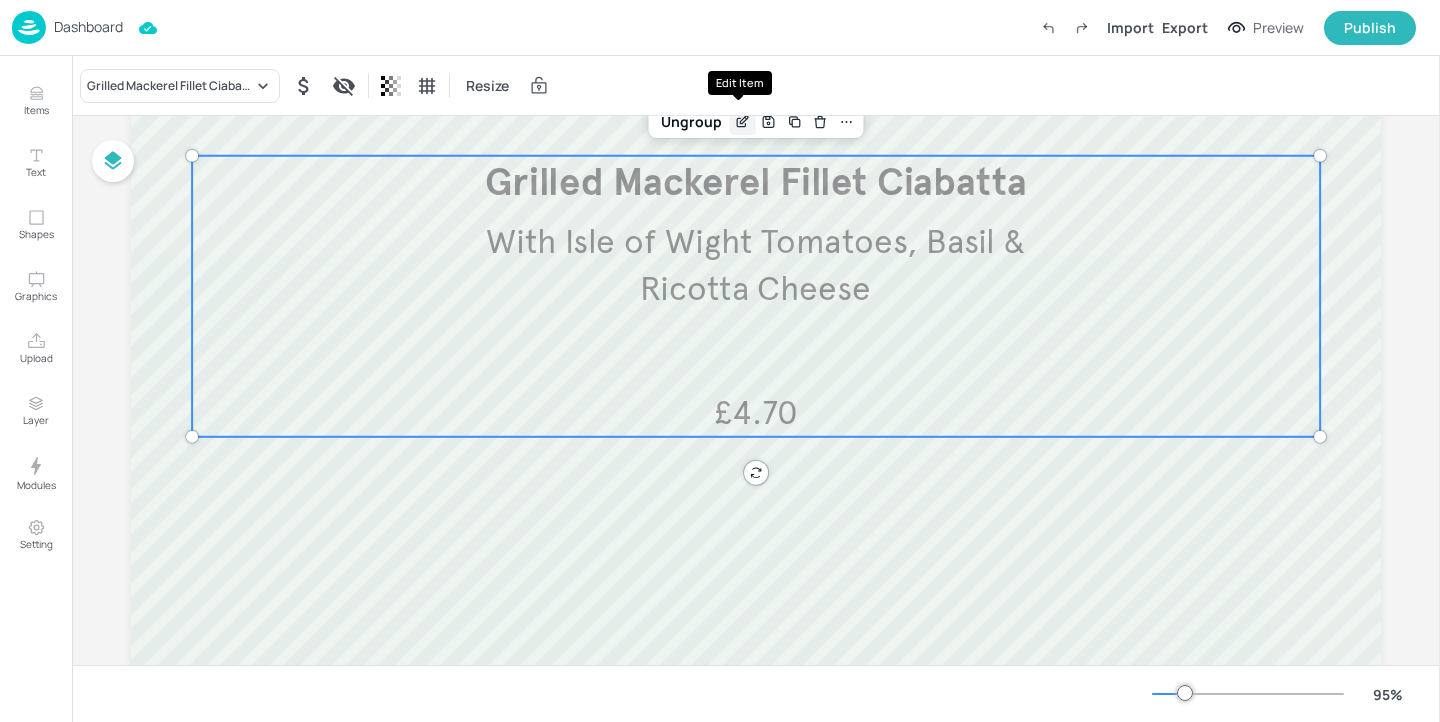 click at bounding box center (743, 122) 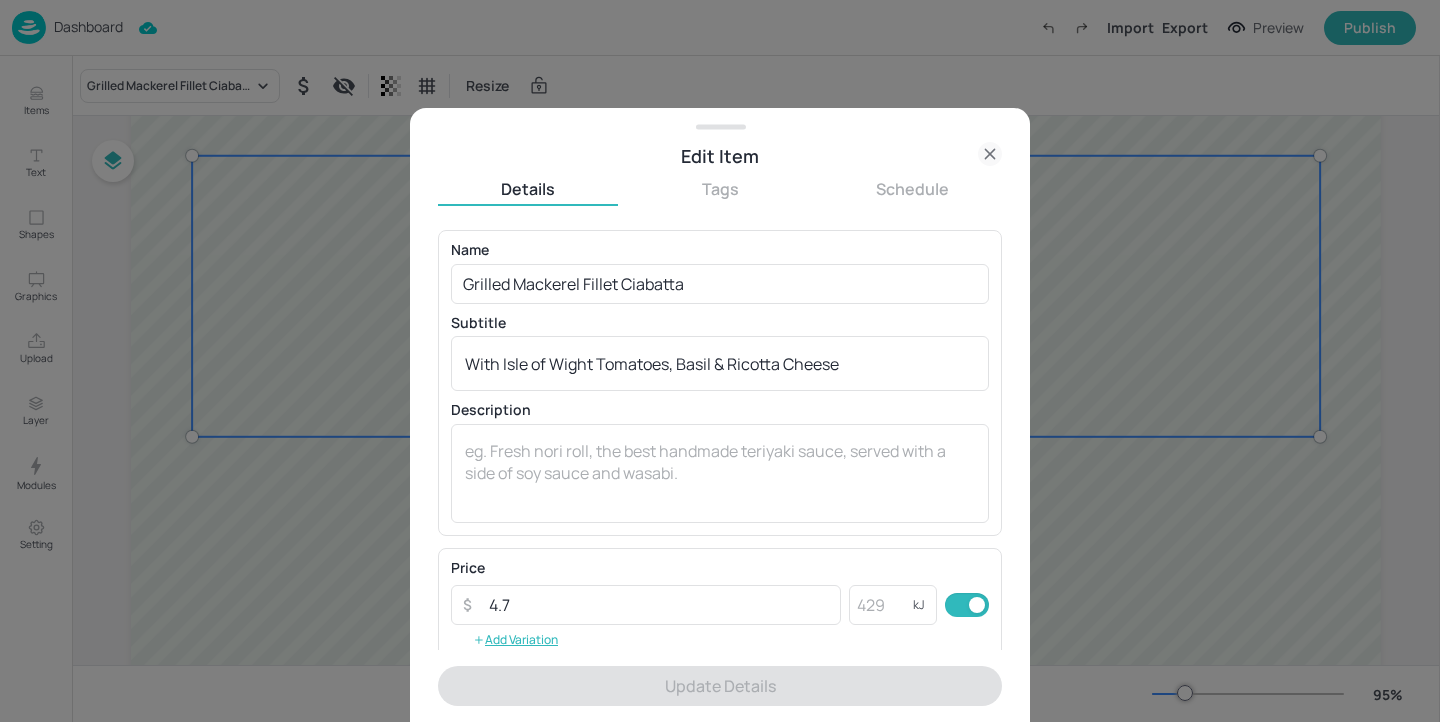 click at bounding box center [720, 361] 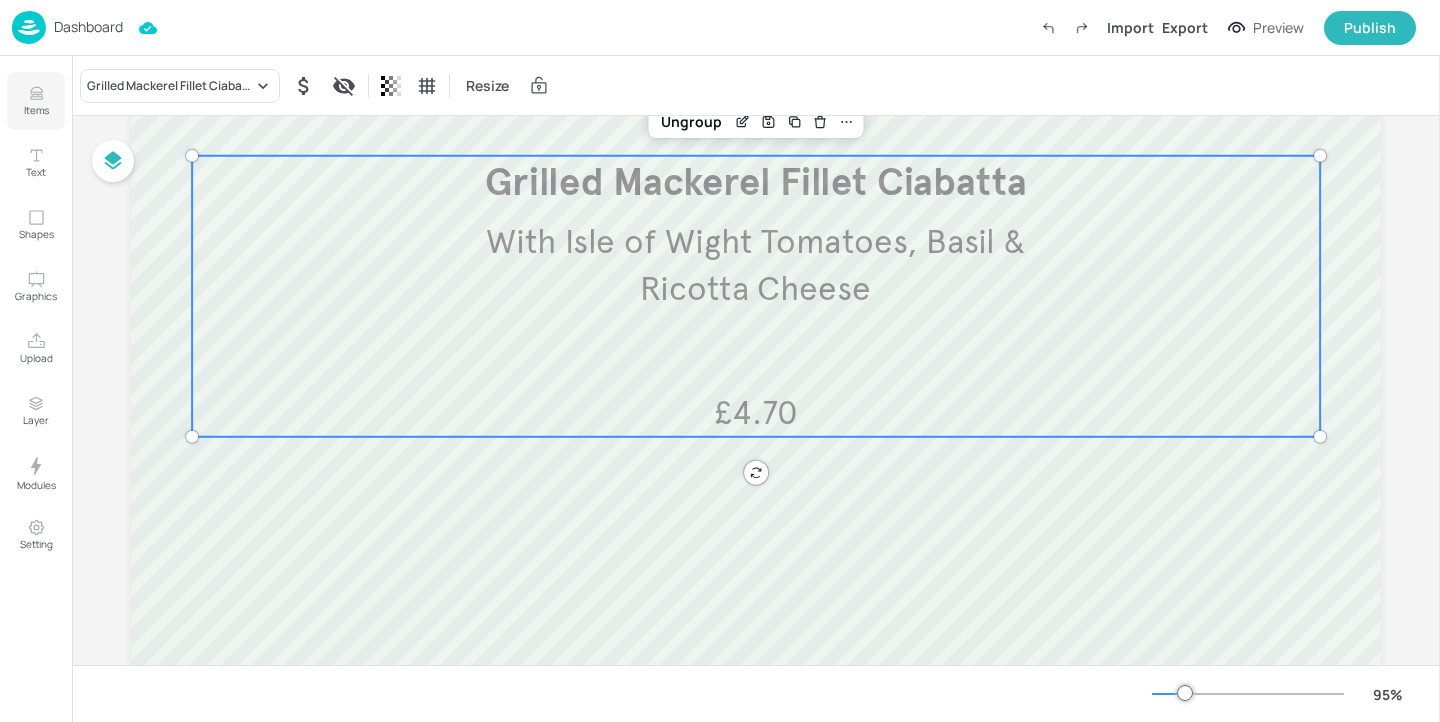 click on "Items" at bounding box center (36, 101) 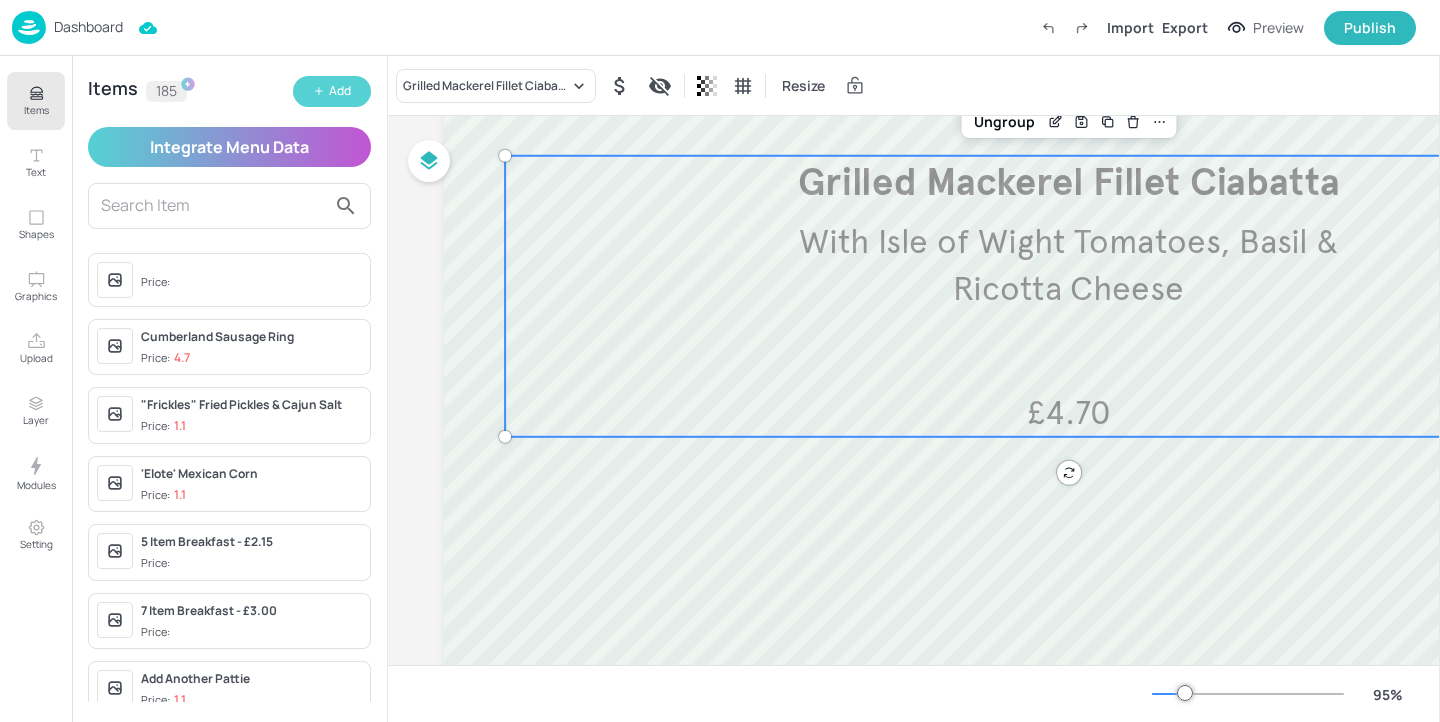 click on "Add" at bounding box center [340, 91] 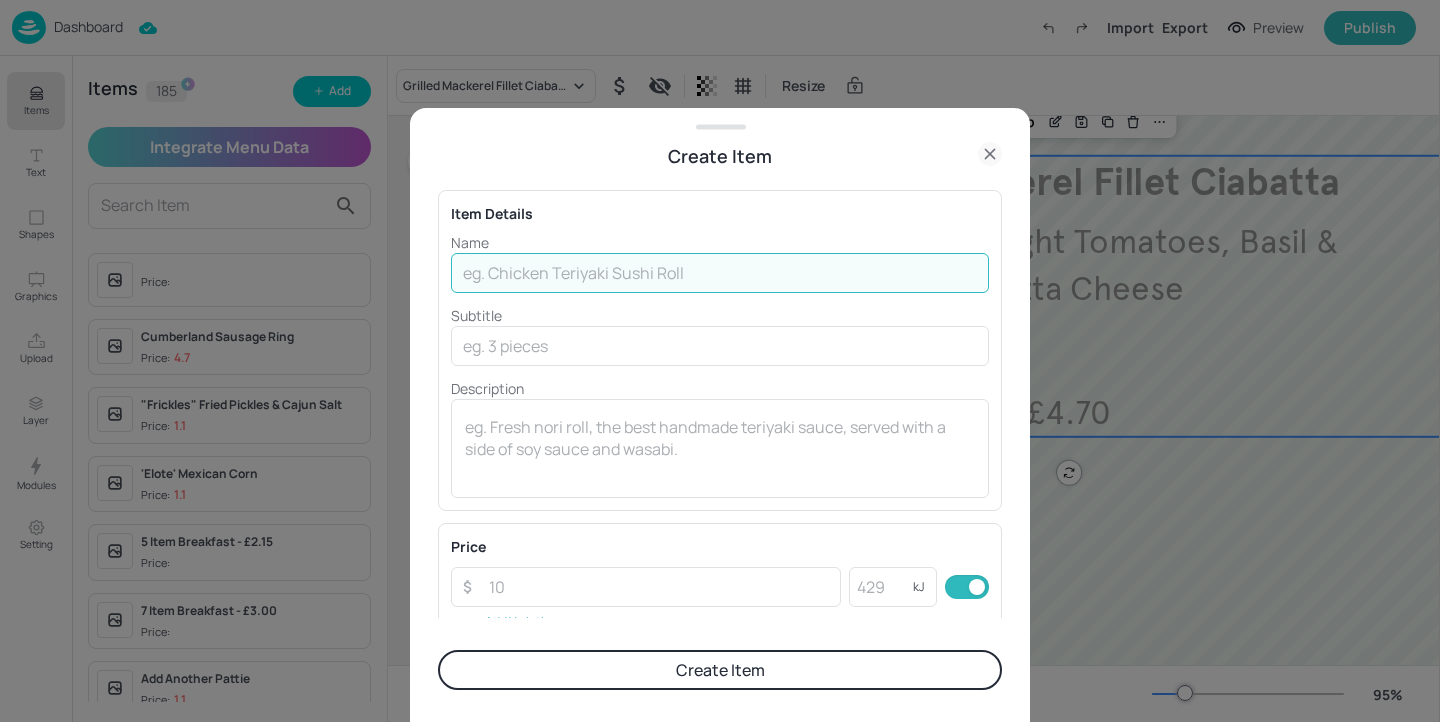 click at bounding box center [720, 273] 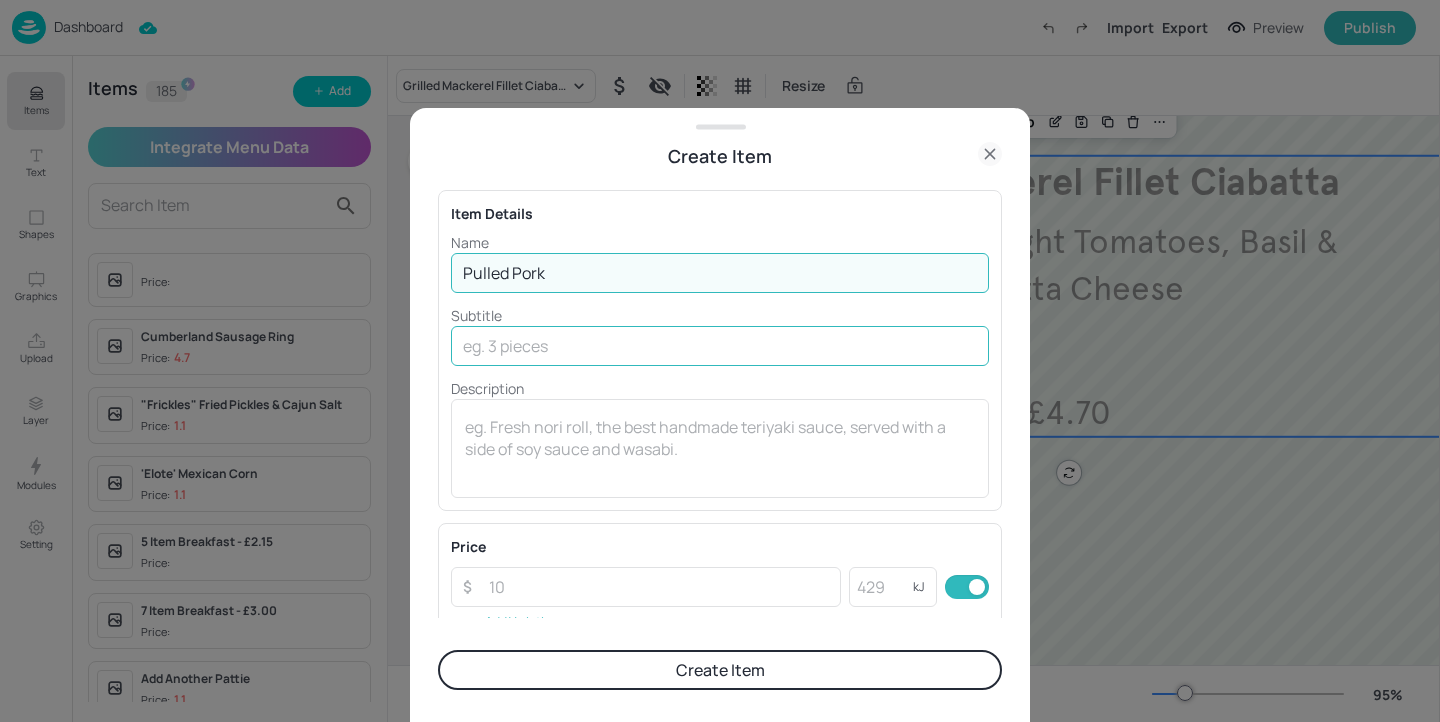 click at bounding box center (720, 346) 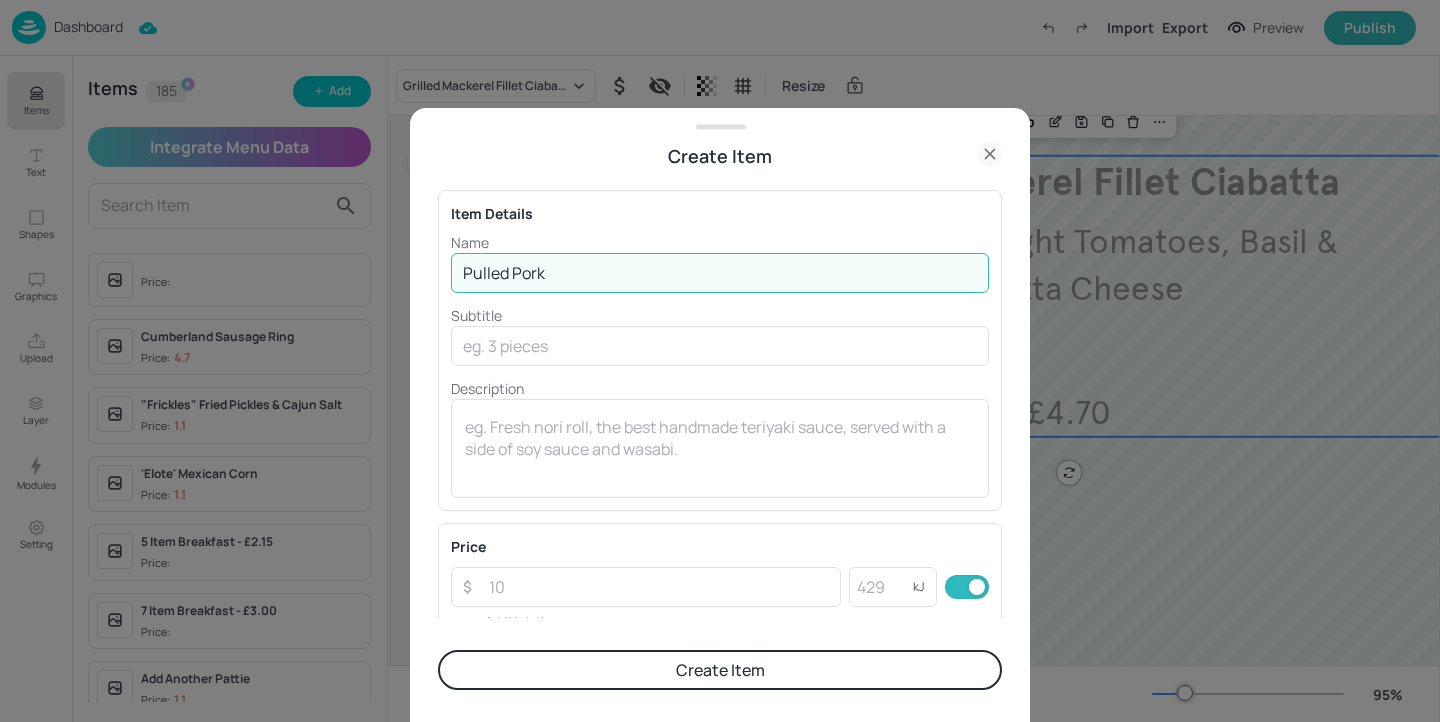 click on "Pulled Pork" at bounding box center (720, 273) 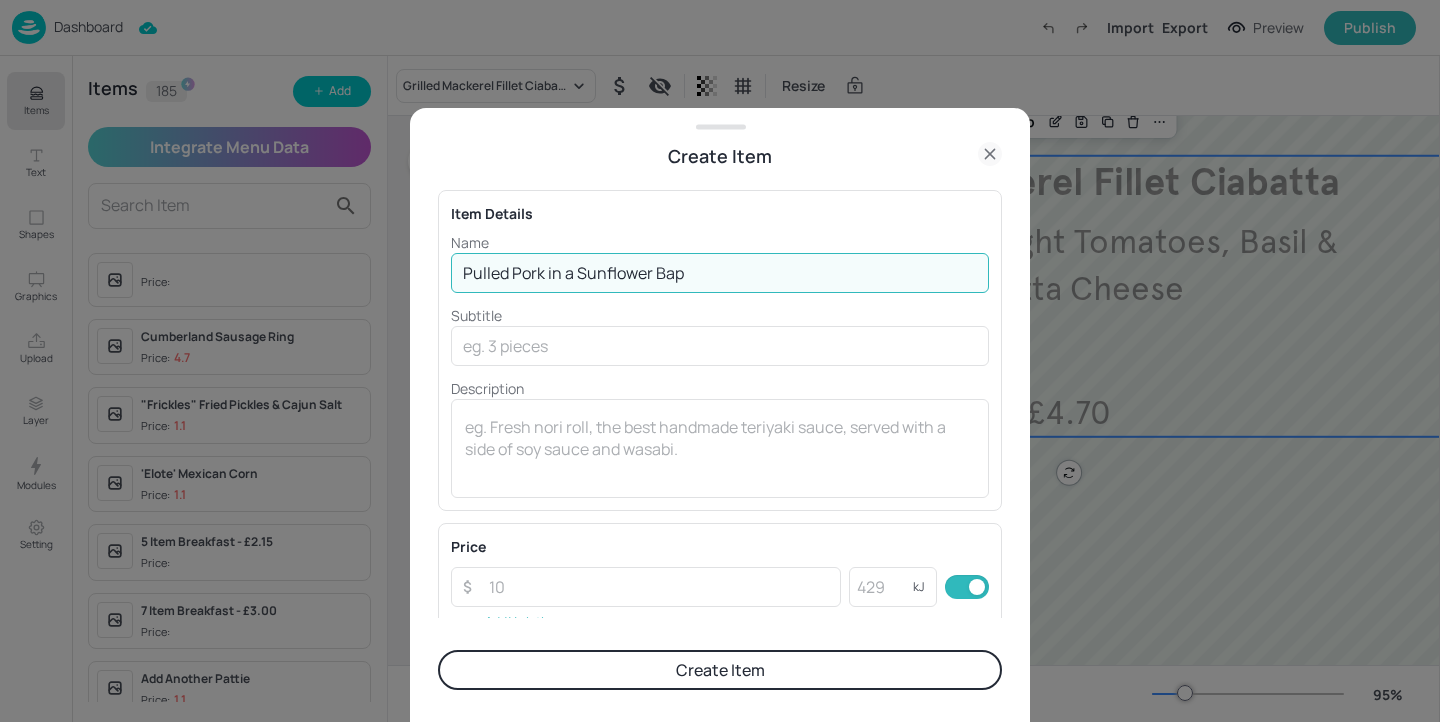 type on "Pulled Pork in a Sunflower Bap" 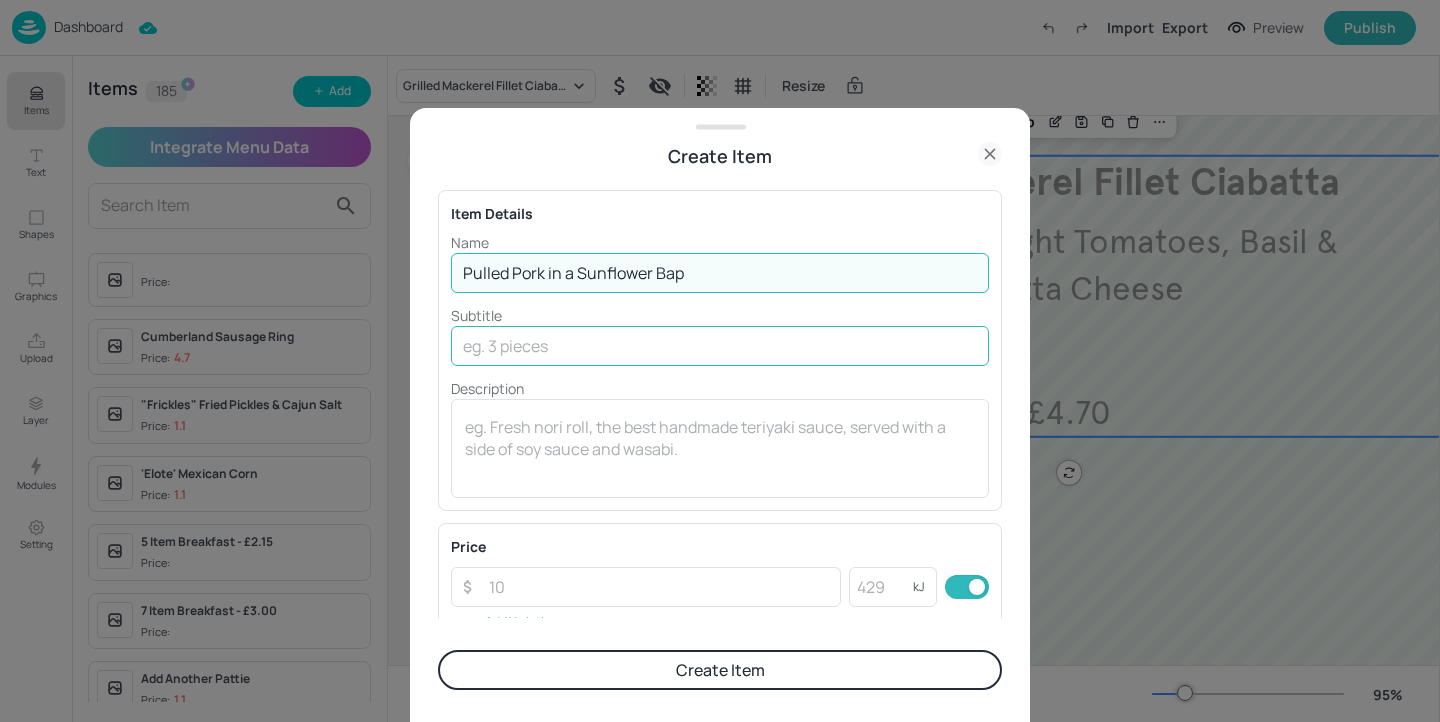 click at bounding box center (720, 346) 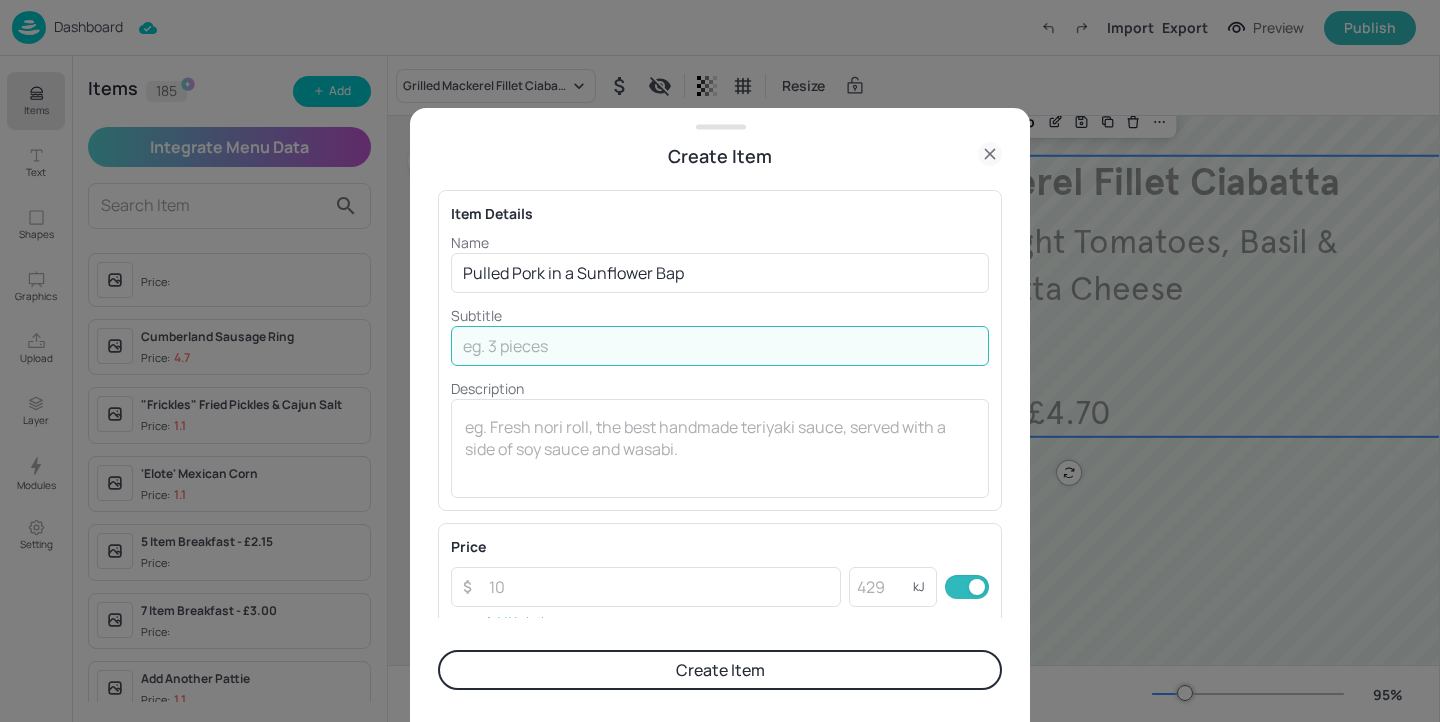 paste on "Pickled Gherkins, Swiss Cheese, Sauerkraut & Onion Rings" 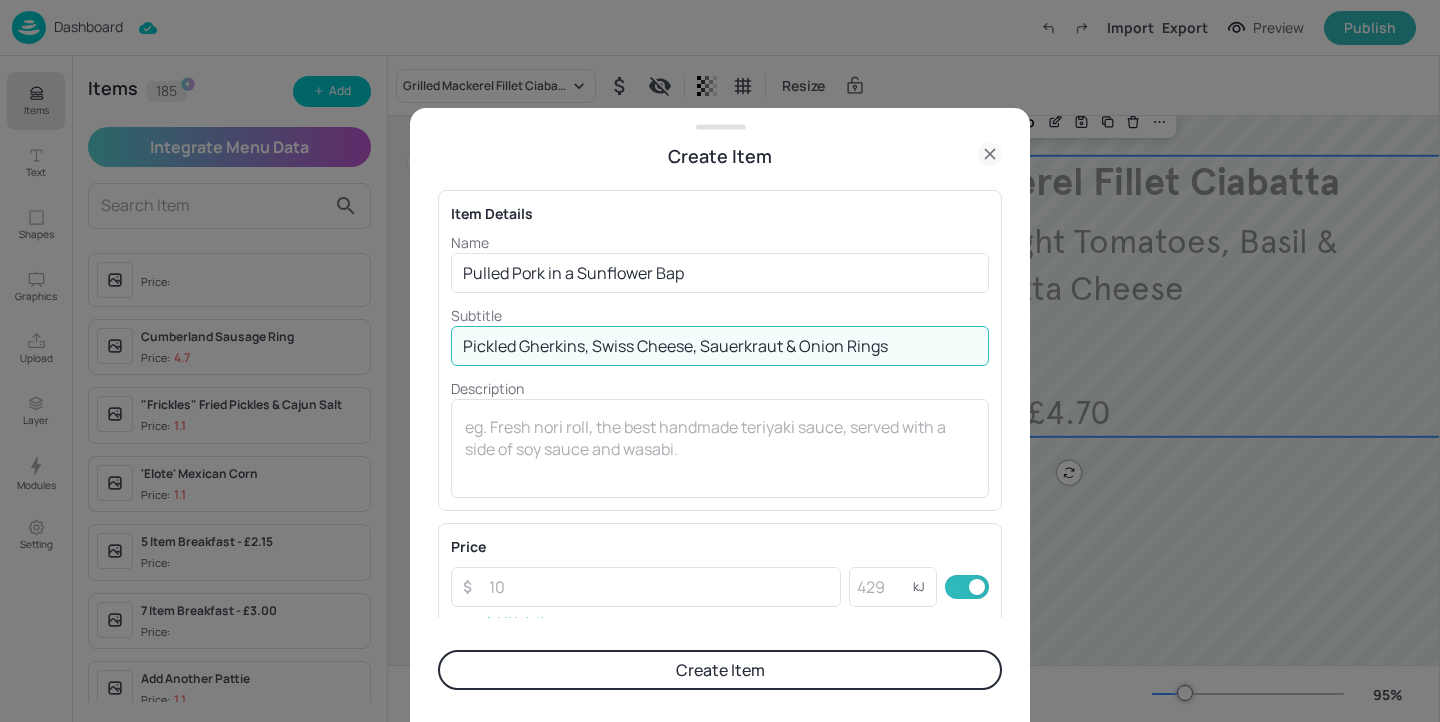 type on "Pickled Gherkins, Swiss Cheese, Sauerkraut & Onion Rings" 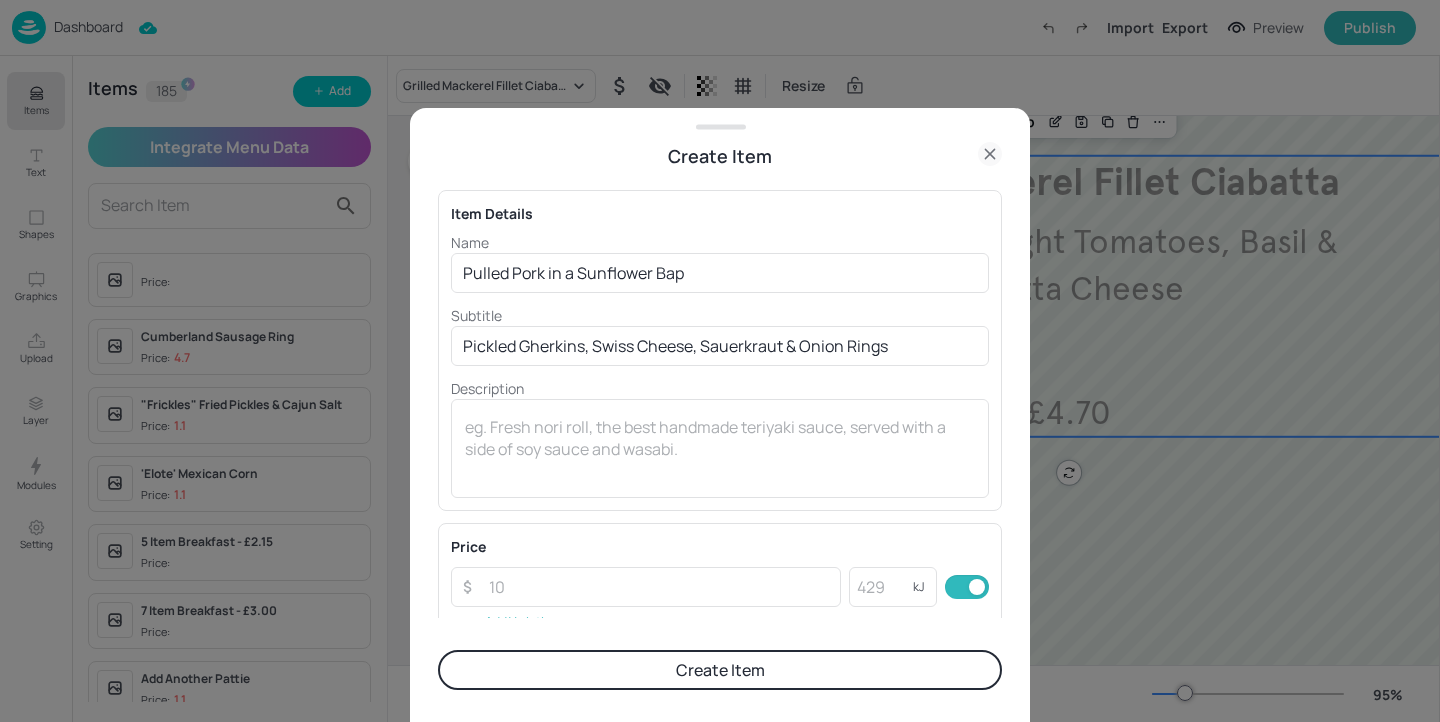 click on "Create Item" at bounding box center [720, 670] 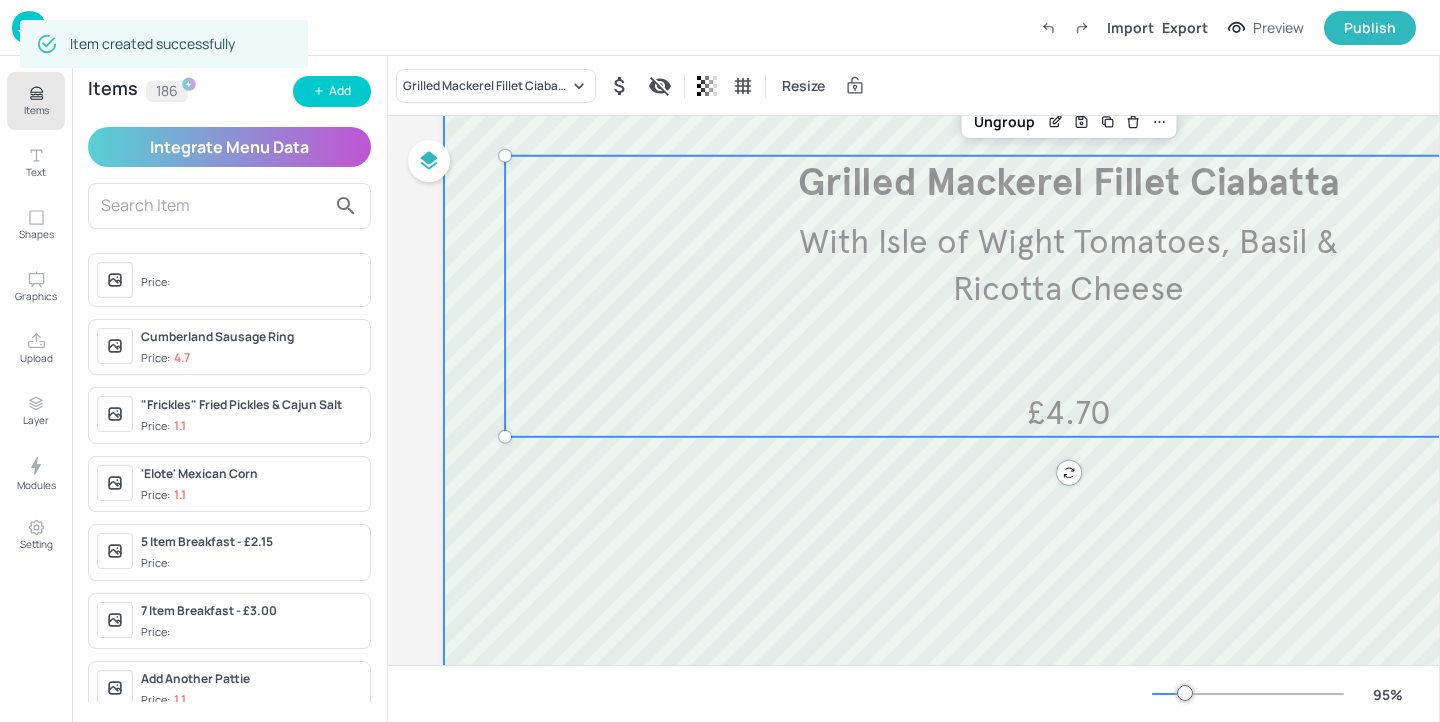 click on "Grilled Mackerel Fillet Ciabatta  Resize" at bounding box center [914, 85] 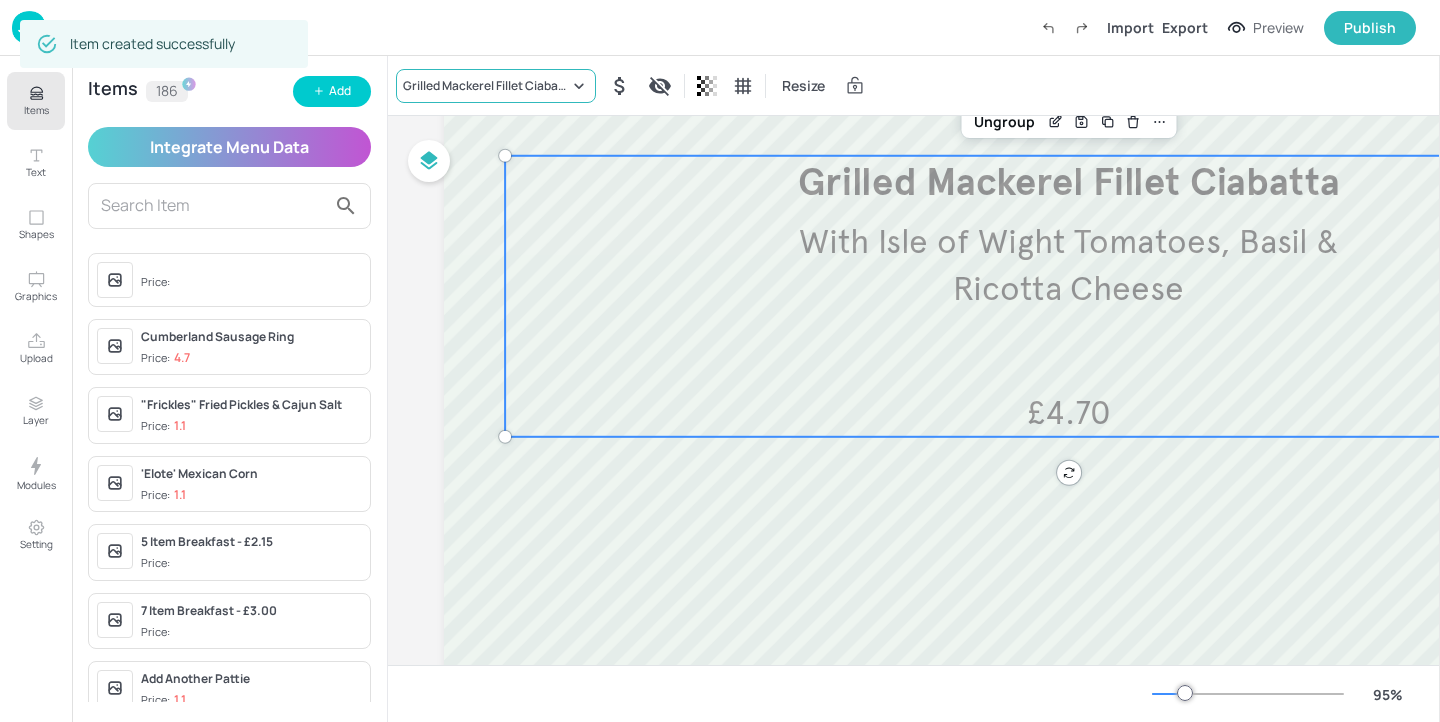click on "Grilled Mackerel Fillet Ciabatta" at bounding box center (496, 86) 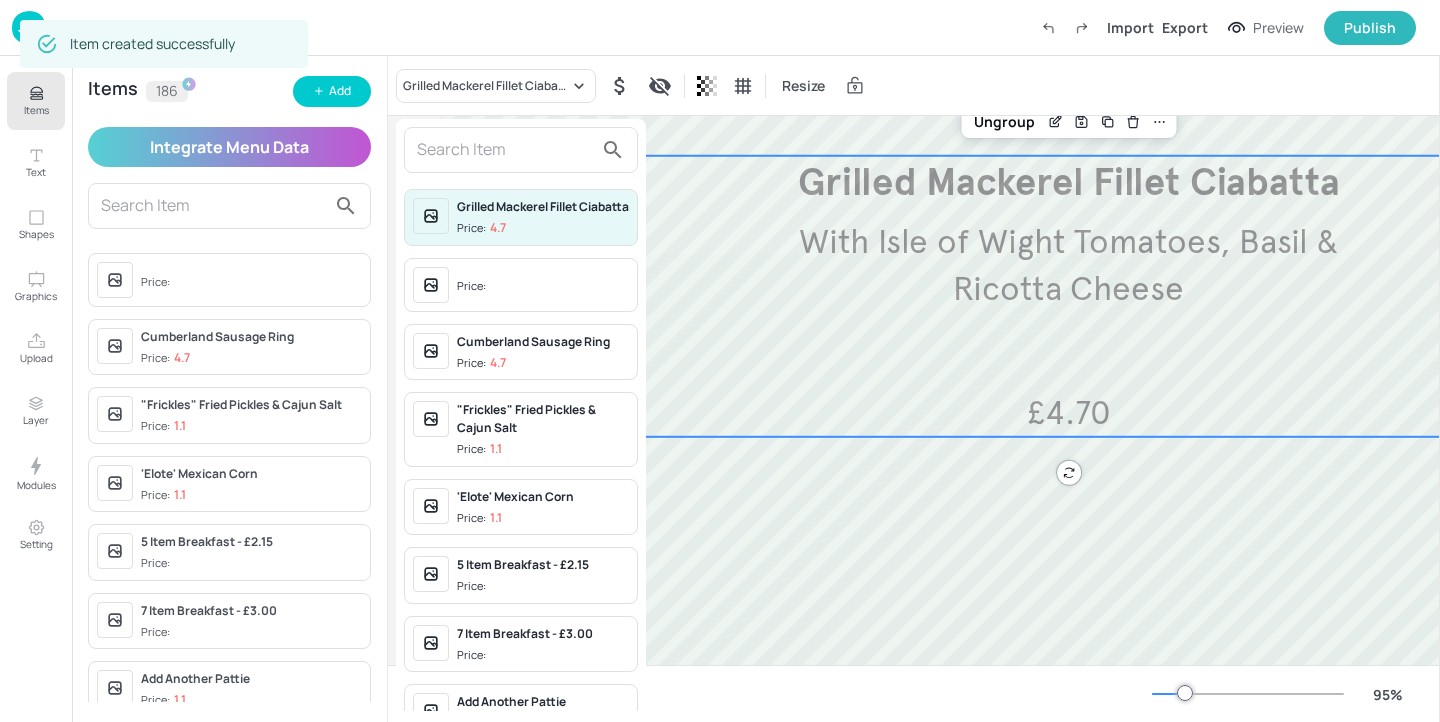click at bounding box center [521, 150] 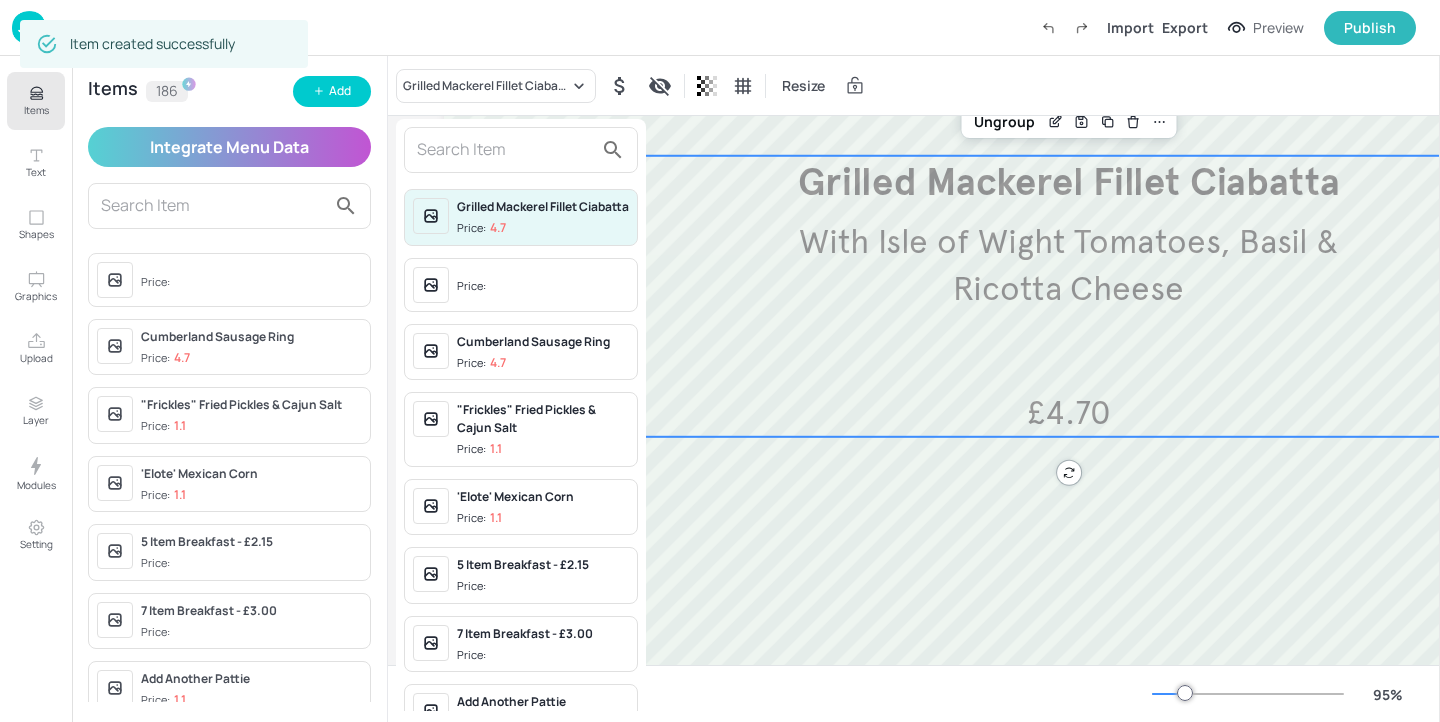 click at bounding box center [505, 150] 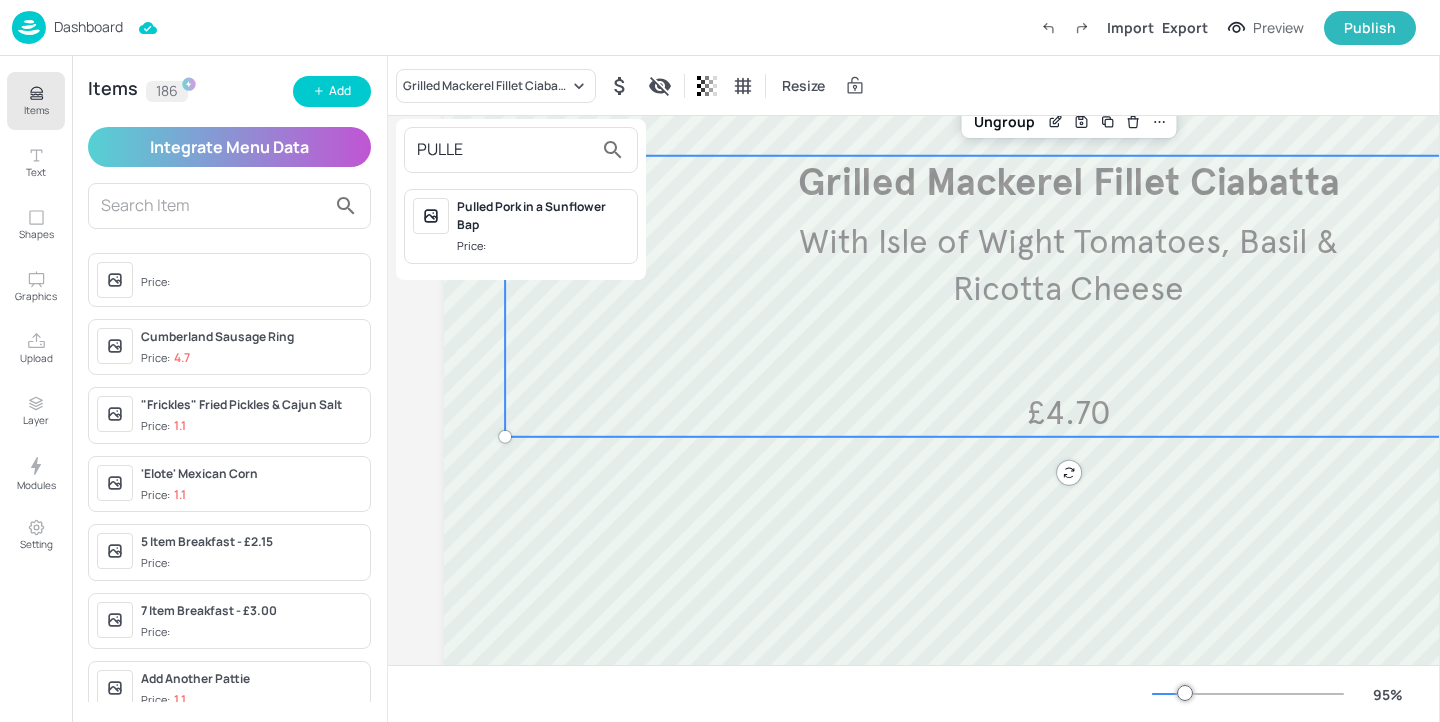 type on "PULLE" 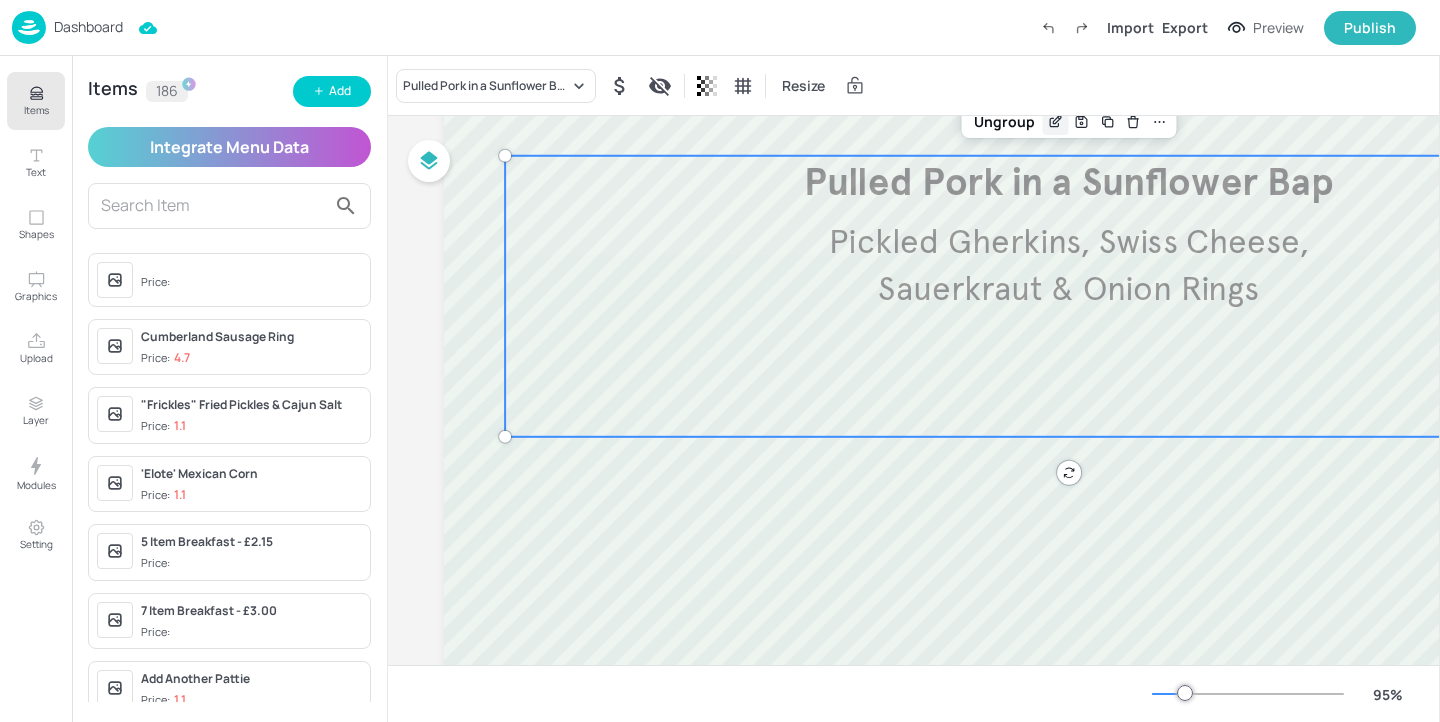 click 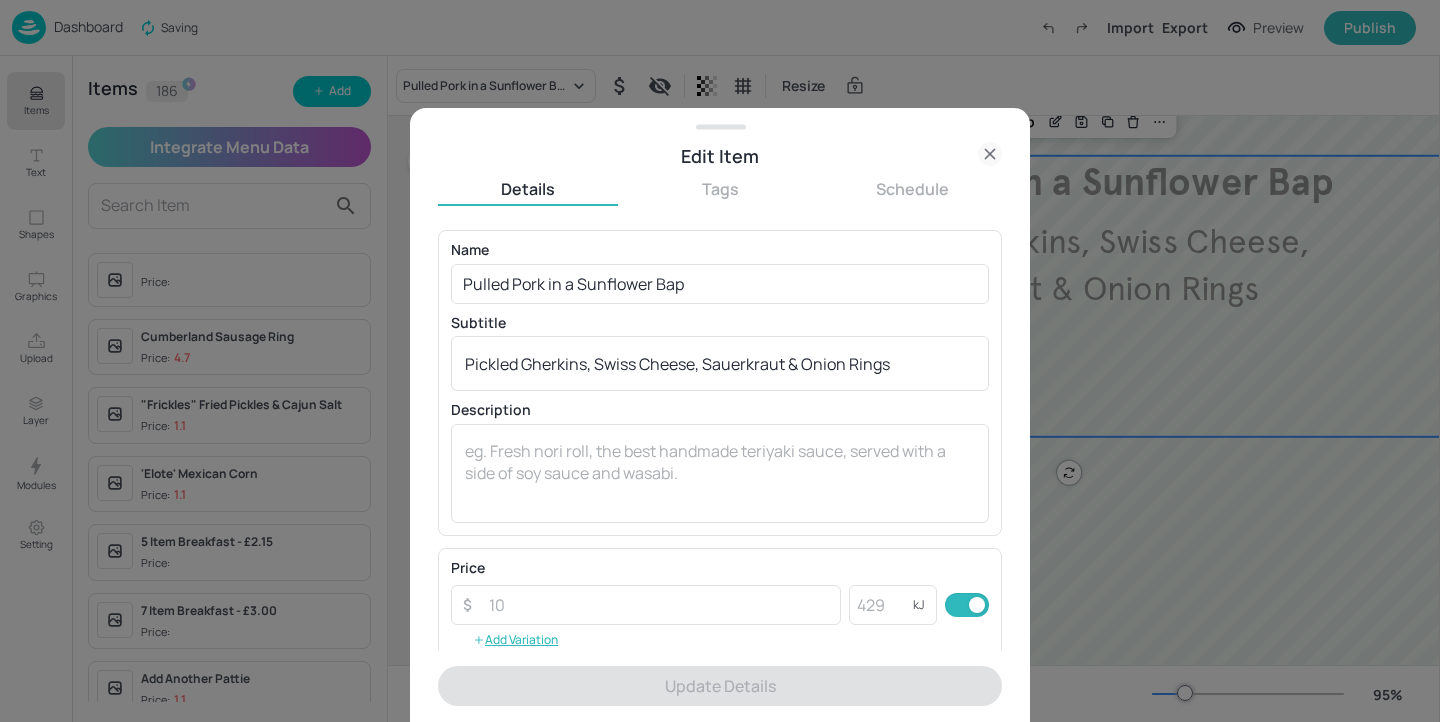 click on "Price ​ ​ kJ ​  Add Variation" at bounding box center [720, 608] 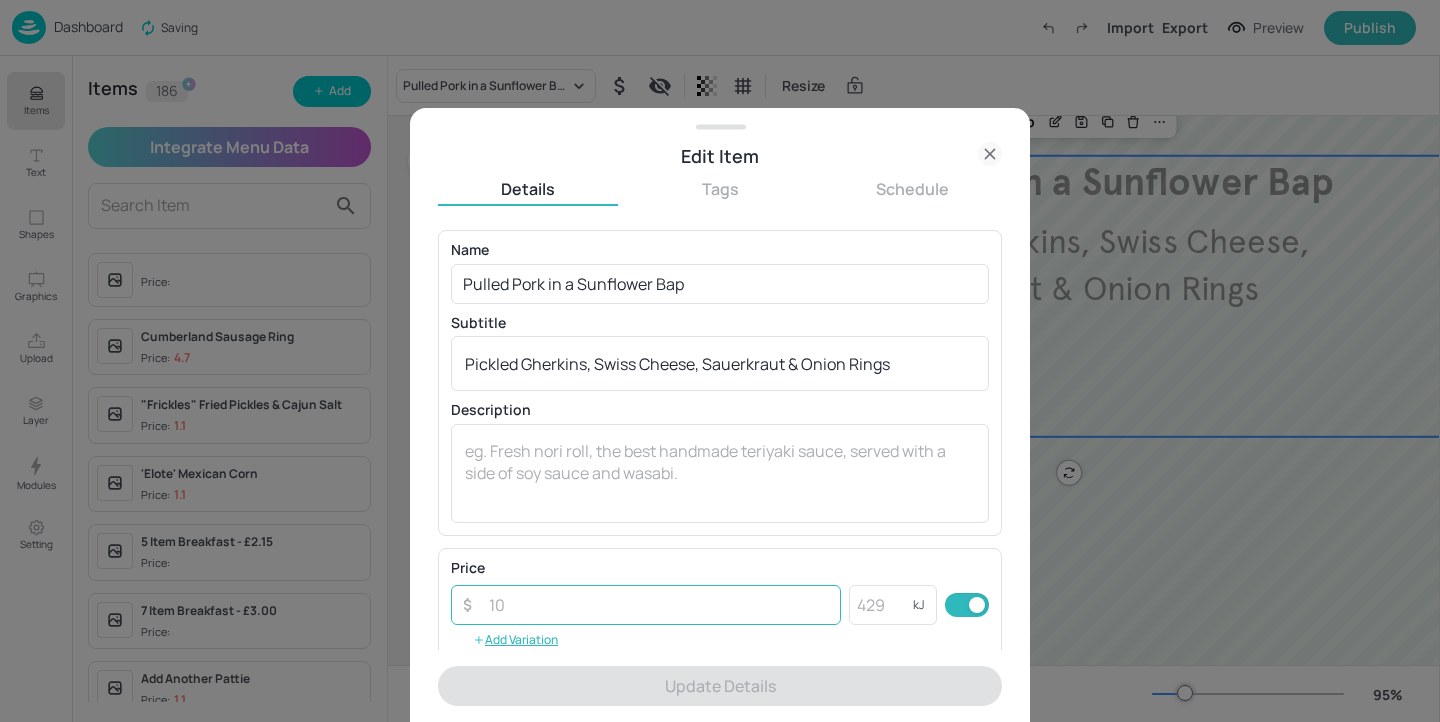 click at bounding box center (659, 605) 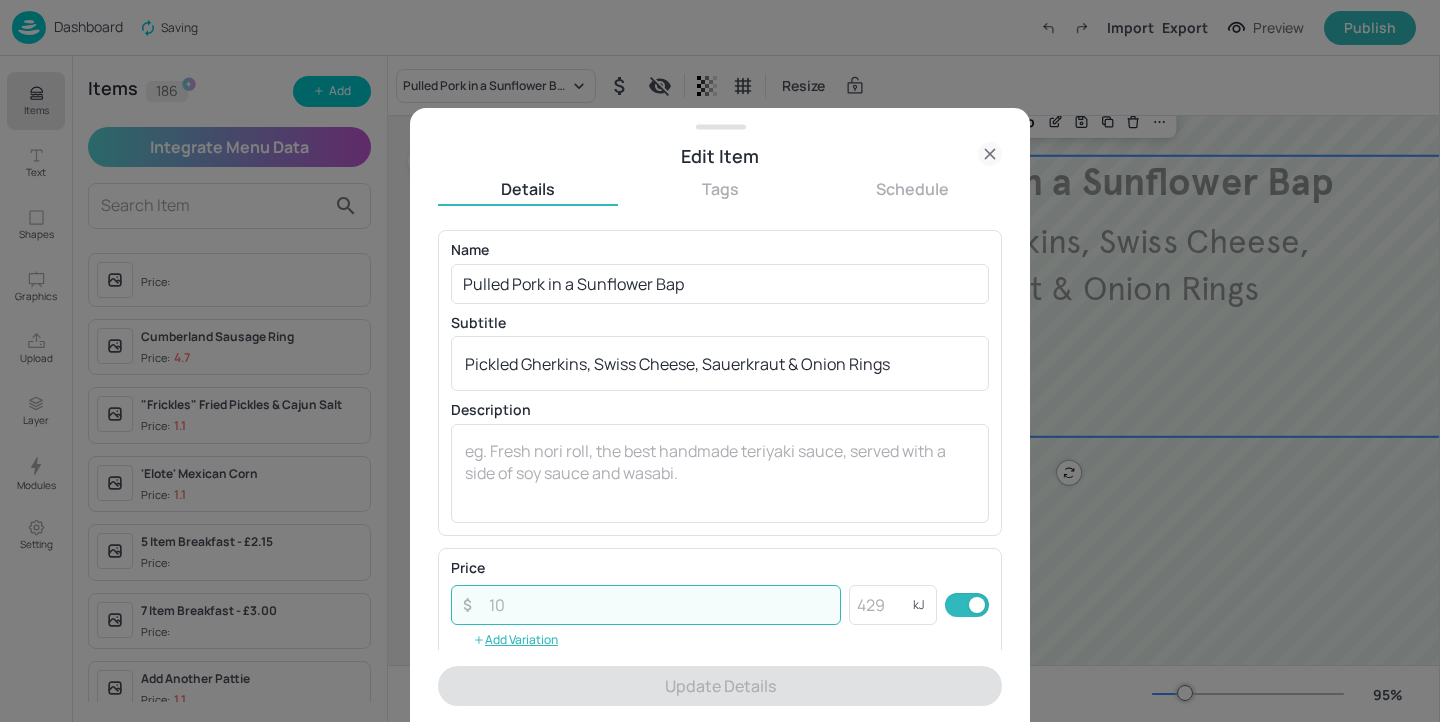 paste on "4.70" 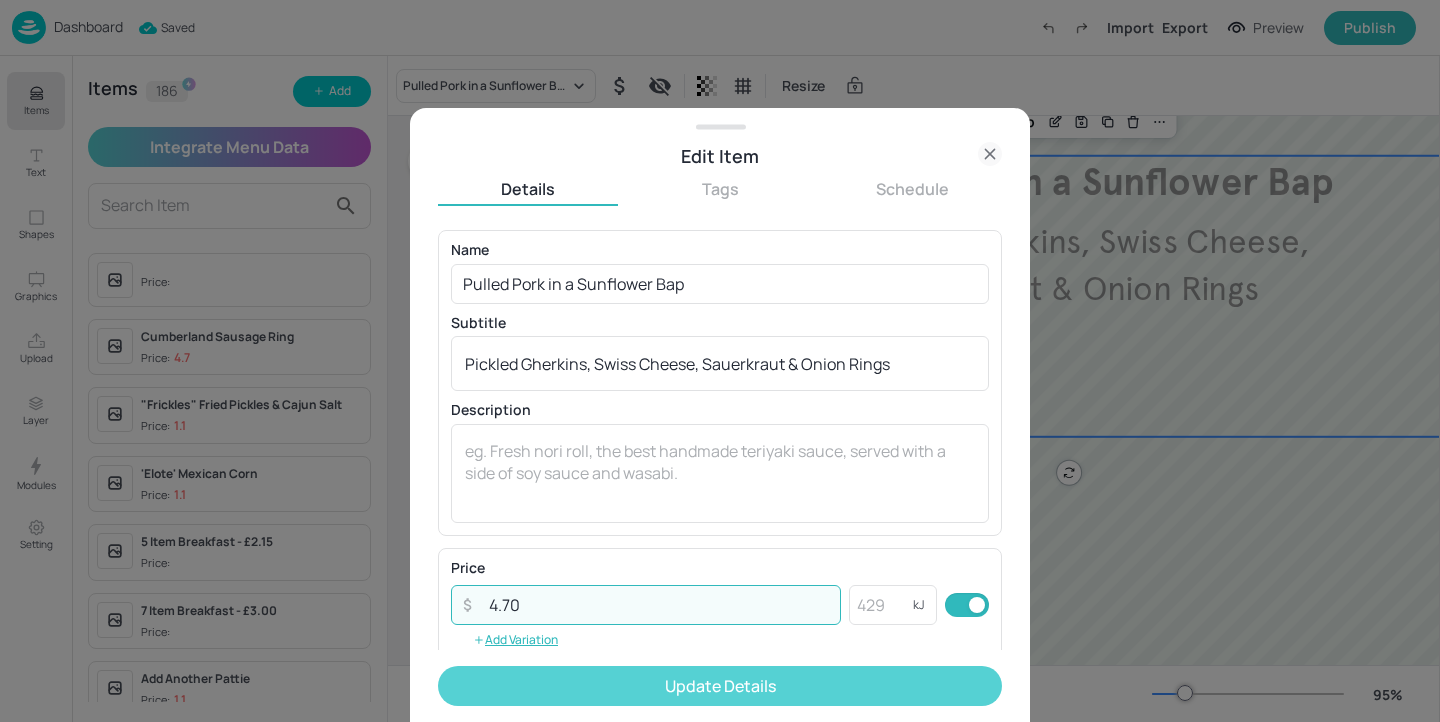 type on "4.70" 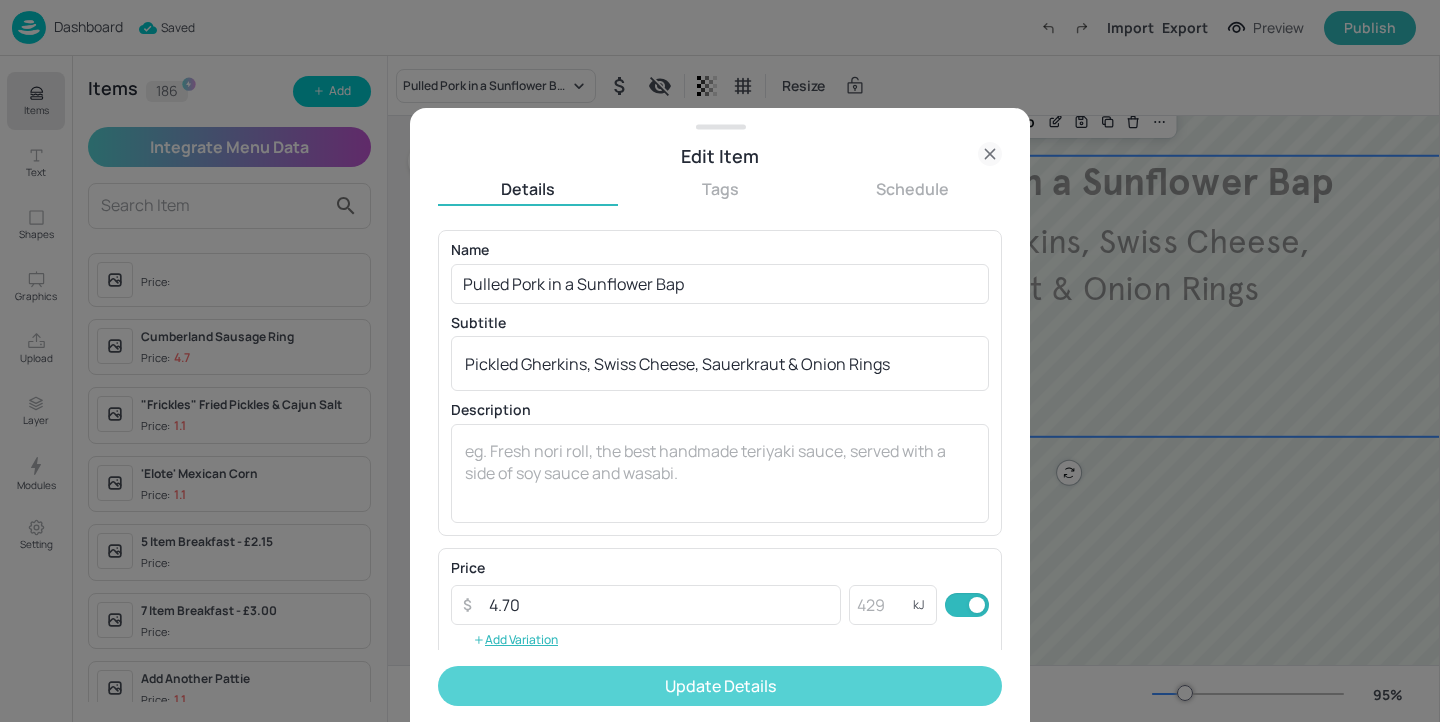 click on "Update Details" at bounding box center [720, 686] 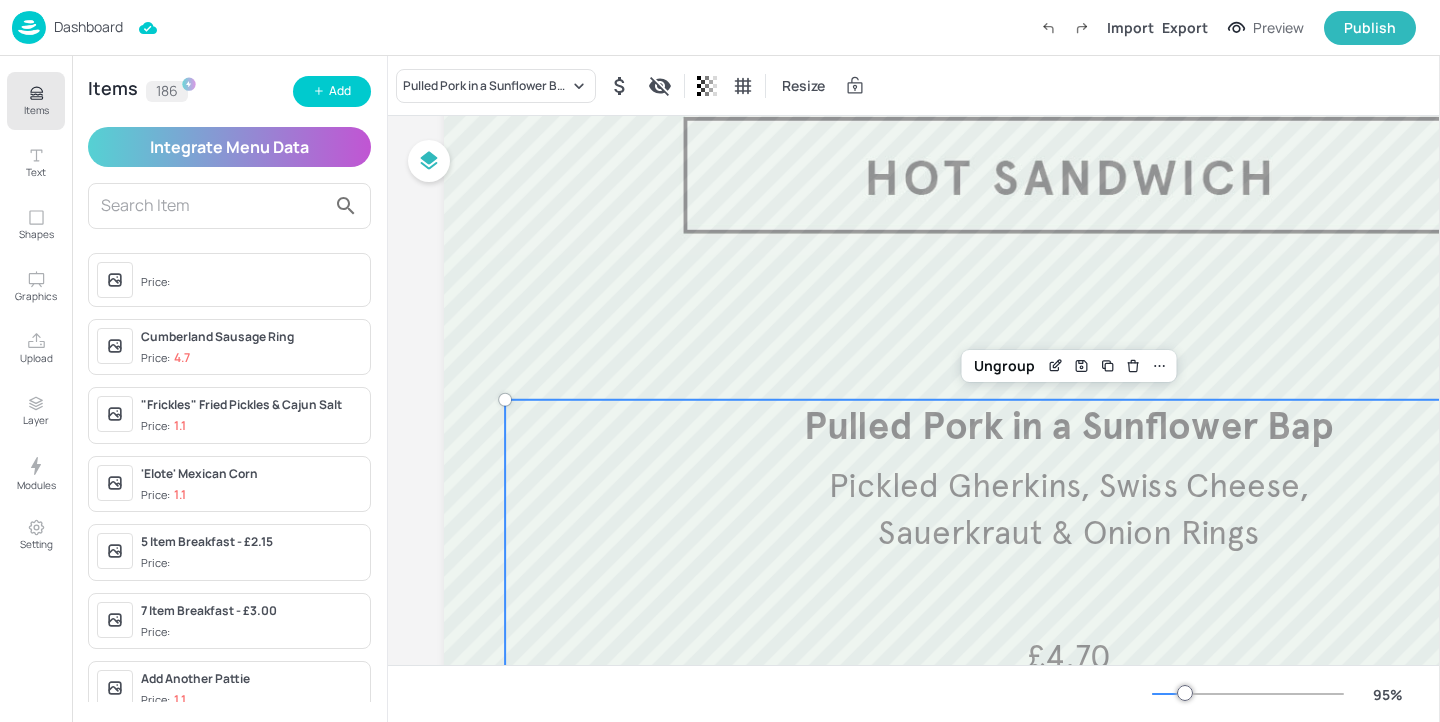 scroll, scrollTop: 0, scrollLeft: 0, axis: both 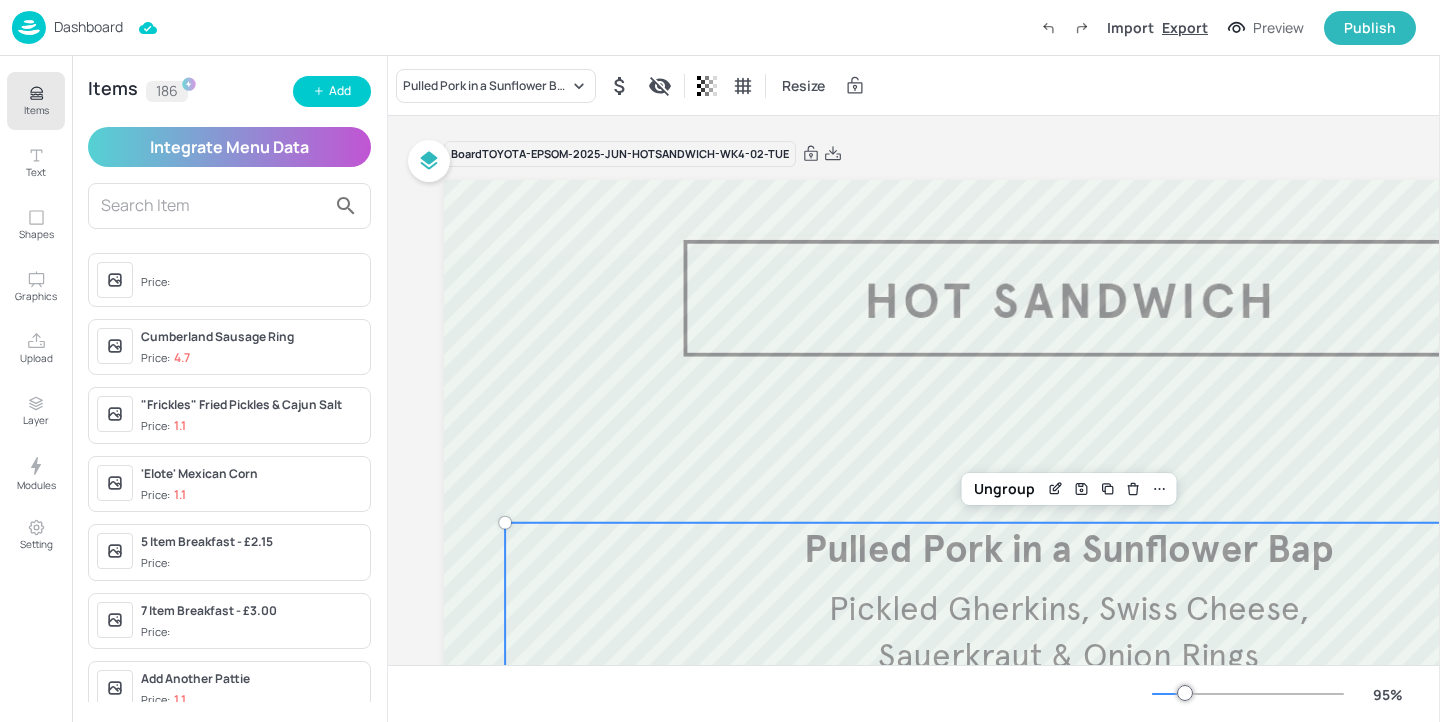 click on "Export" at bounding box center [1185, 27] 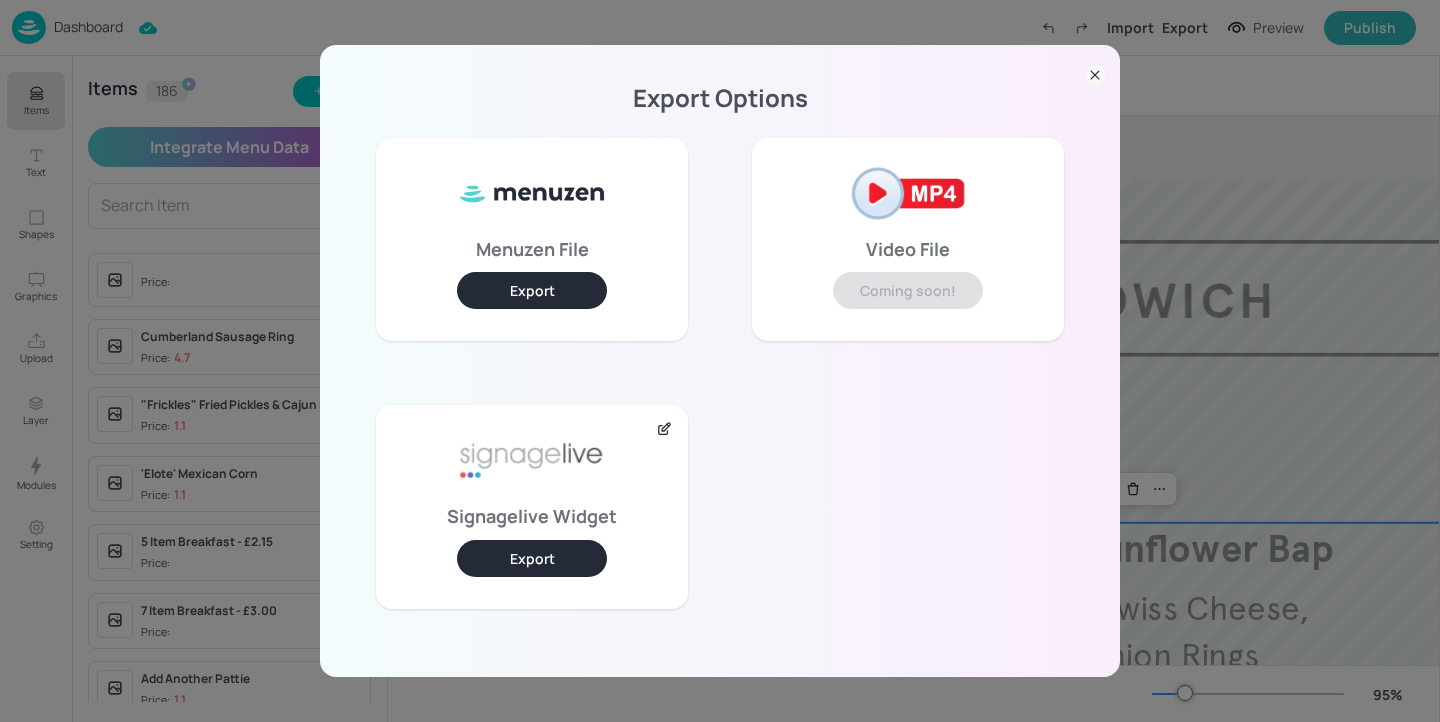 click on "Export" at bounding box center [532, 558] 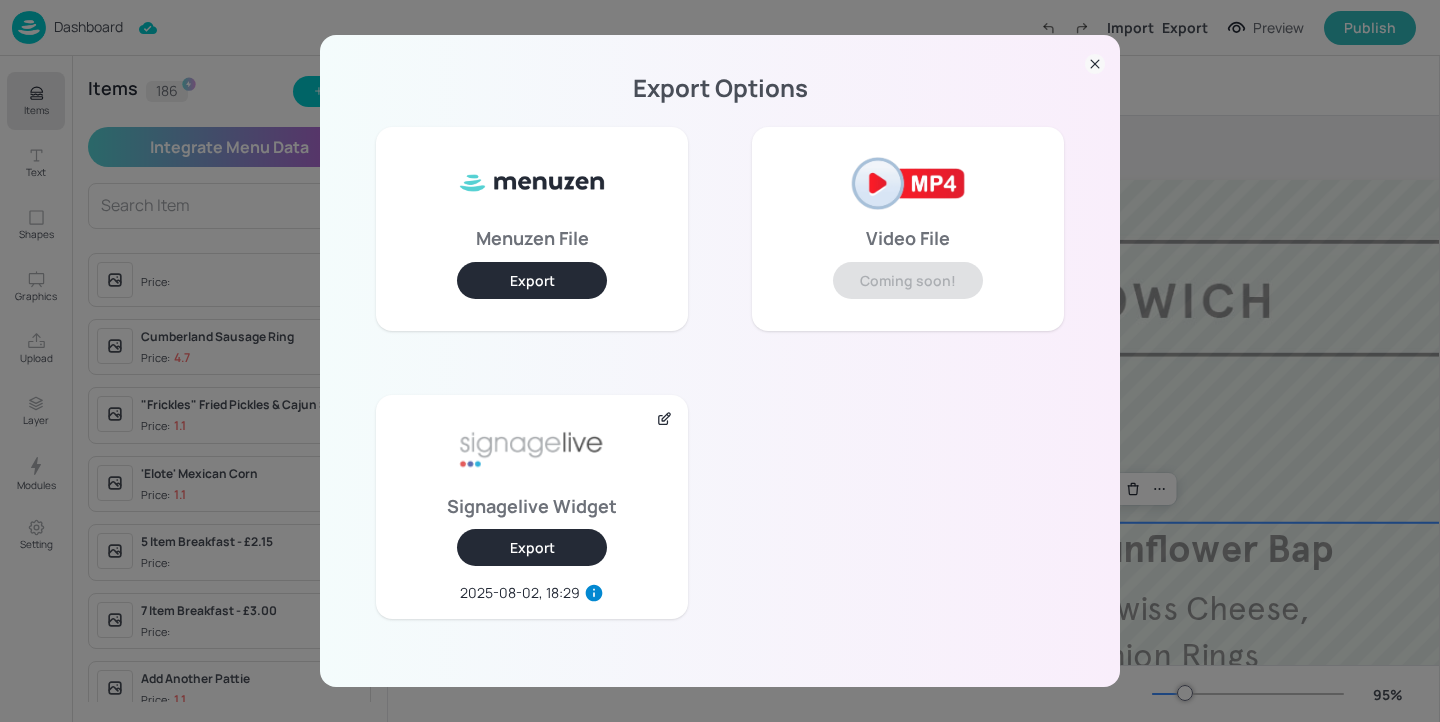 click on "Export Options Menuzen File Export Video File Coming soon! Signagelive Widget Export 2025-08-02, 18:29" at bounding box center [720, 361] 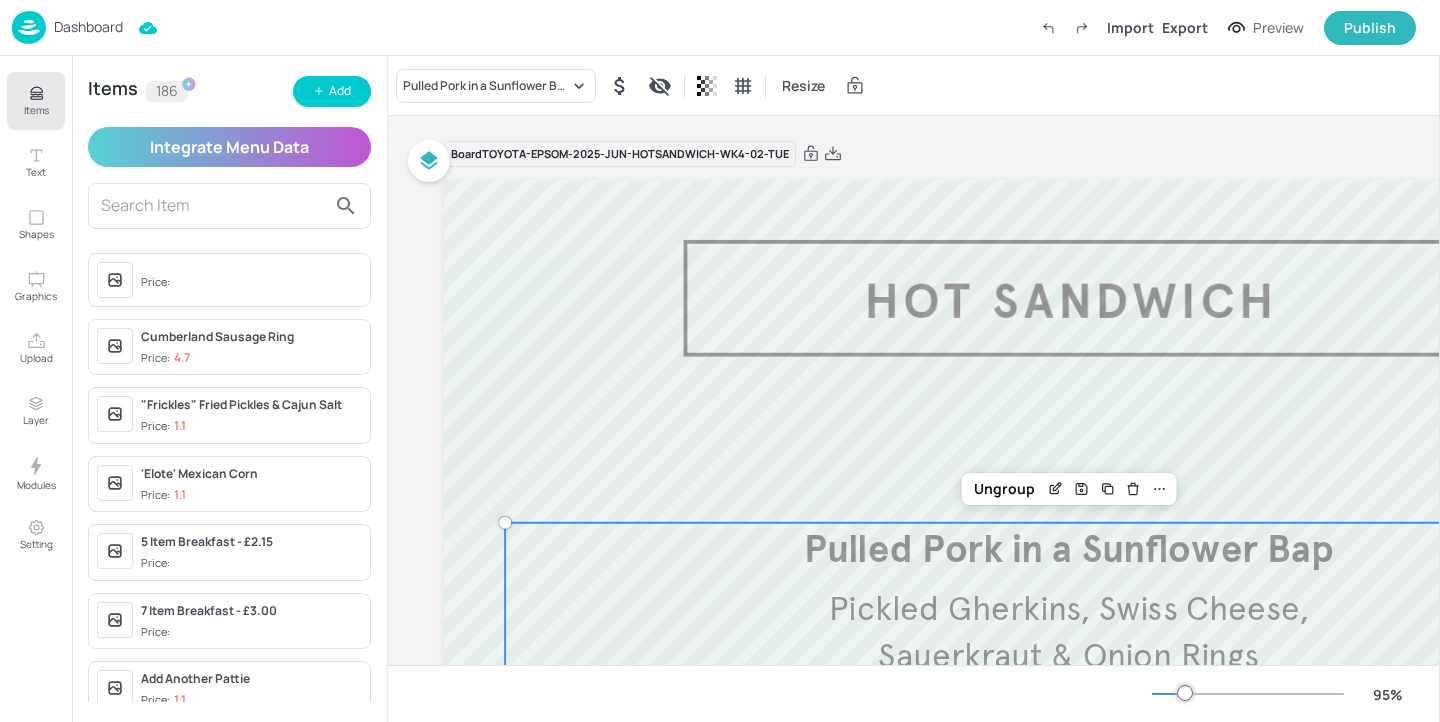 click on "Dashboard" at bounding box center [88, 27] 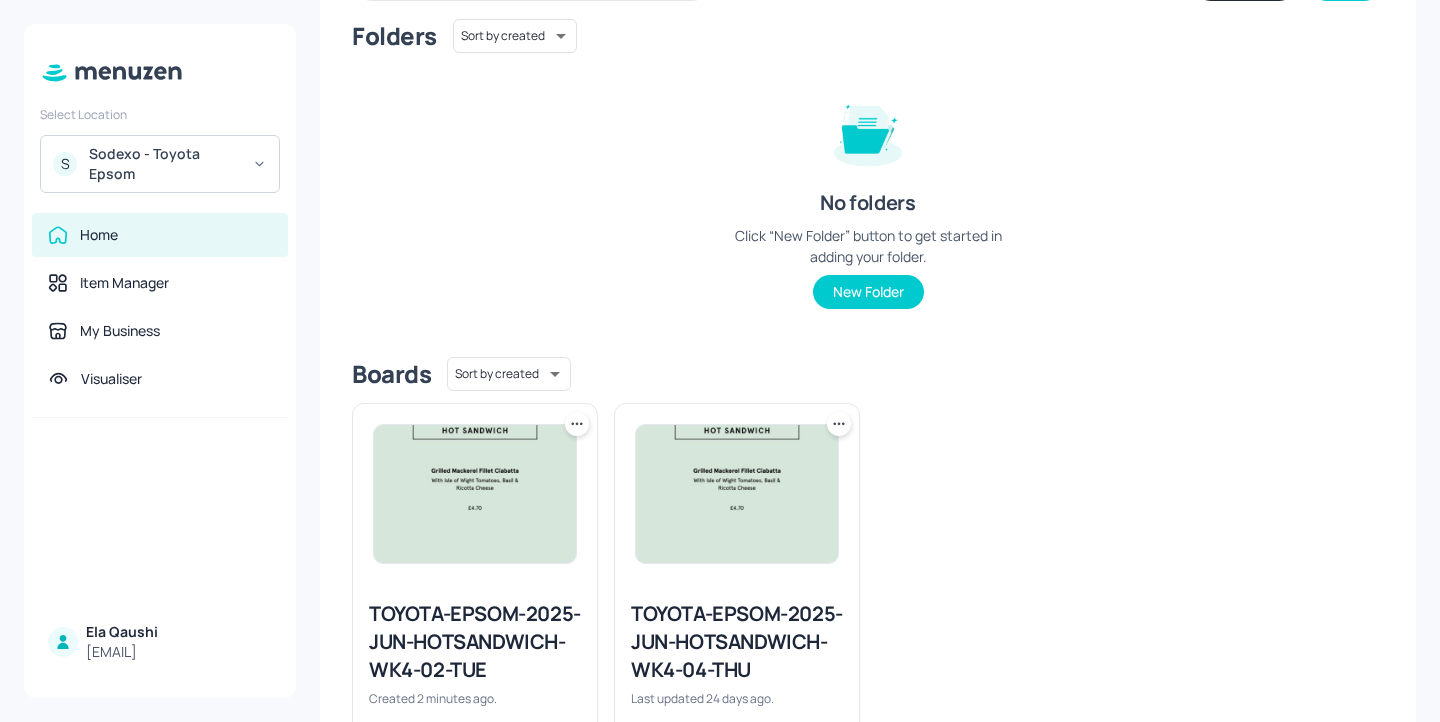 scroll, scrollTop: 297, scrollLeft: 0, axis: vertical 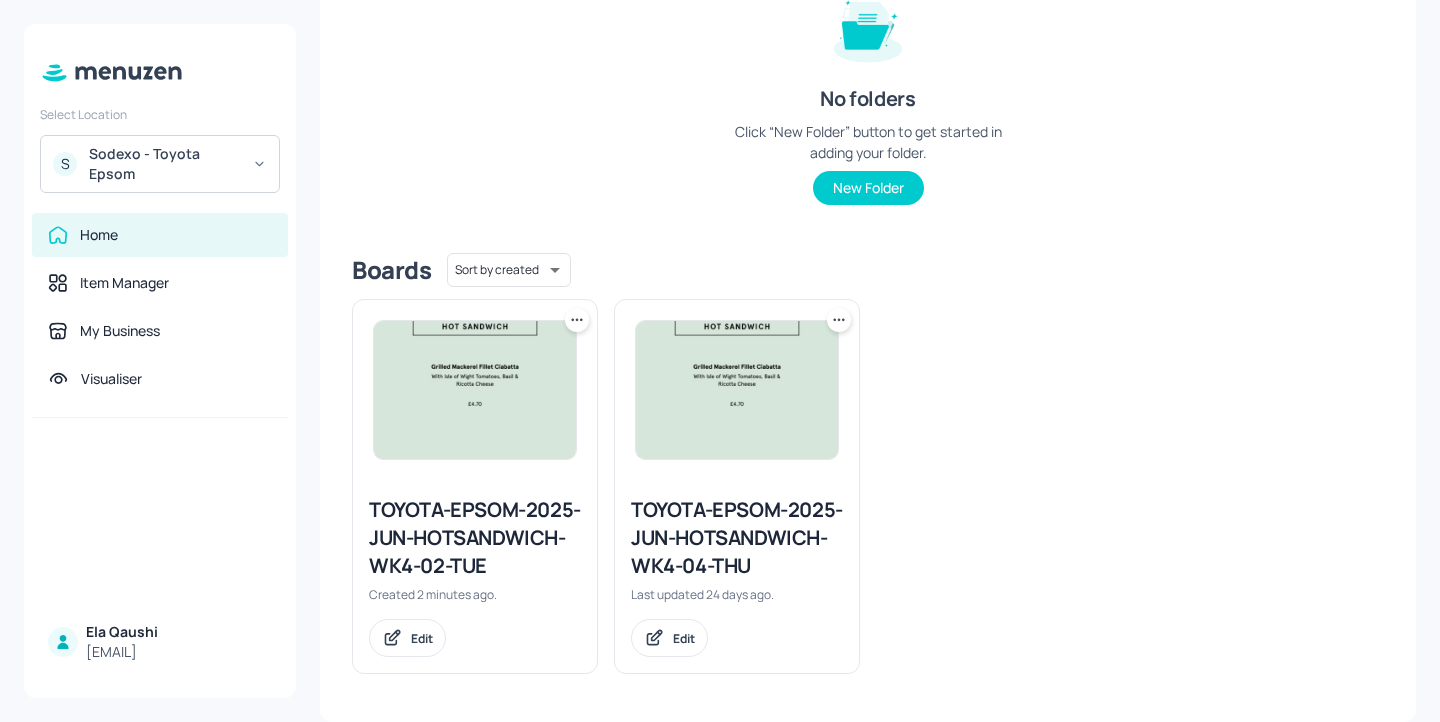 click on "TOYOTA-EPSOM-2025-JUN-HOTSANDWICH-WK4-04-THU" at bounding box center [737, 538] 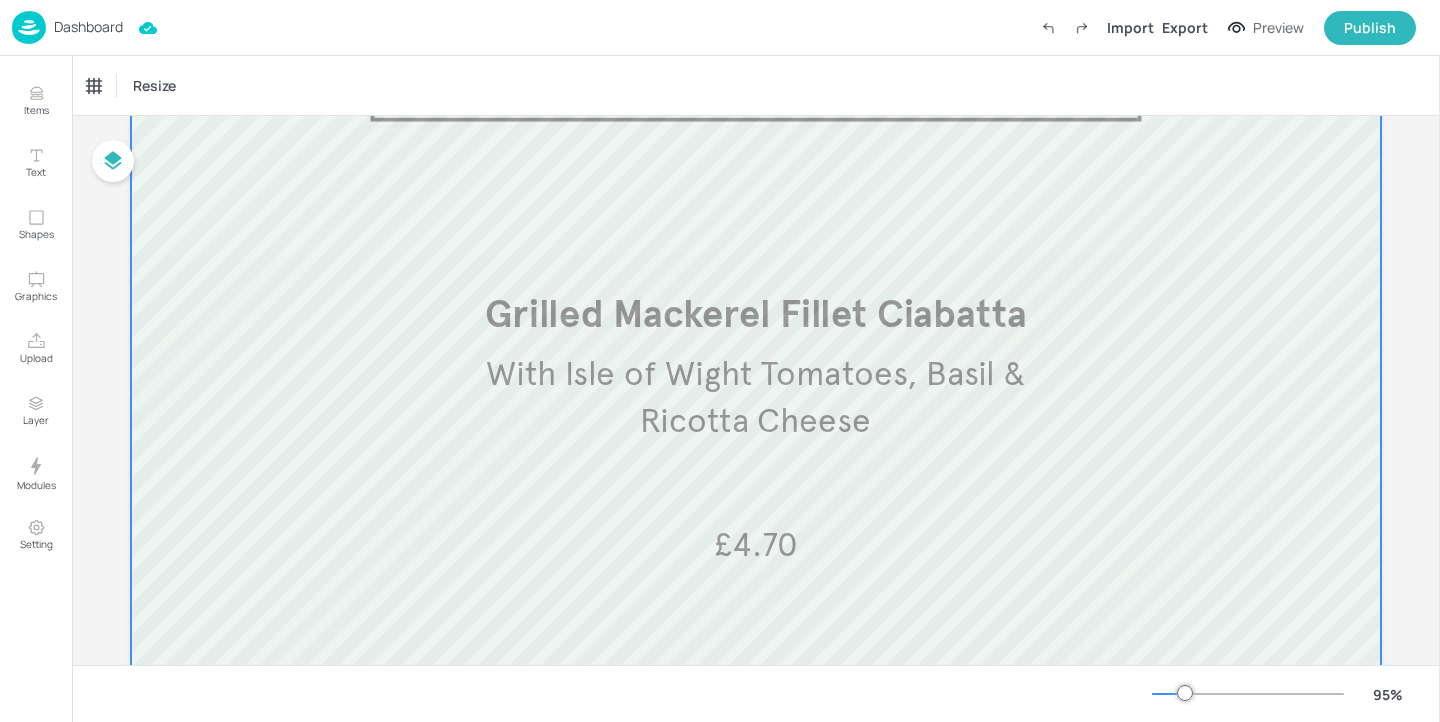 scroll, scrollTop: 263, scrollLeft: 0, axis: vertical 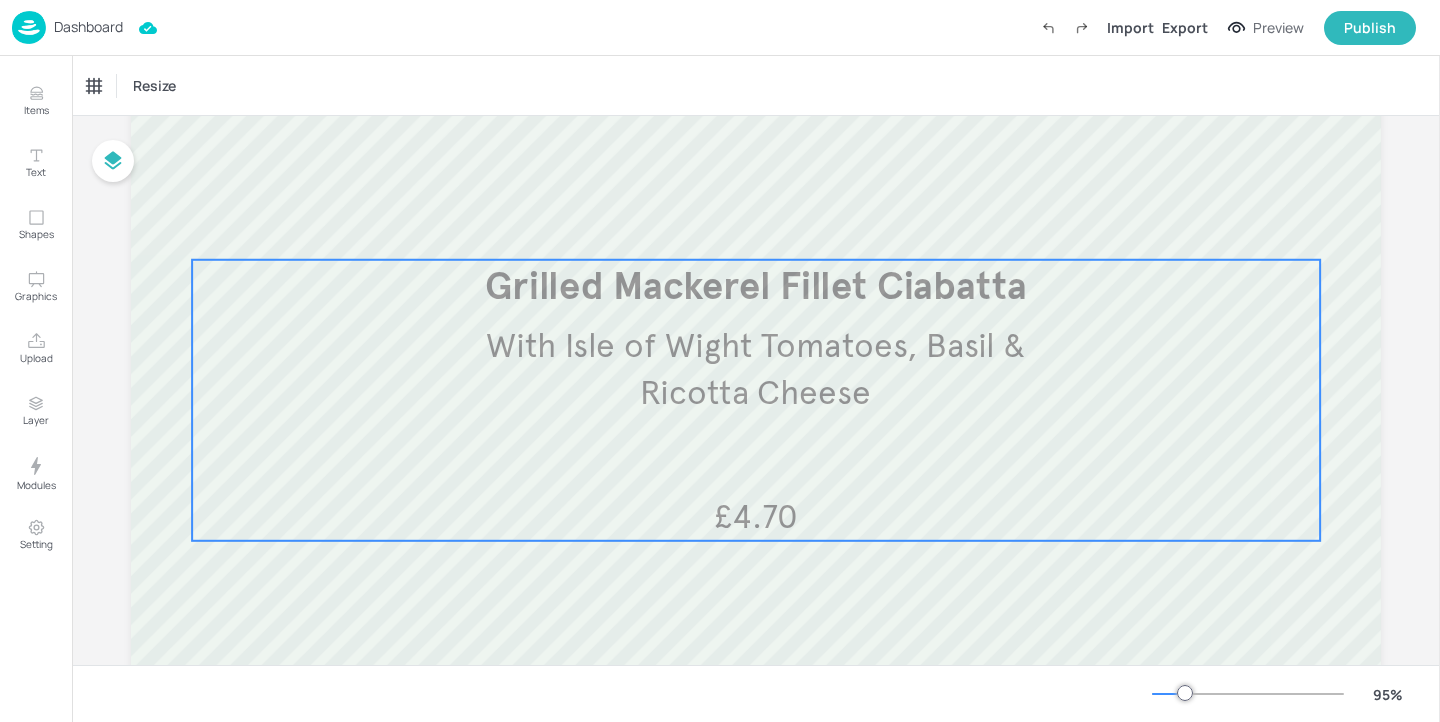 click on "Grilled Mackerel Fillet Ciabatta" at bounding box center [756, 286] 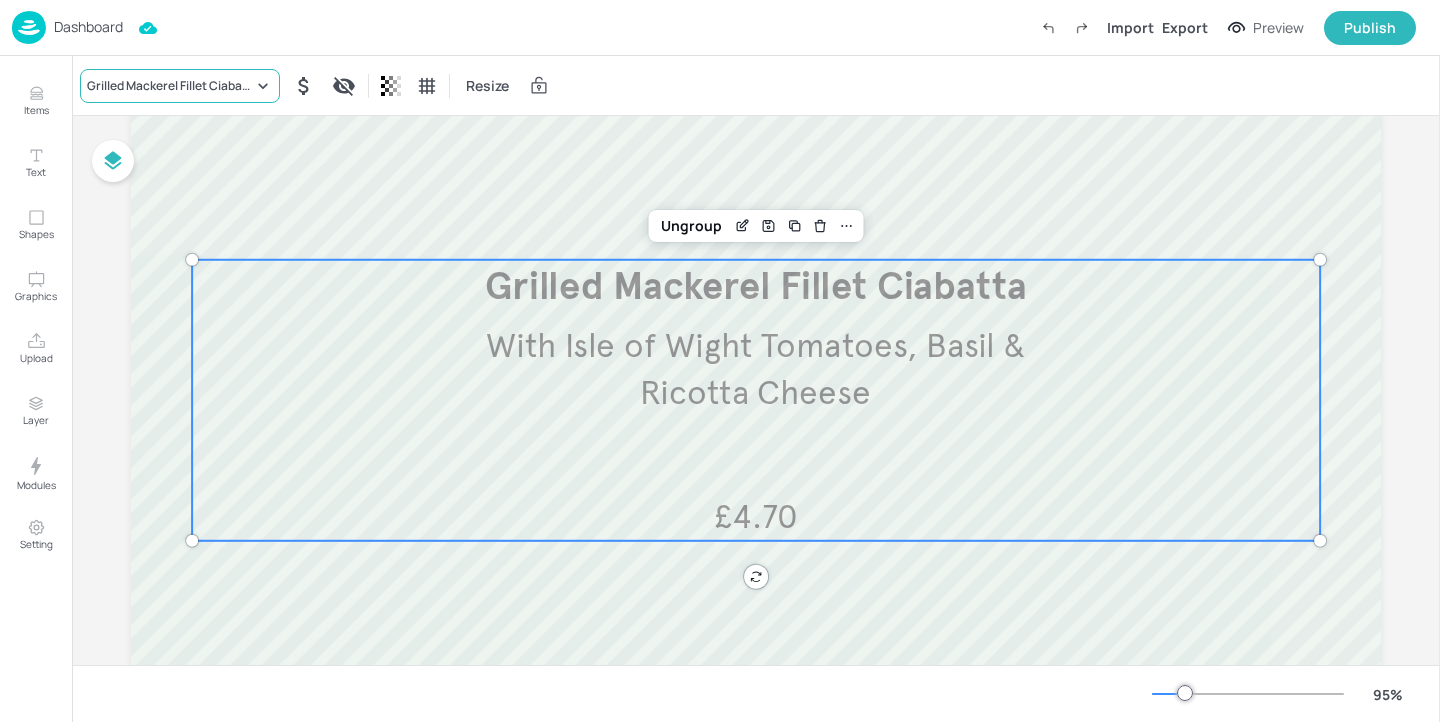 click 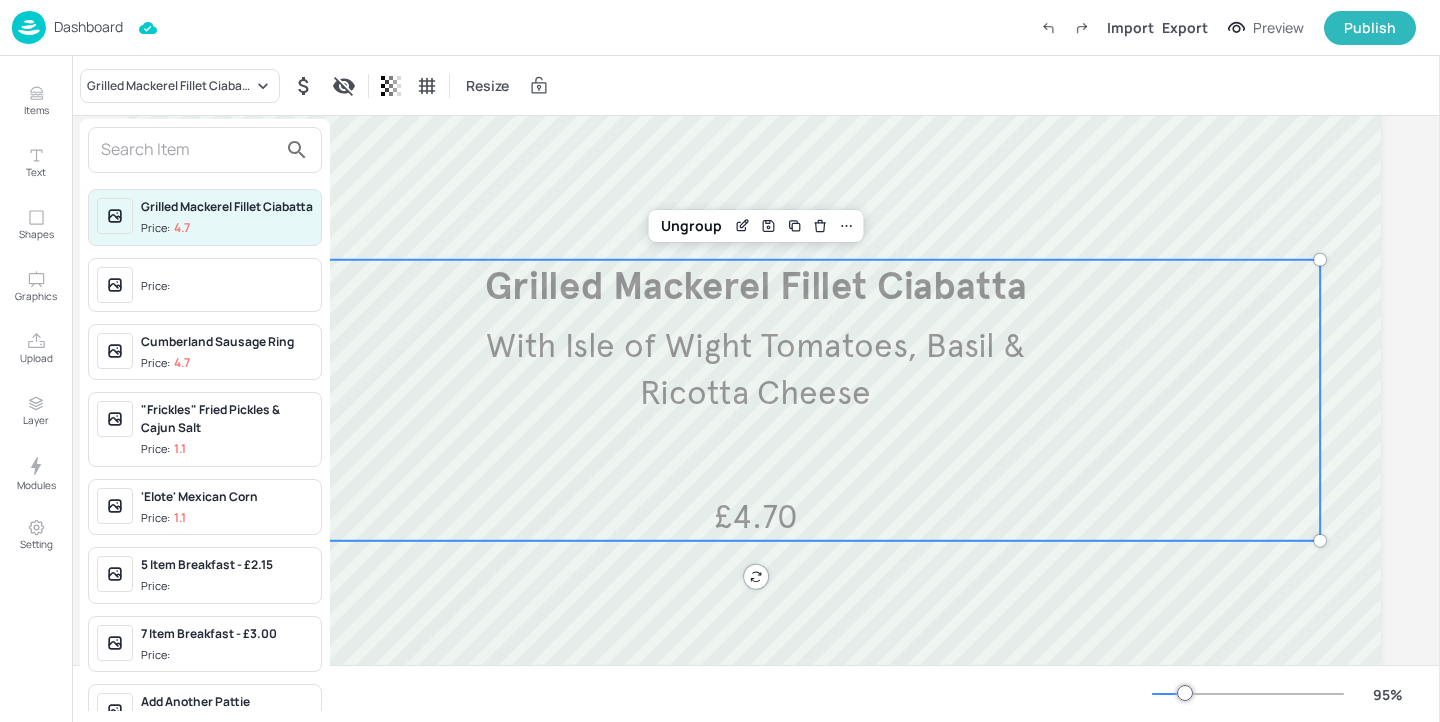 click at bounding box center [189, 150] 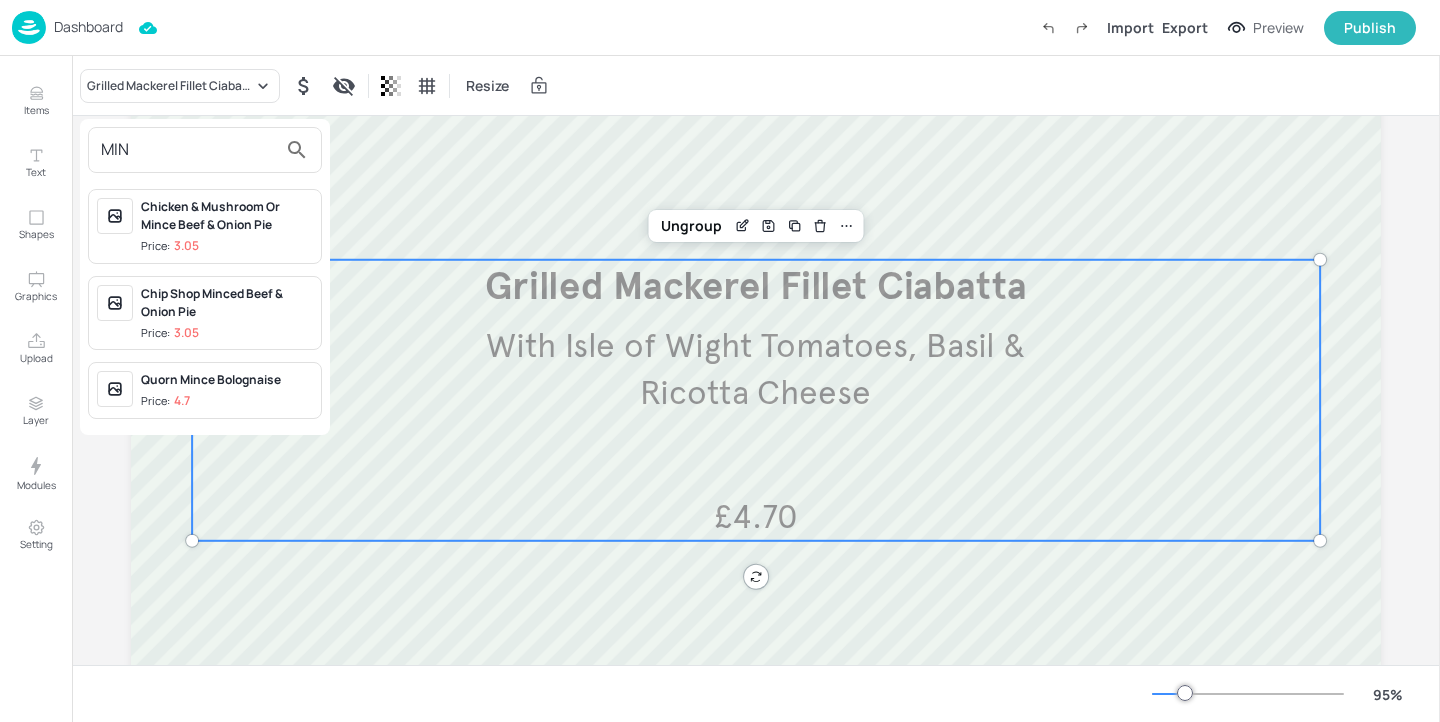 type on "MIN" 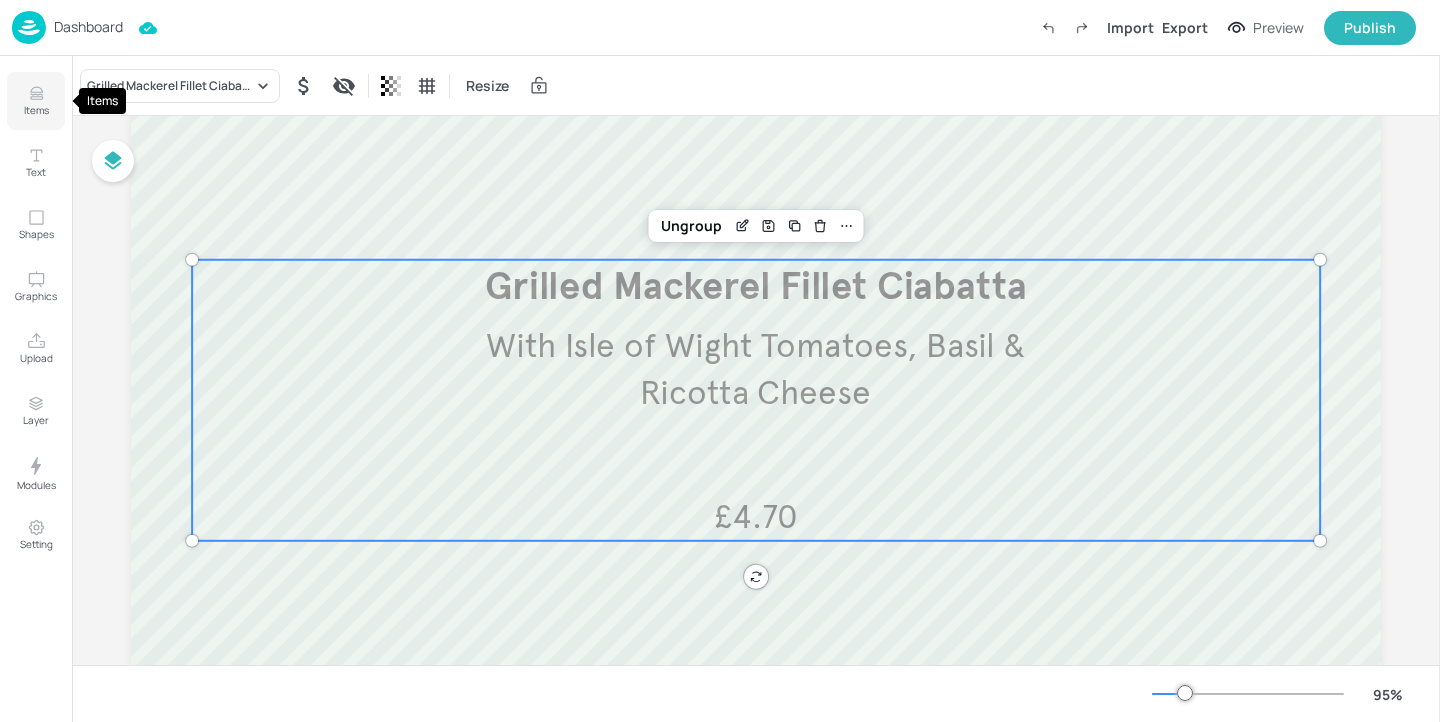 click on "Items" at bounding box center [36, 110] 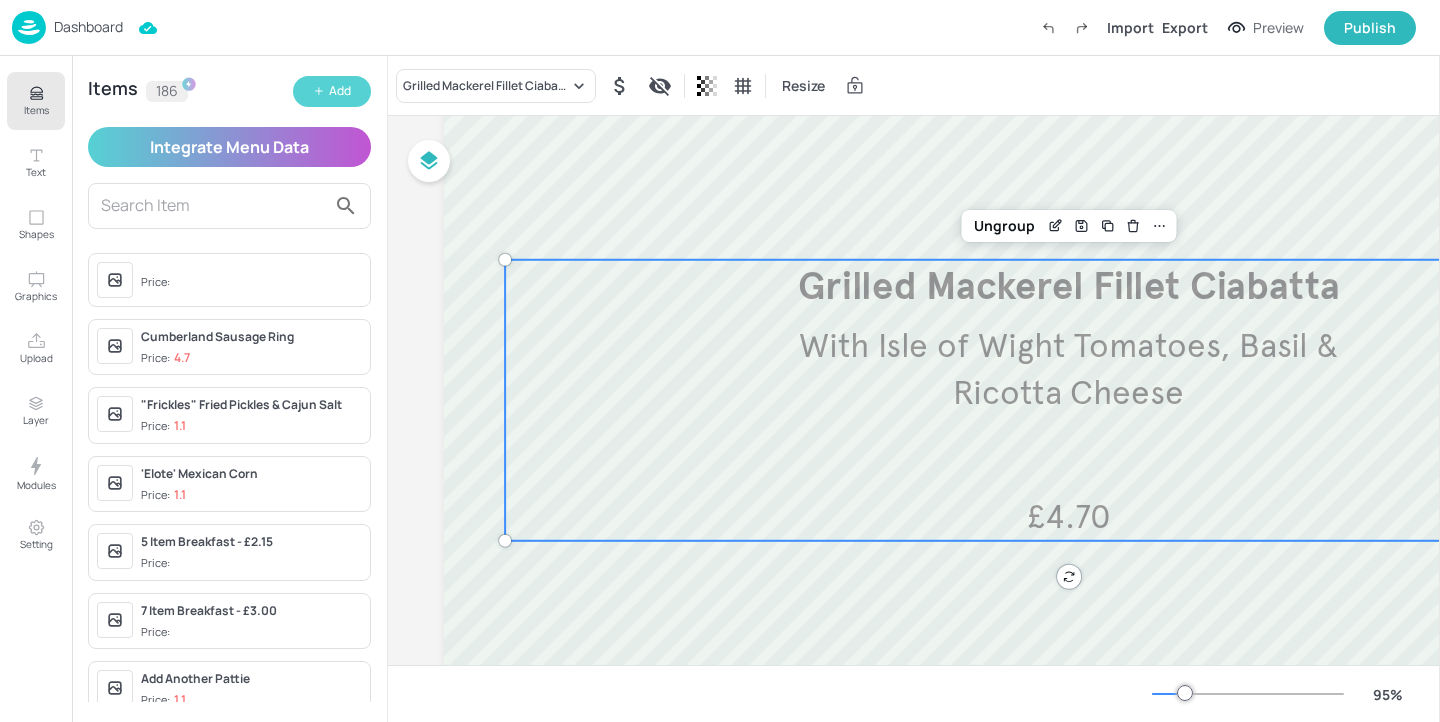click on "Add" at bounding box center [340, 91] 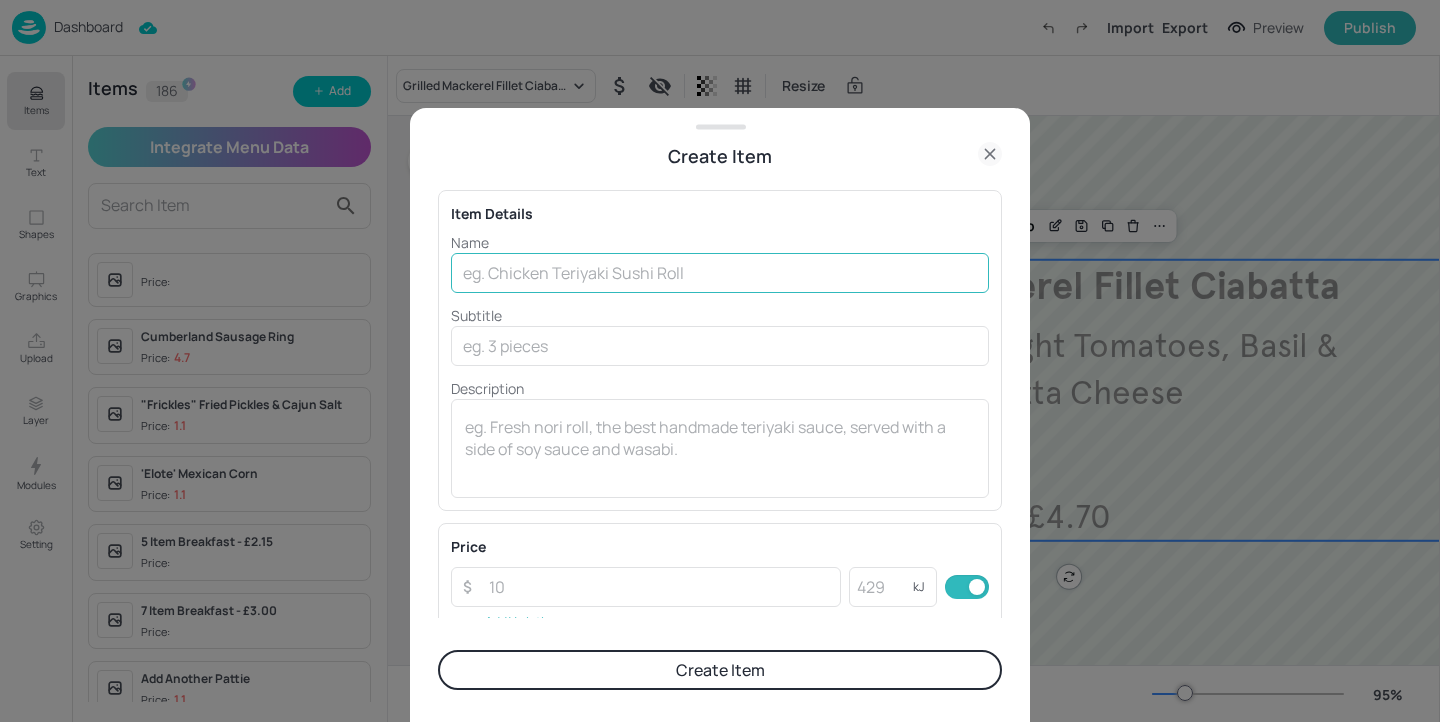 click at bounding box center [720, 273] 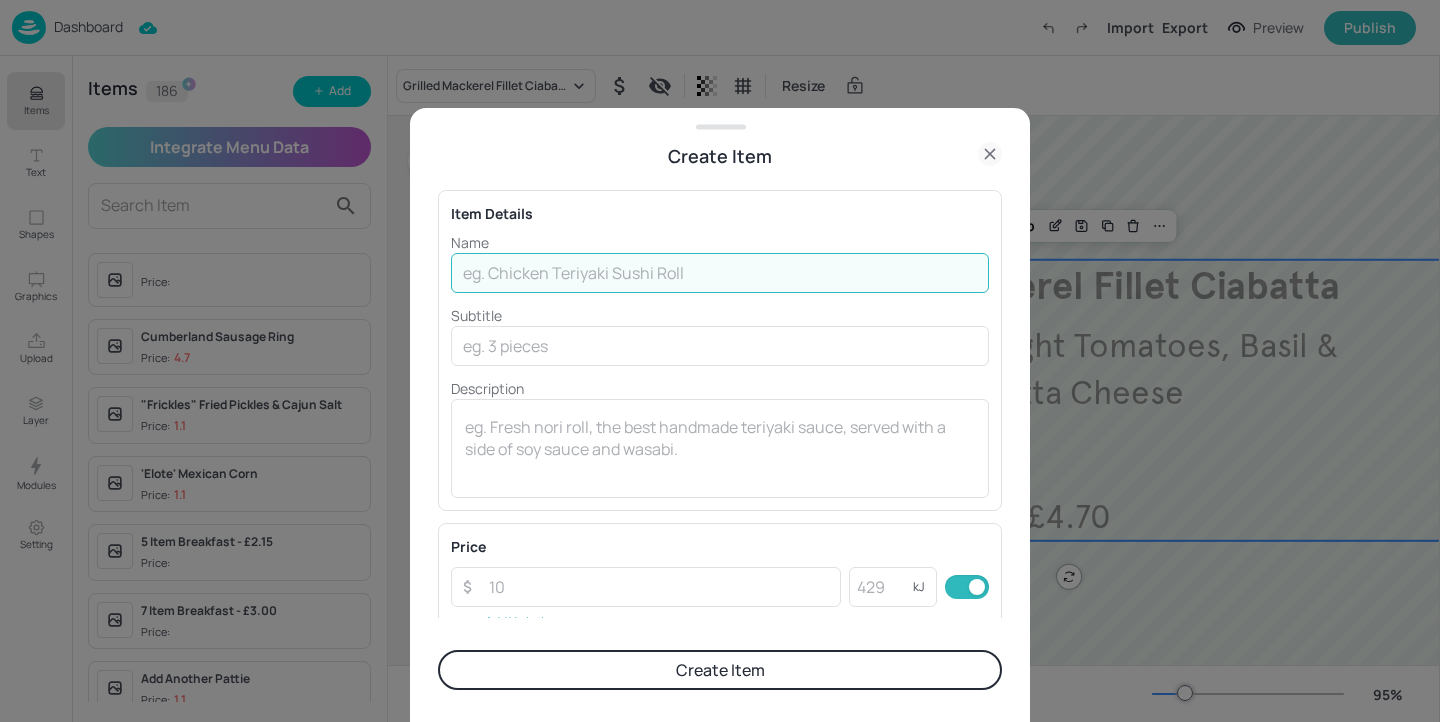 paste on "Seared Minute Steak" 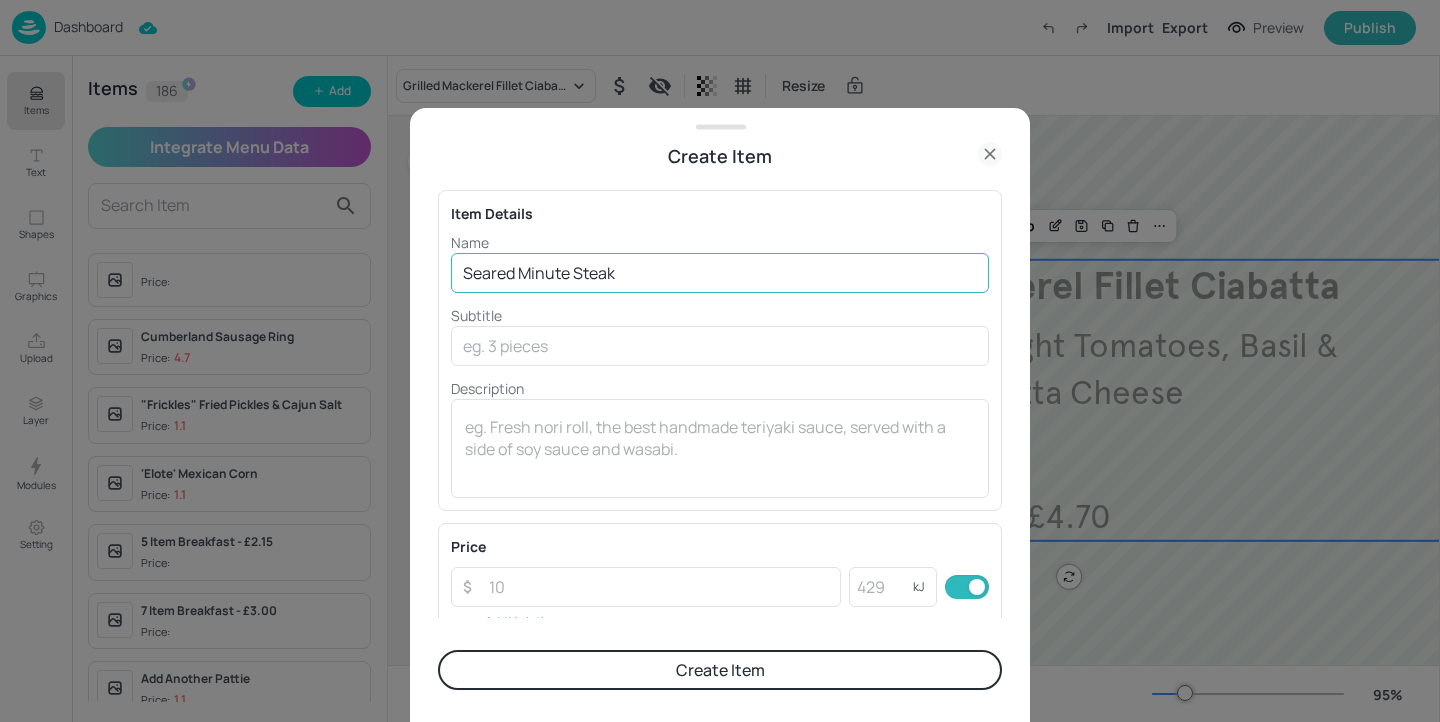 click on "Seared Minute Steak" at bounding box center [720, 273] 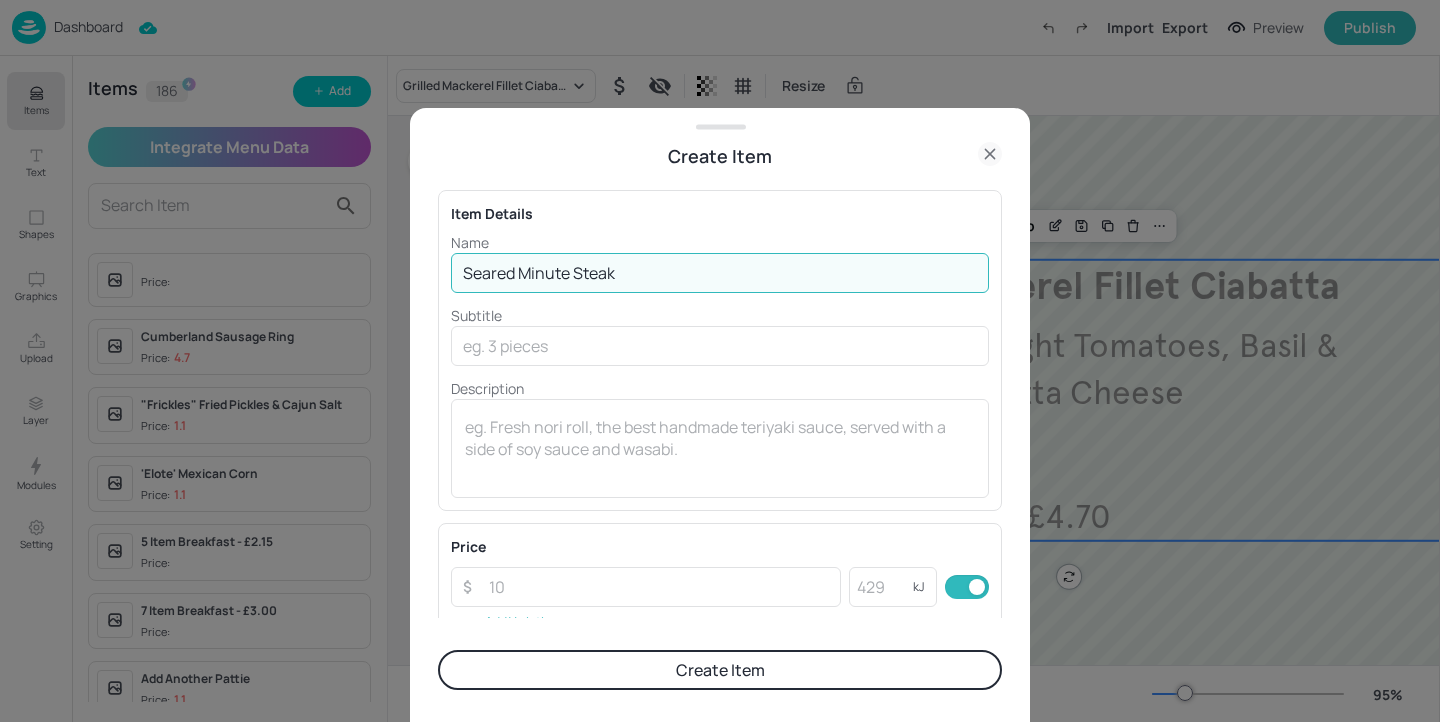 paste on "Focaccia" 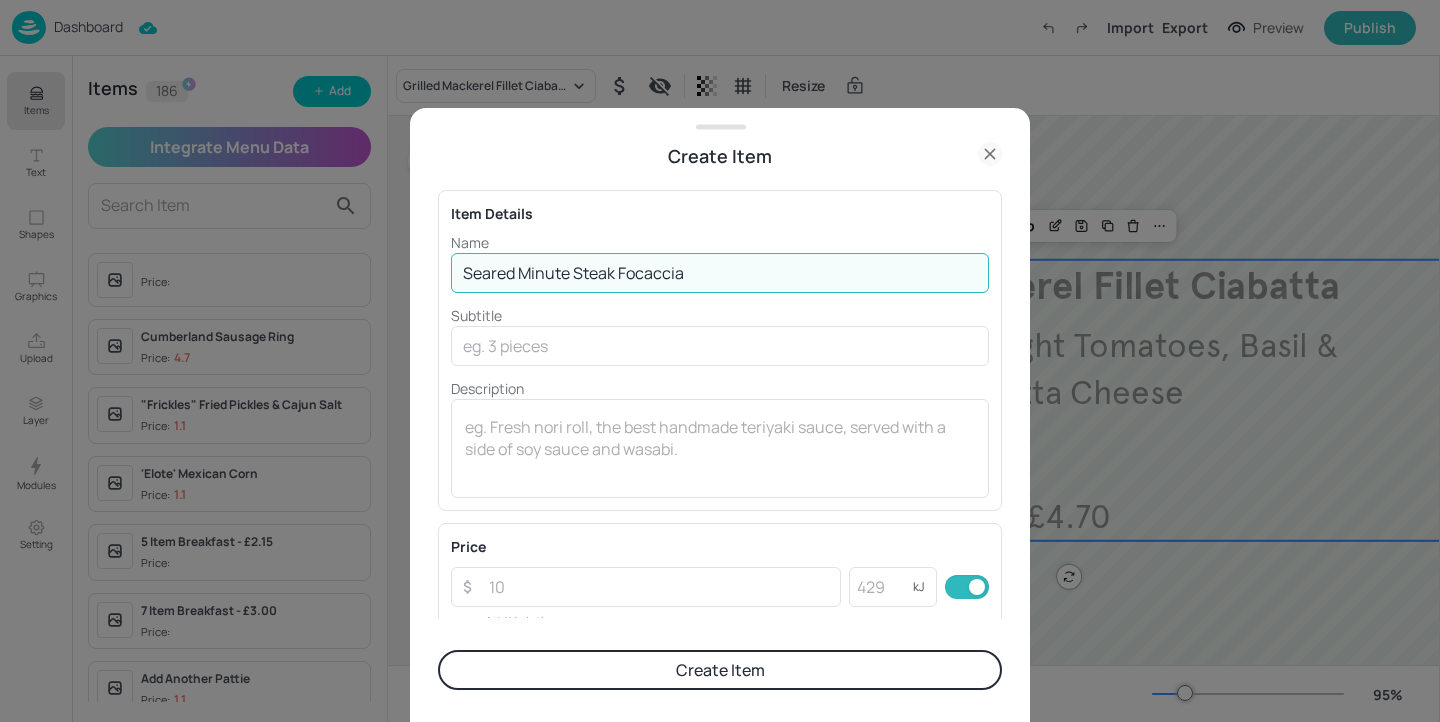 type on "Seared Minute Steak Focaccia" 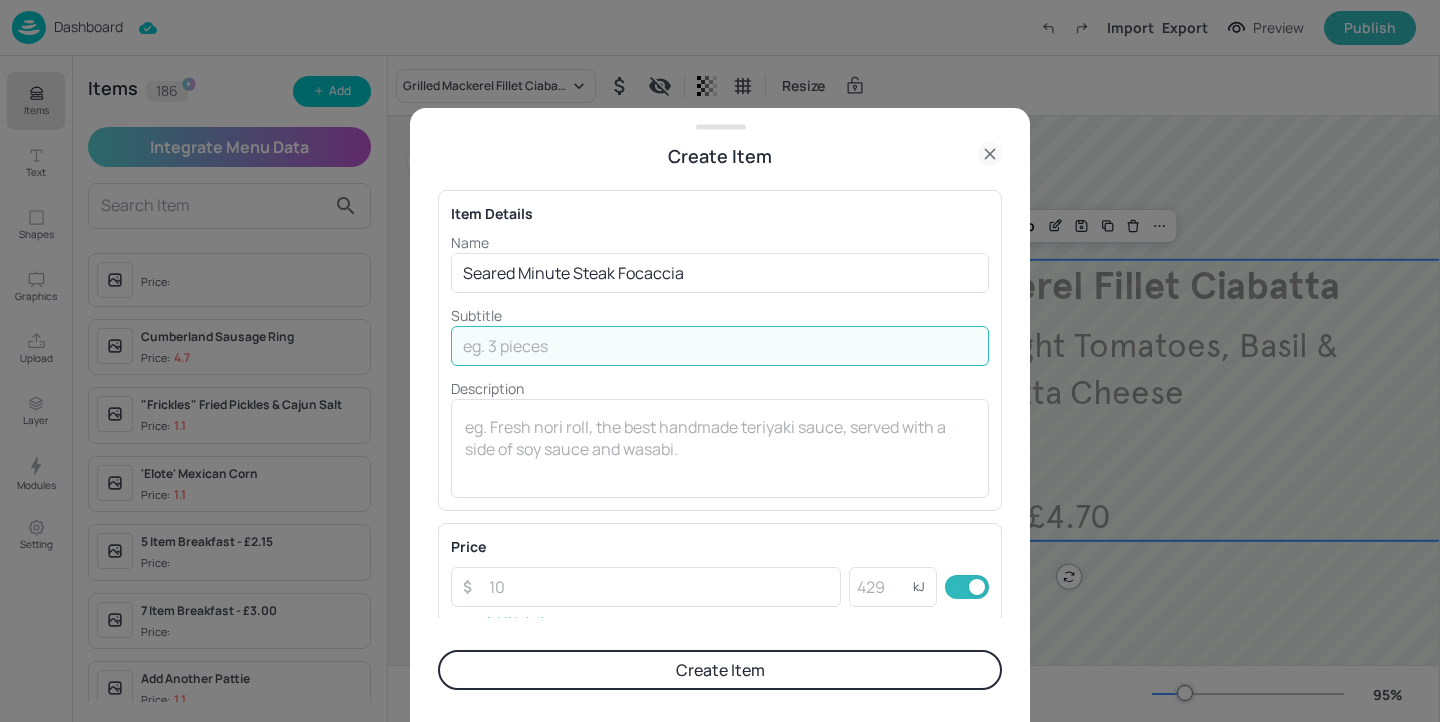 click at bounding box center [720, 346] 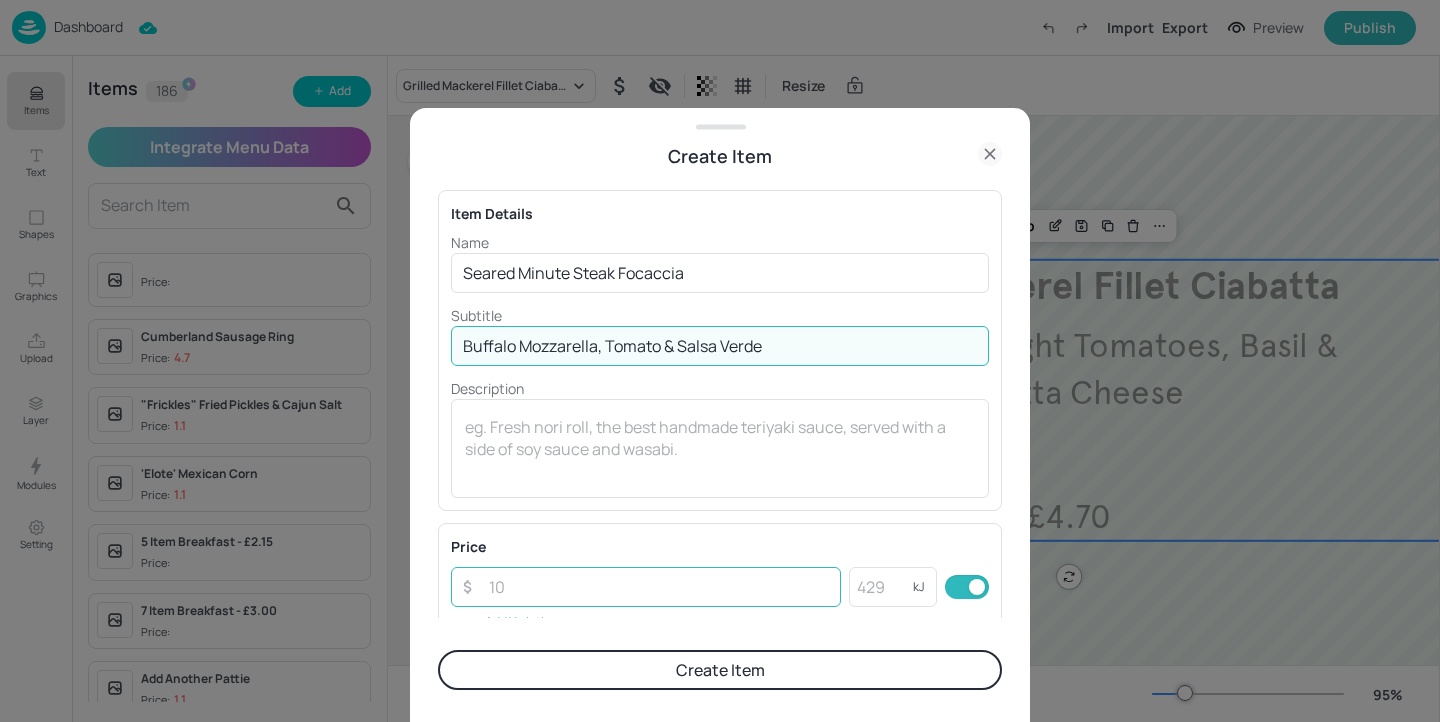 type on "Buffalo Mozzarella, Tomato & Salsa Verde" 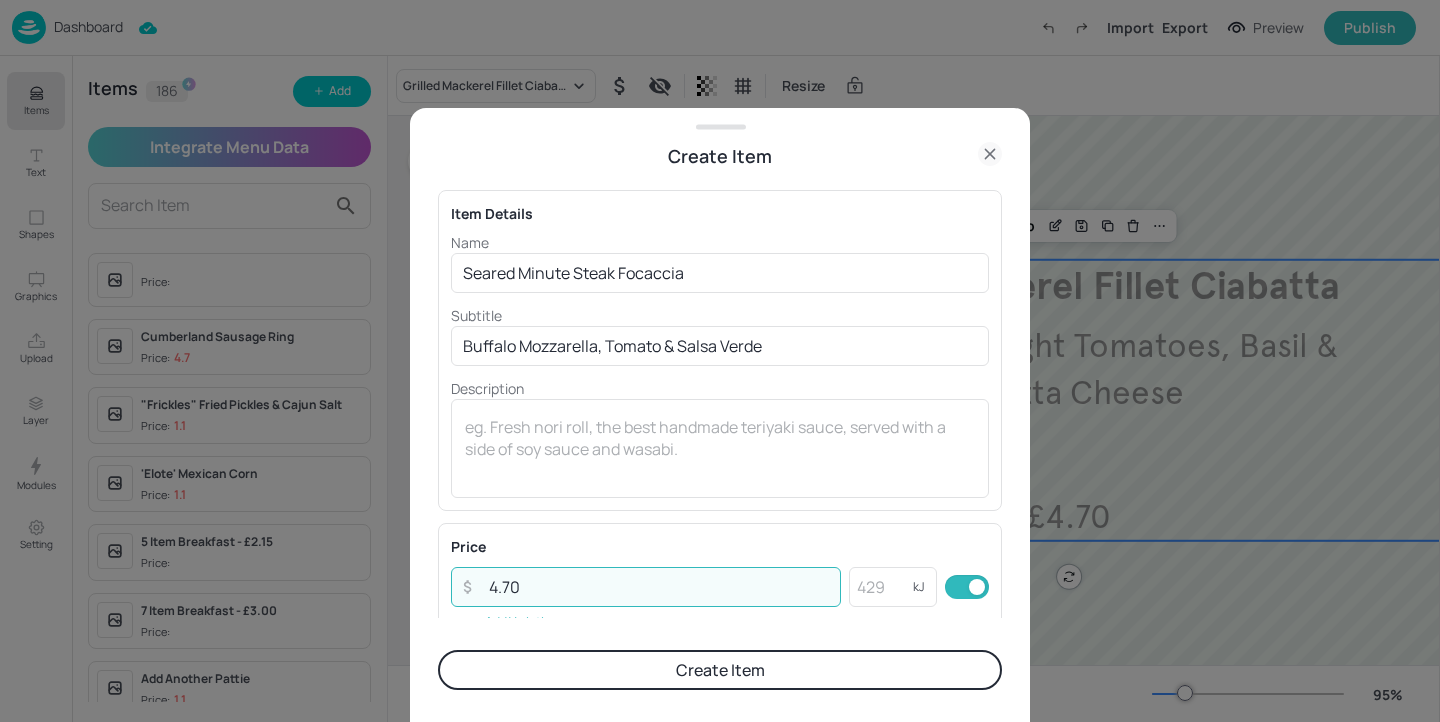 type on "4.70" 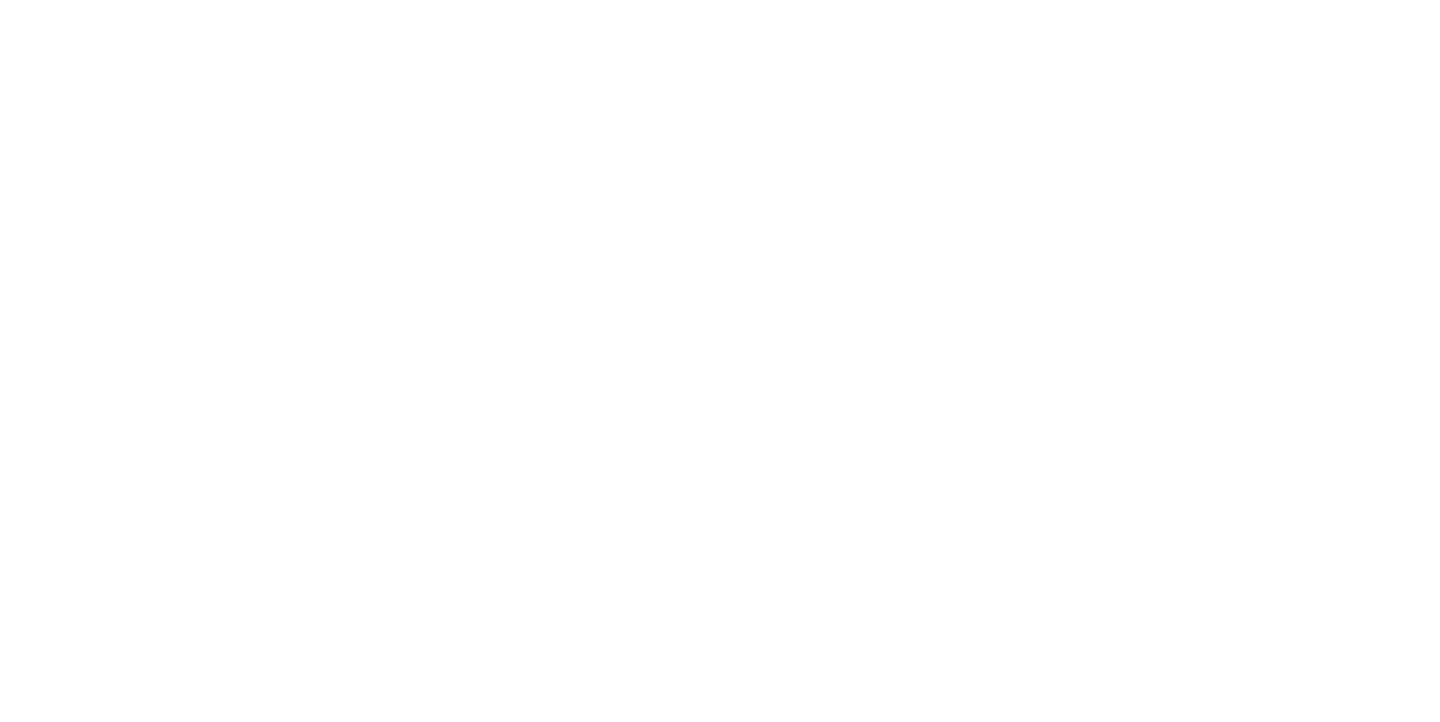 scroll, scrollTop: 0, scrollLeft: 0, axis: both 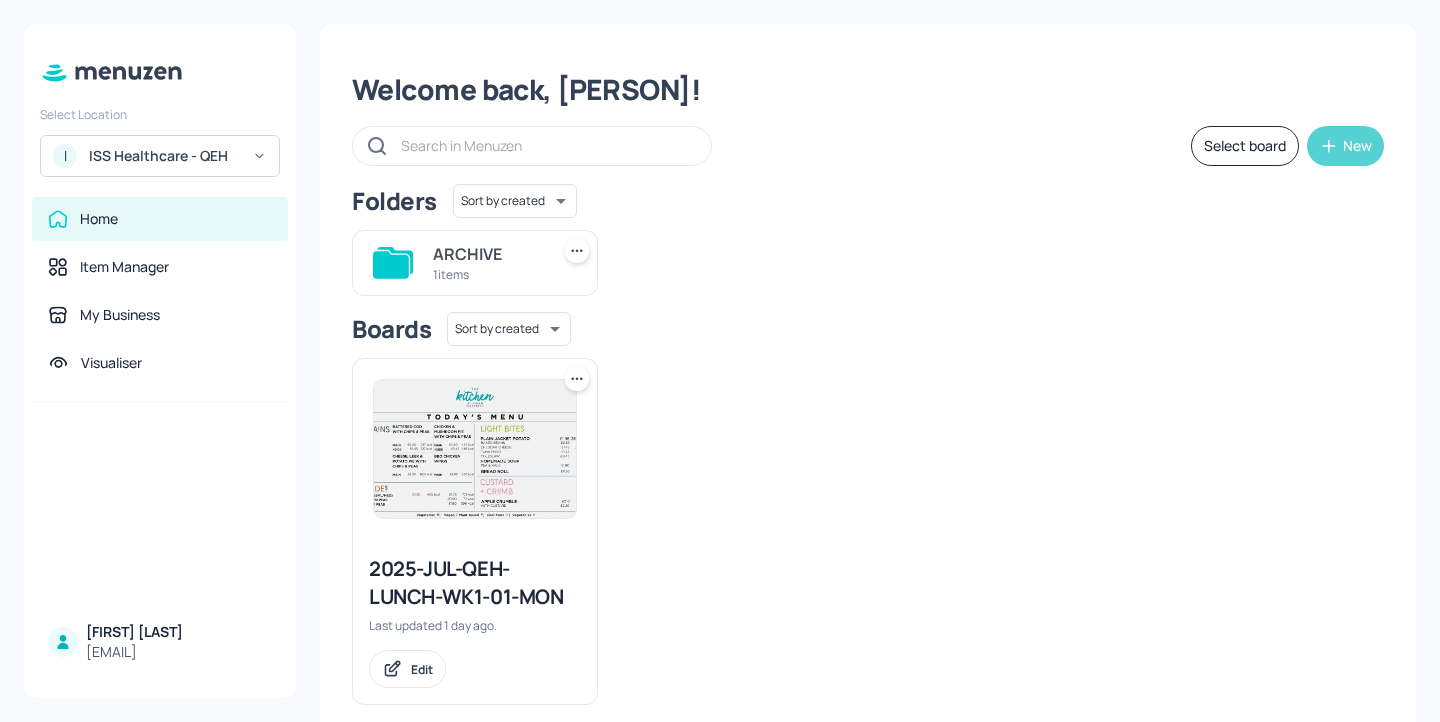 click on "New" at bounding box center (1357, 146) 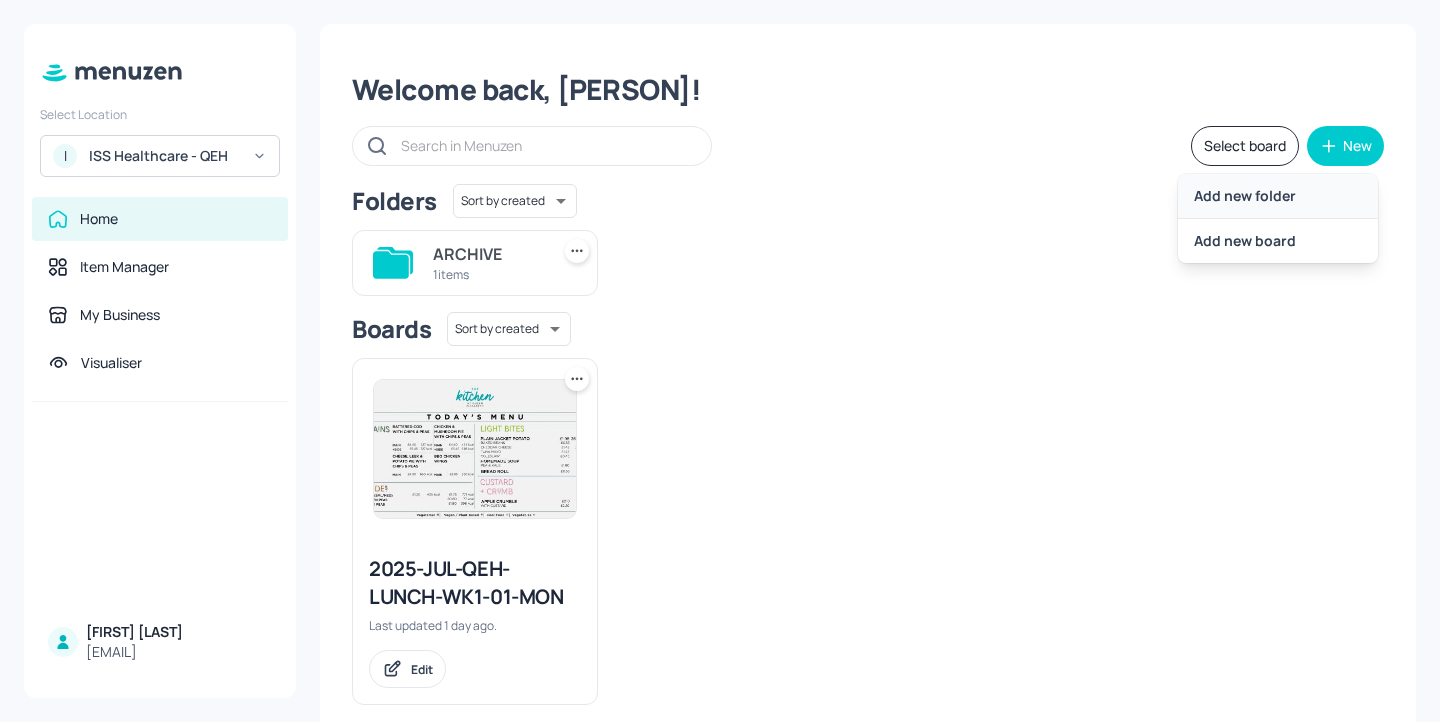 click on "Add new folder" at bounding box center (1278, 196) 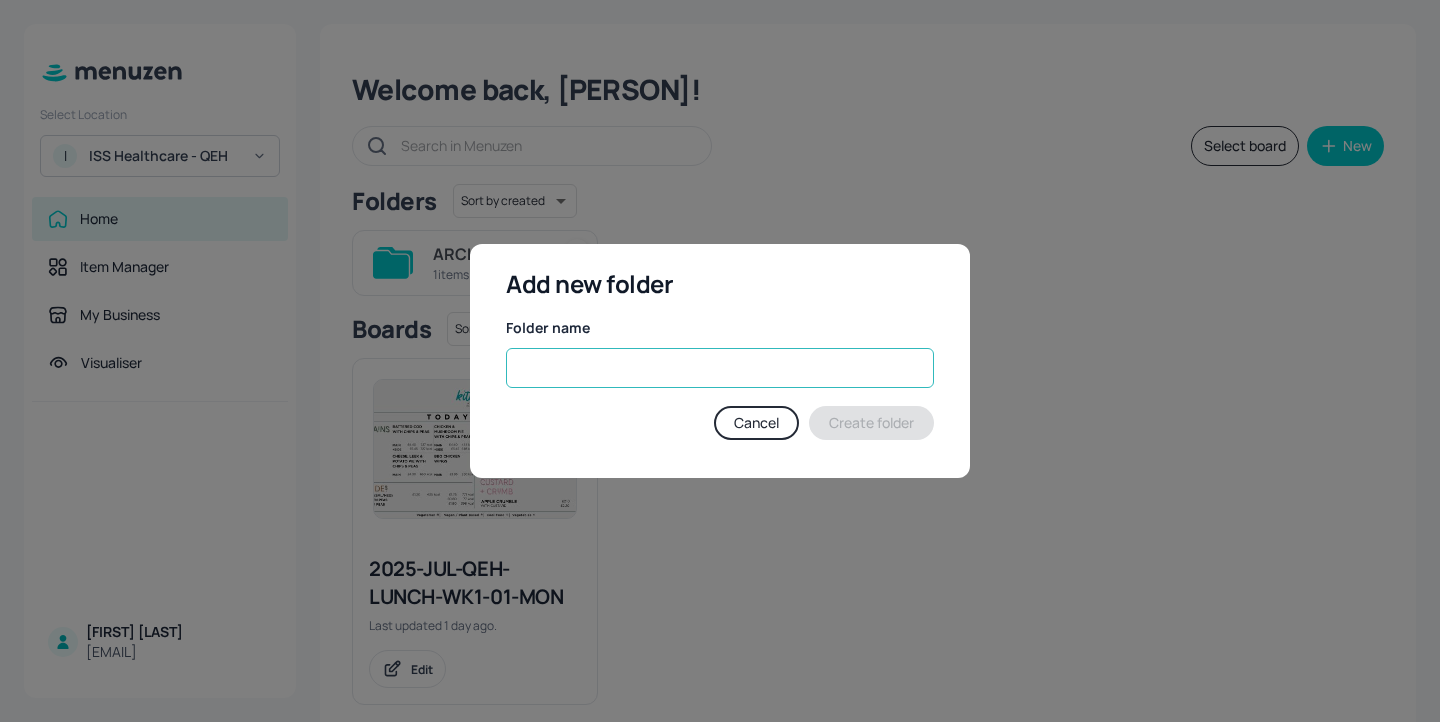 click at bounding box center [720, 368] 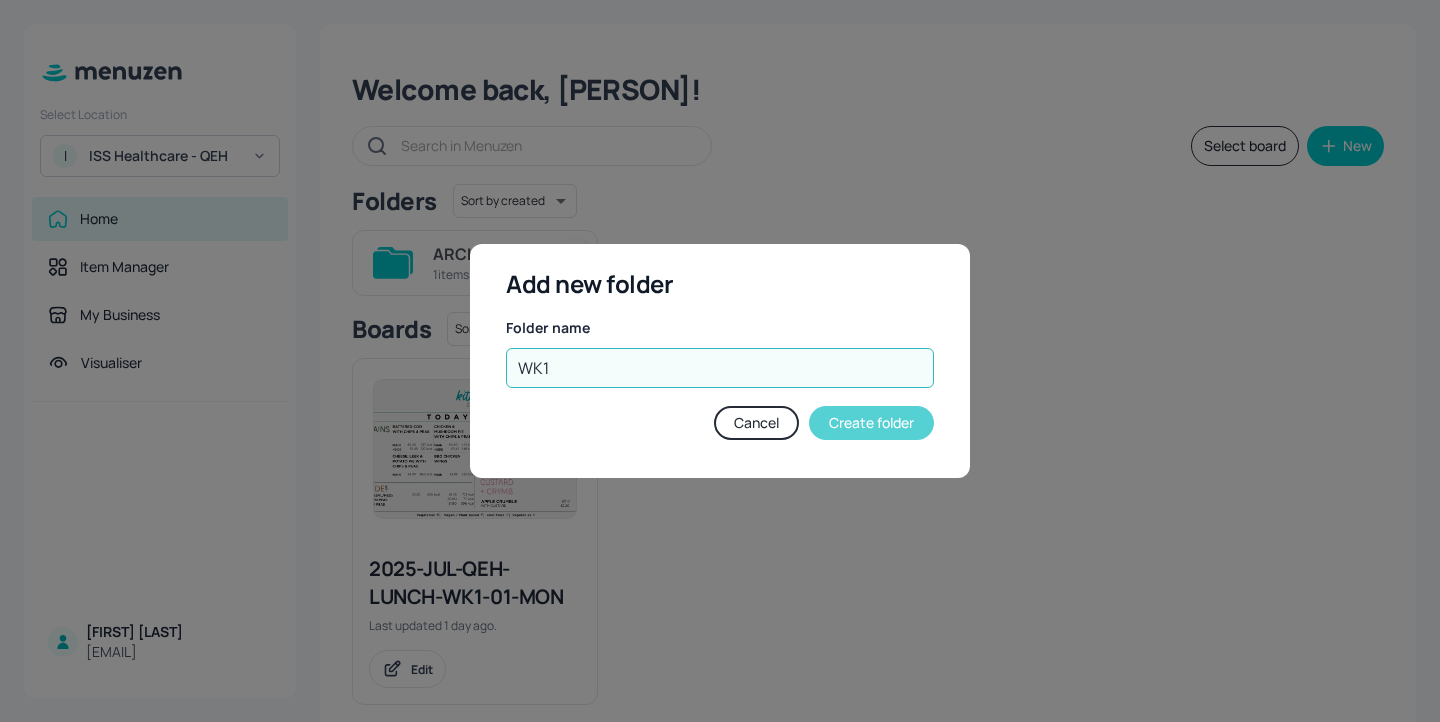 type on "WK1" 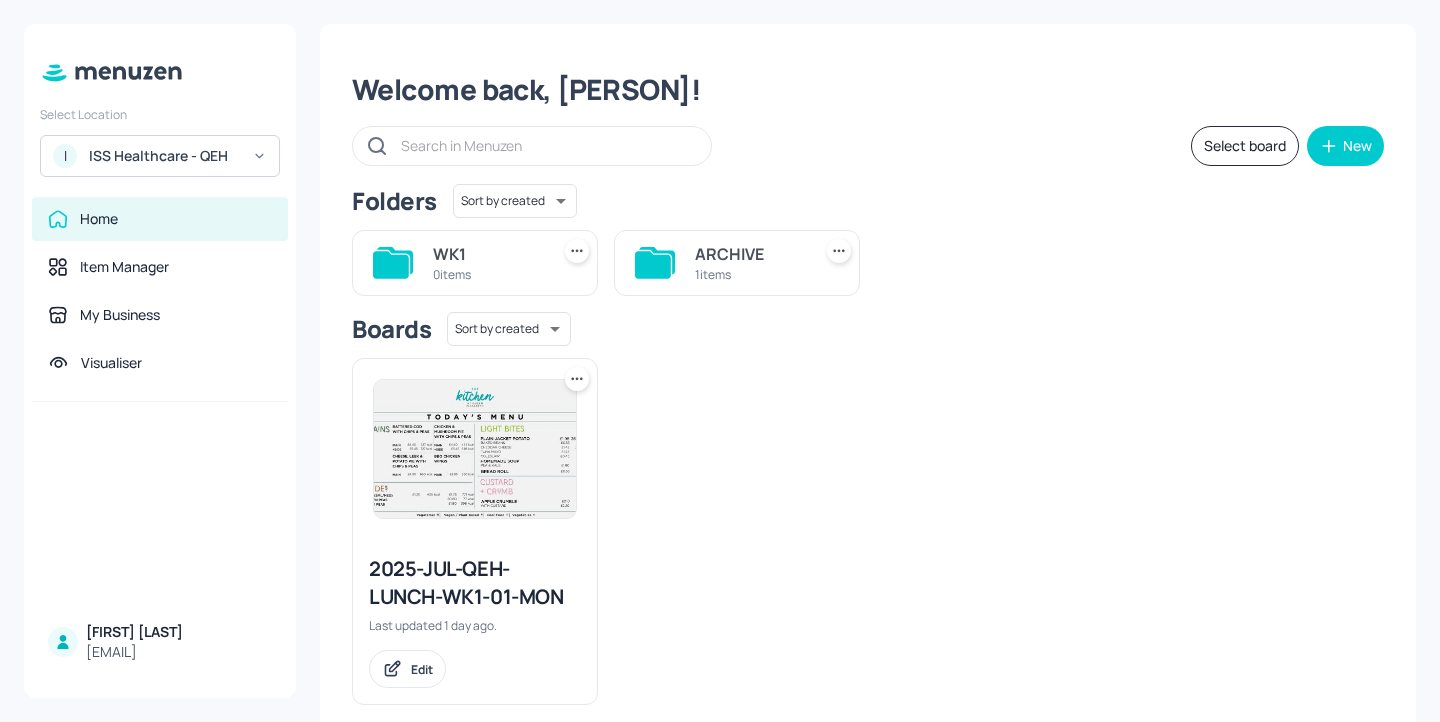 type 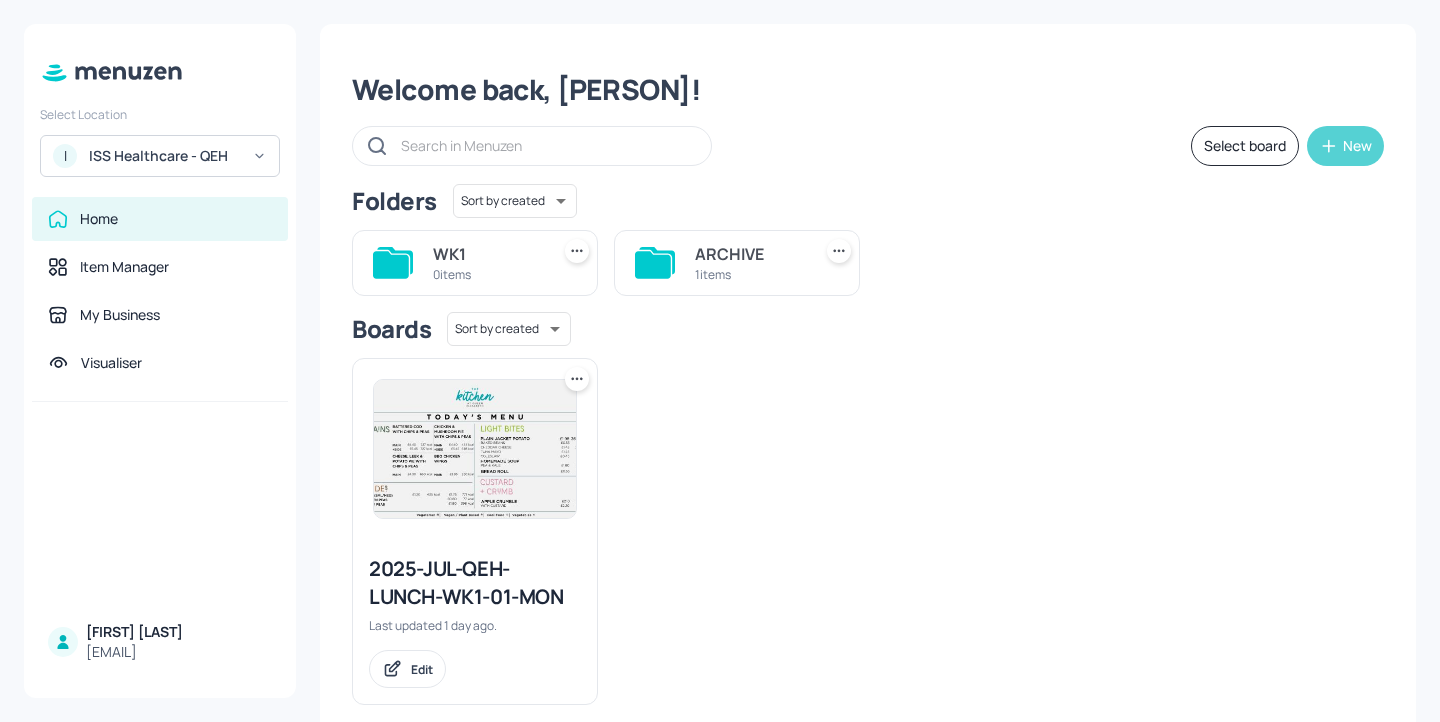 click on "New" at bounding box center [1357, 146] 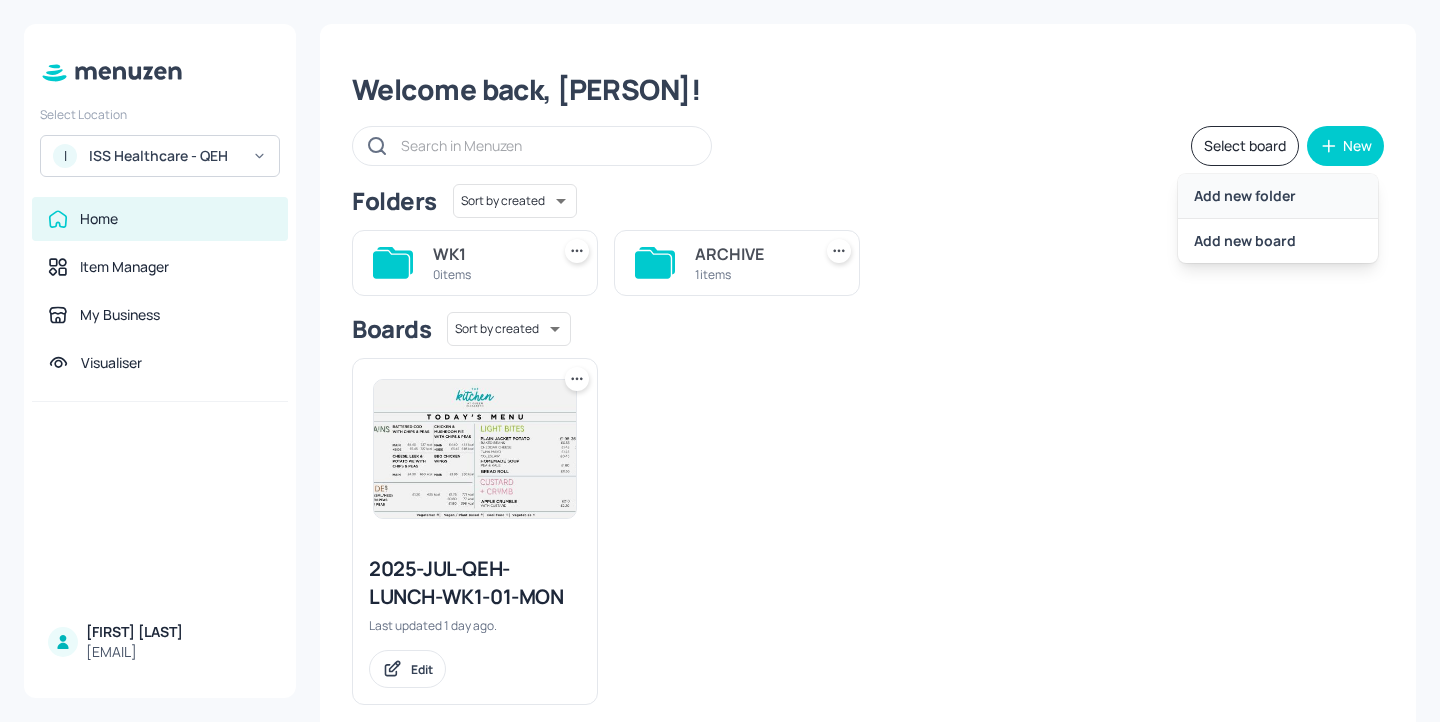 click on "Add new folder" at bounding box center (1278, 196) 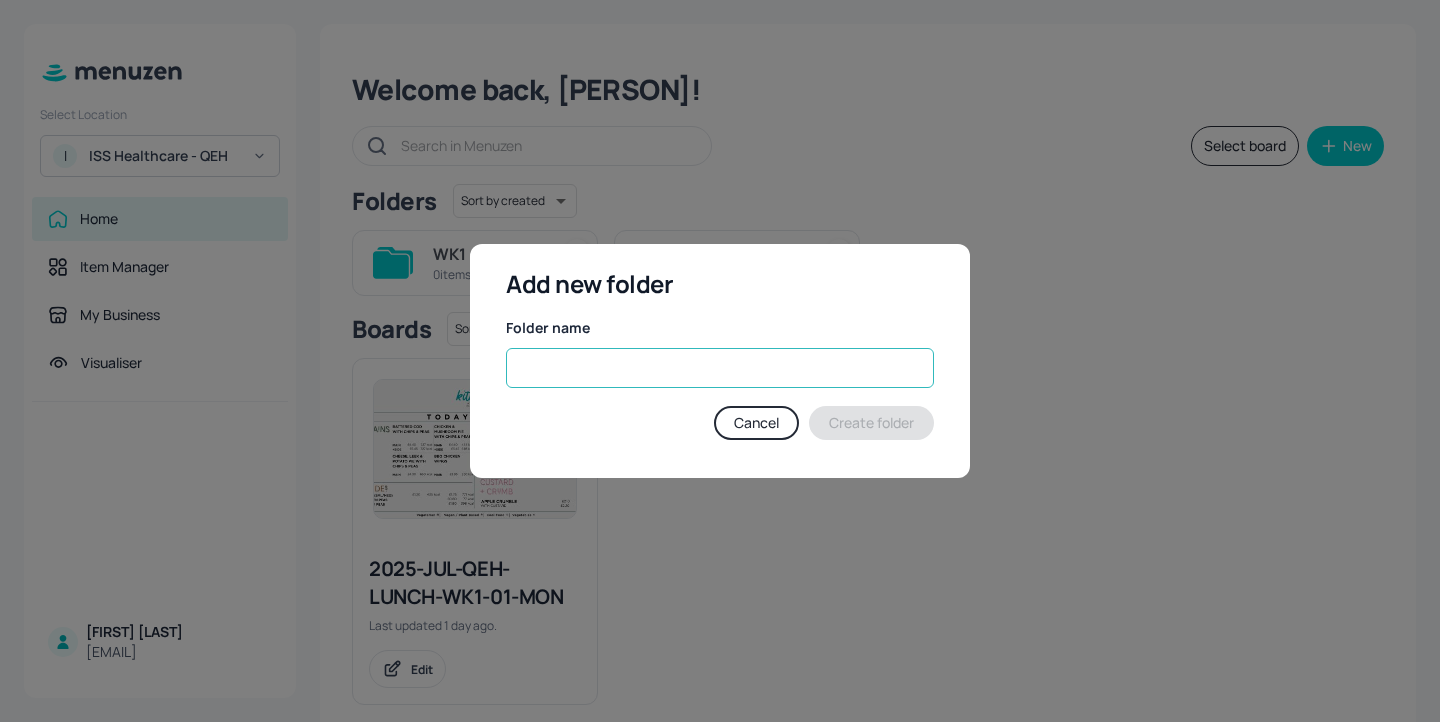 click at bounding box center (720, 368) 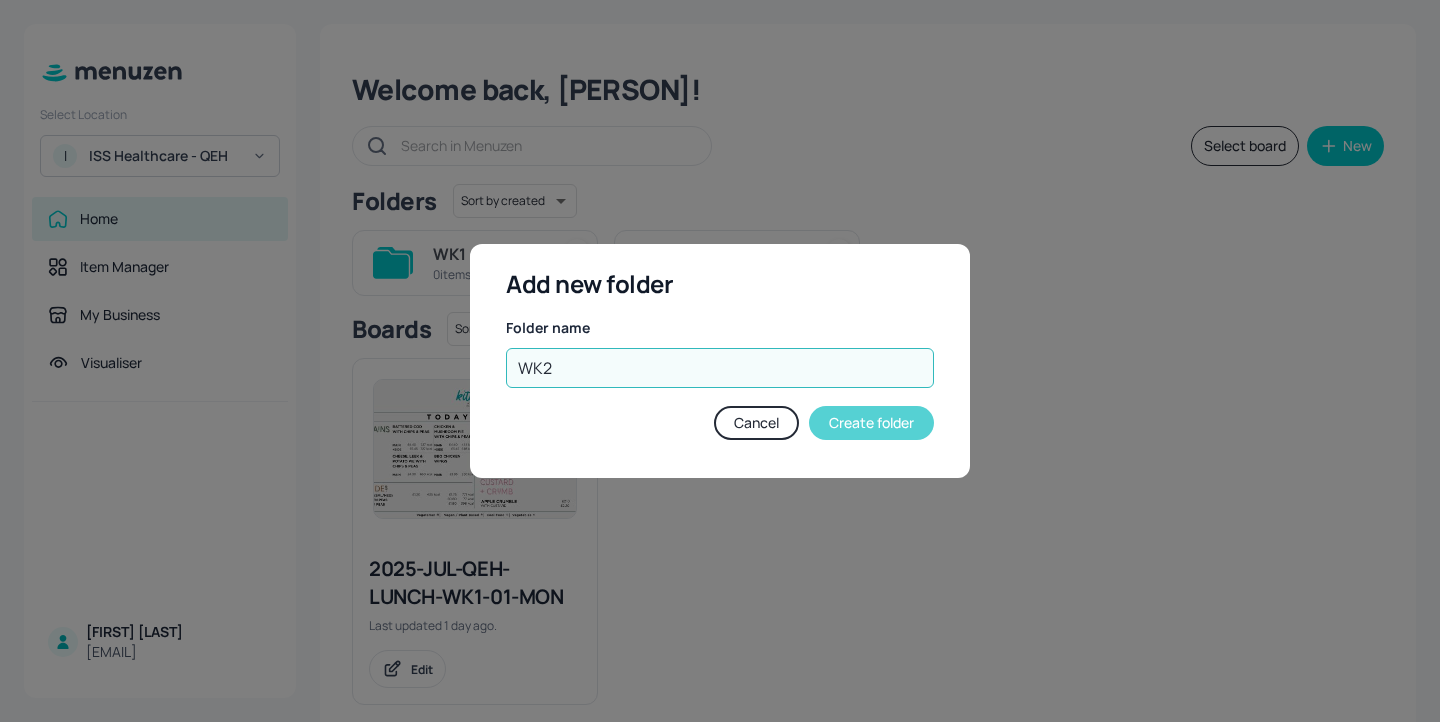 type on "WK2" 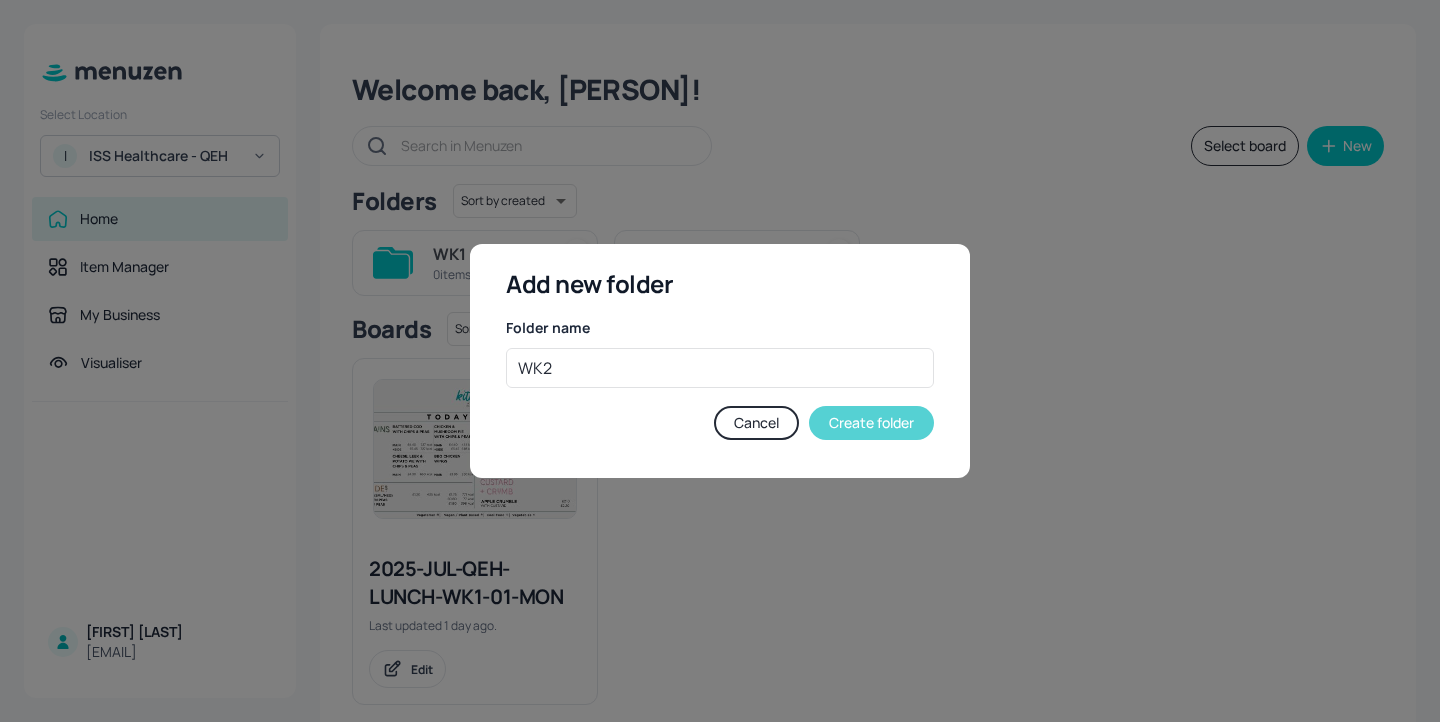 click on "Create folder" at bounding box center [871, 423] 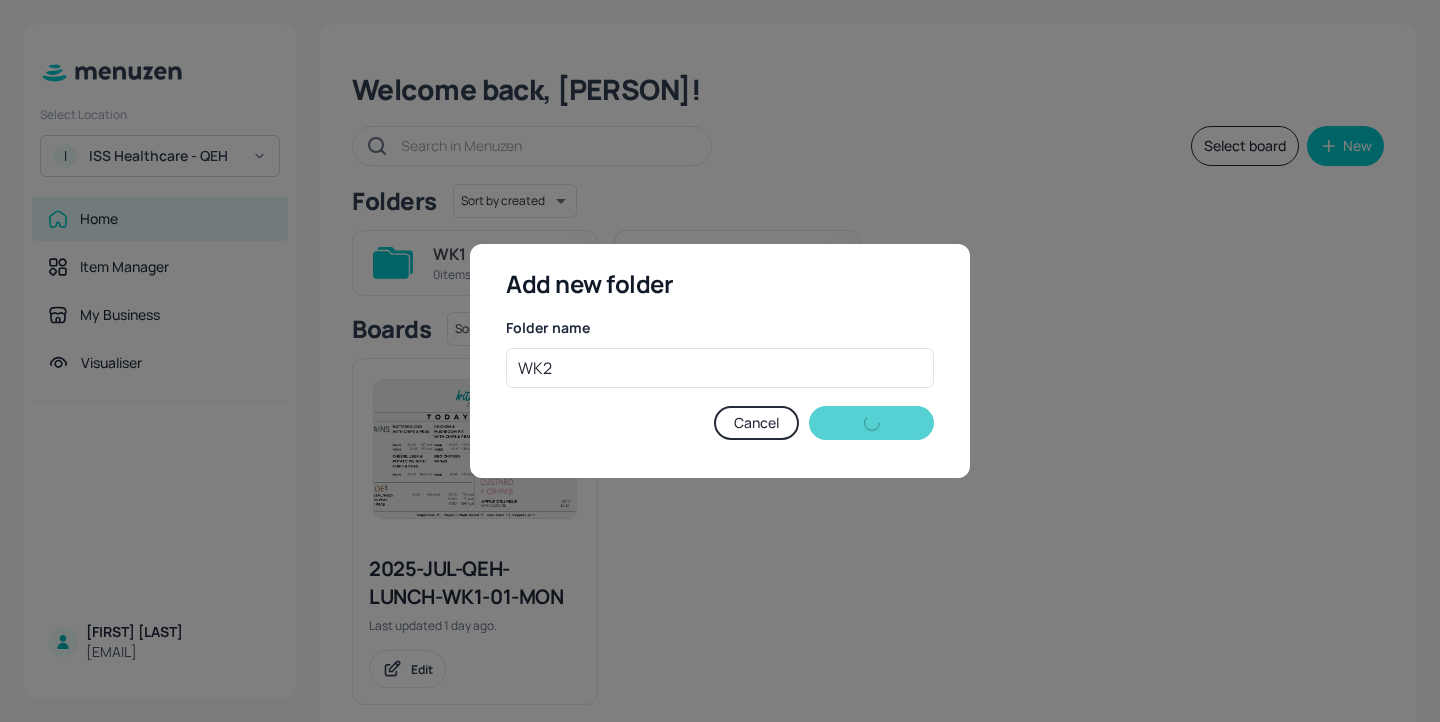 type 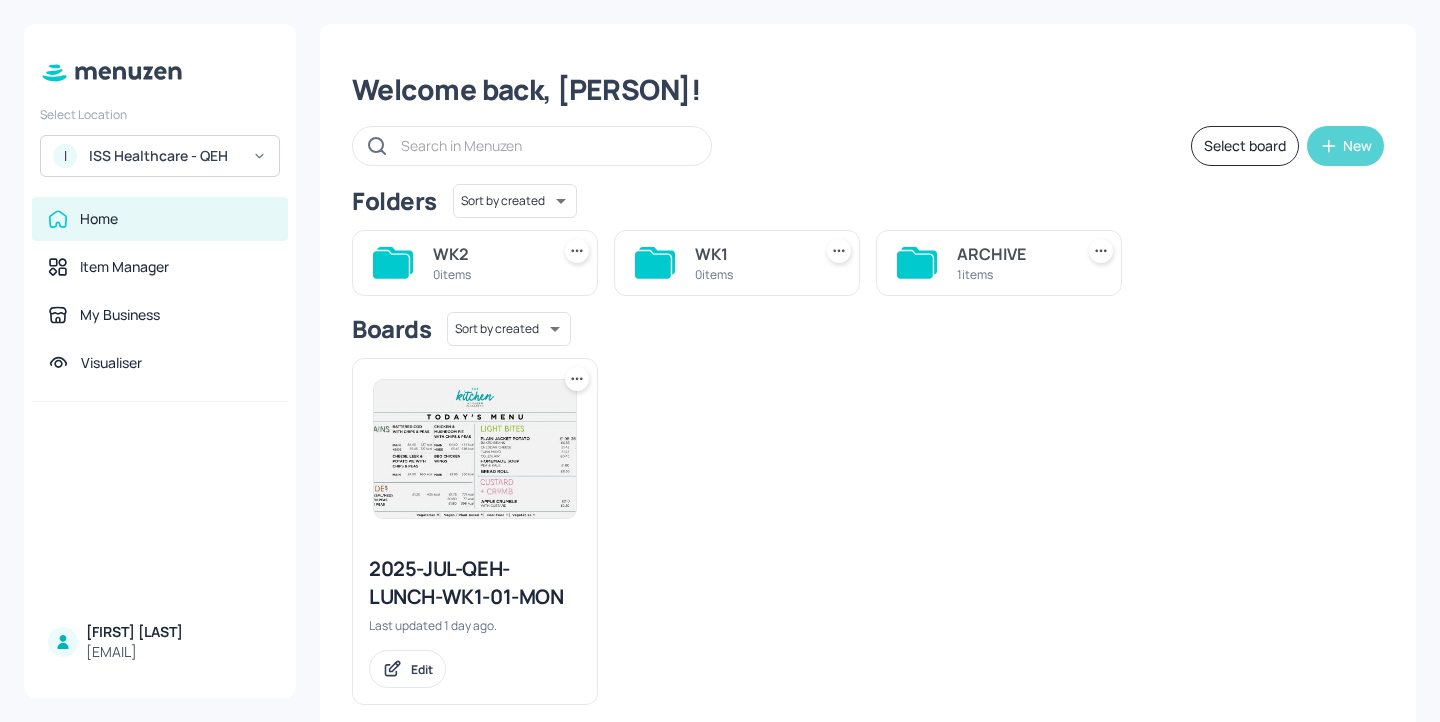 click on "New" at bounding box center (1345, 146) 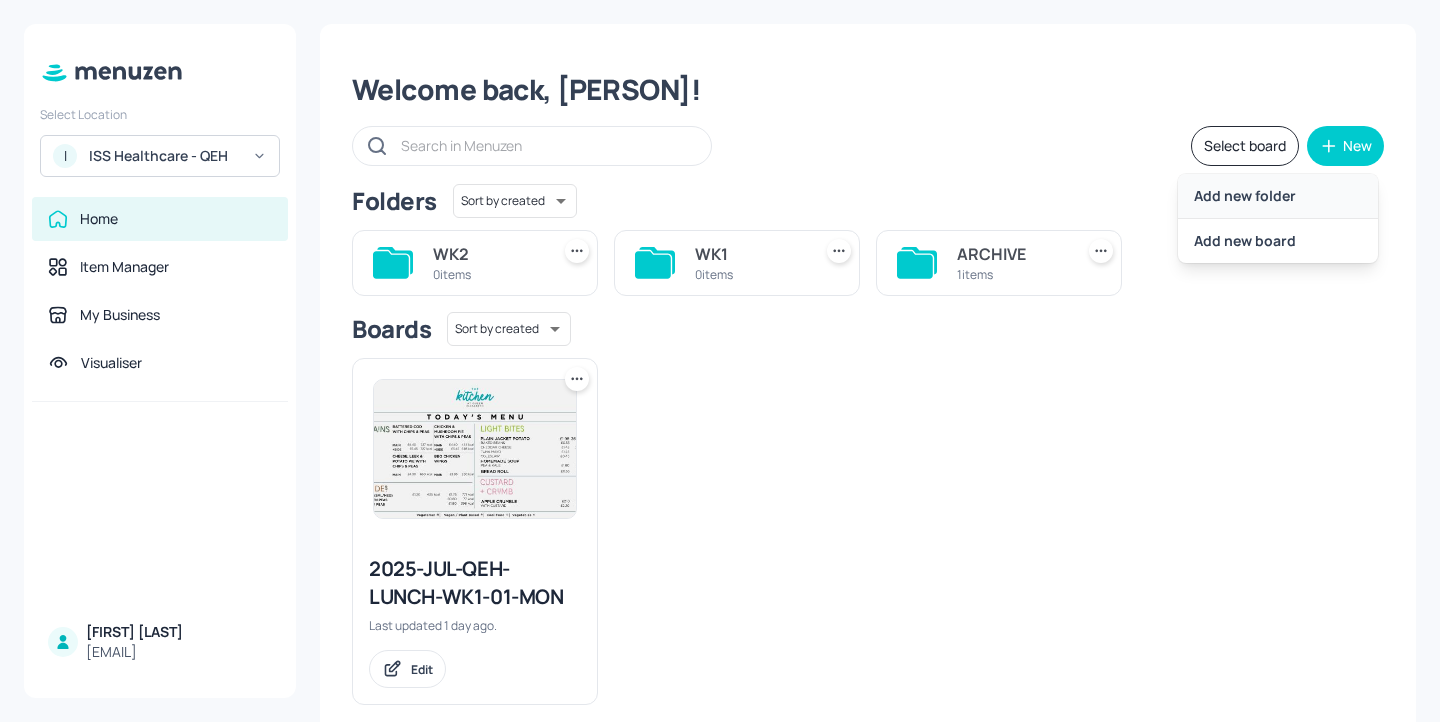 click on "Add new folder" at bounding box center (1278, 196) 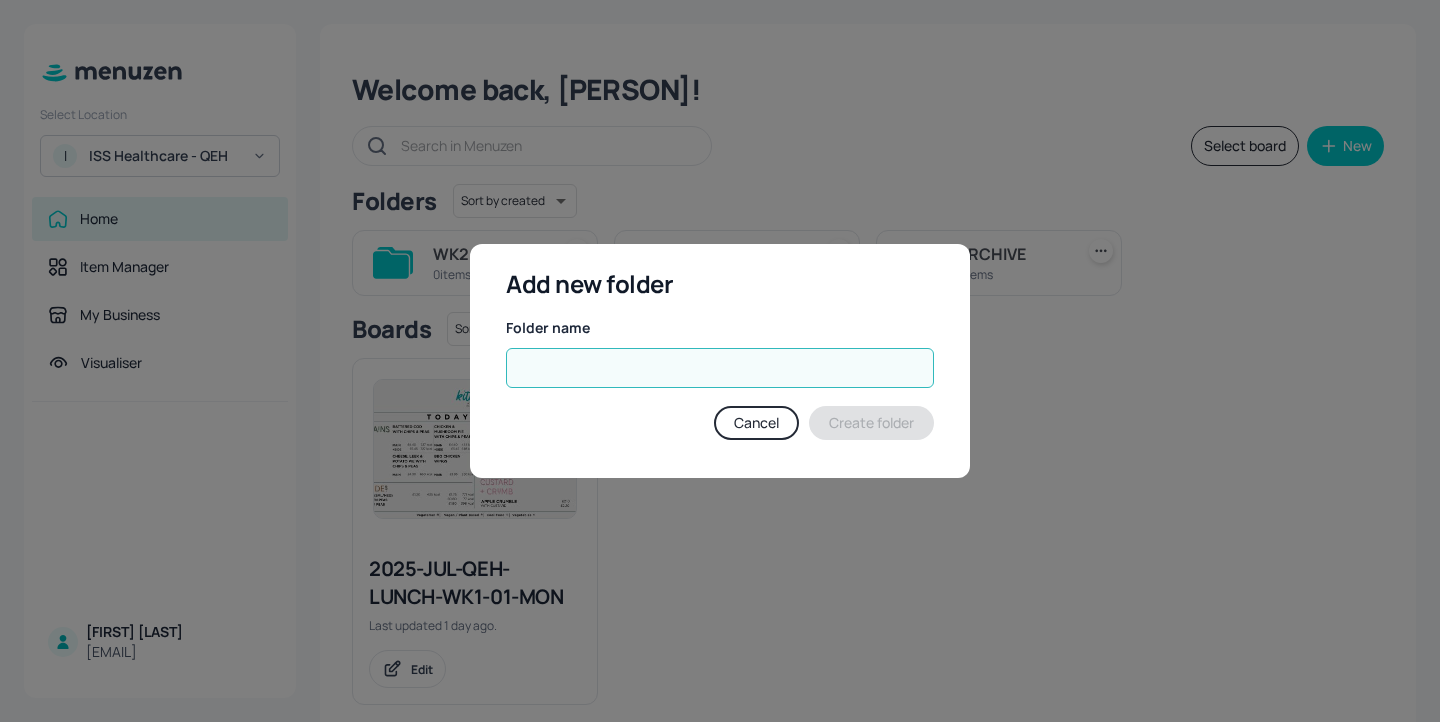 click at bounding box center (720, 368) 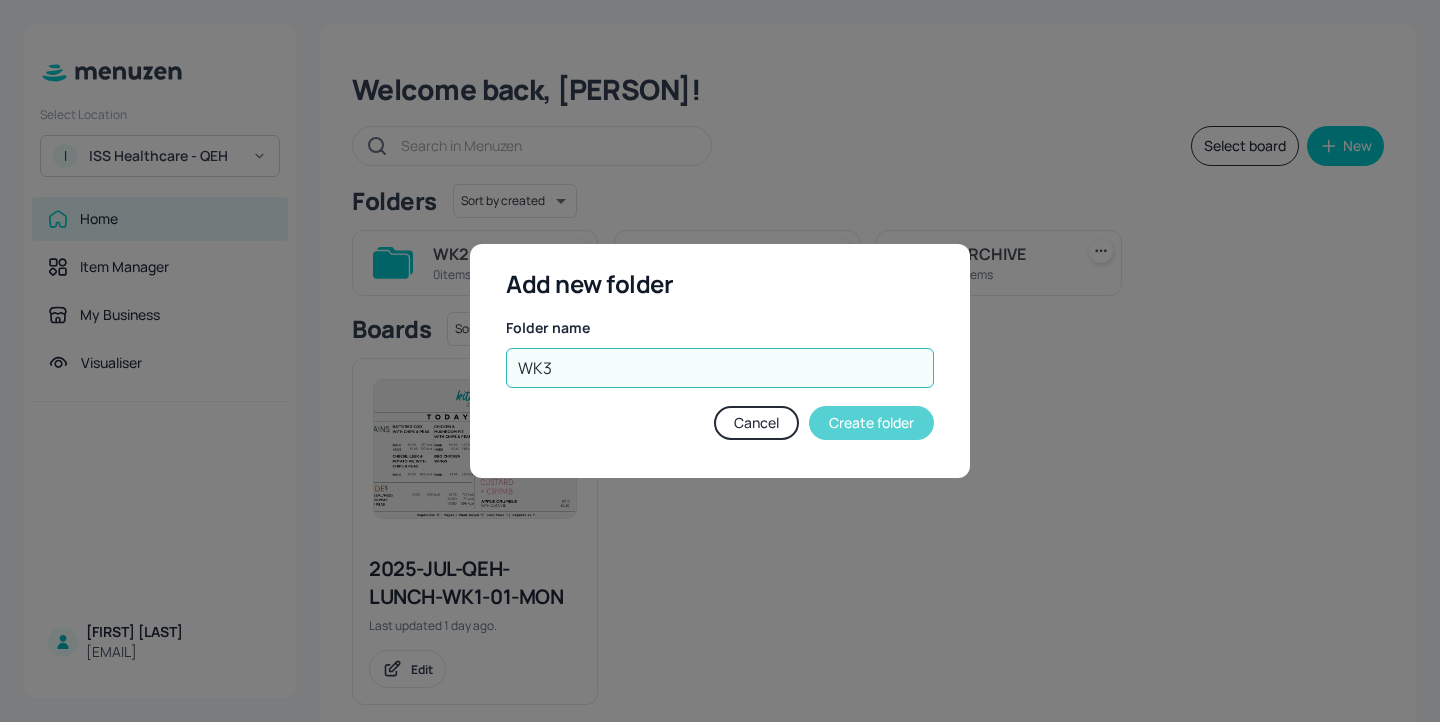 type on "WK3" 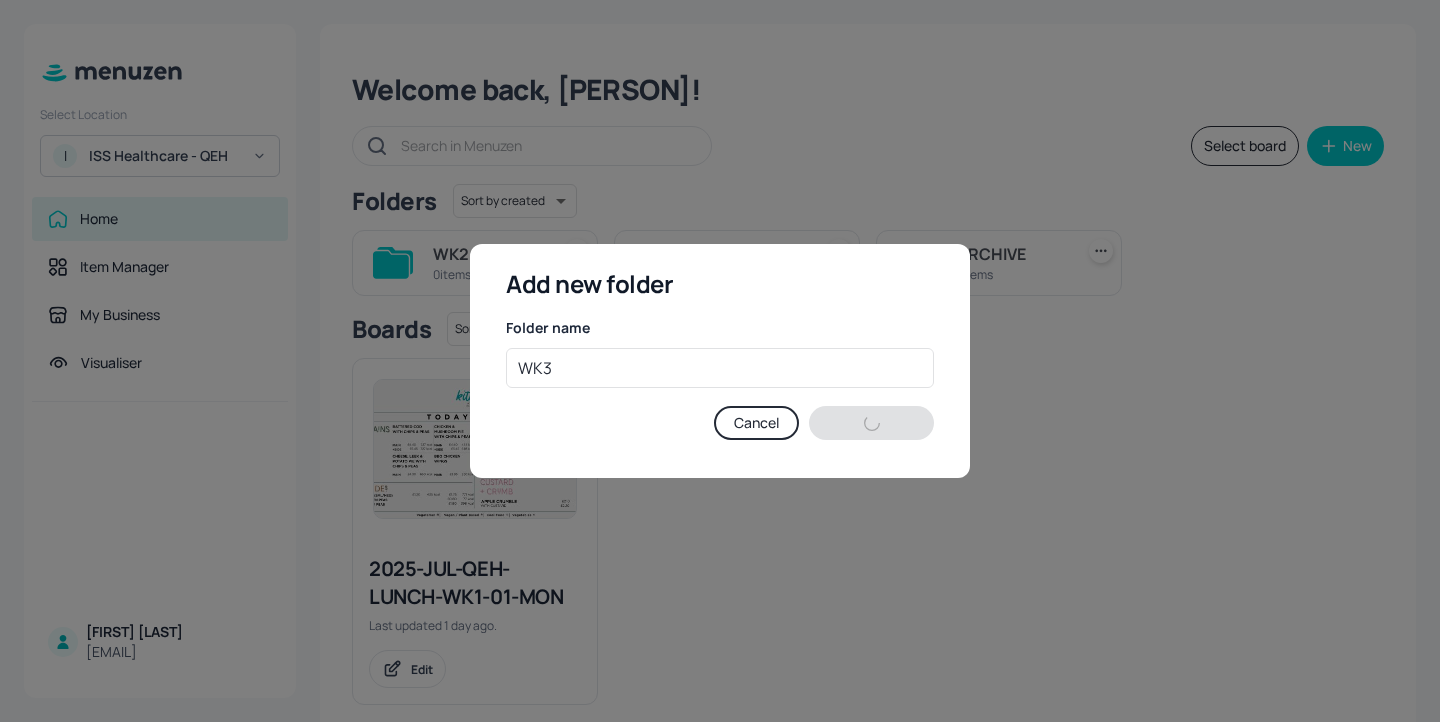 type 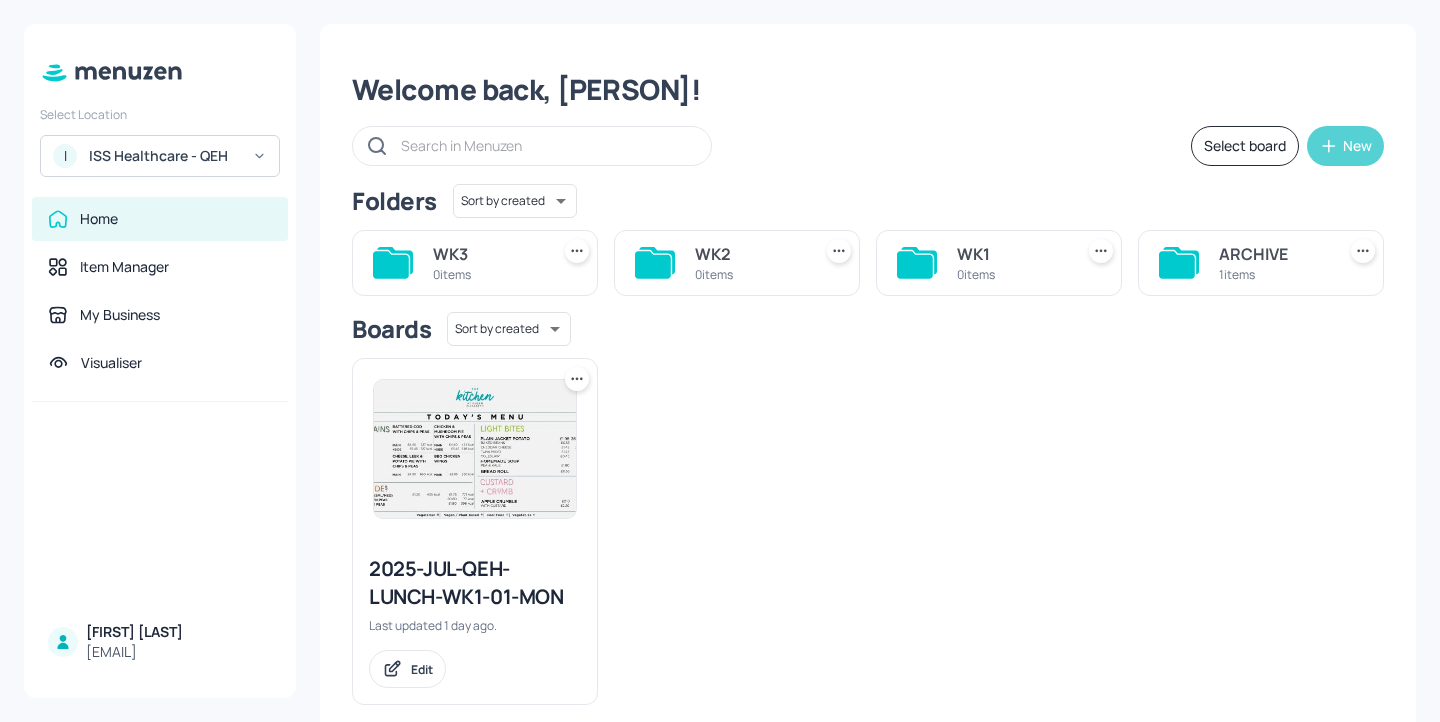 click 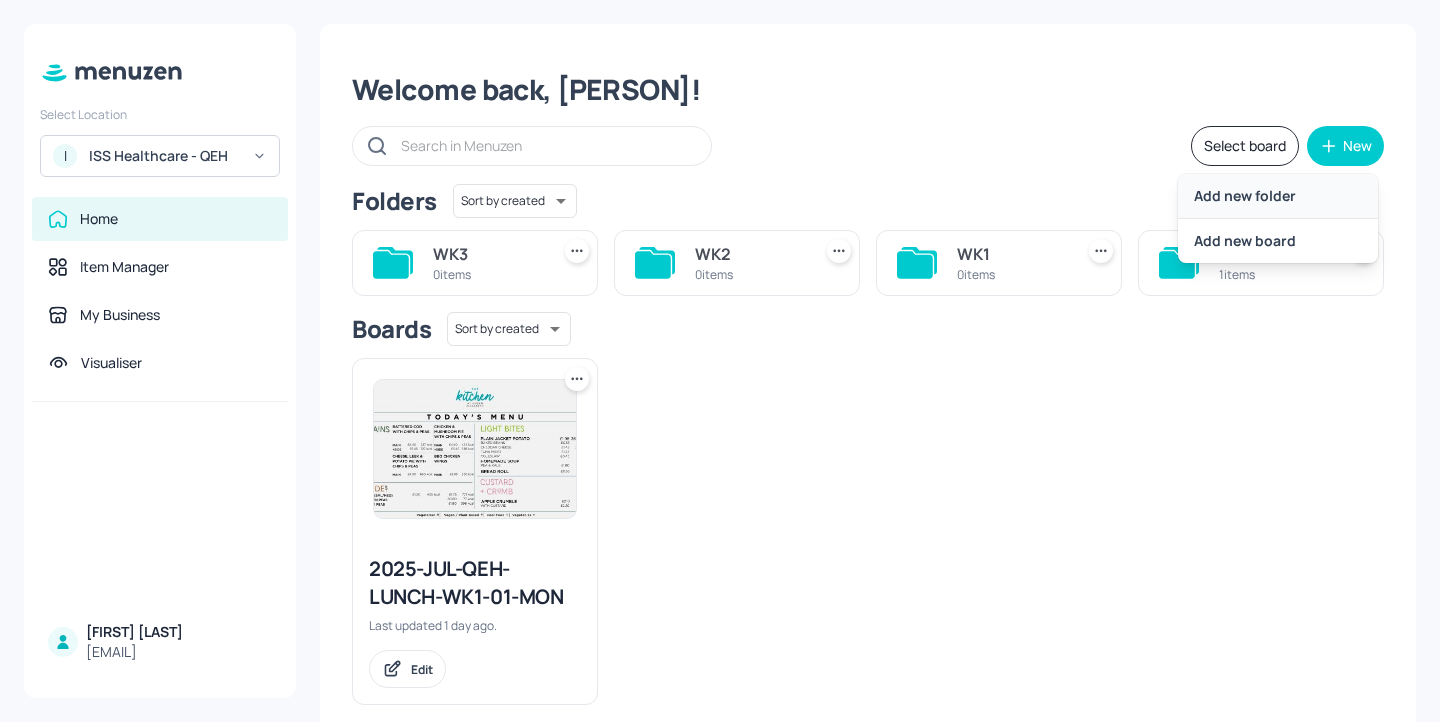 click on "Add new folder" at bounding box center (1278, 196) 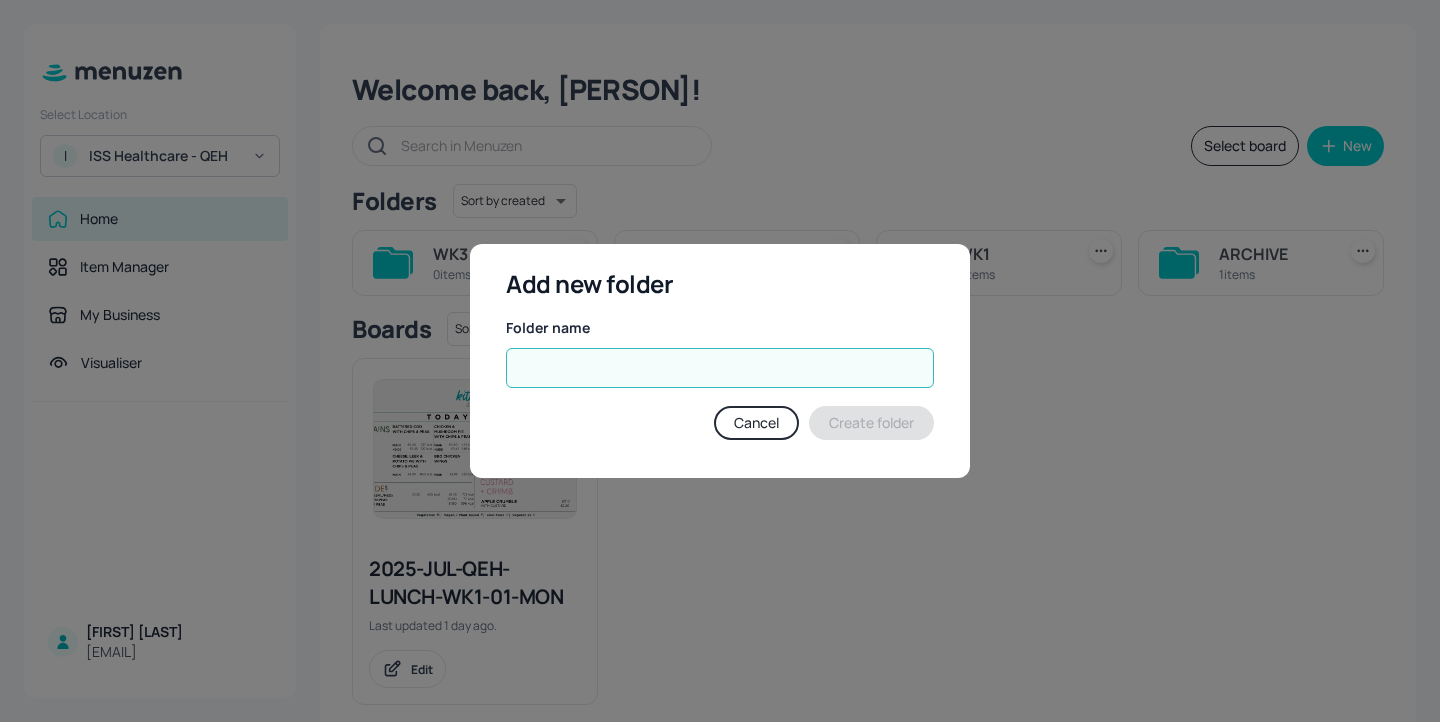 click at bounding box center (720, 368) 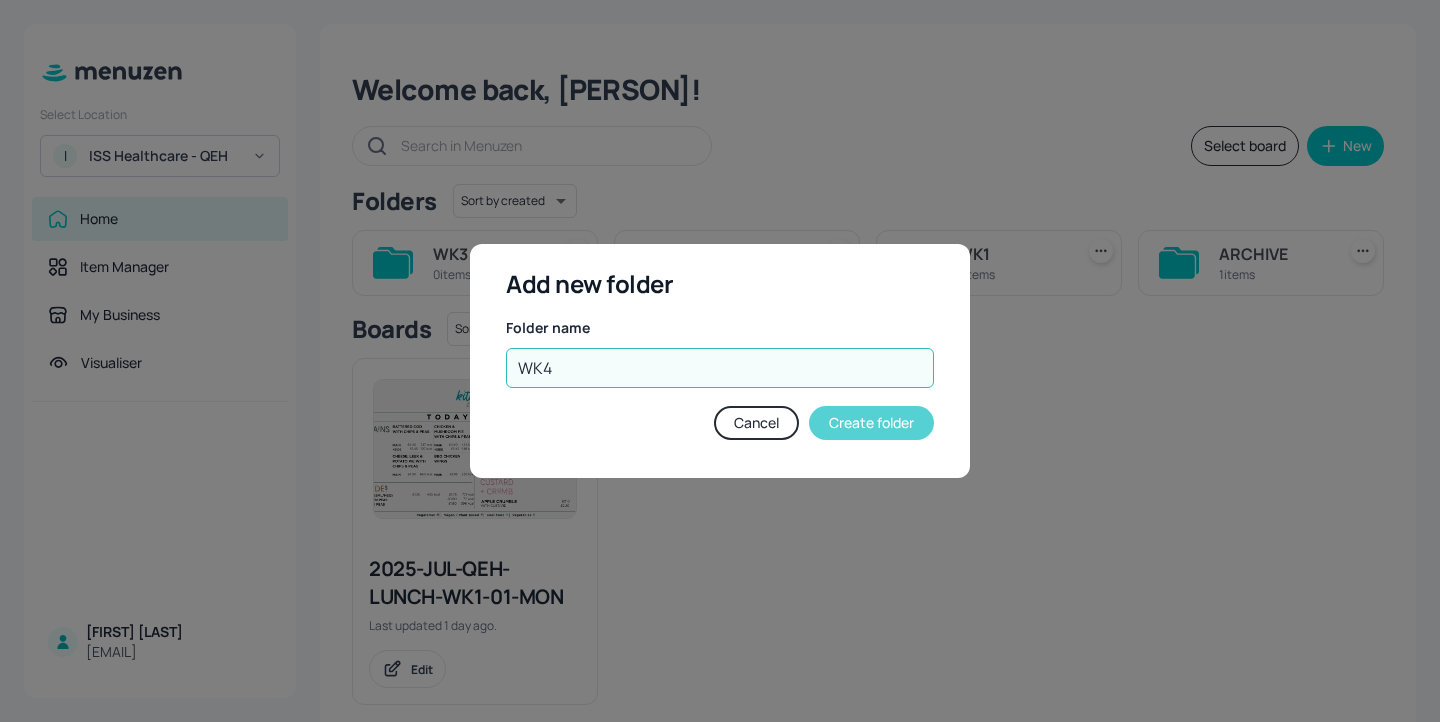 type on "WK4" 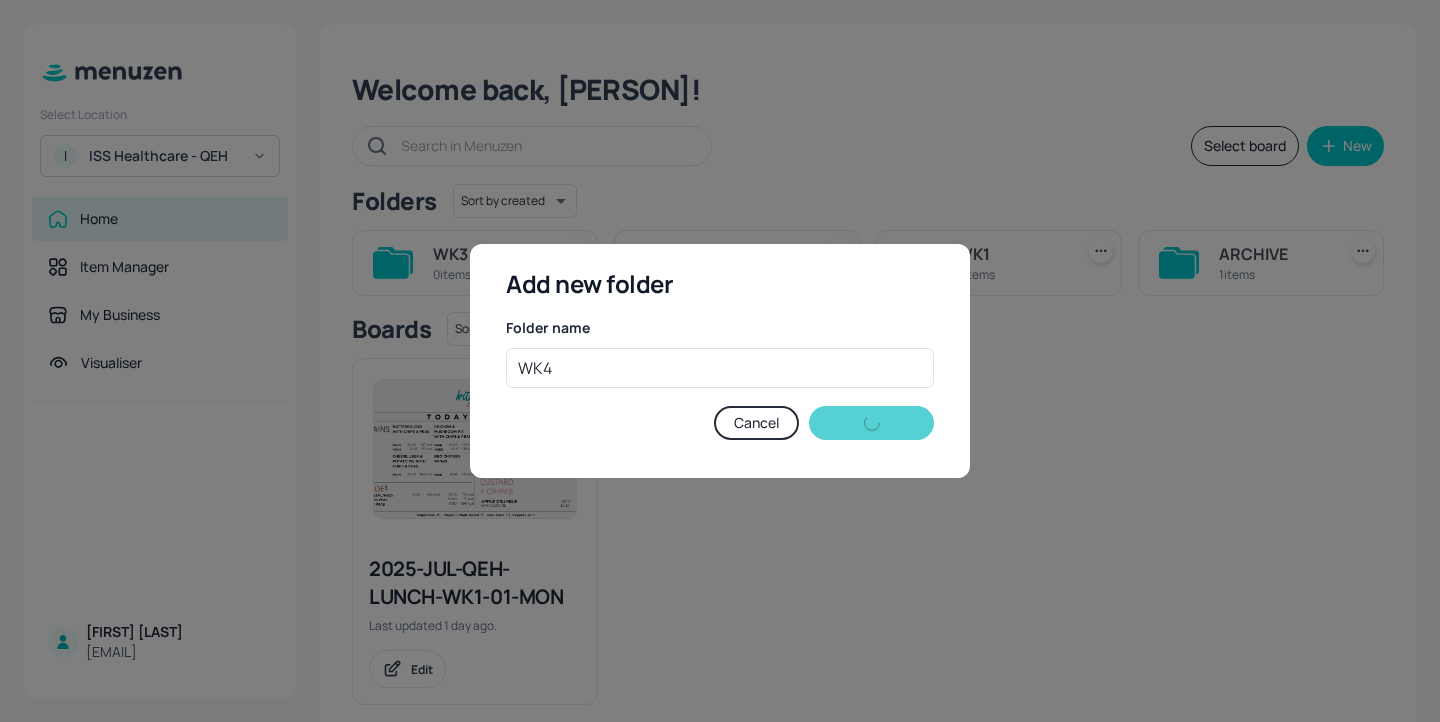 type 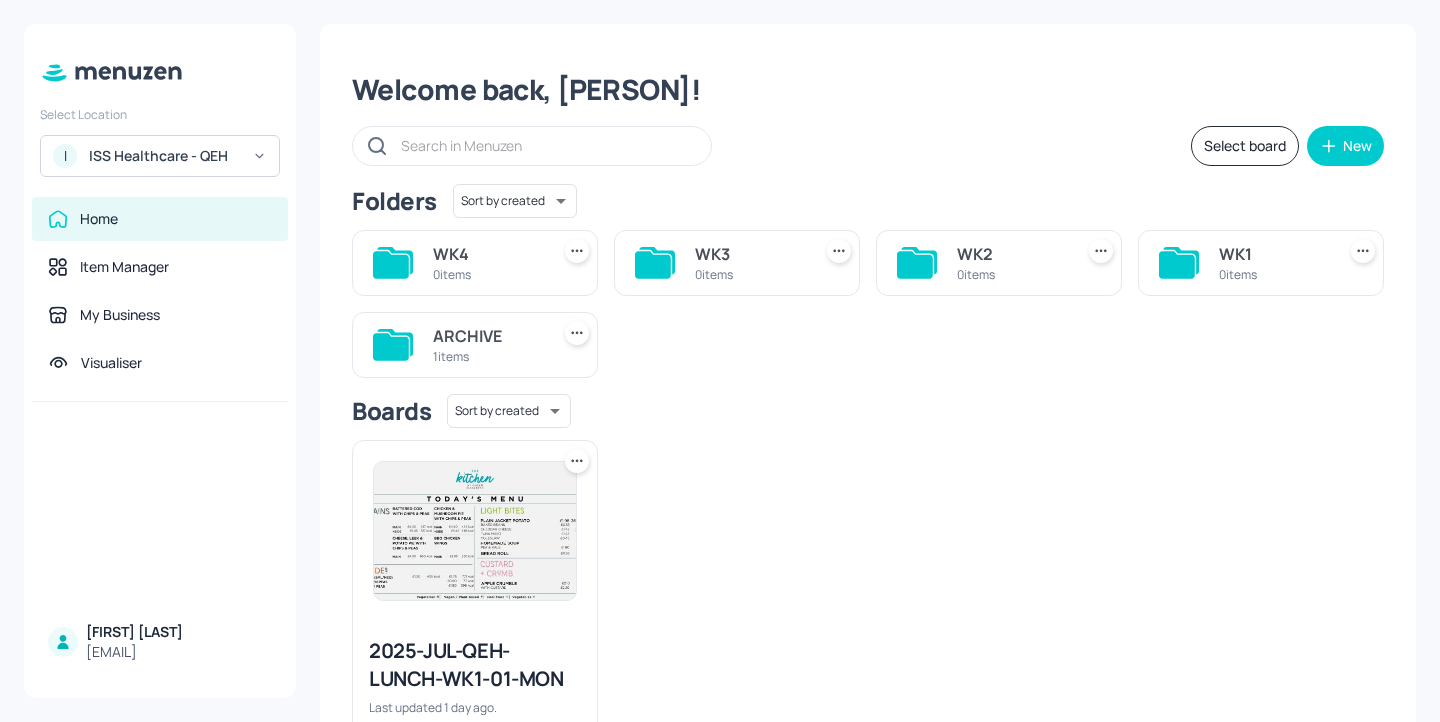 click 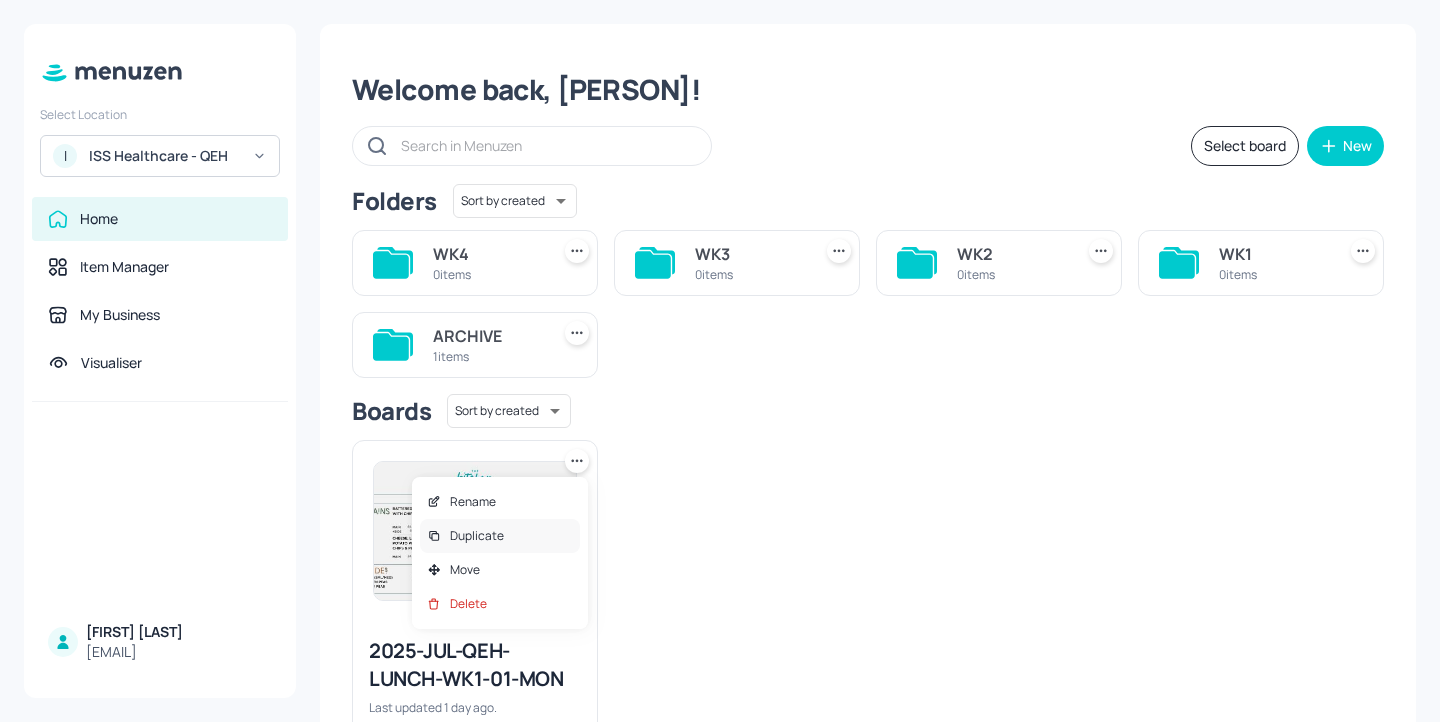click on "Duplicate" at bounding box center [500, 536] 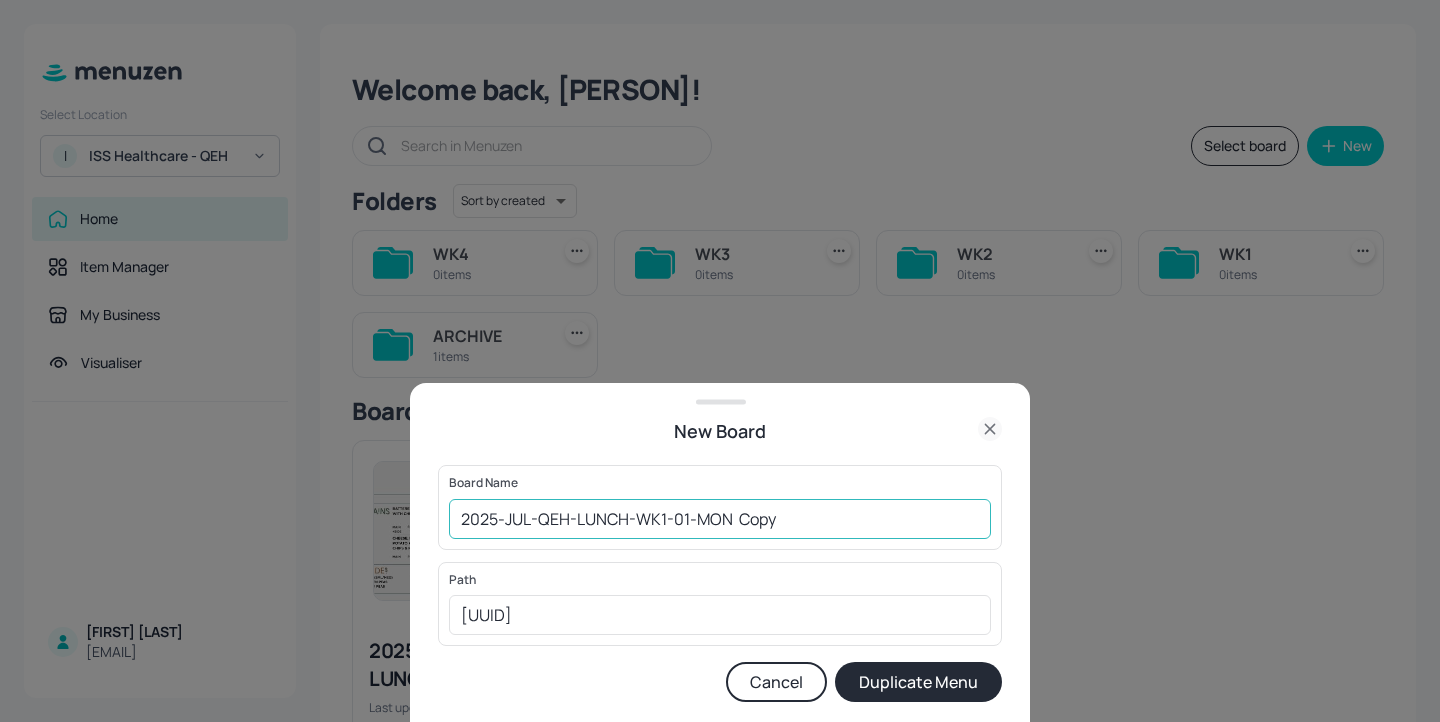 click on "2025-JUL-QEH-LUNCH-WK1-01-MON  Copy" at bounding box center (720, 519) 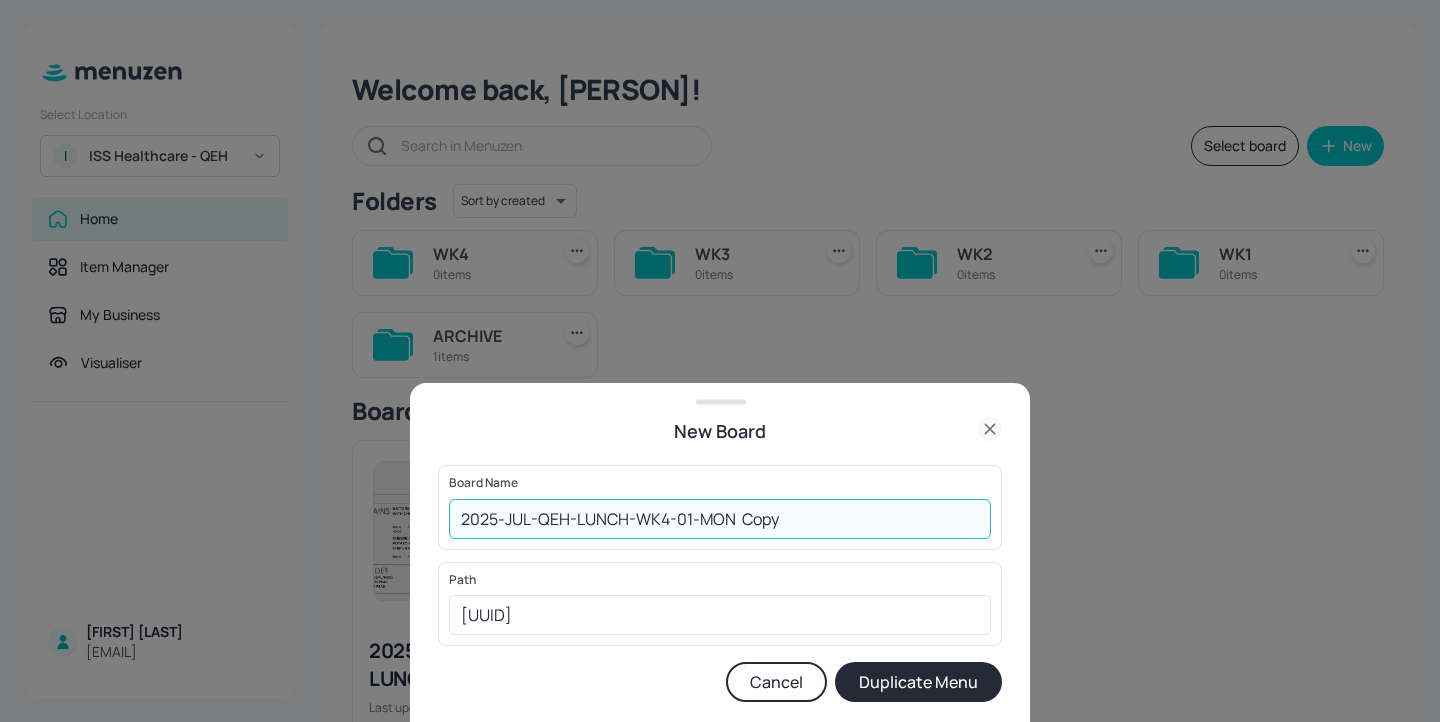 drag, startPoint x: 776, startPoint y: 518, endPoint x: 741, endPoint y: 517, distance: 35.014282 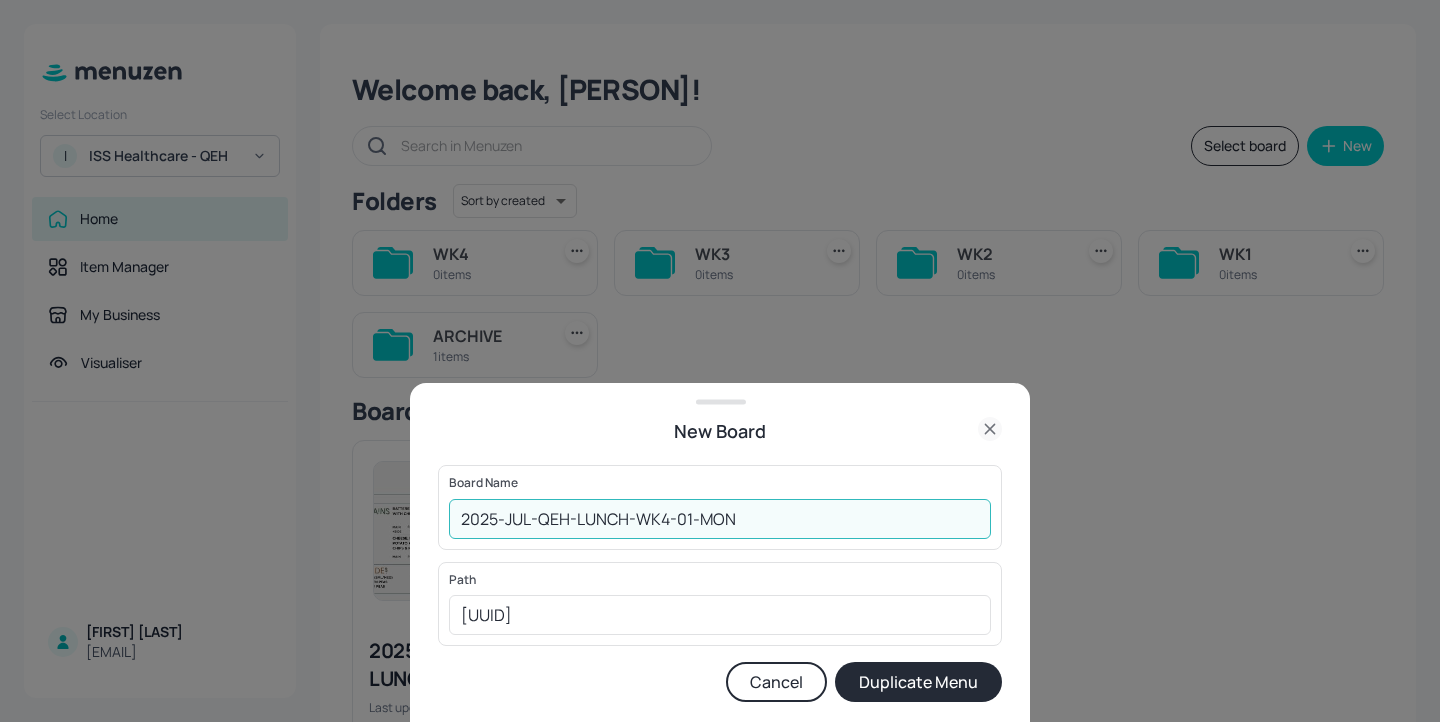 type on "2025-JUL-QEH-LUNCH-WK4-01-MON" 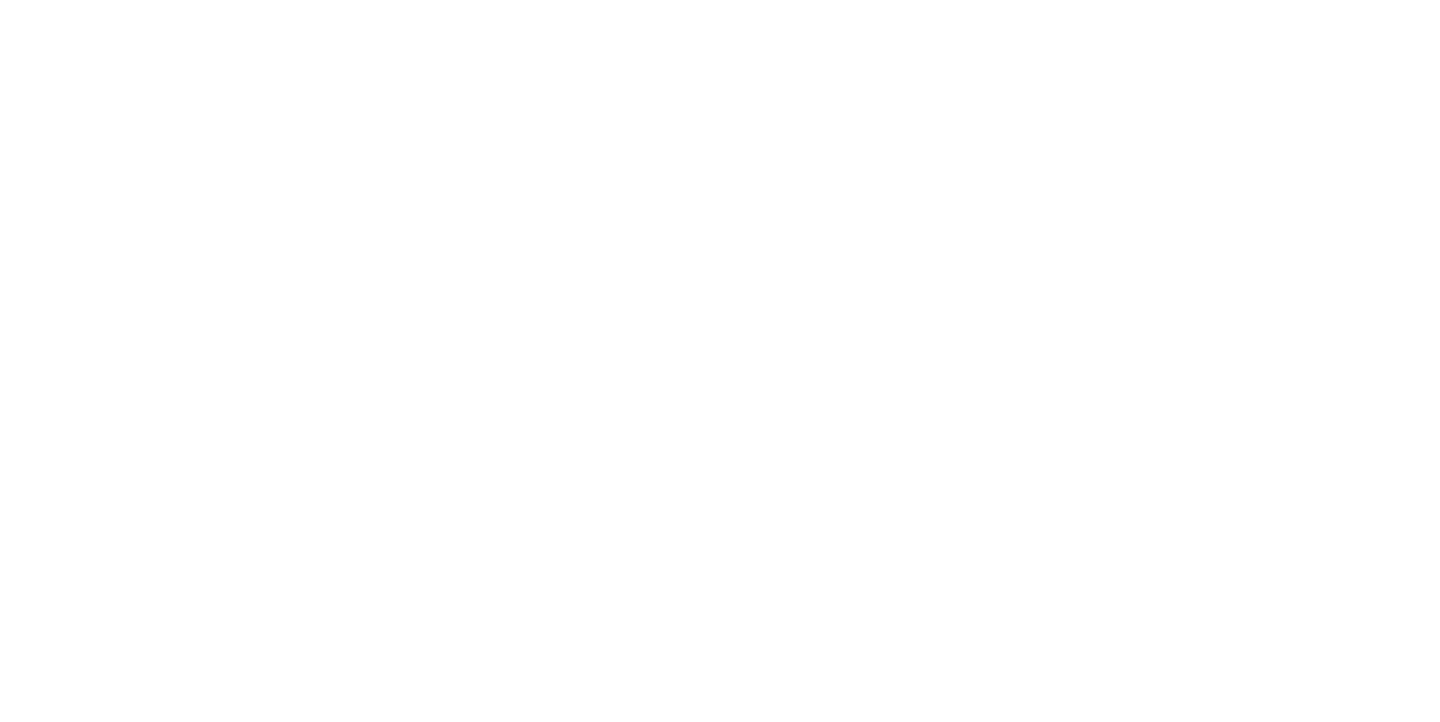 scroll, scrollTop: 0, scrollLeft: 0, axis: both 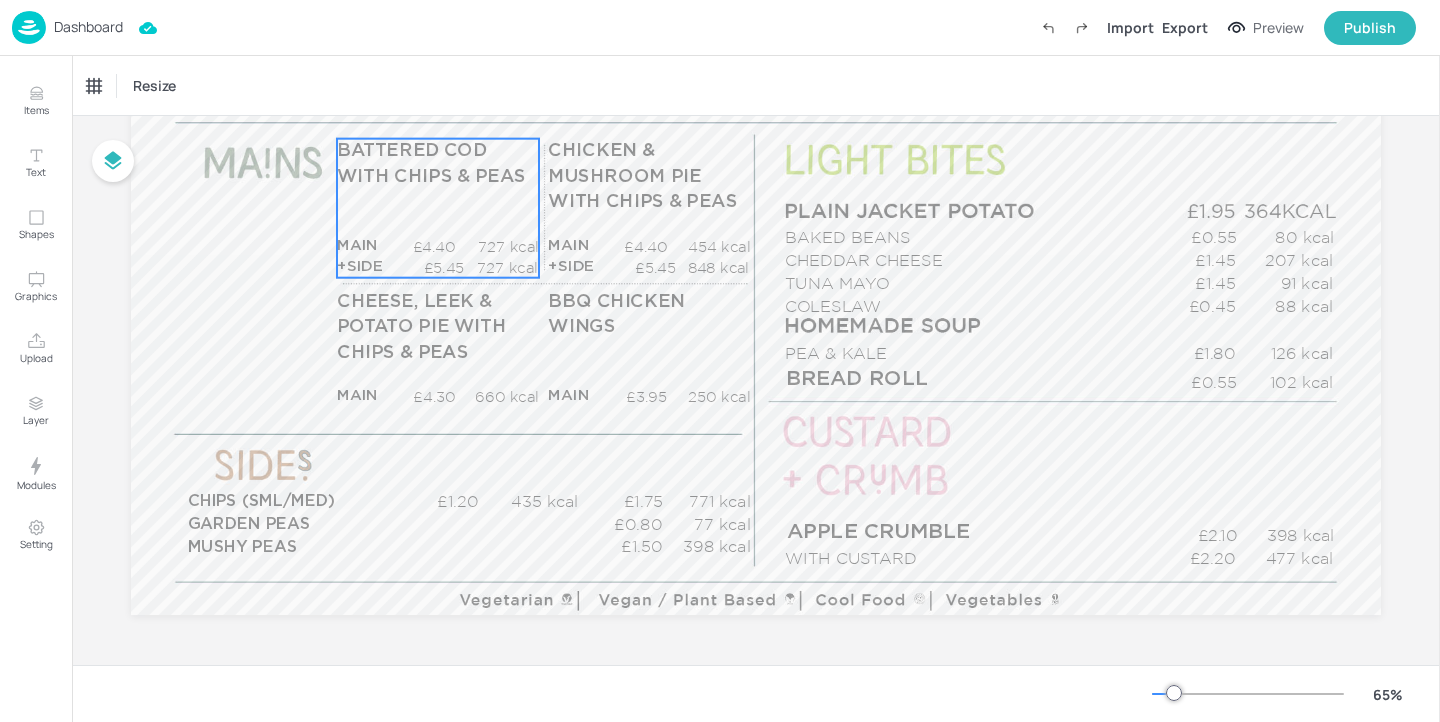 click on "BATTERED COD WITH CHIPS & PEAS MAIN £4.40 727 kcal +SIDE £5.45 727 kcal" at bounding box center [438, 208] 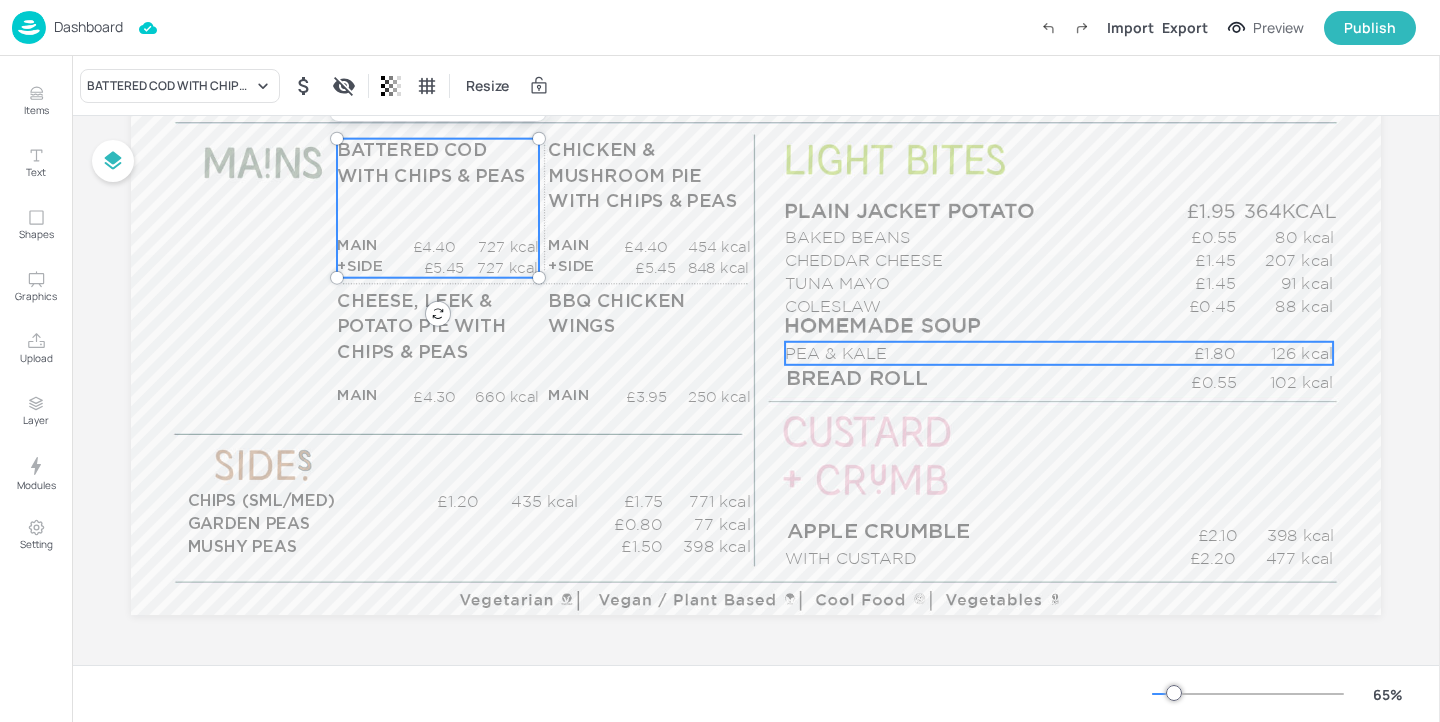 click on "PEA & KALE" at bounding box center [970, 353] 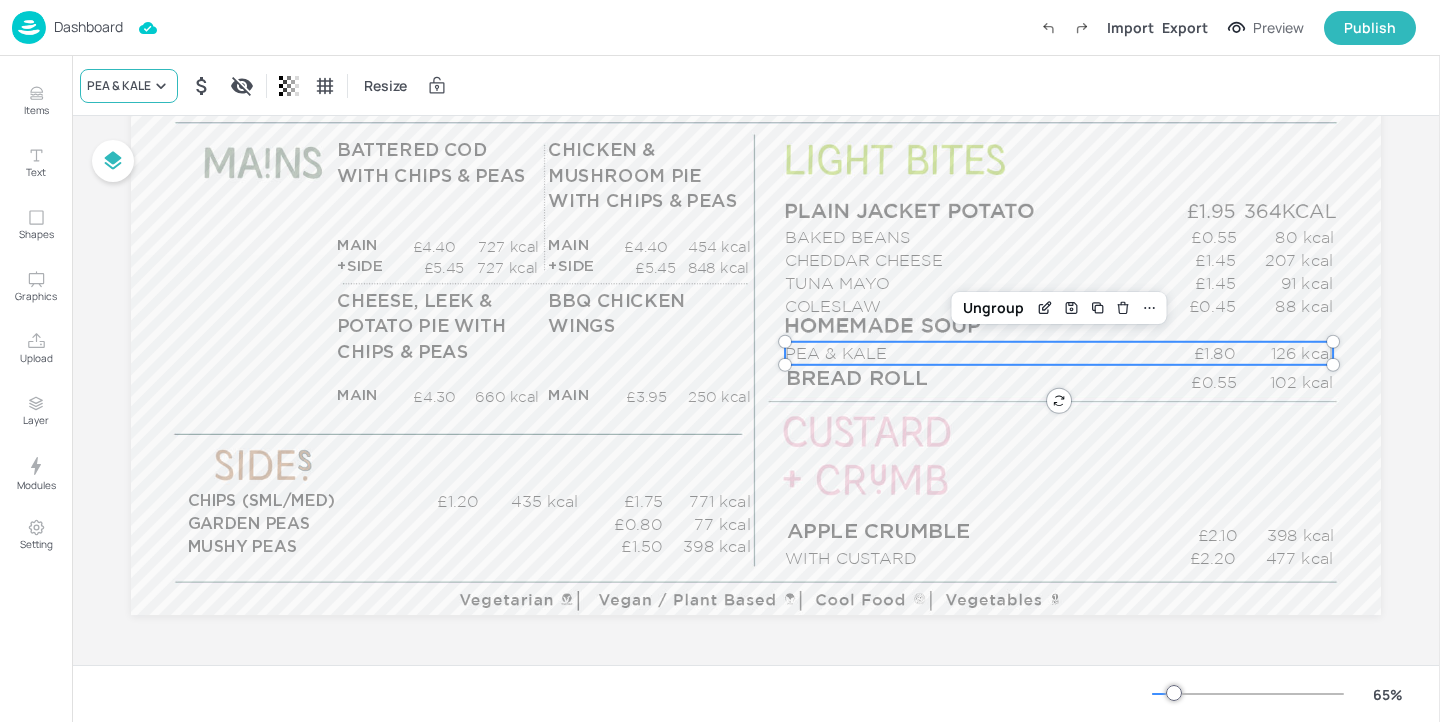 click on "PEA & KALE" at bounding box center [129, 86] 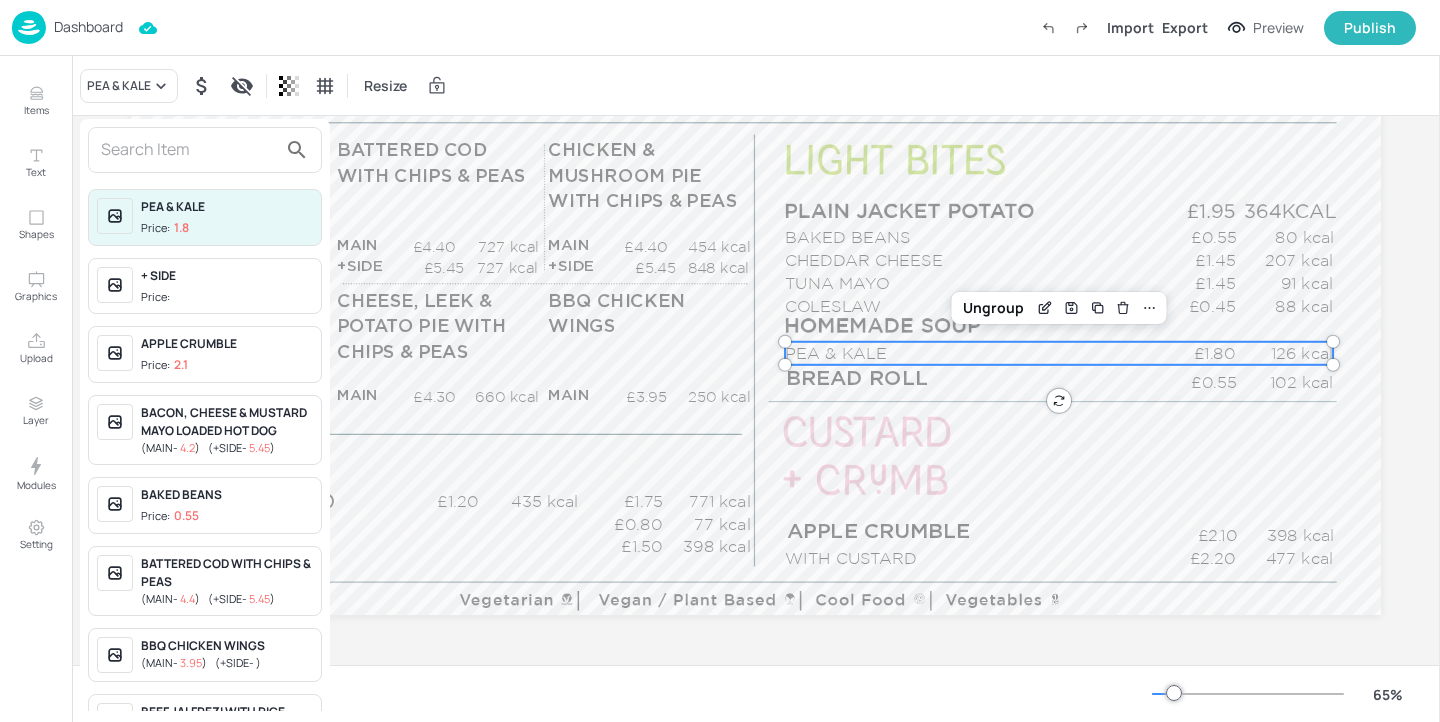 click at bounding box center (189, 150) 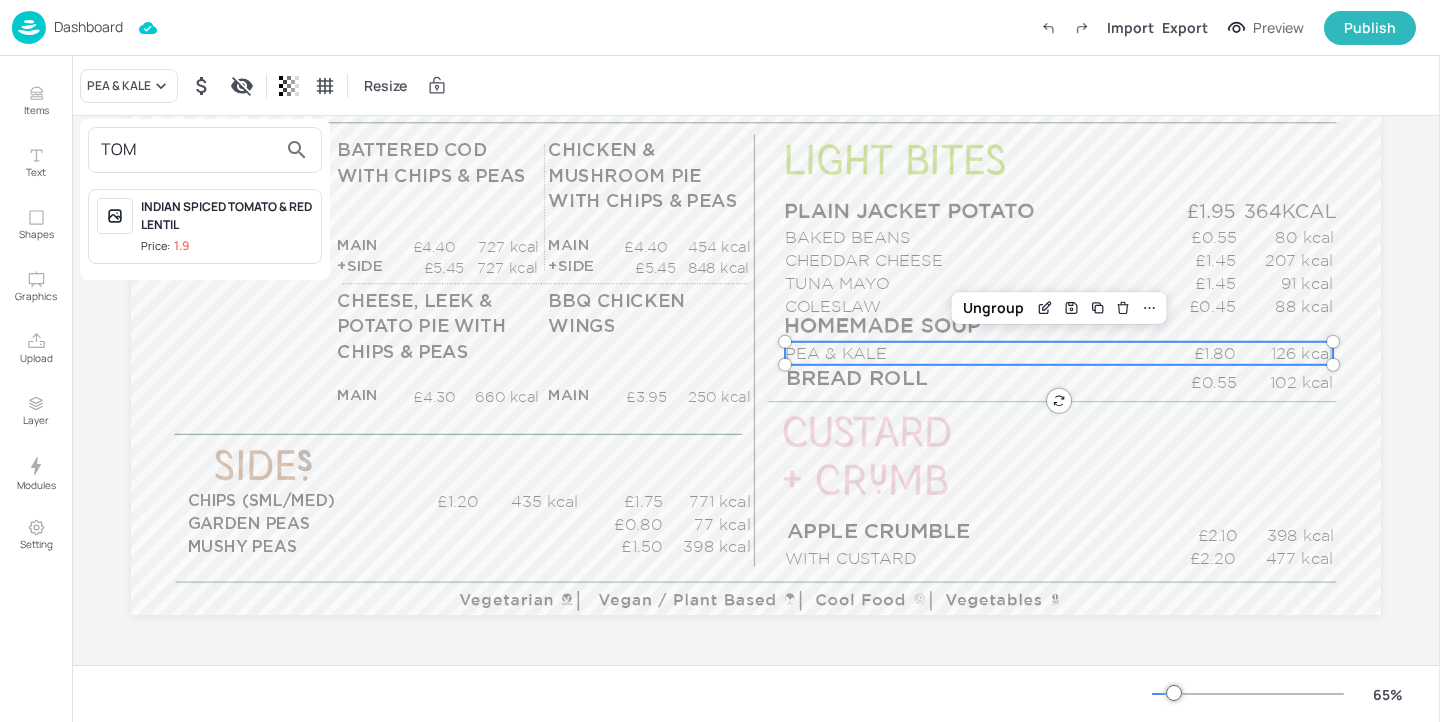 type on "TOM" 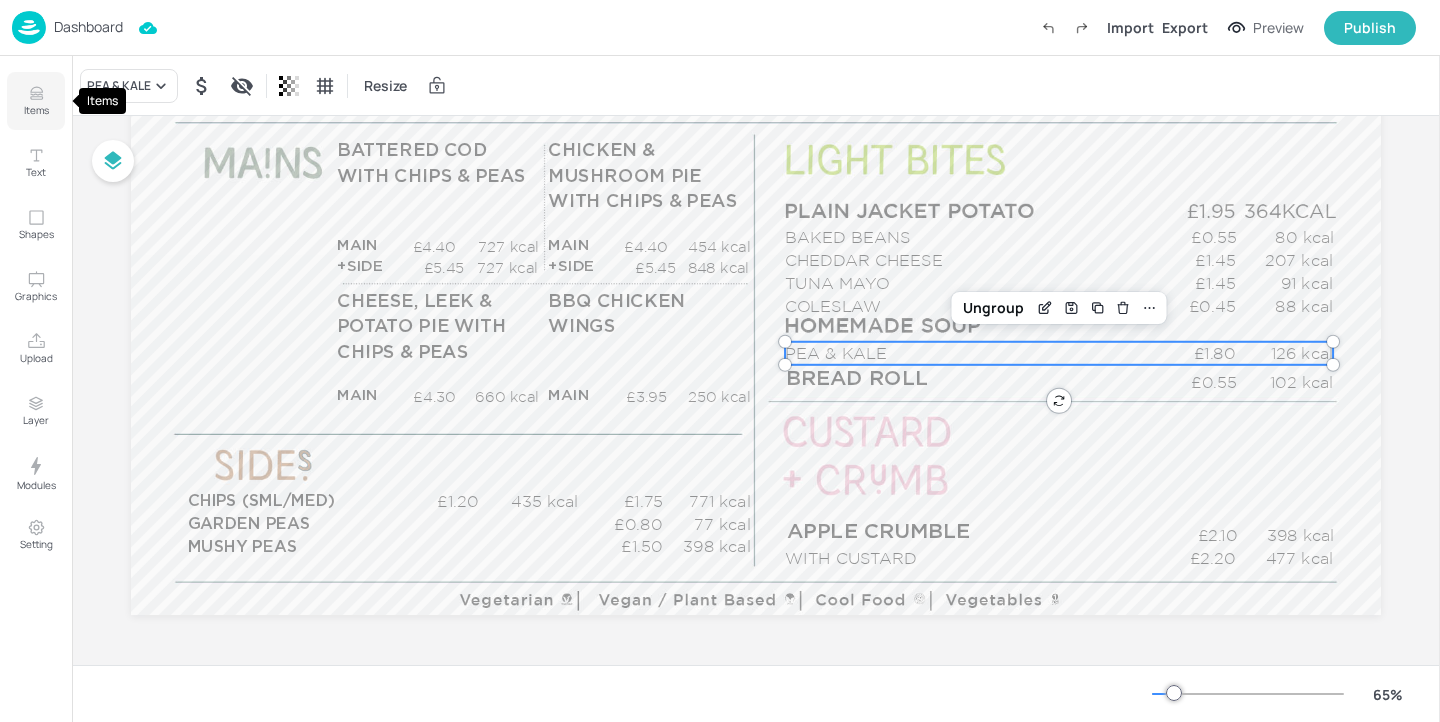 click on "Items" at bounding box center [36, 110] 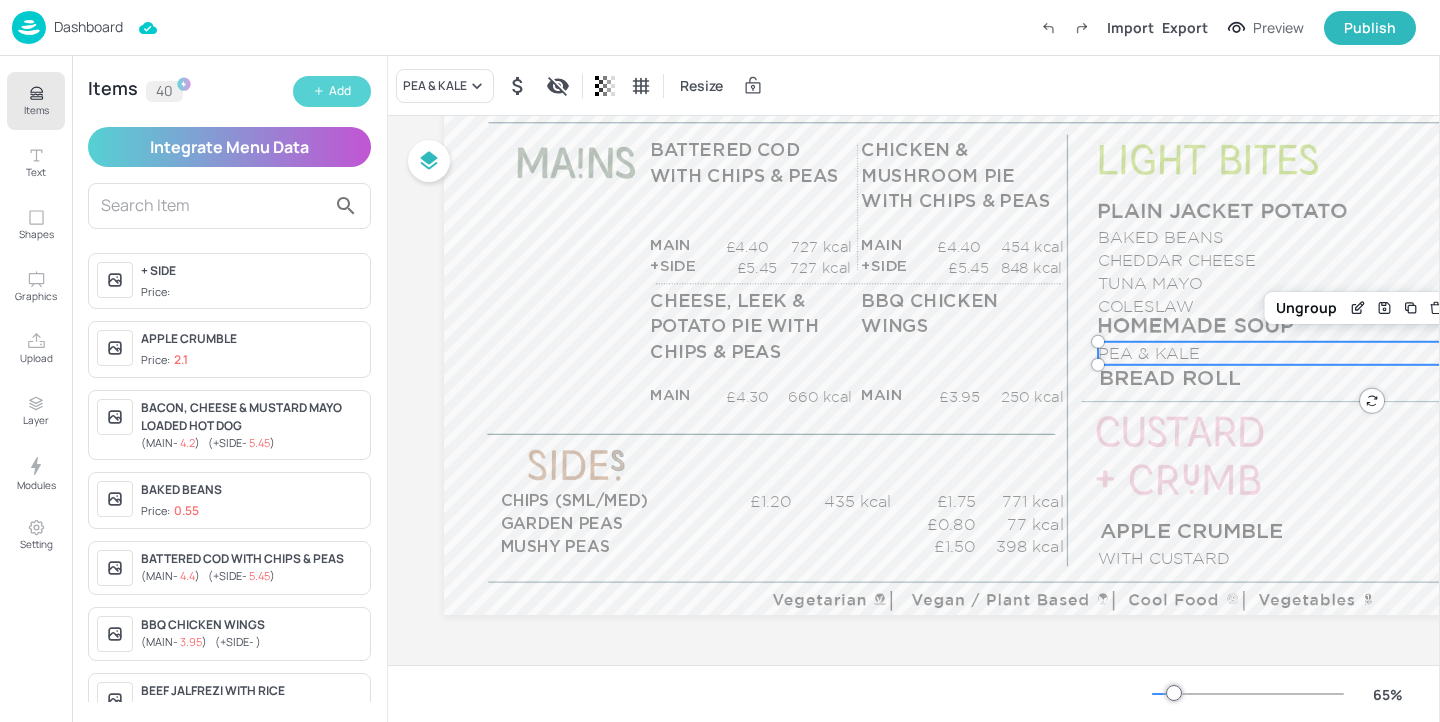 click 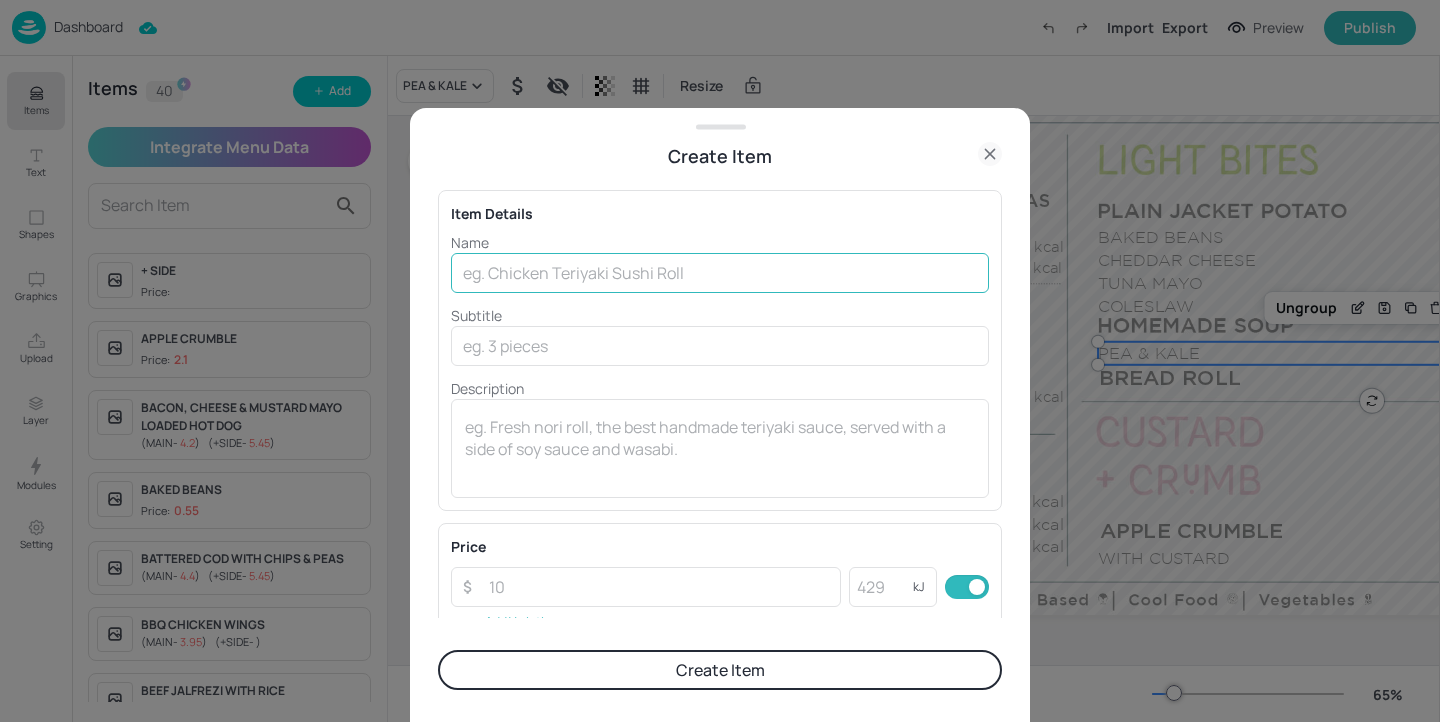 click at bounding box center [720, 273] 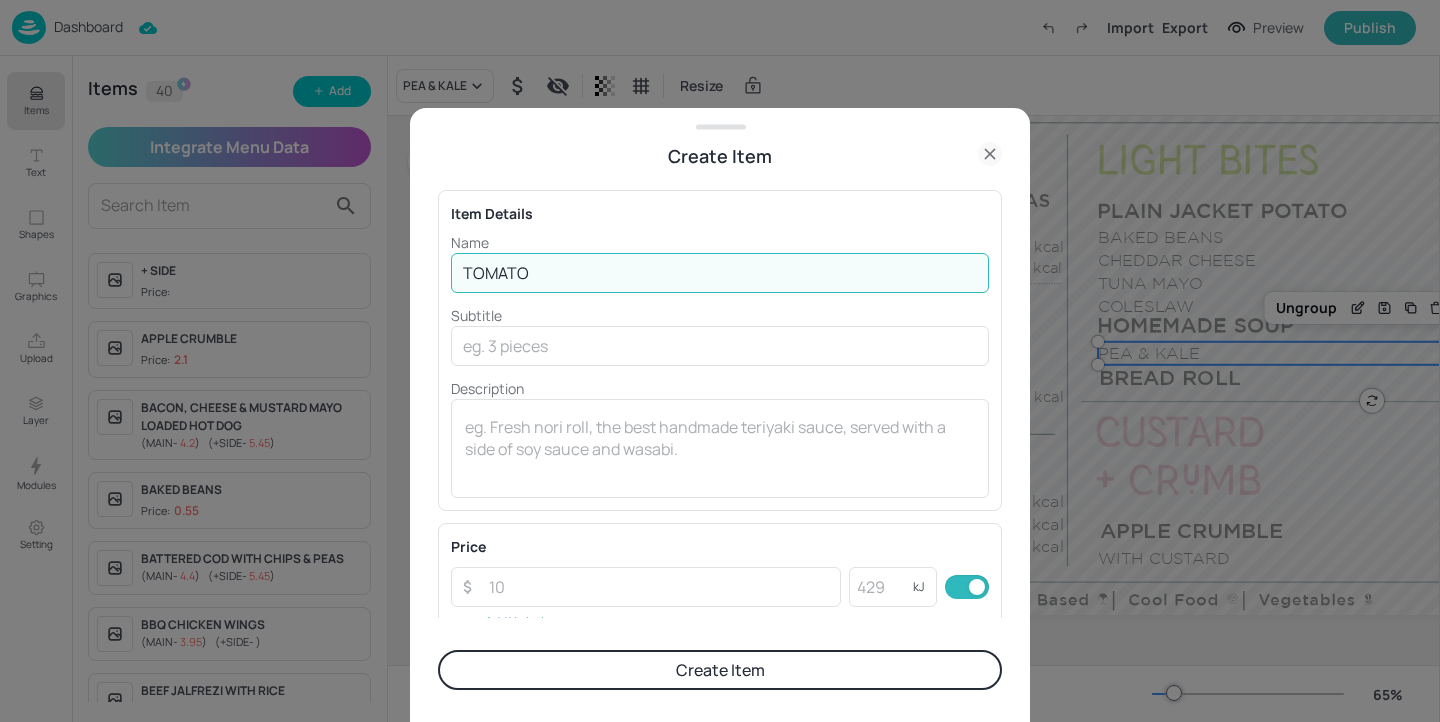type on "TOMATO" 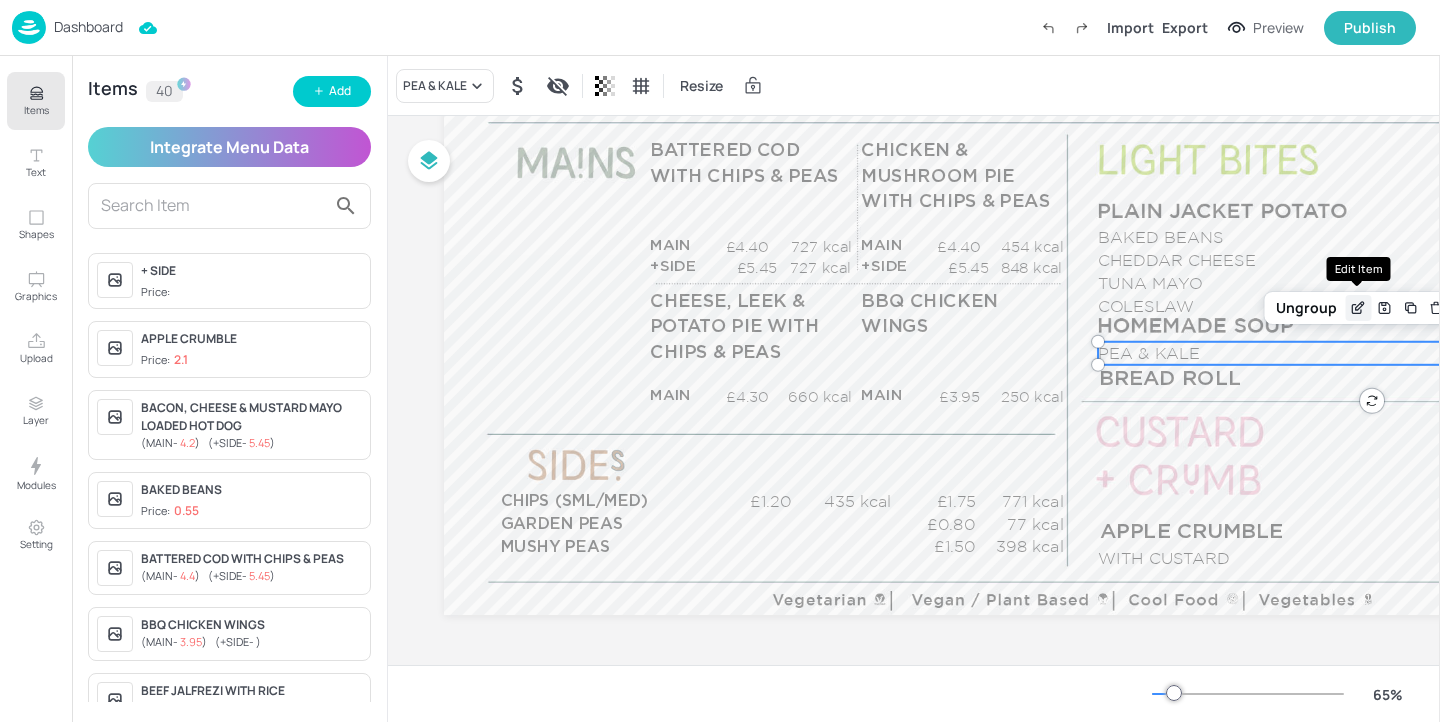 click at bounding box center (1358, 308) 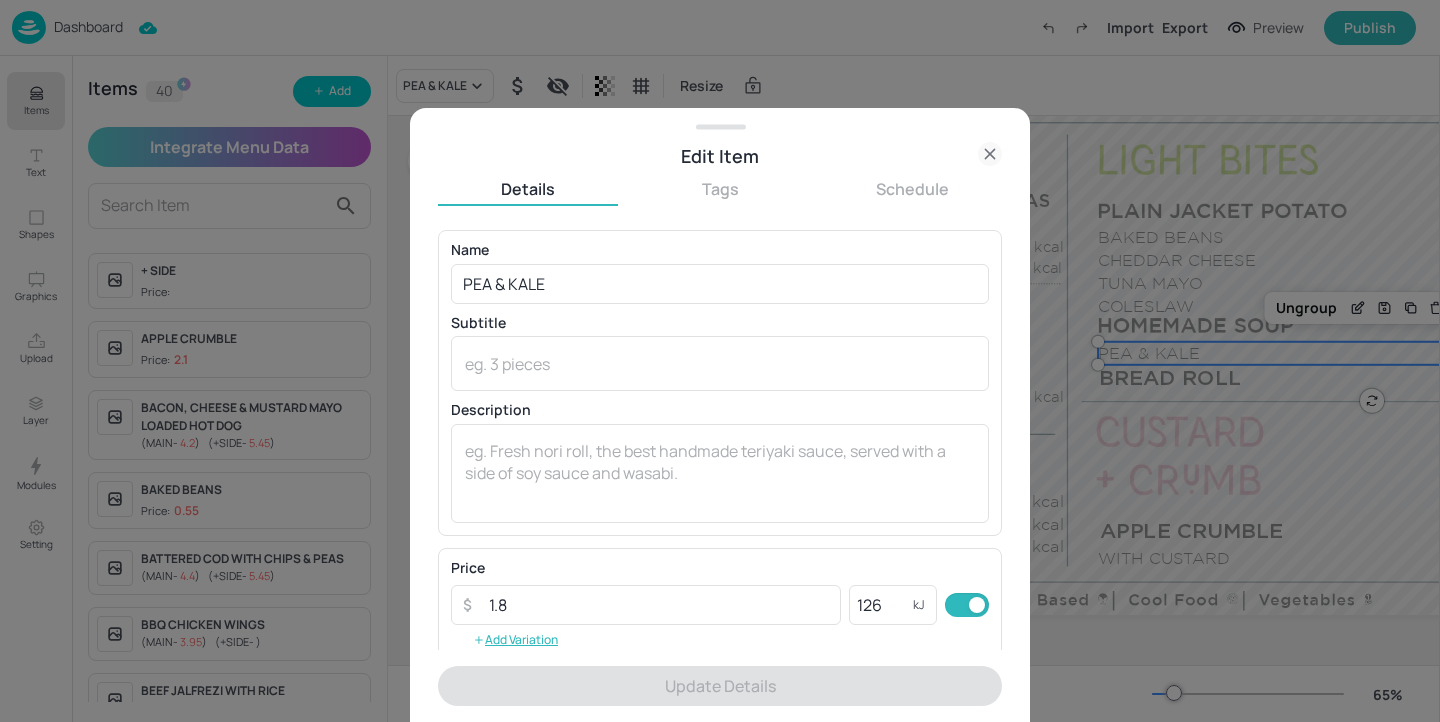 click on "Edit Item" at bounding box center [720, 156] 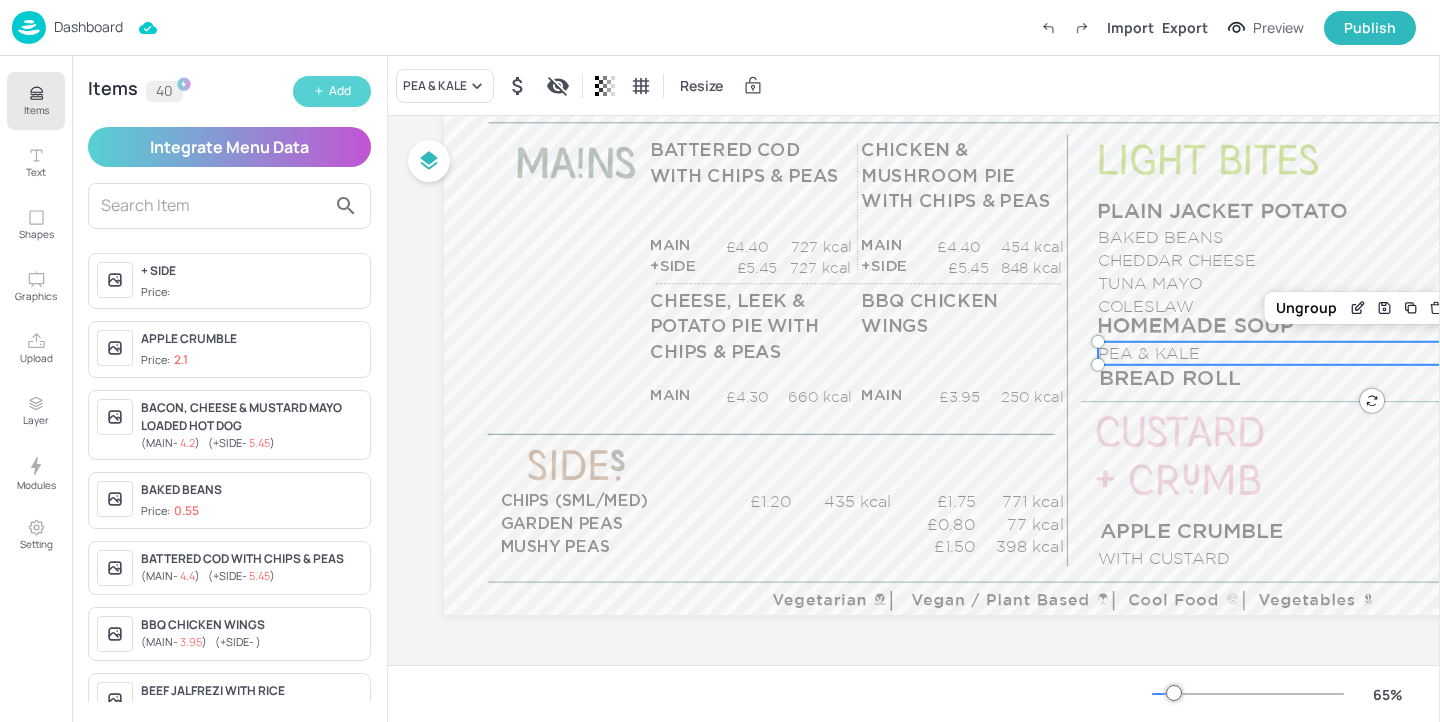 click on "Add" at bounding box center [332, 91] 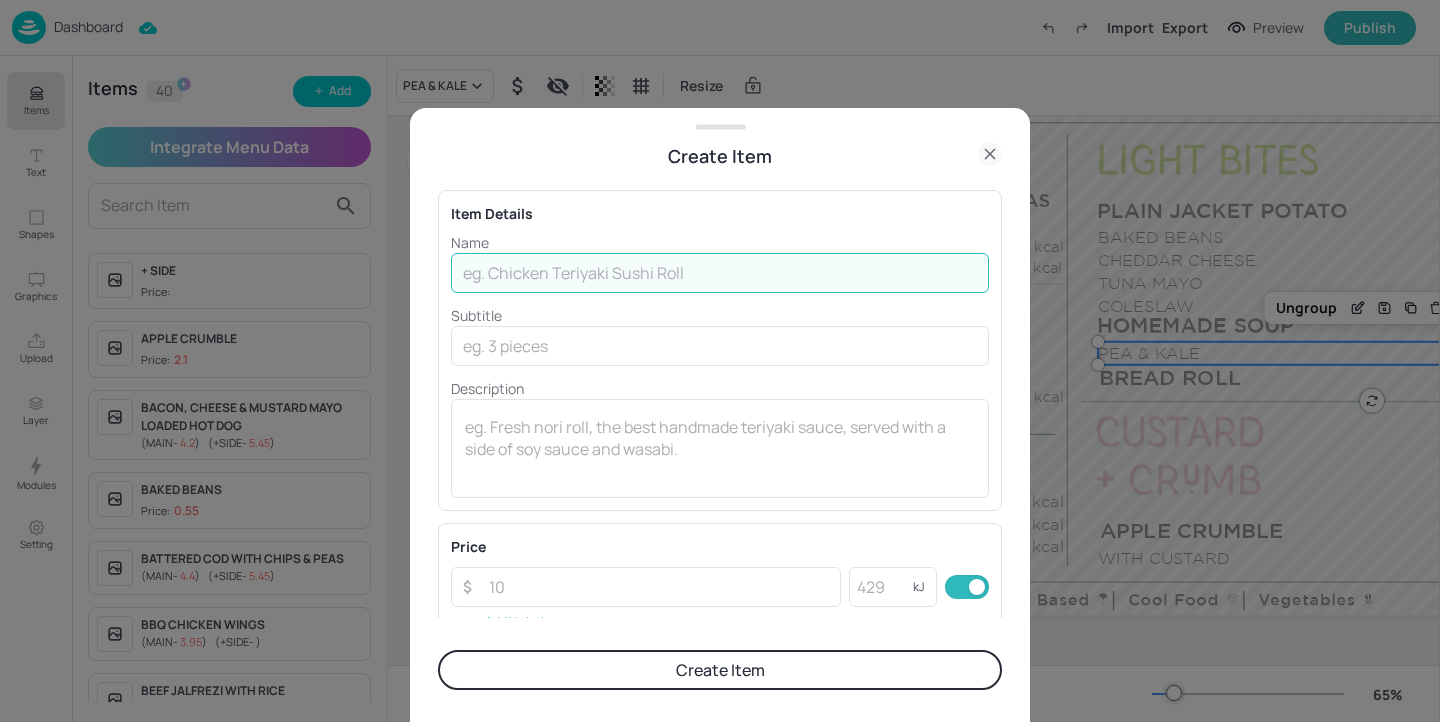 click at bounding box center [720, 273] 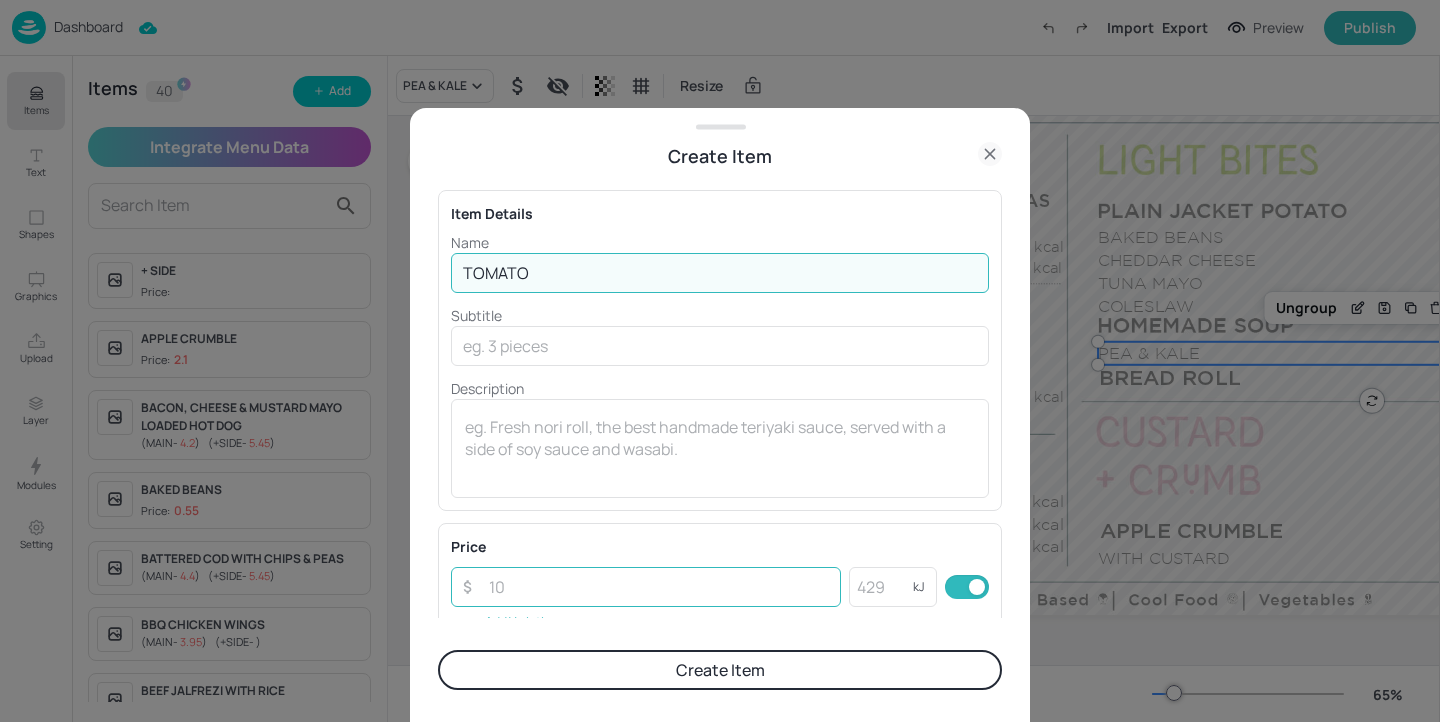 type on "TOMATO" 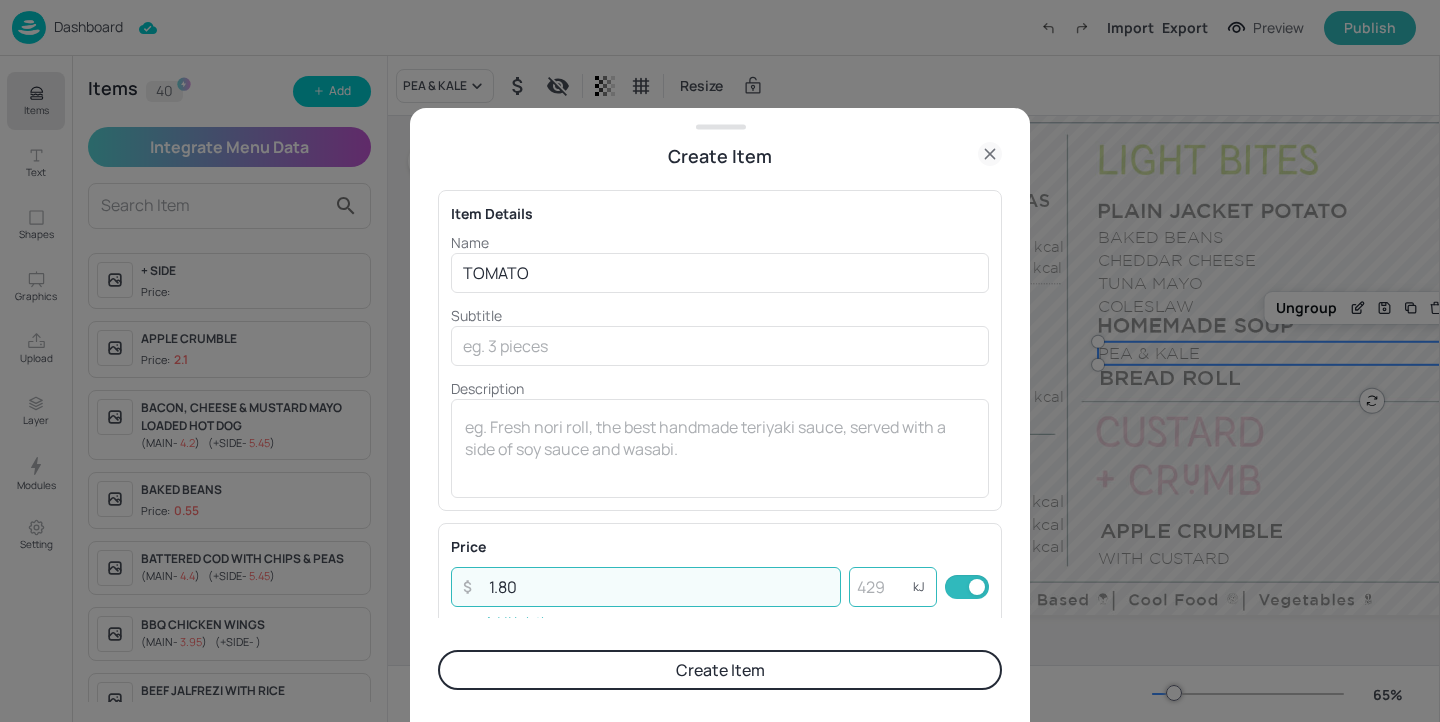 type on "1.80" 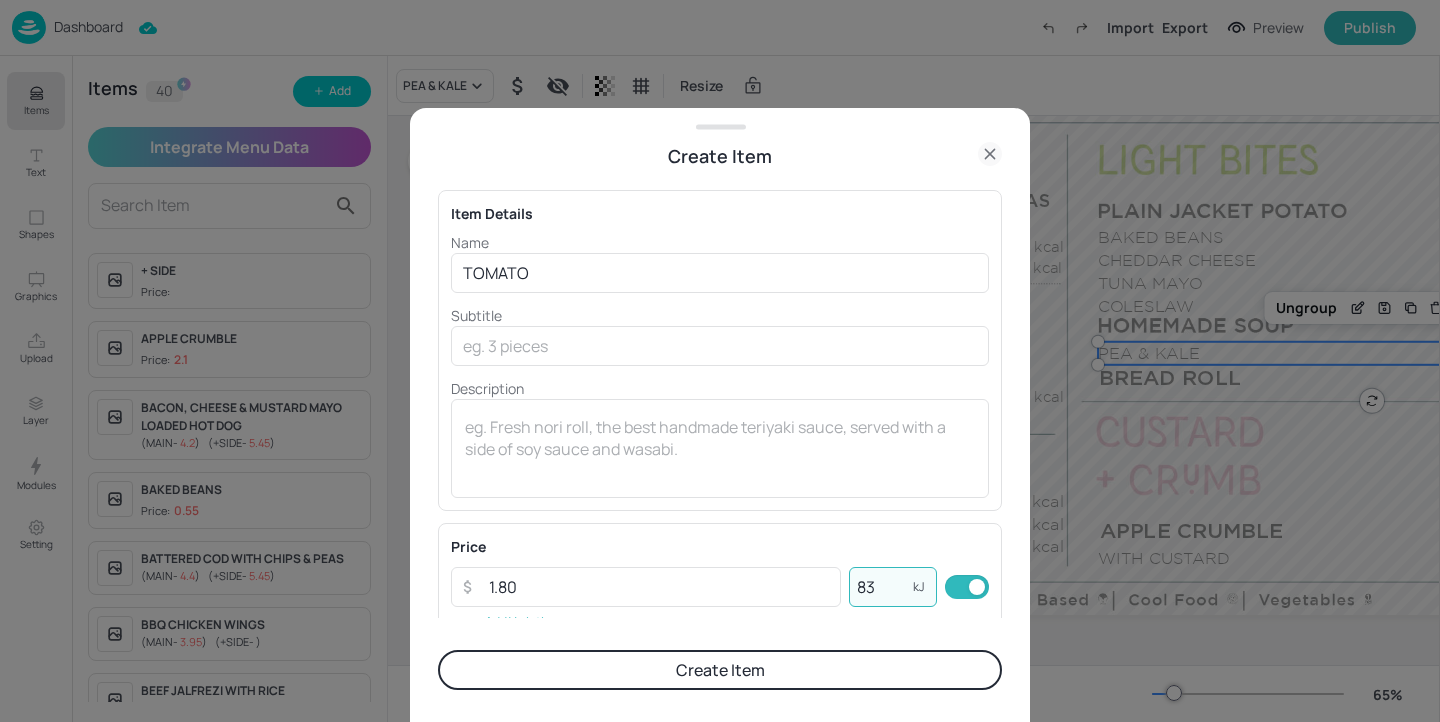 type on "83" 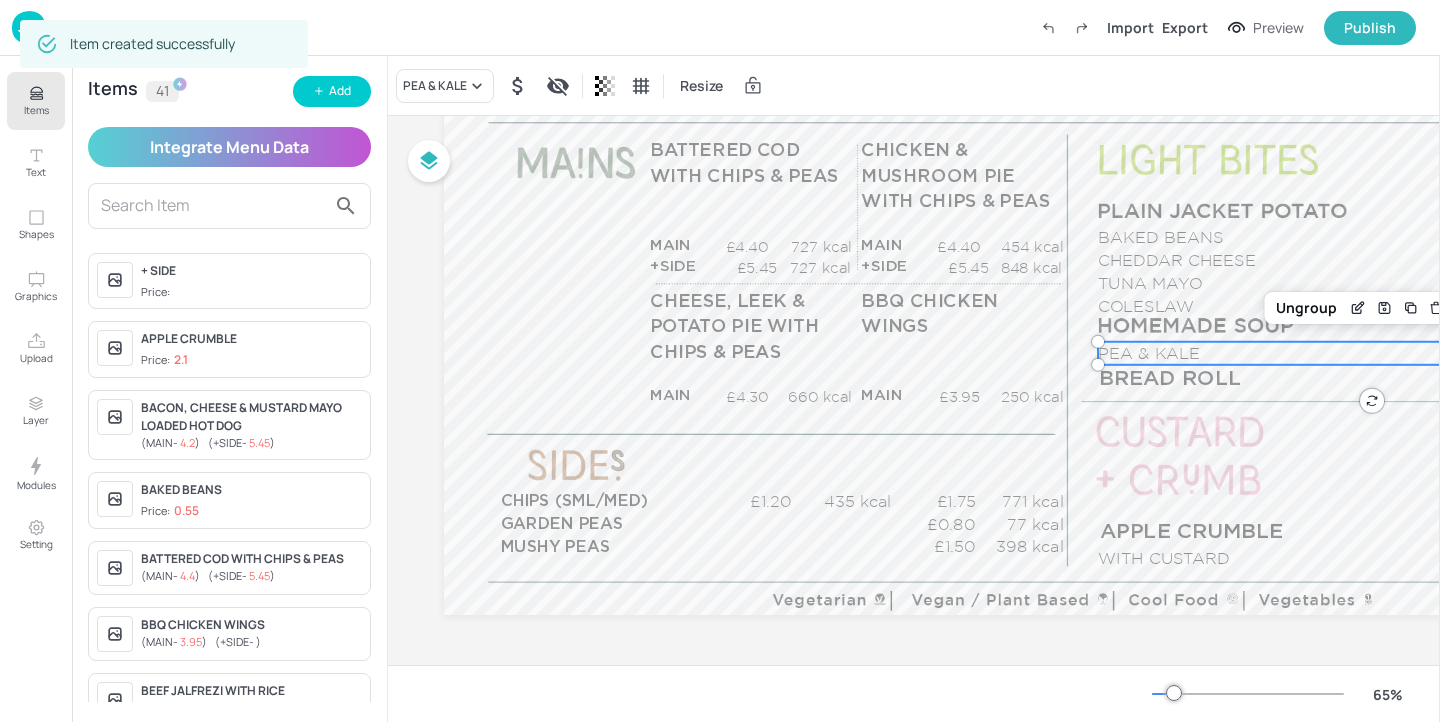 click on "PEA & KALE  Resize" at bounding box center (914, 85) 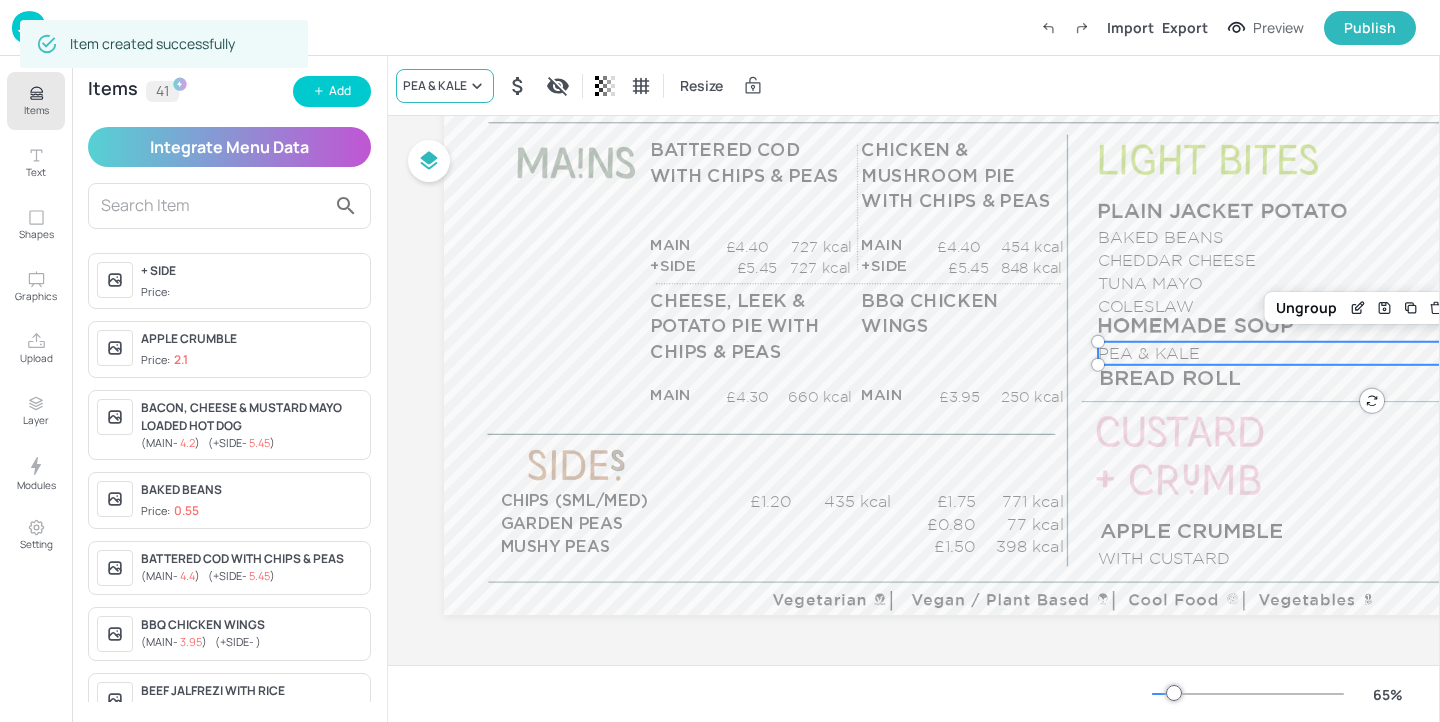 click on "PEA & KALE" at bounding box center [435, 86] 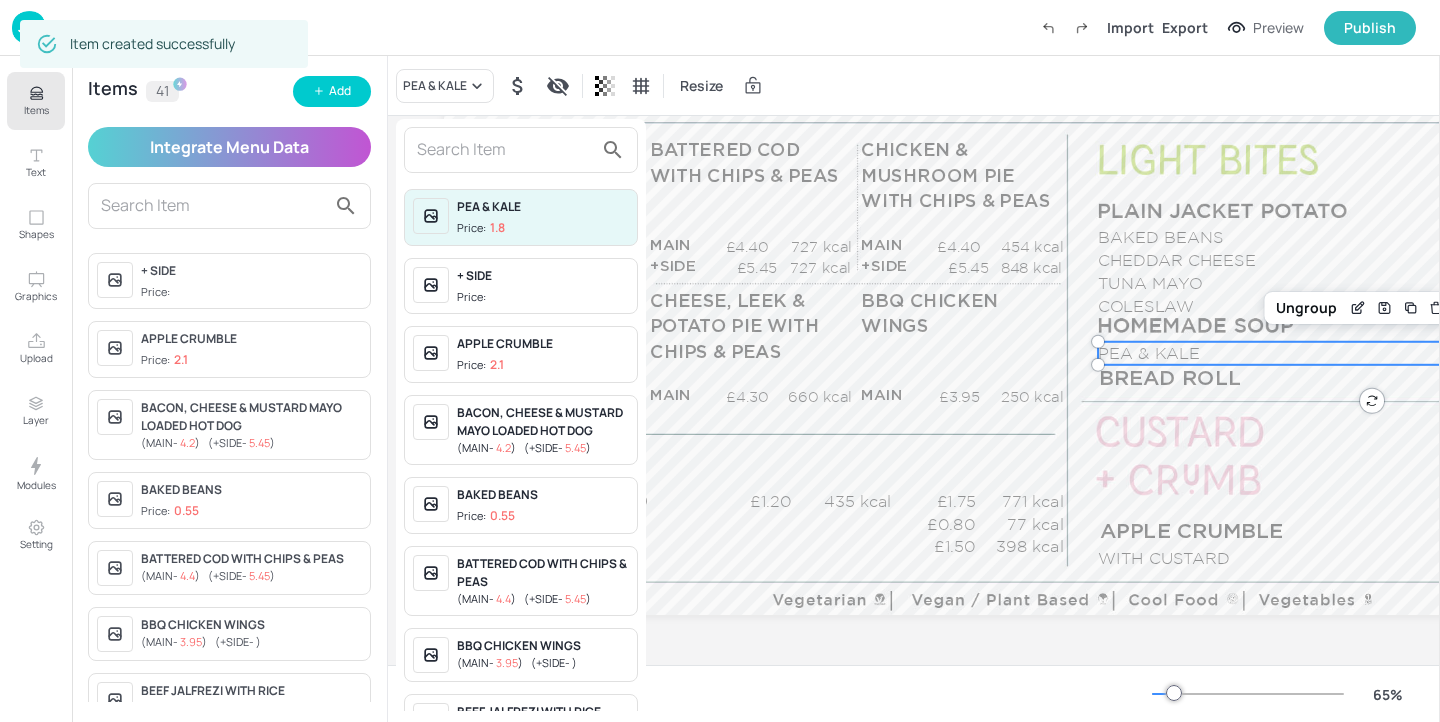 click at bounding box center (505, 150) 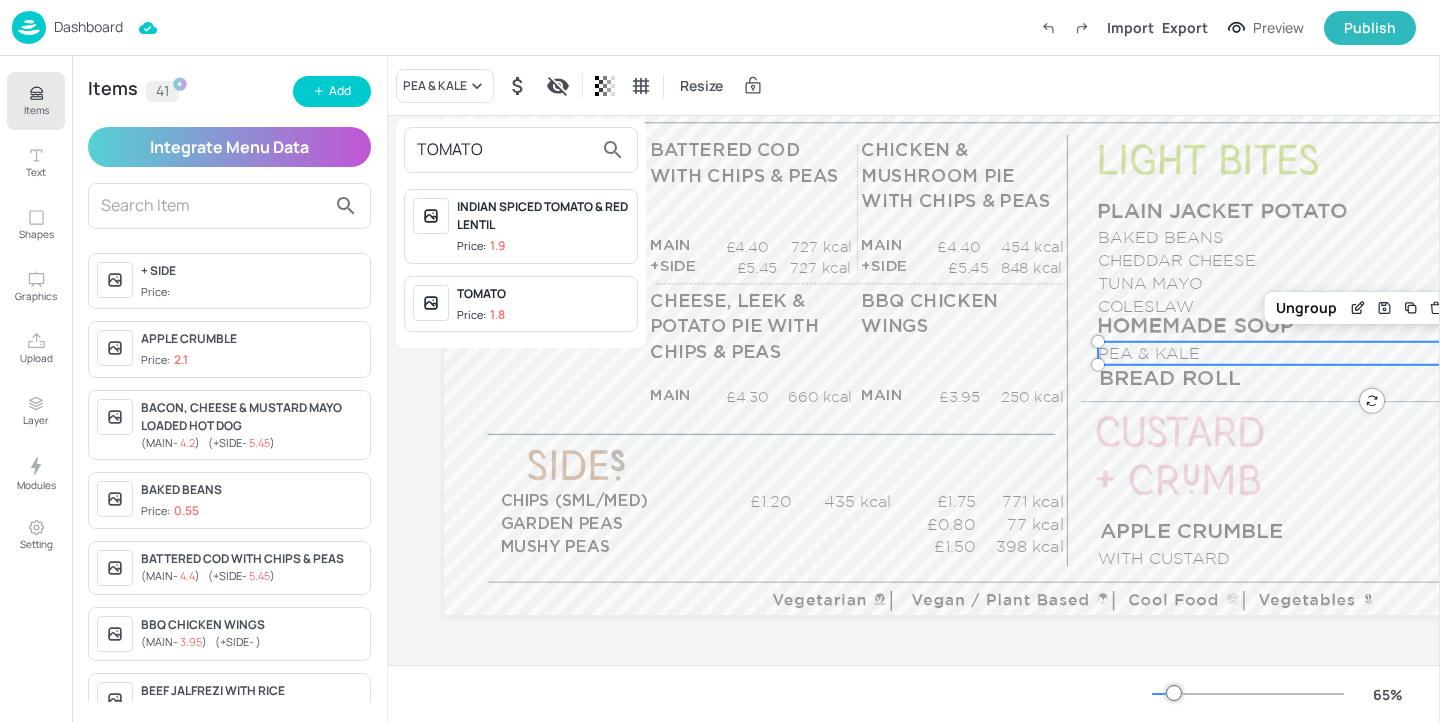 type on "TOMATO" 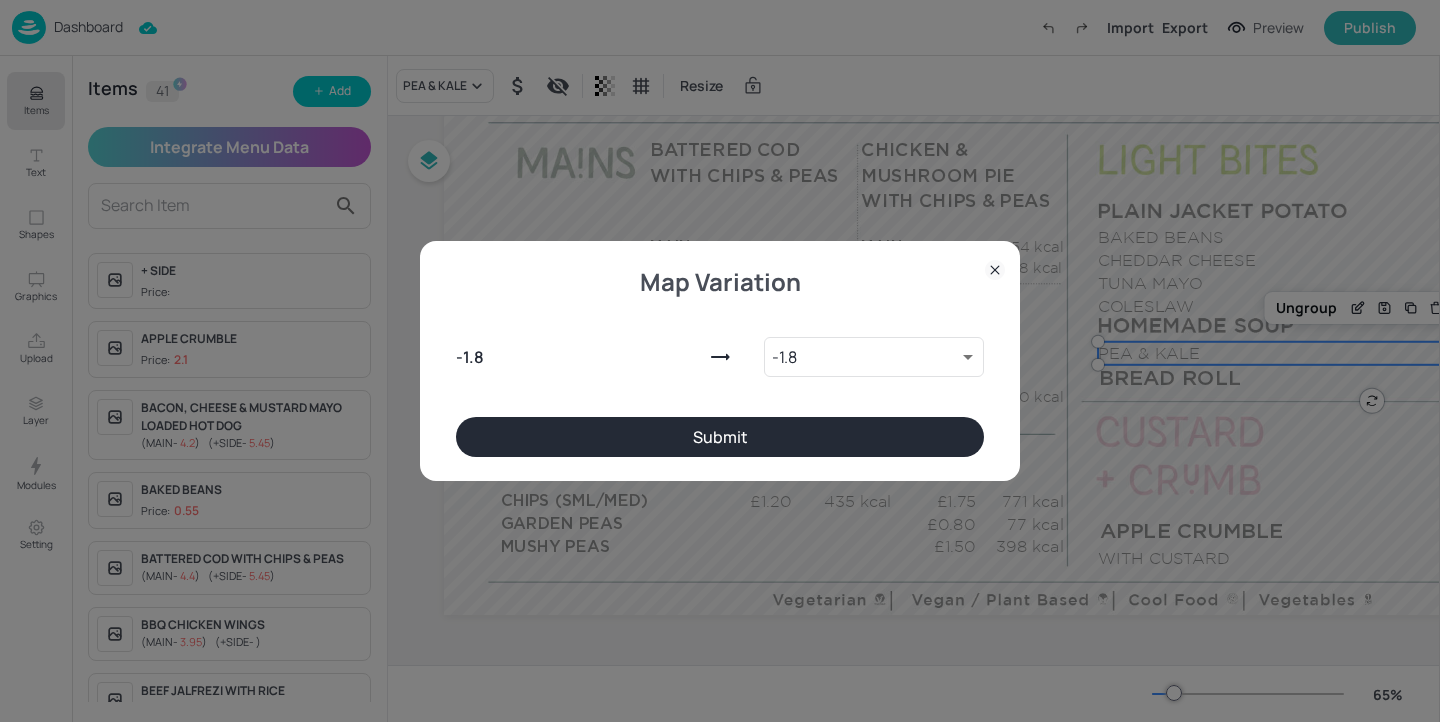 click on "Submit" at bounding box center (720, 437) 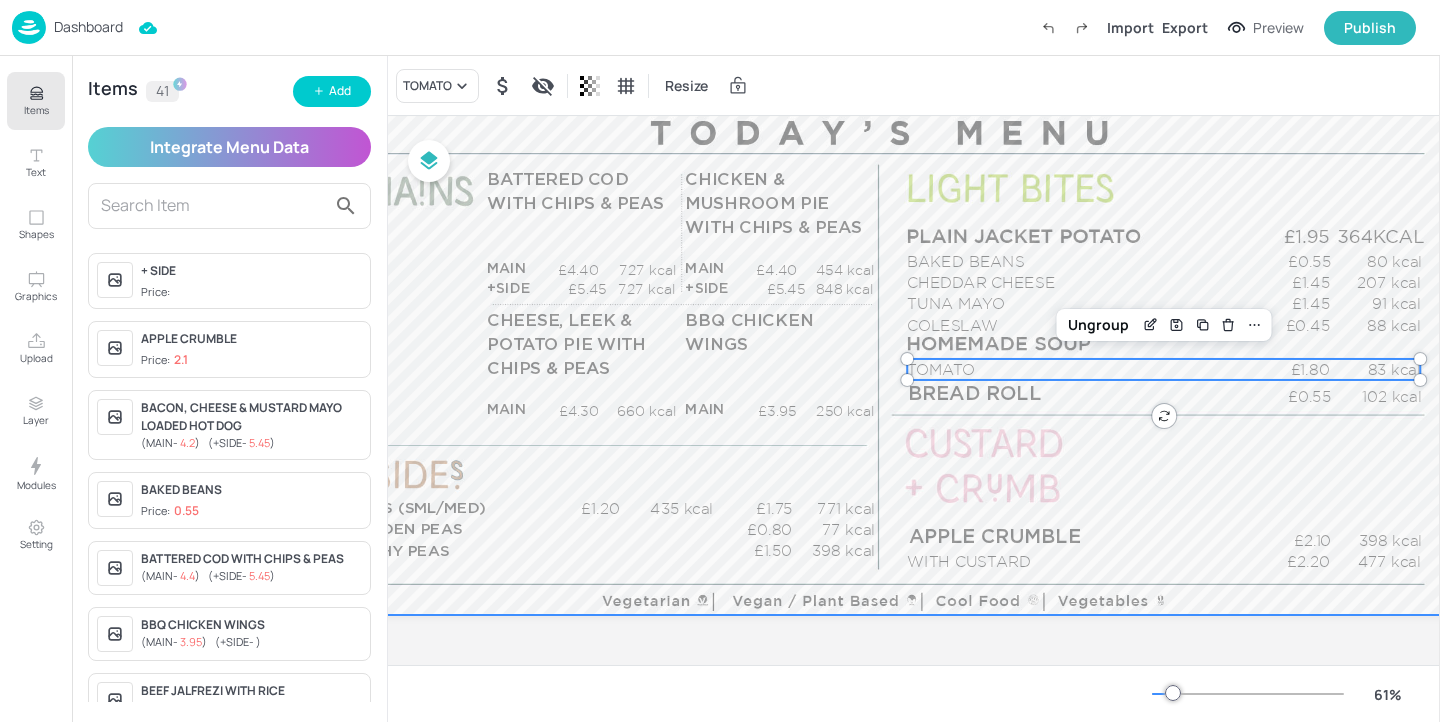 scroll, scrollTop: 223, scrollLeft: 150, axis: both 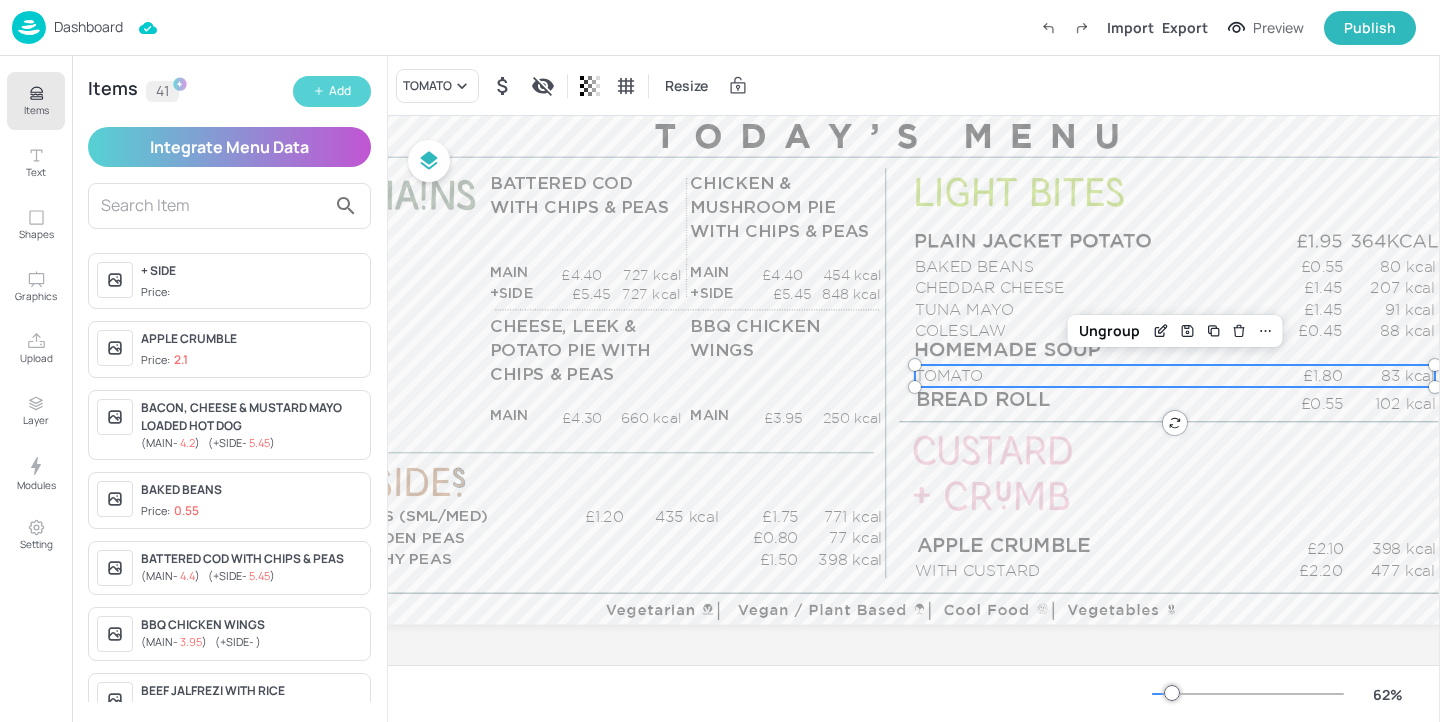 click on "Add" at bounding box center (340, 91) 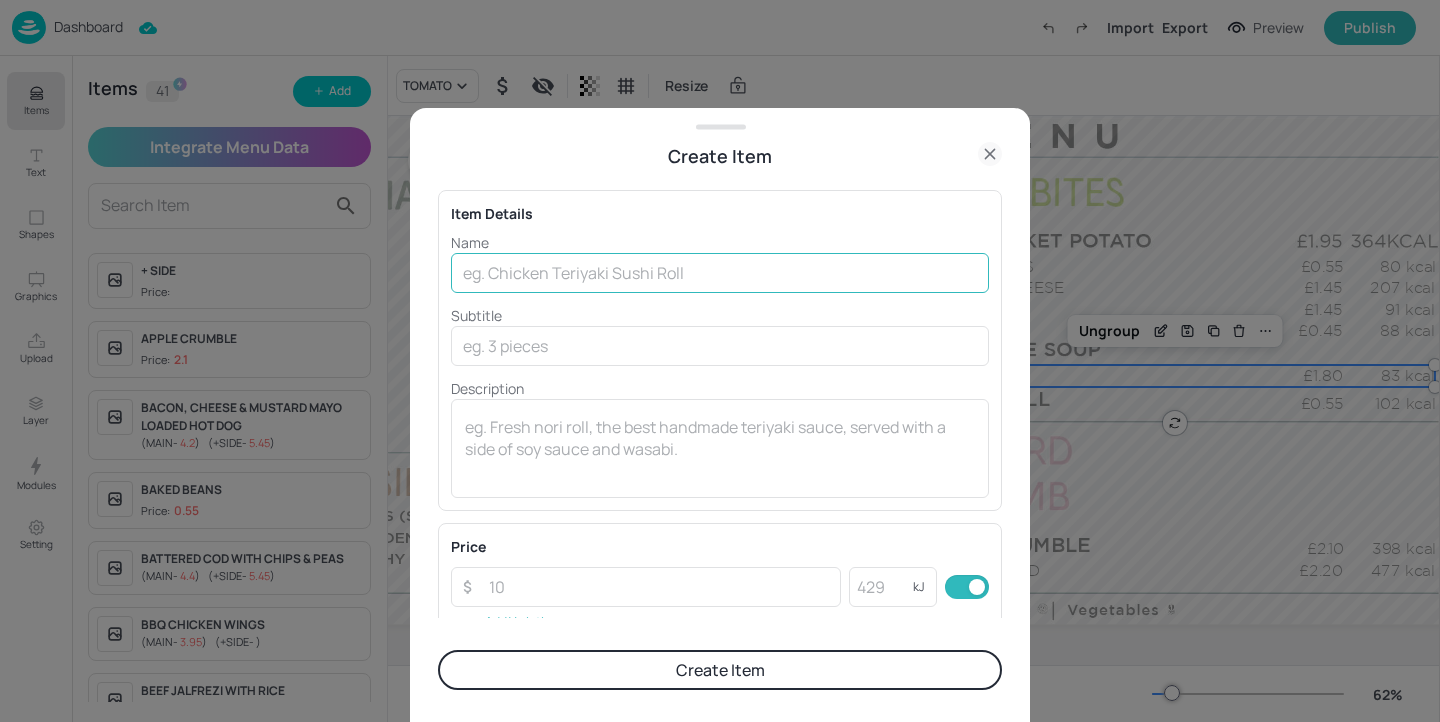 click at bounding box center (720, 273) 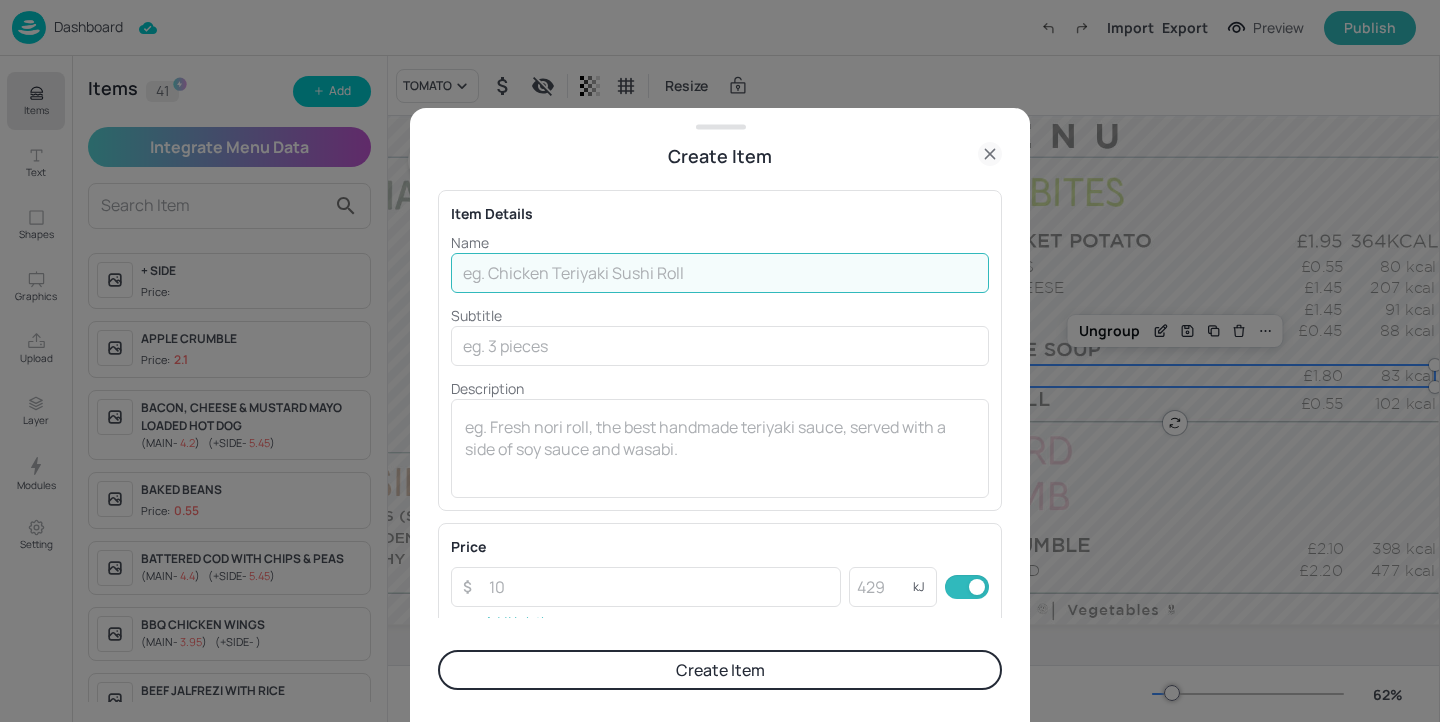 paste on "Summer Vegetable Gnocchi with Garlic Bread & Rocket Salad" 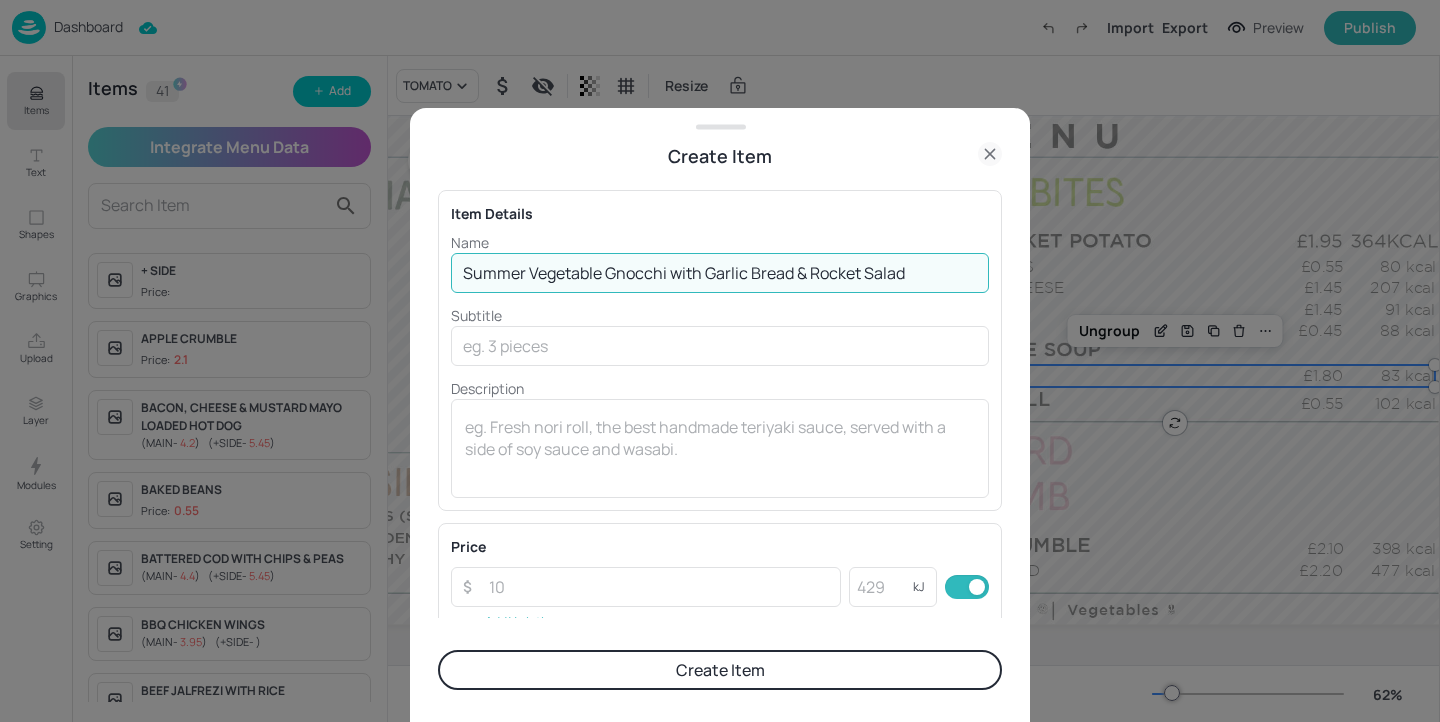 drag, startPoint x: 923, startPoint y: 268, endPoint x: 252, endPoint y: 268, distance: 671 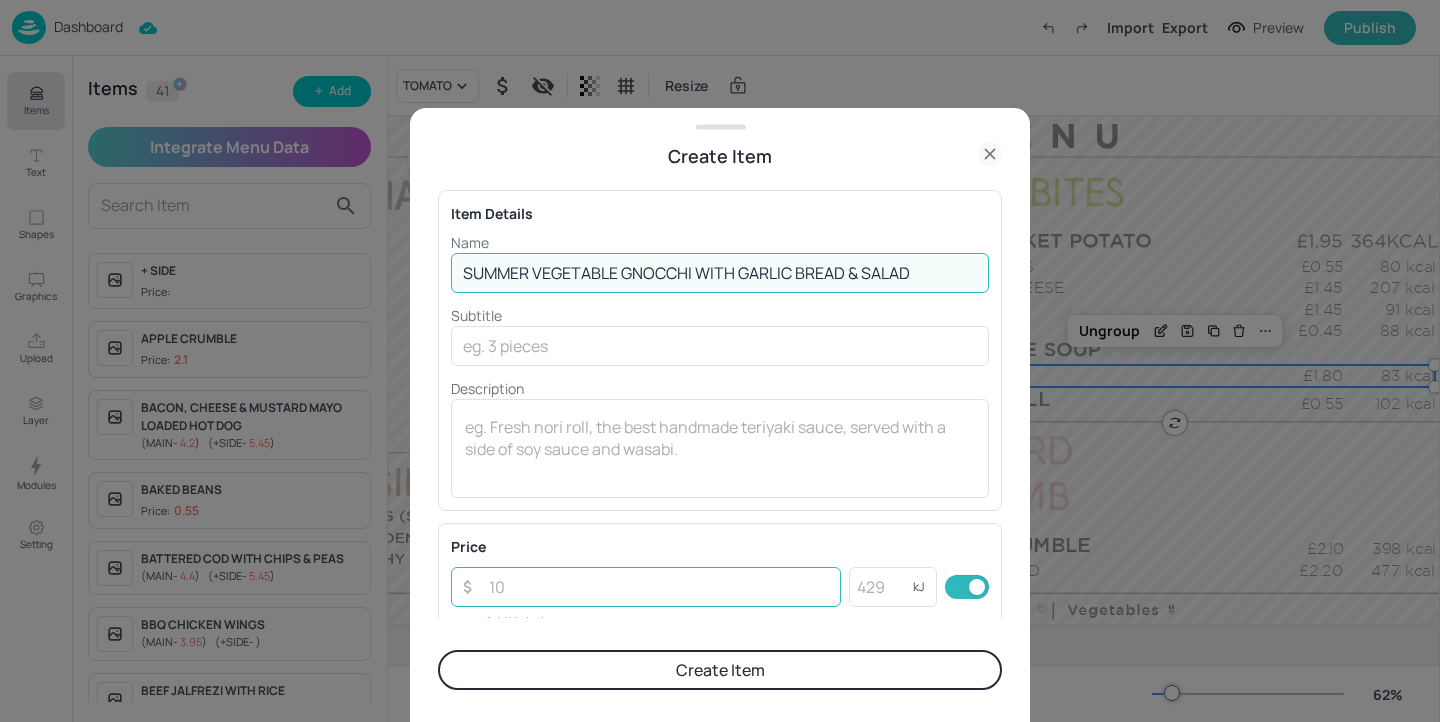 type on "SUMMER VEGETABLE GNOCCHI WITH GARLIC BREAD & SALAD" 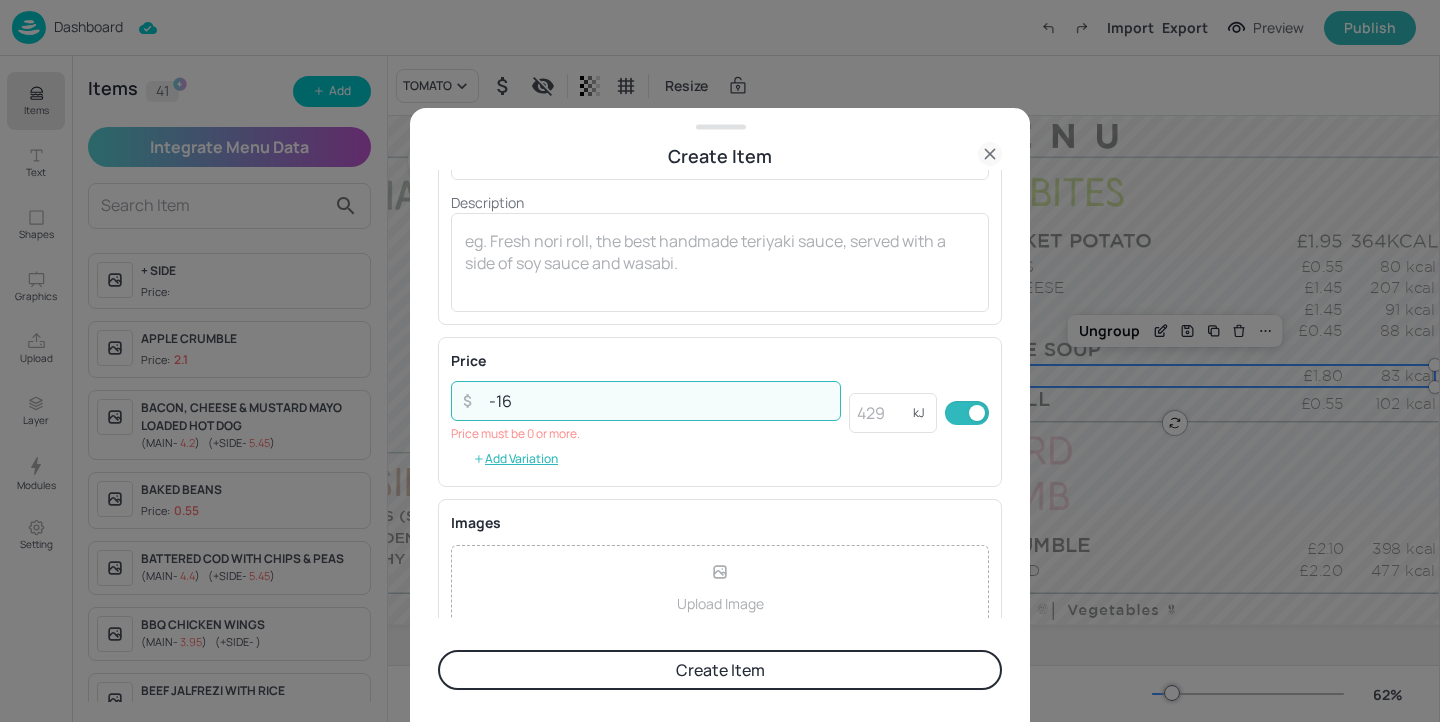 scroll, scrollTop: 243, scrollLeft: 0, axis: vertical 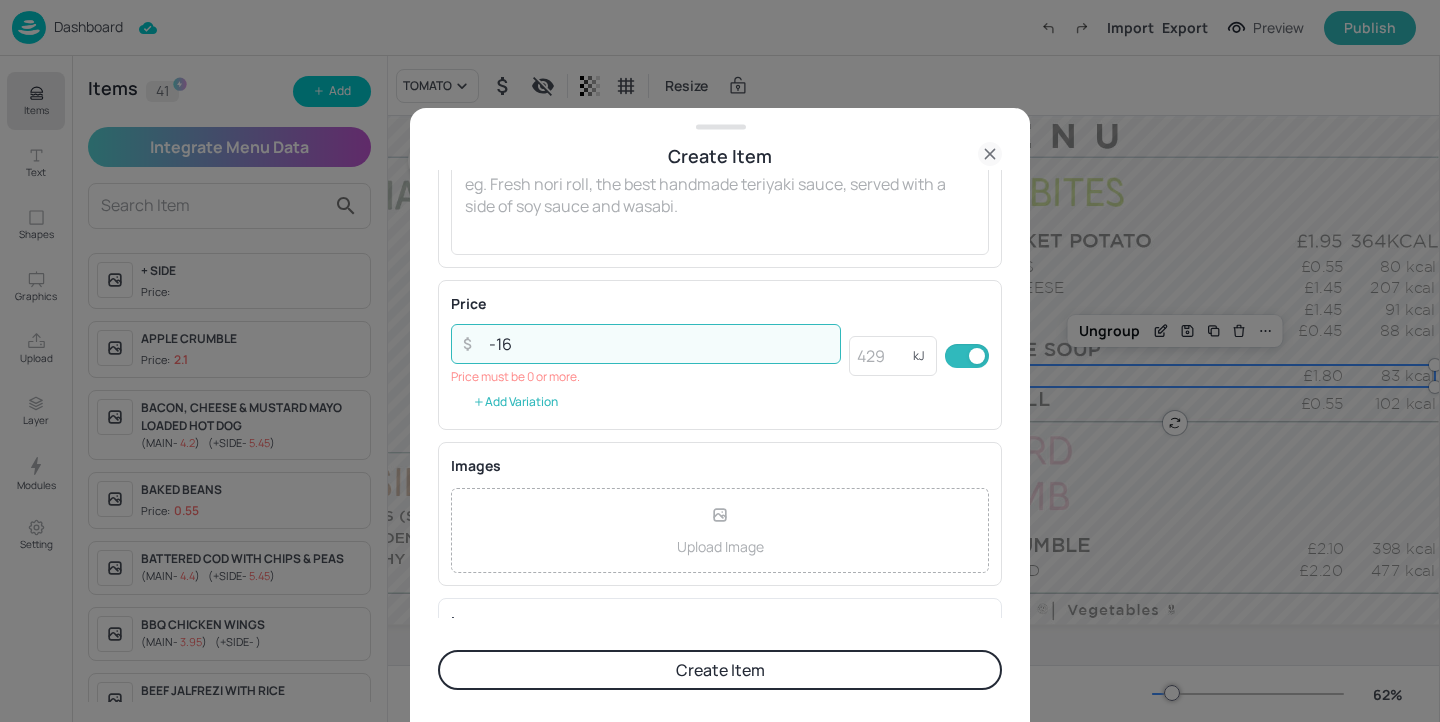 type on "-16" 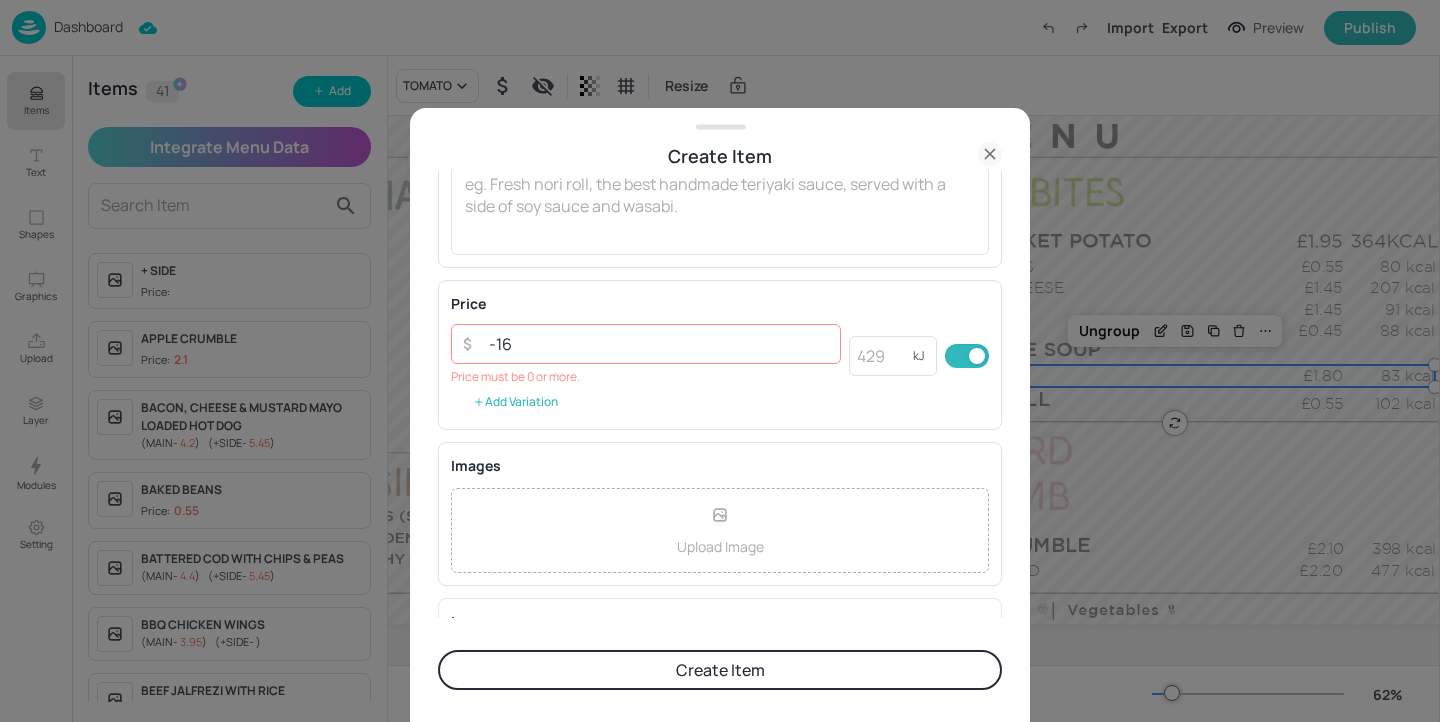 click on "Add Variation" at bounding box center (515, 402) 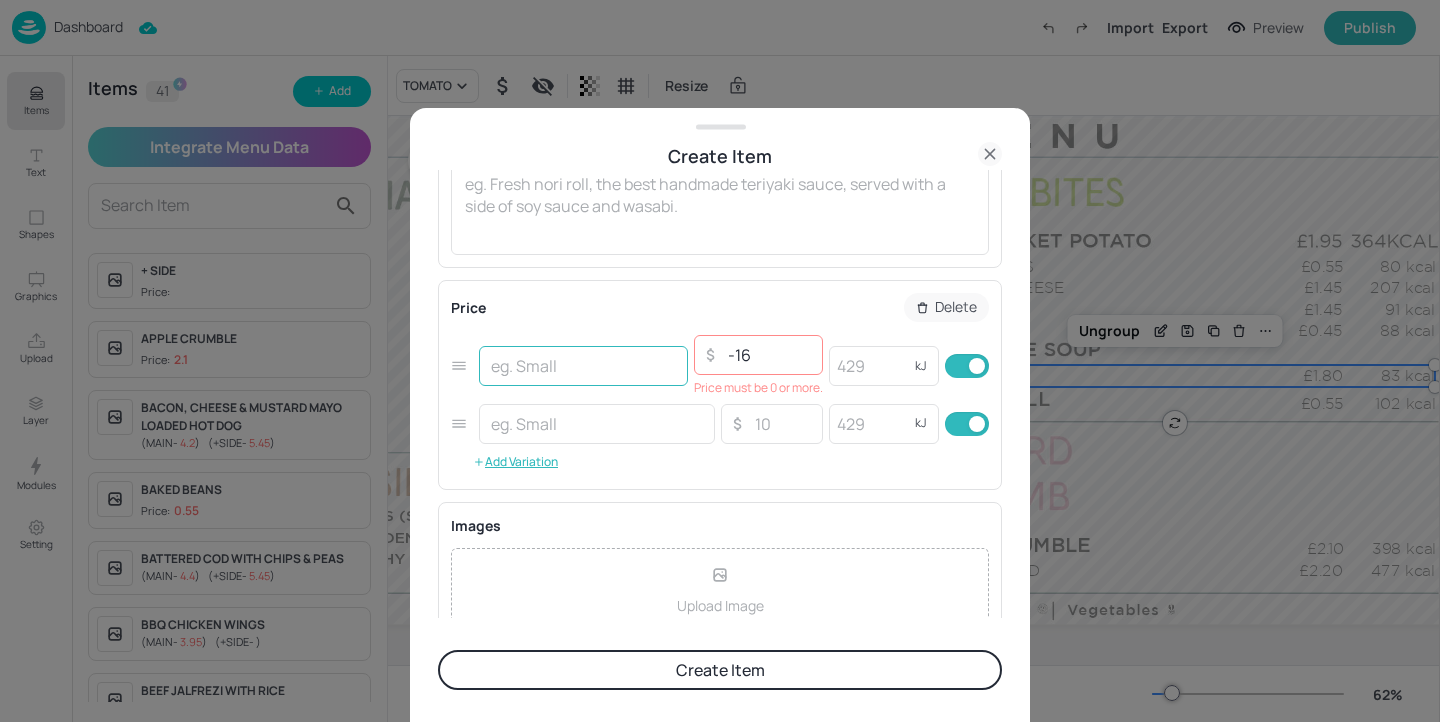 click at bounding box center [583, 366] 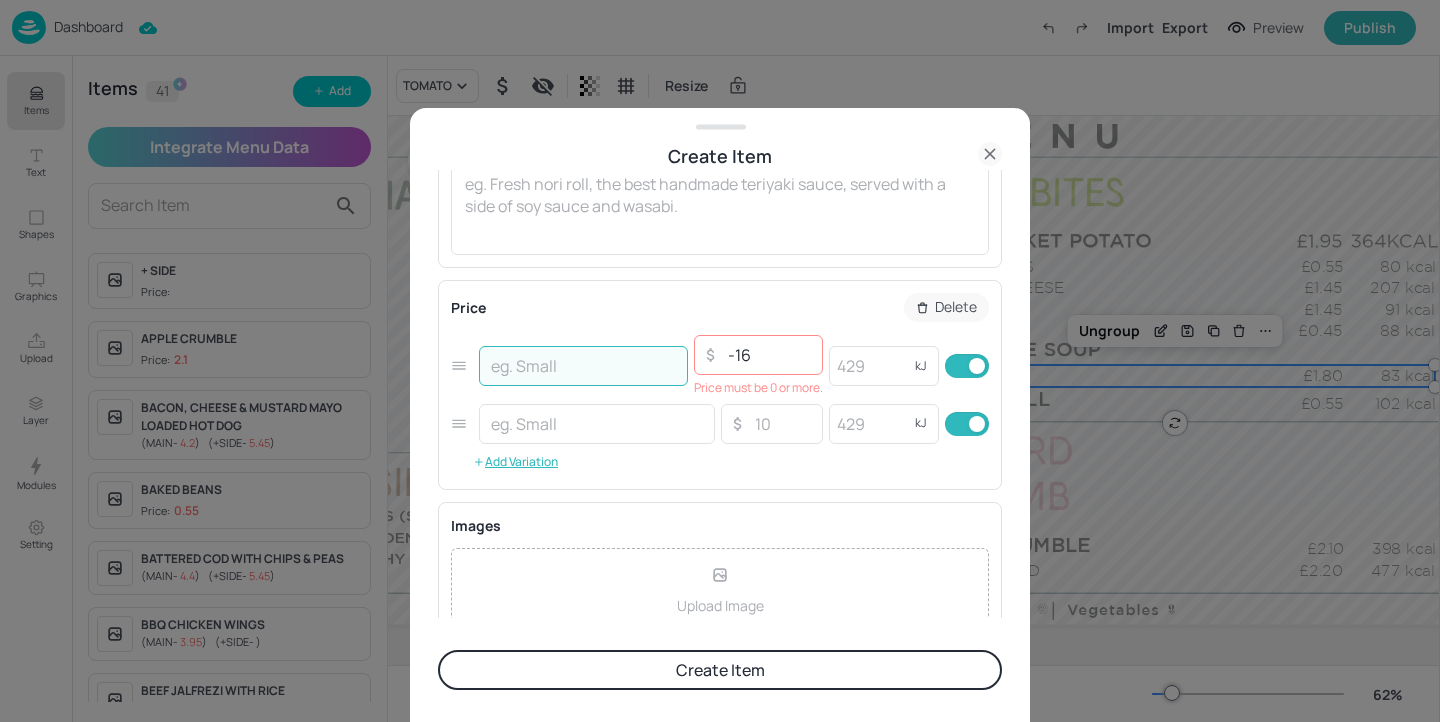 type on "M" 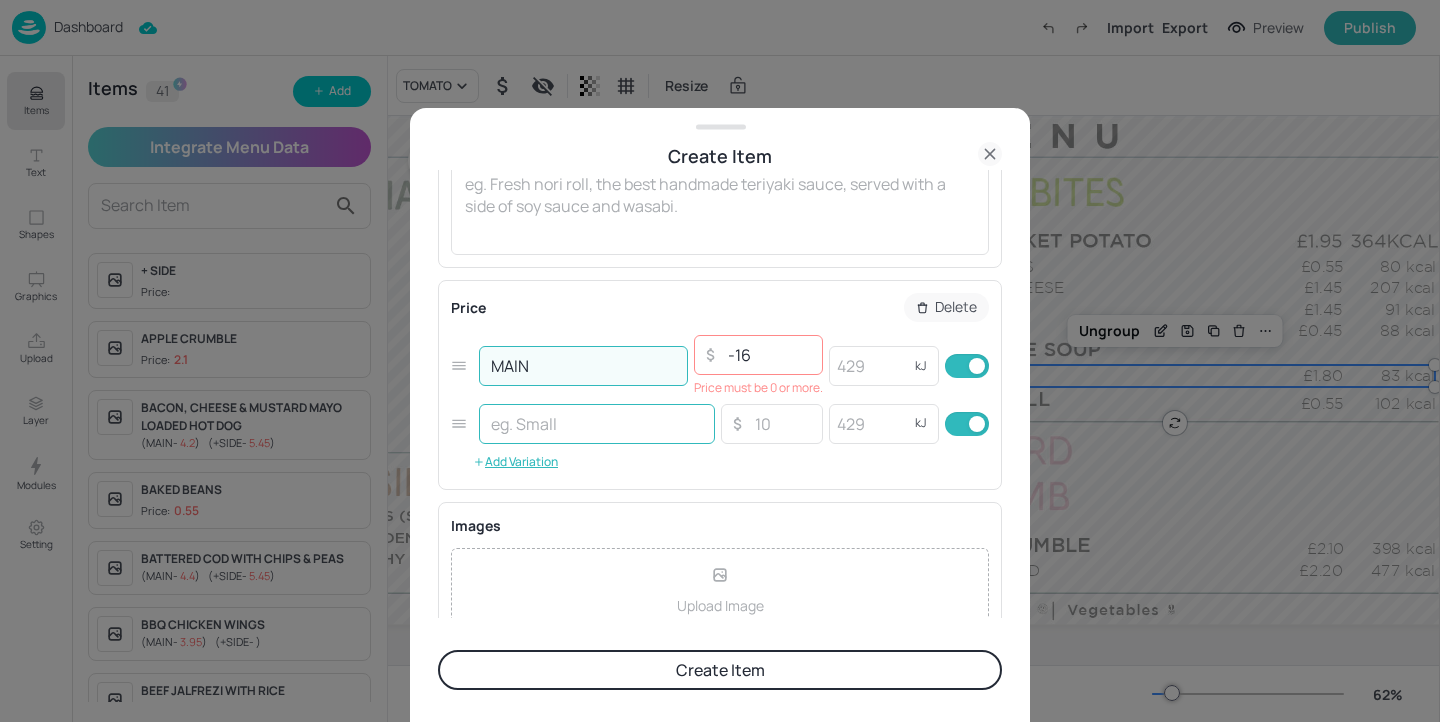 type on "MAIN" 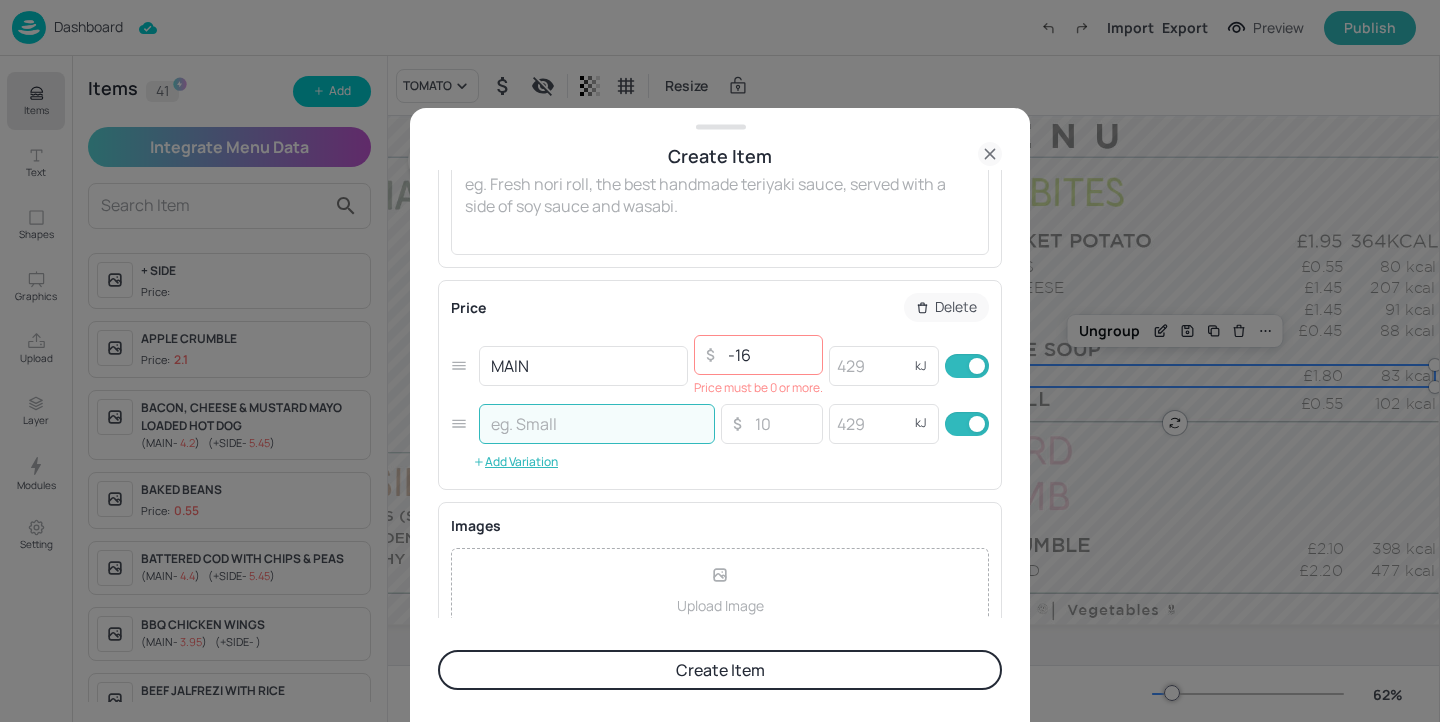 click at bounding box center (597, 424) 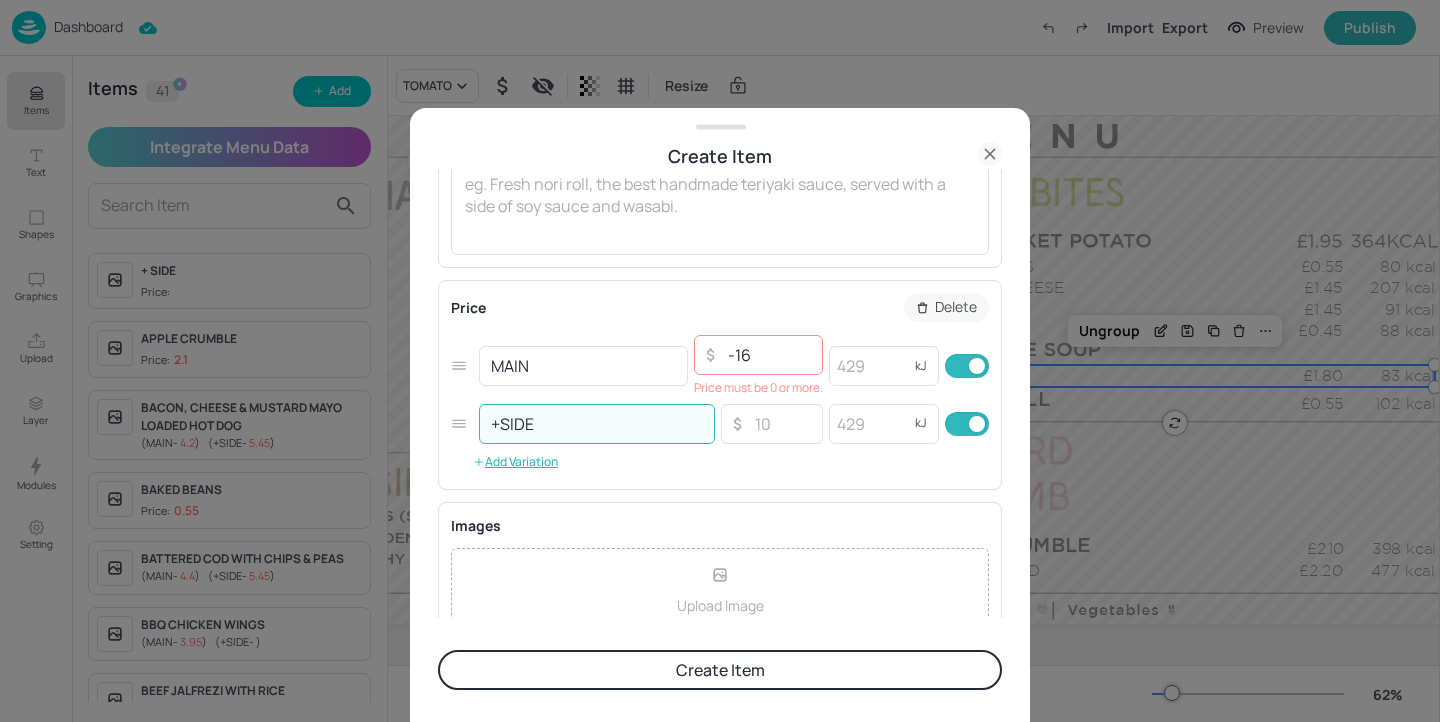 type on "+SIDE" 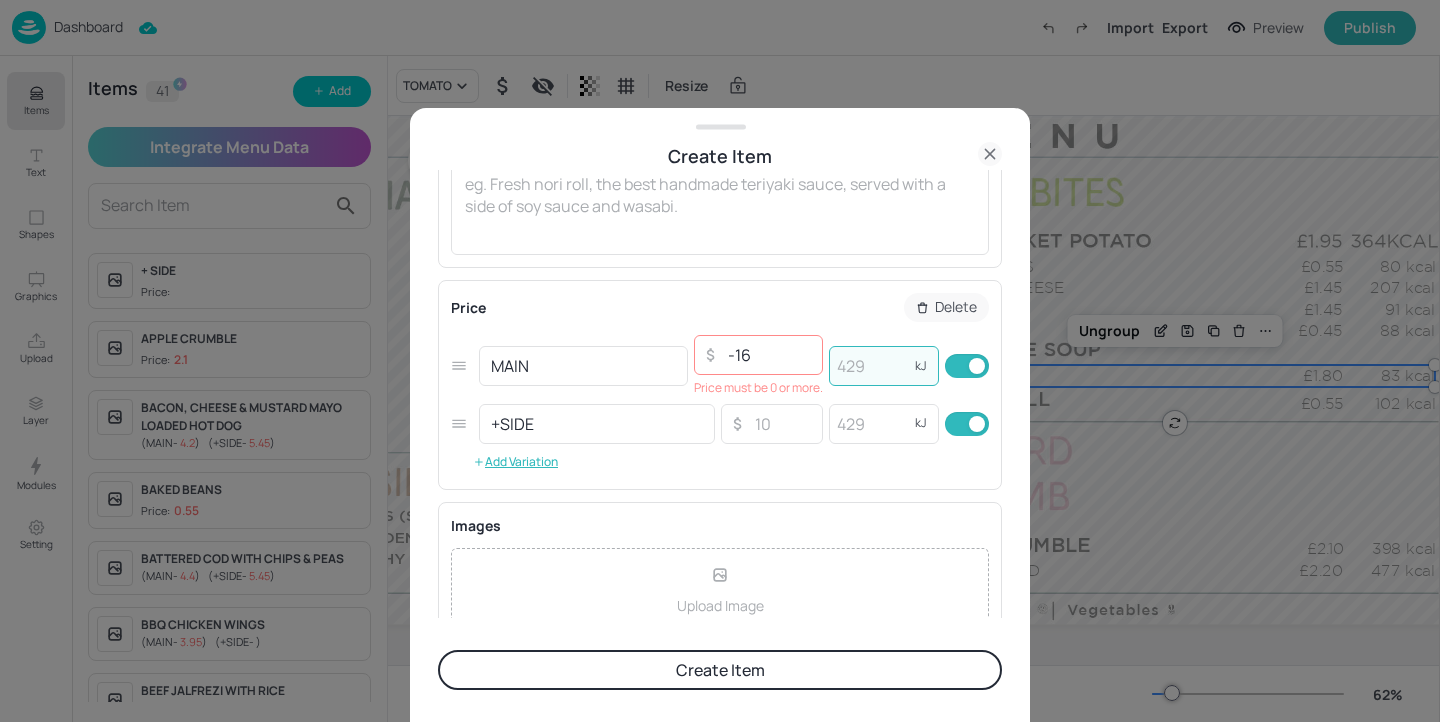 click at bounding box center [869, 366] 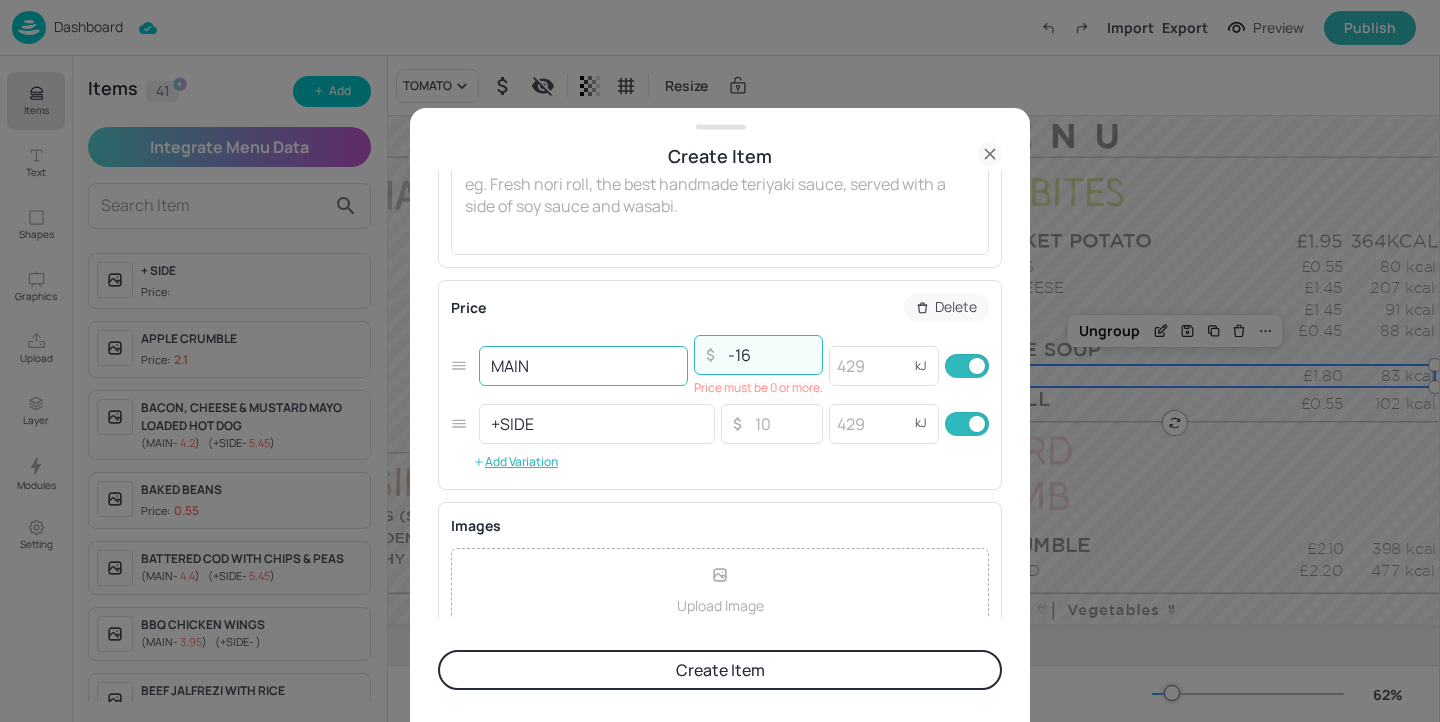 drag, startPoint x: 775, startPoint y: 354, endPoint x: 661, endPoint y: 354, distance: 114 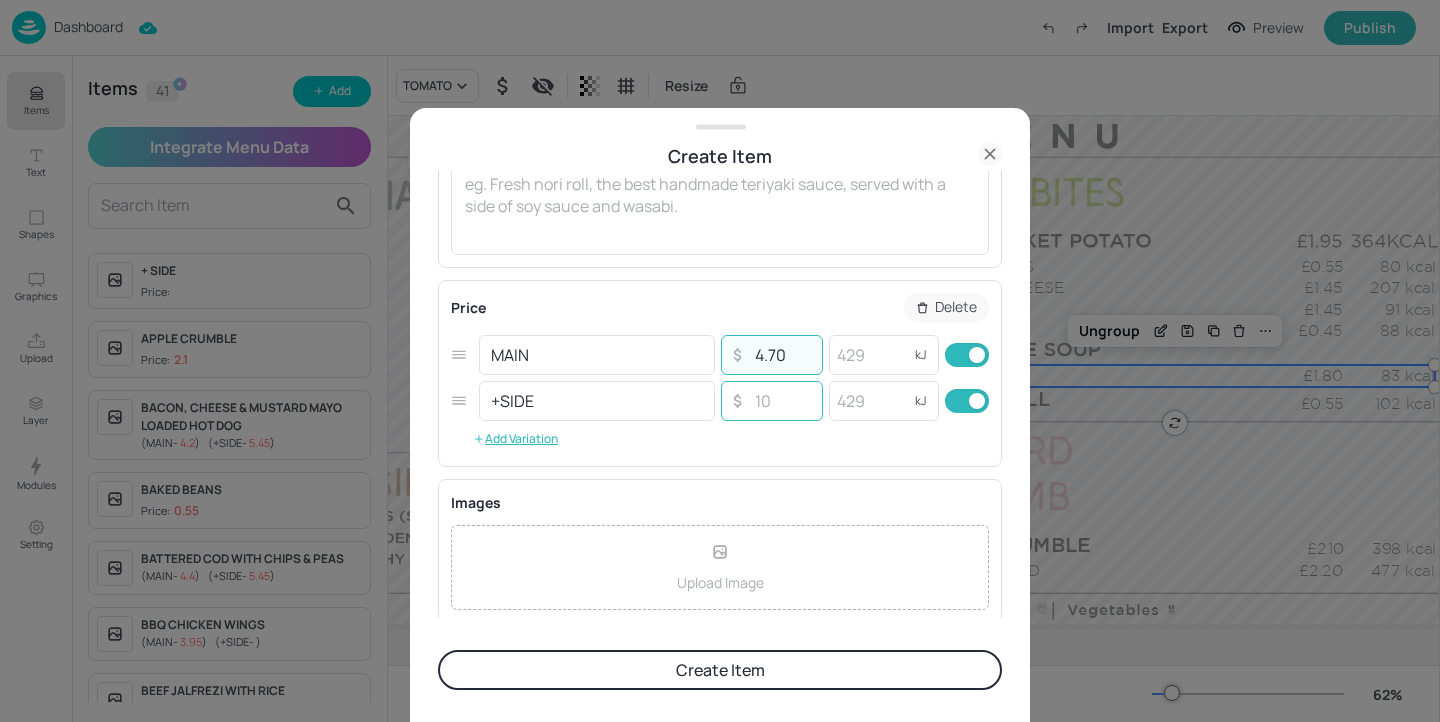 click at bounding box center [782, 401] 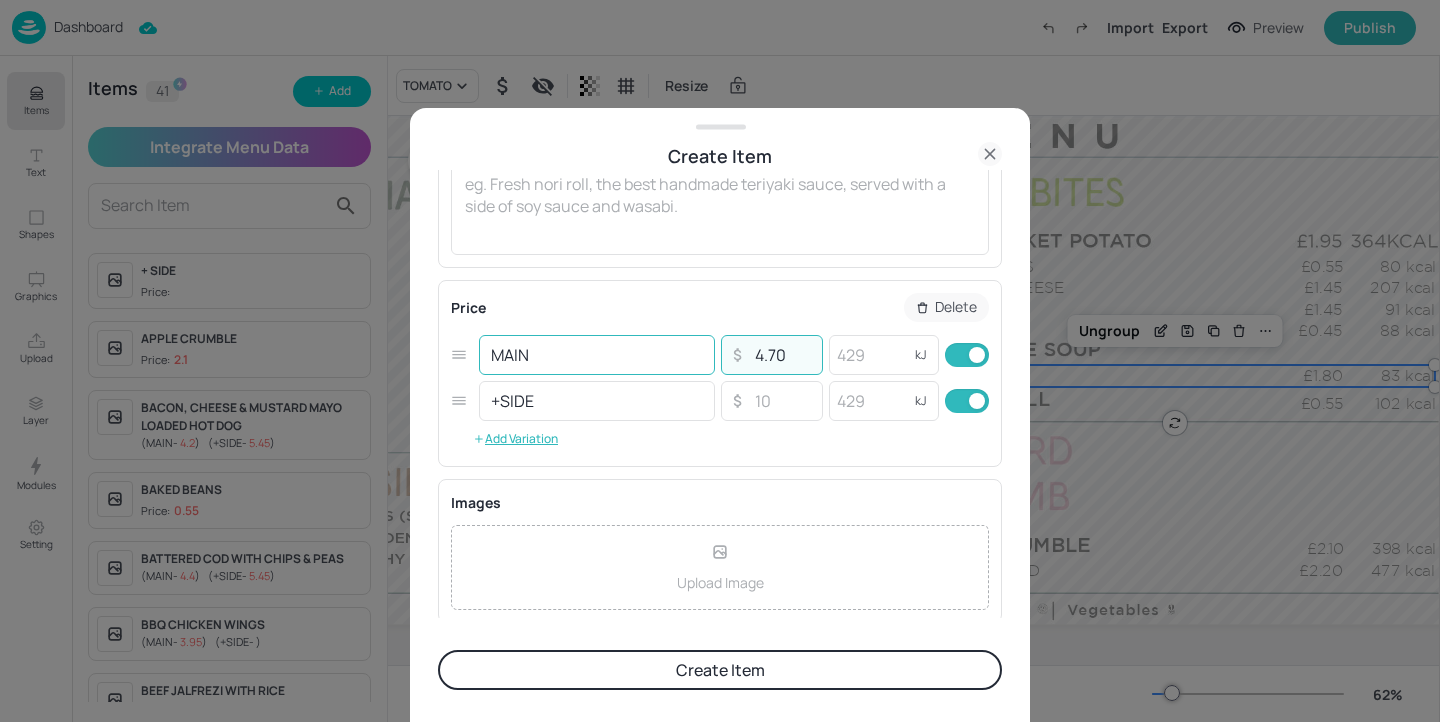 drag, startPoint x: 790, startPoint y: 348, endPoint x: 673, endPoint y: 348, distance: 117 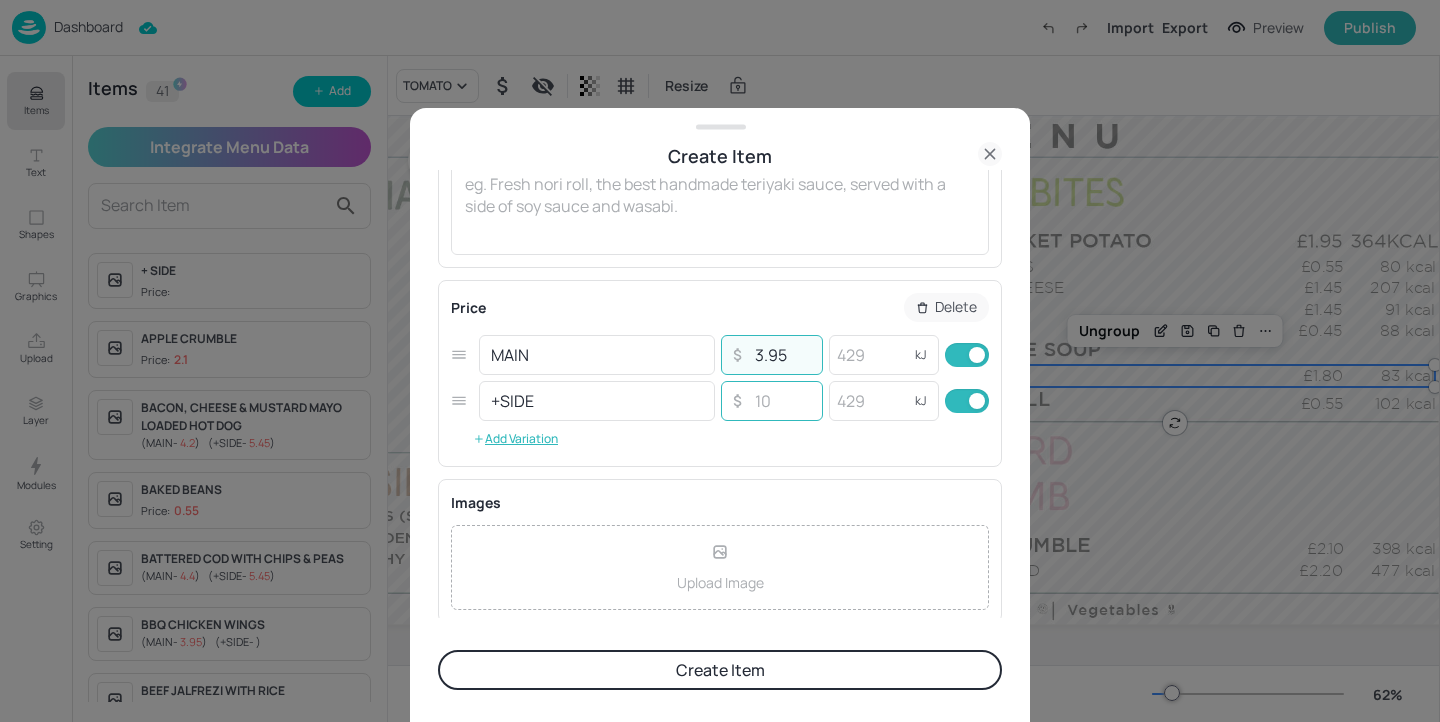 type on "3.95" 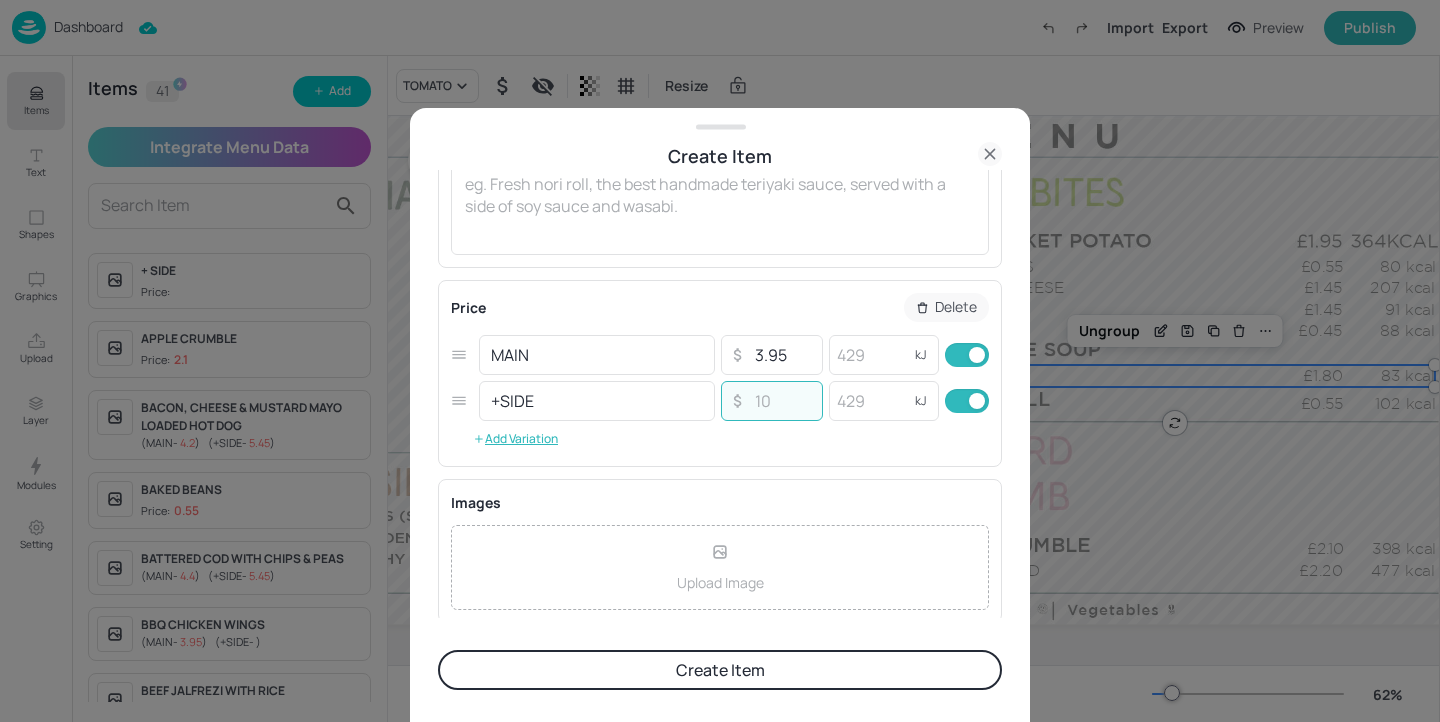 click at bounding box center (782, 401) 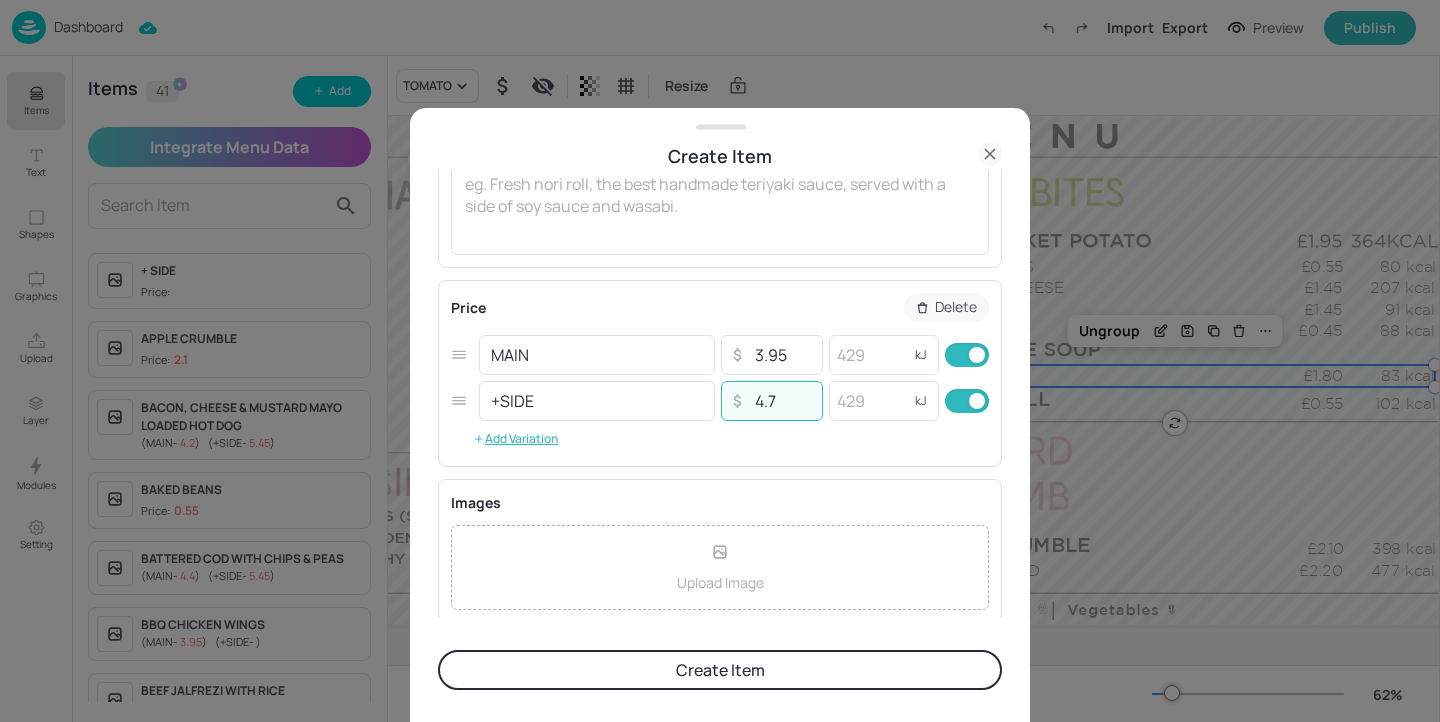 type on "4.7" 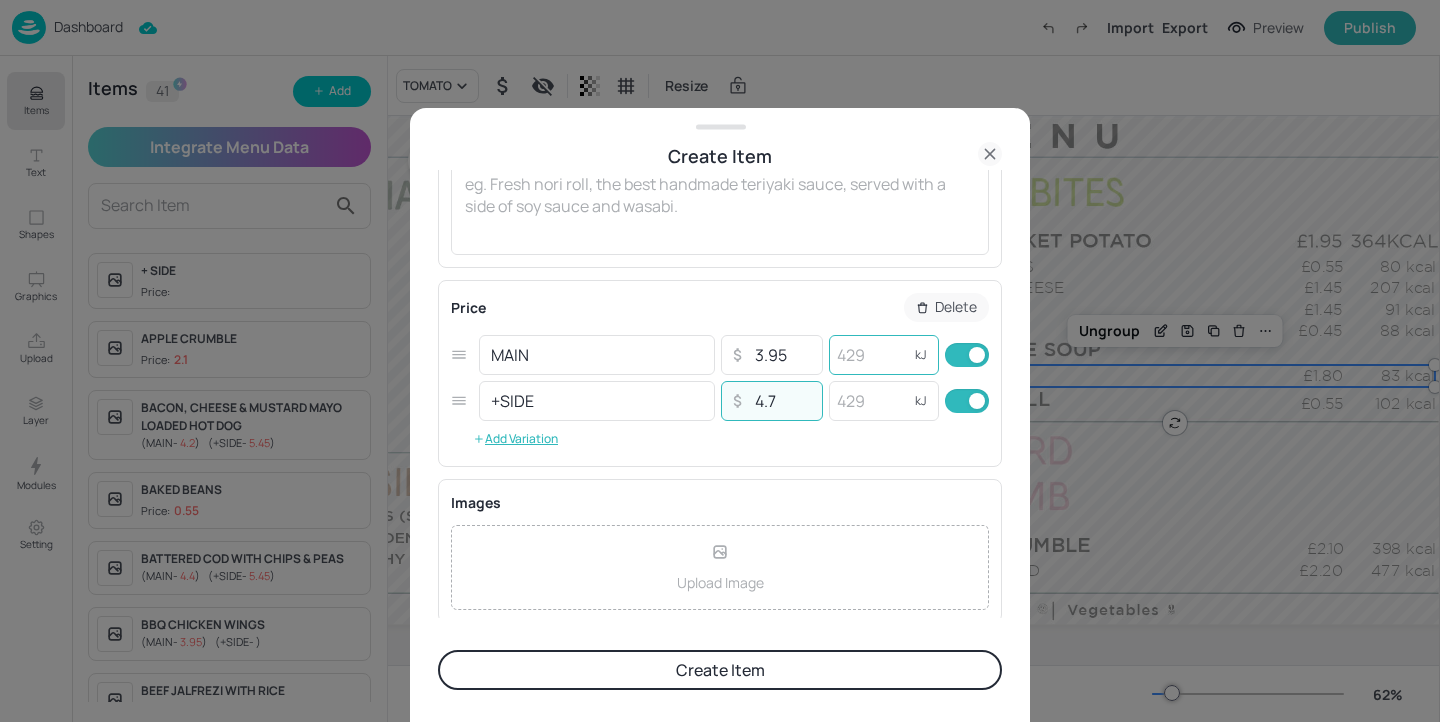 click at bounding box center [869, 355] 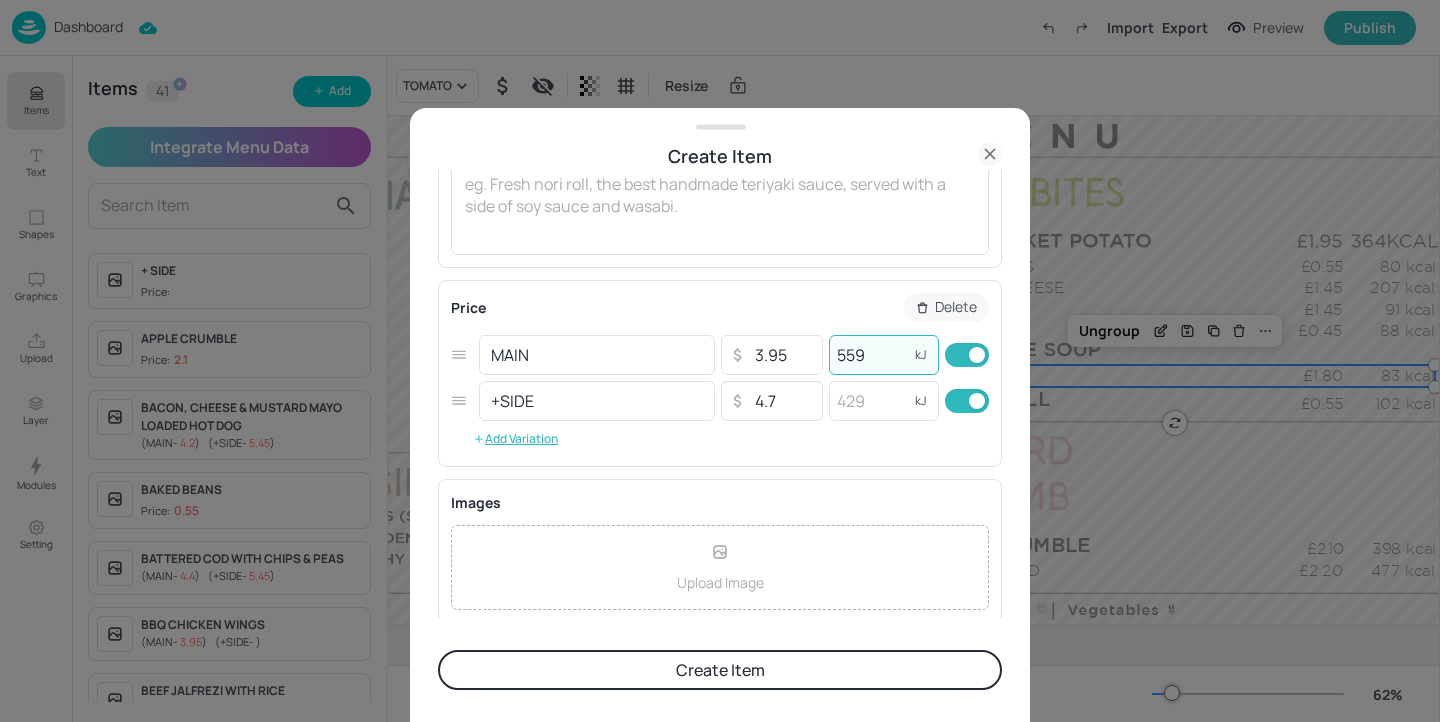 type on "559" 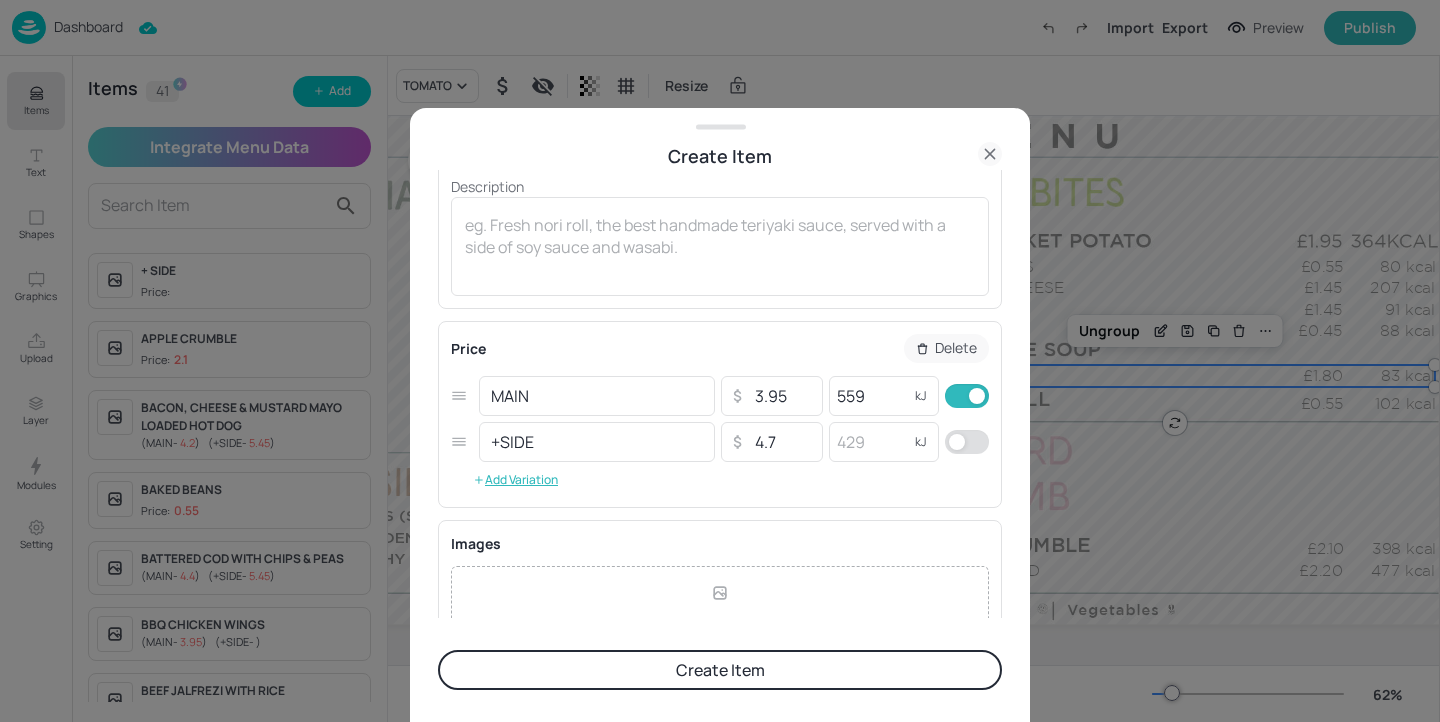 scroll, scrollTop: 0, scrollLeft: 0, axis: both 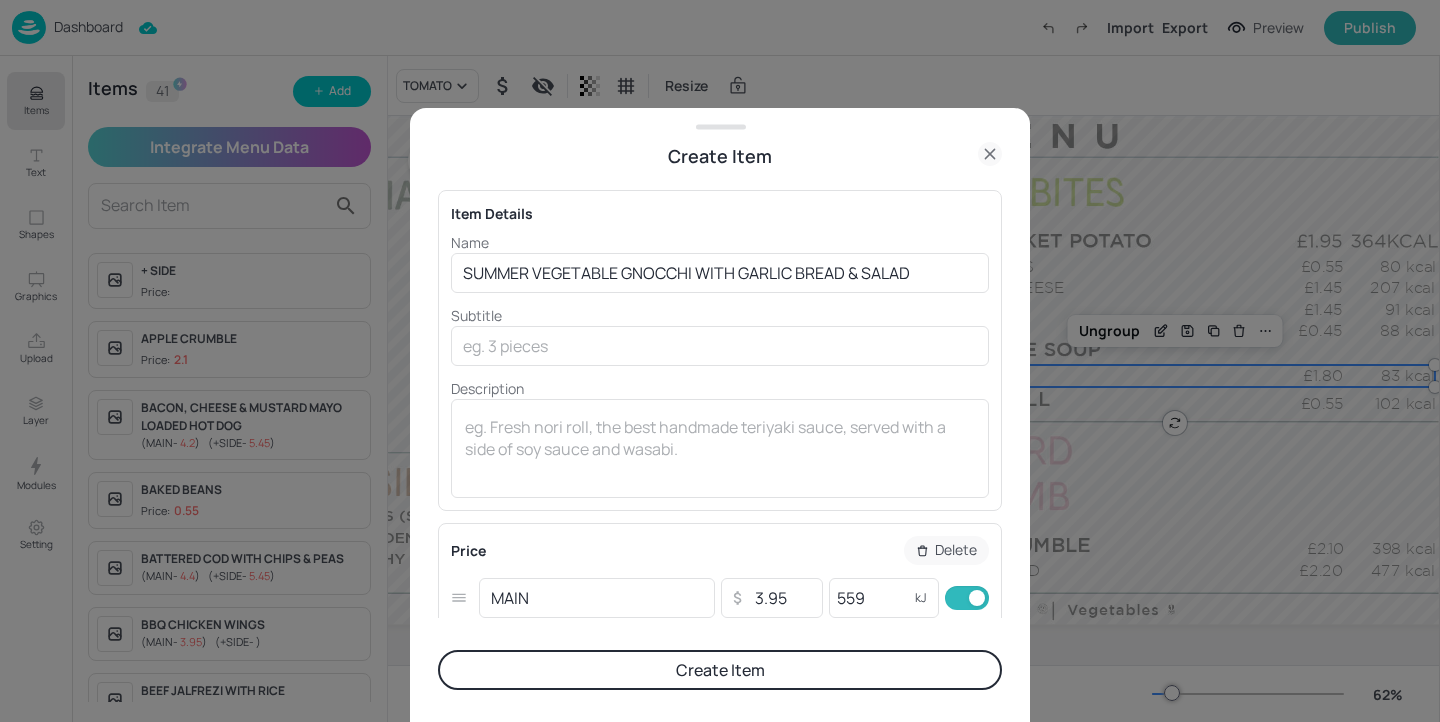 click on "Create Item" at bounding box center [720, 670] 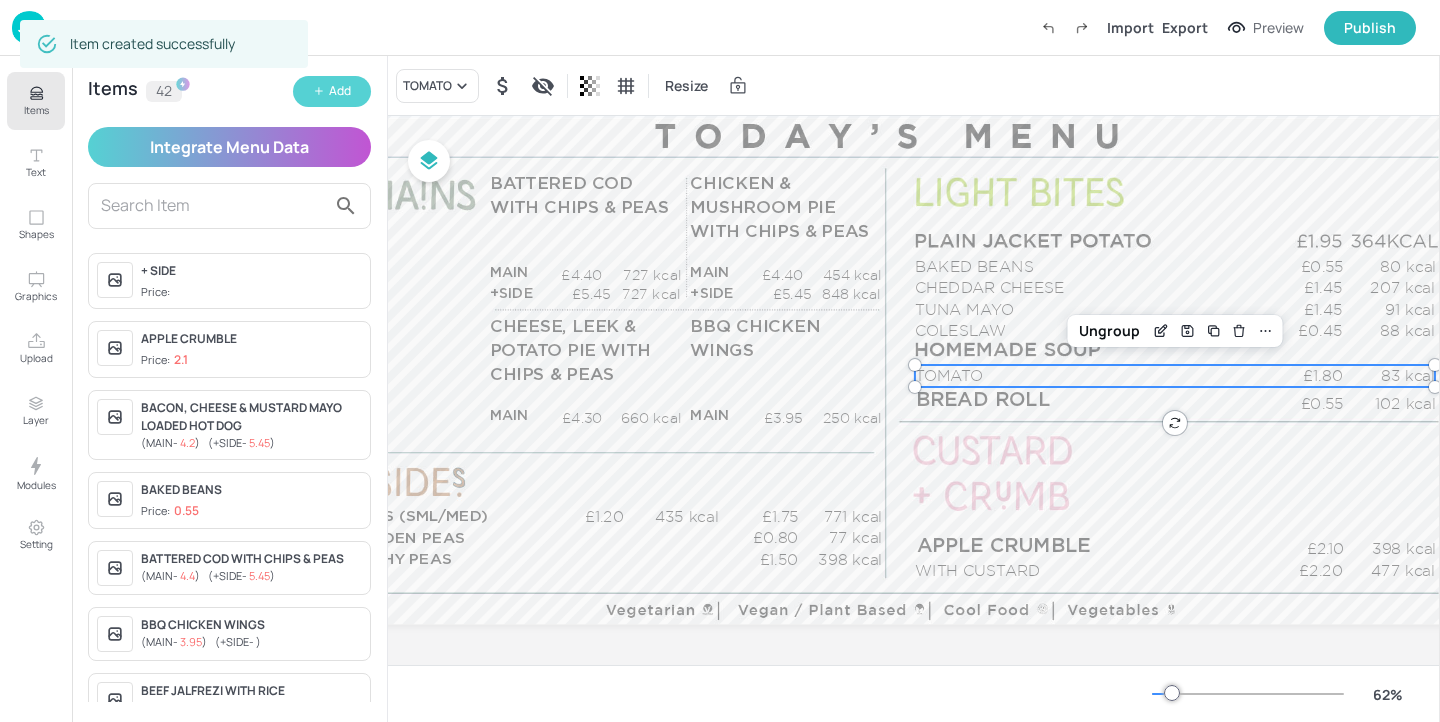 click on "Add" at bounding box center (340, 91) 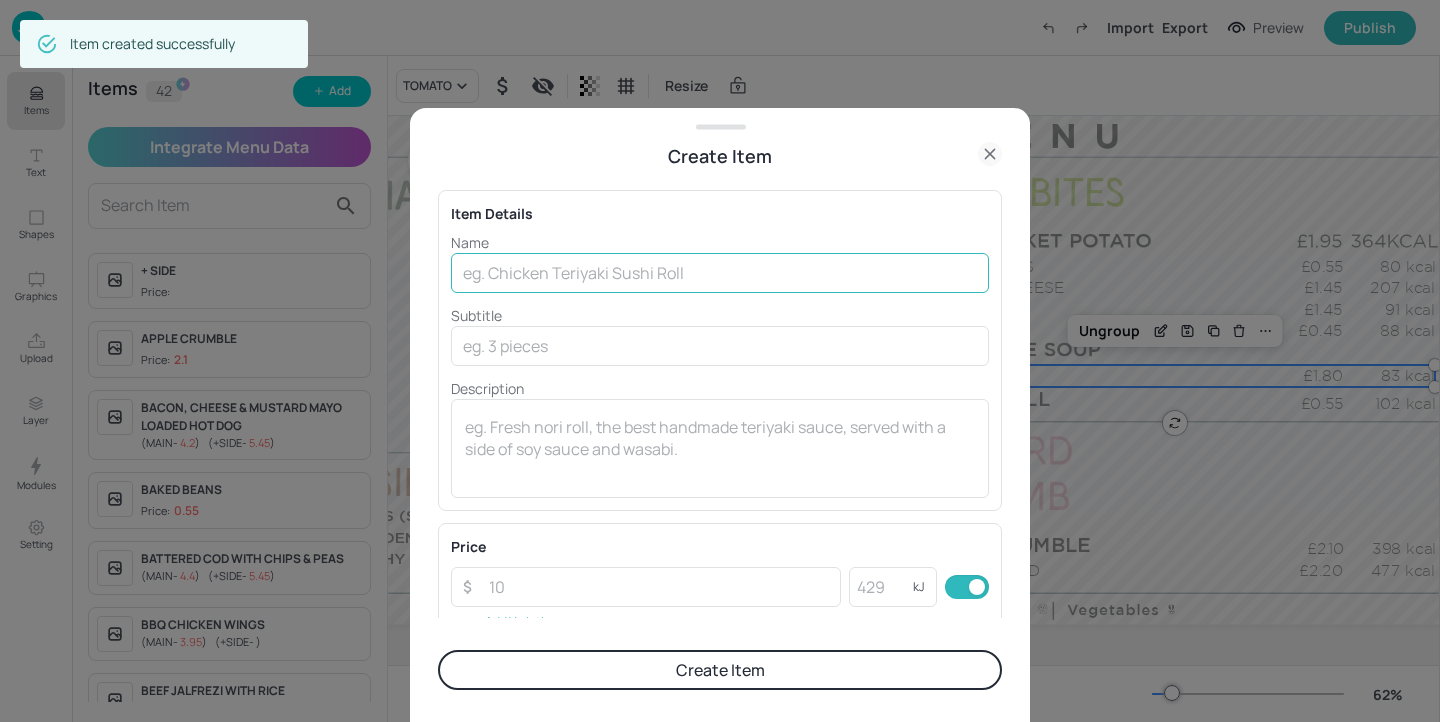 click at bounding box center [720, 273] 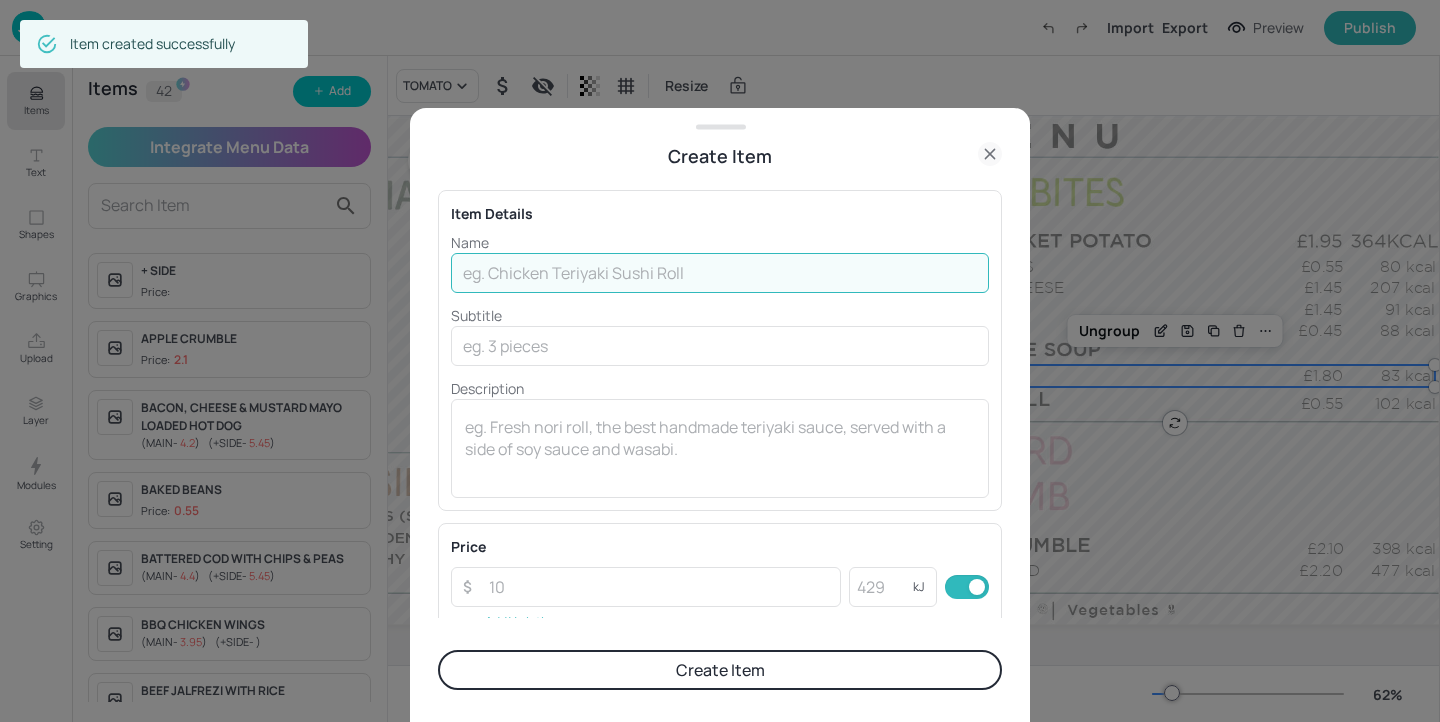 click at bounding box center (720, 273) 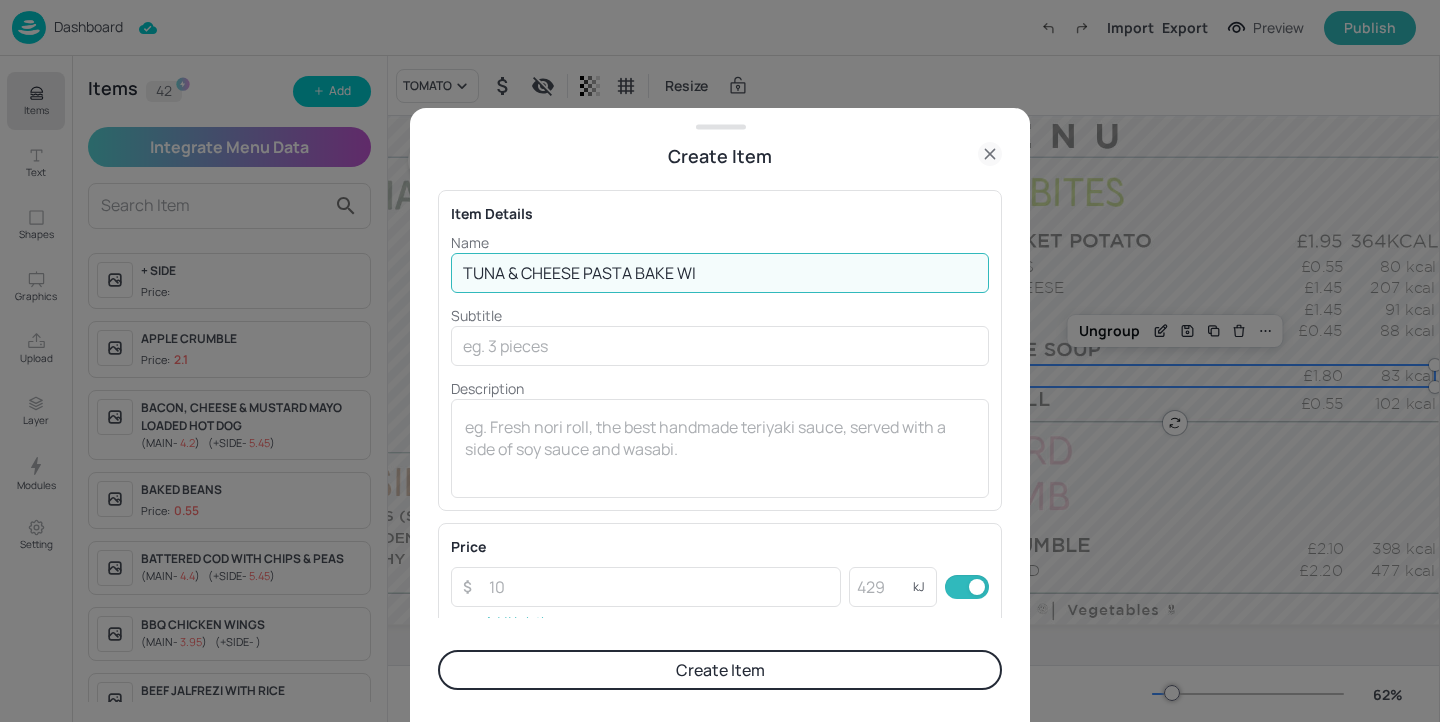 type on "TUNA & CHEESE PASTA BAKE WIT" 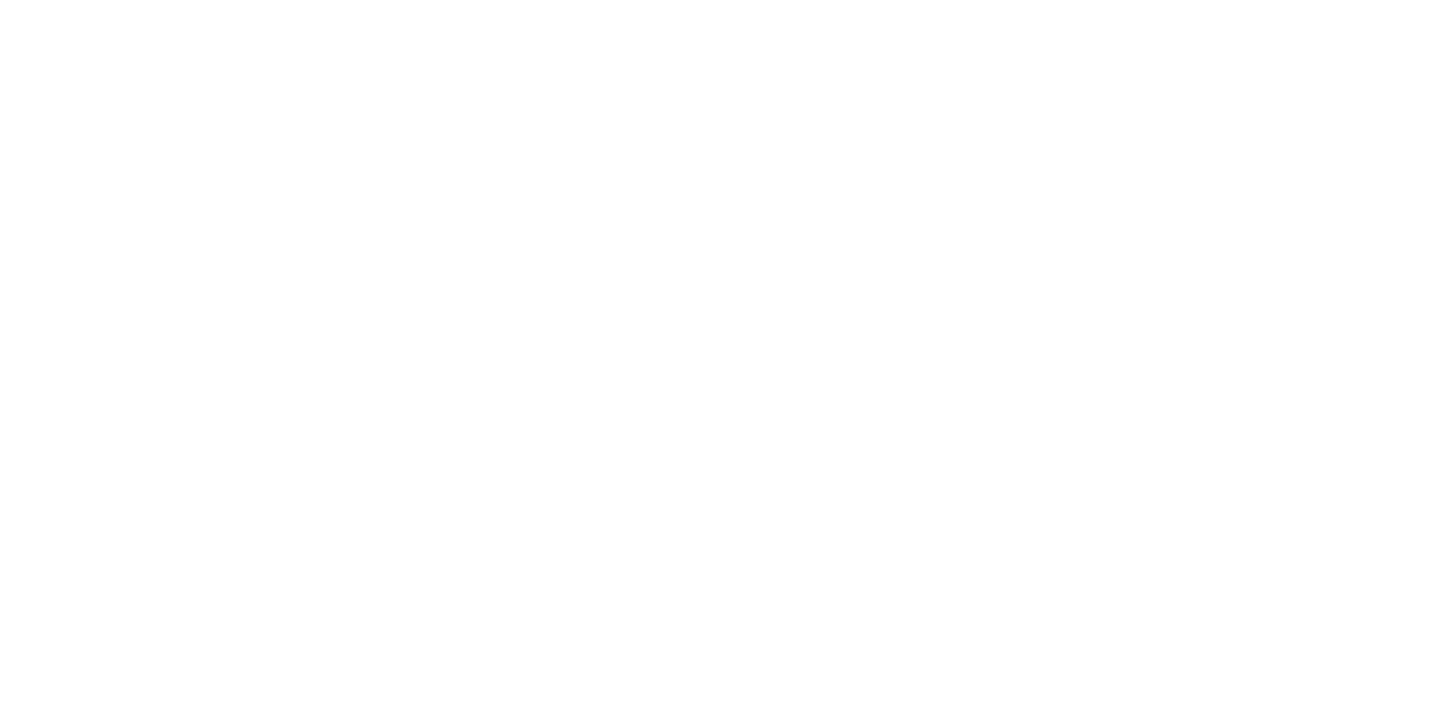 scroll, scrollTop: 0, scrollLeft: 0, axis: both 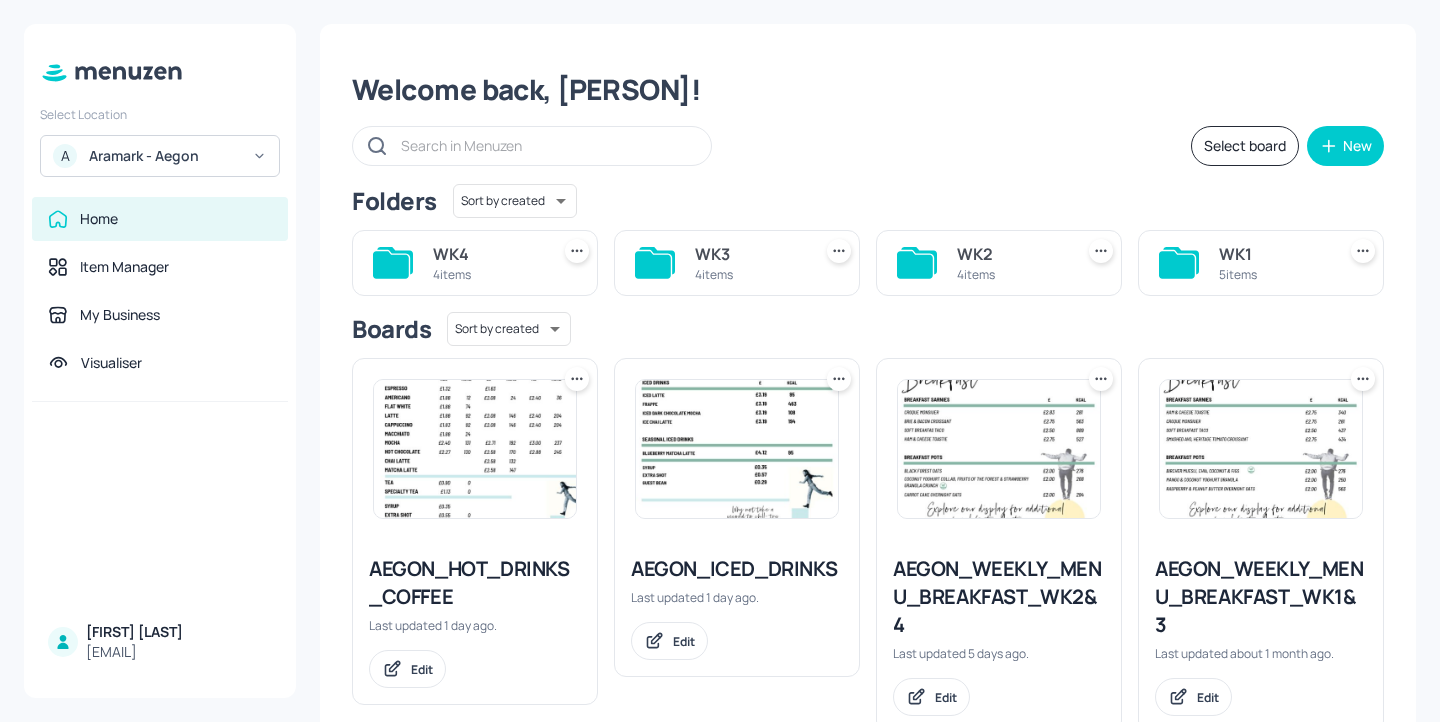 click on "WK1 5  items" at bounding box center (1261, 263) 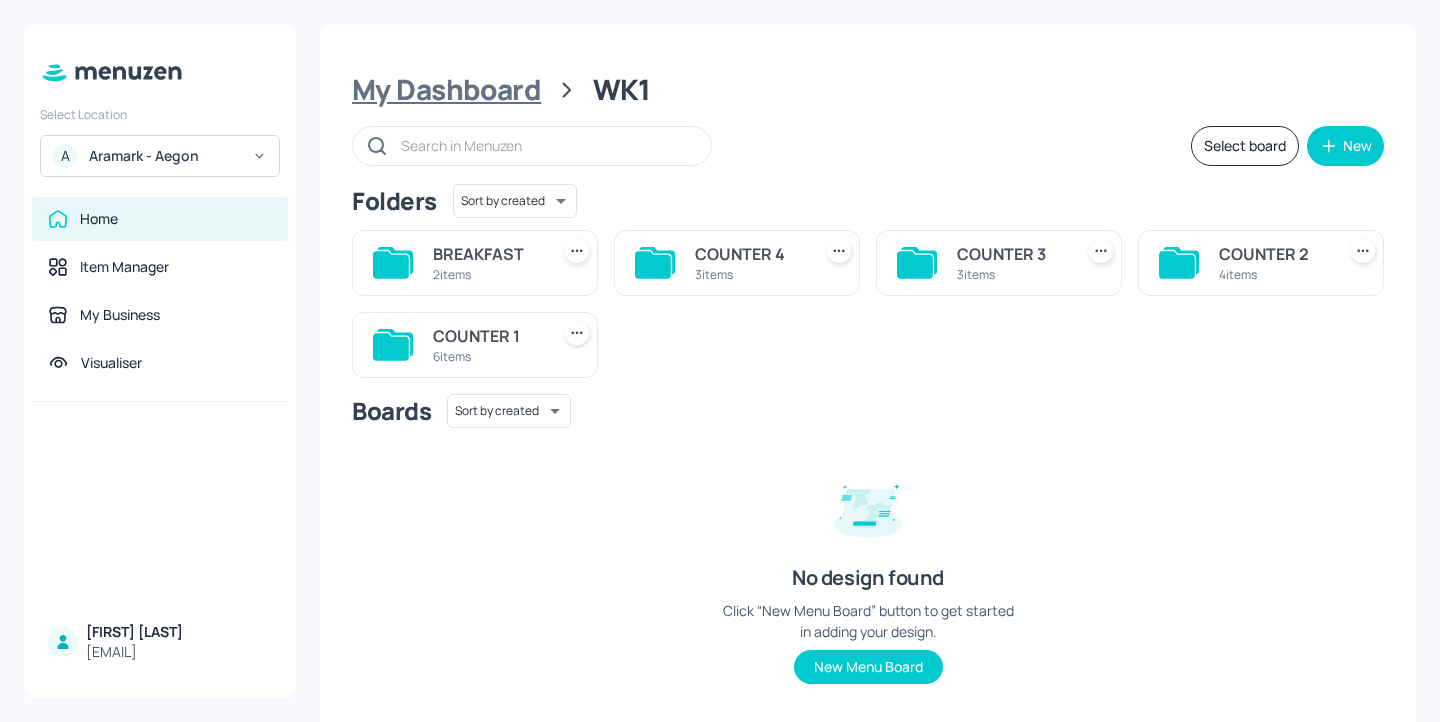 click on "My Dashboard" at bounding box center [446, 90] 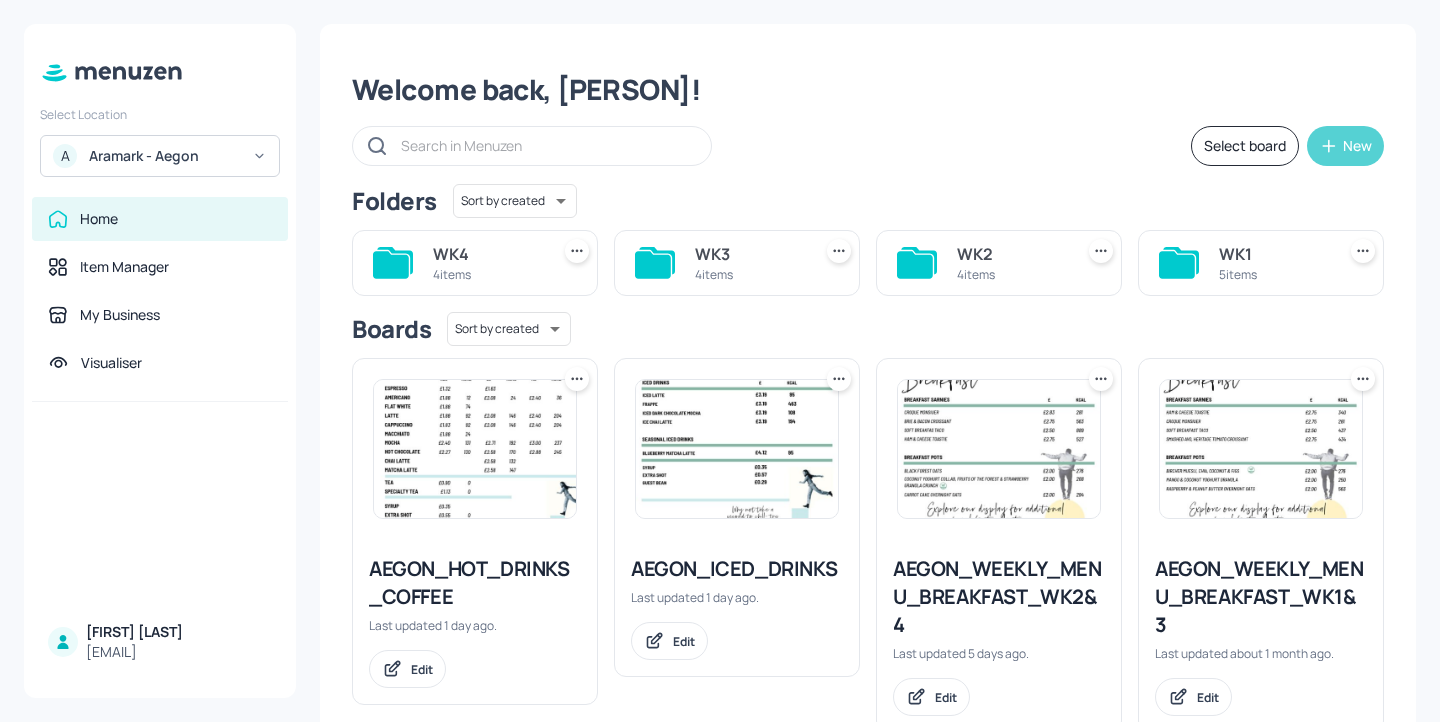 click on "New" at bounding box center (1357, 146) 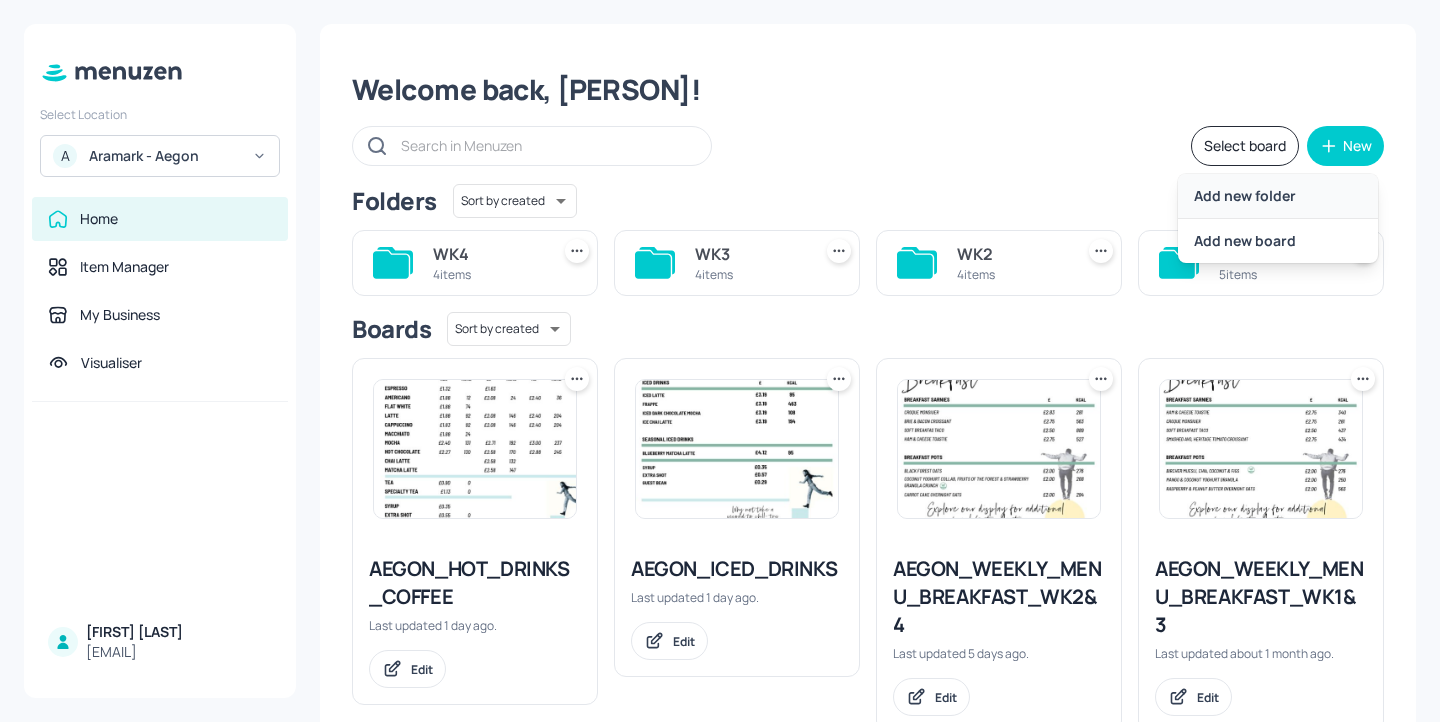 click on "Add new folder" at bounding box center (1278, 196) 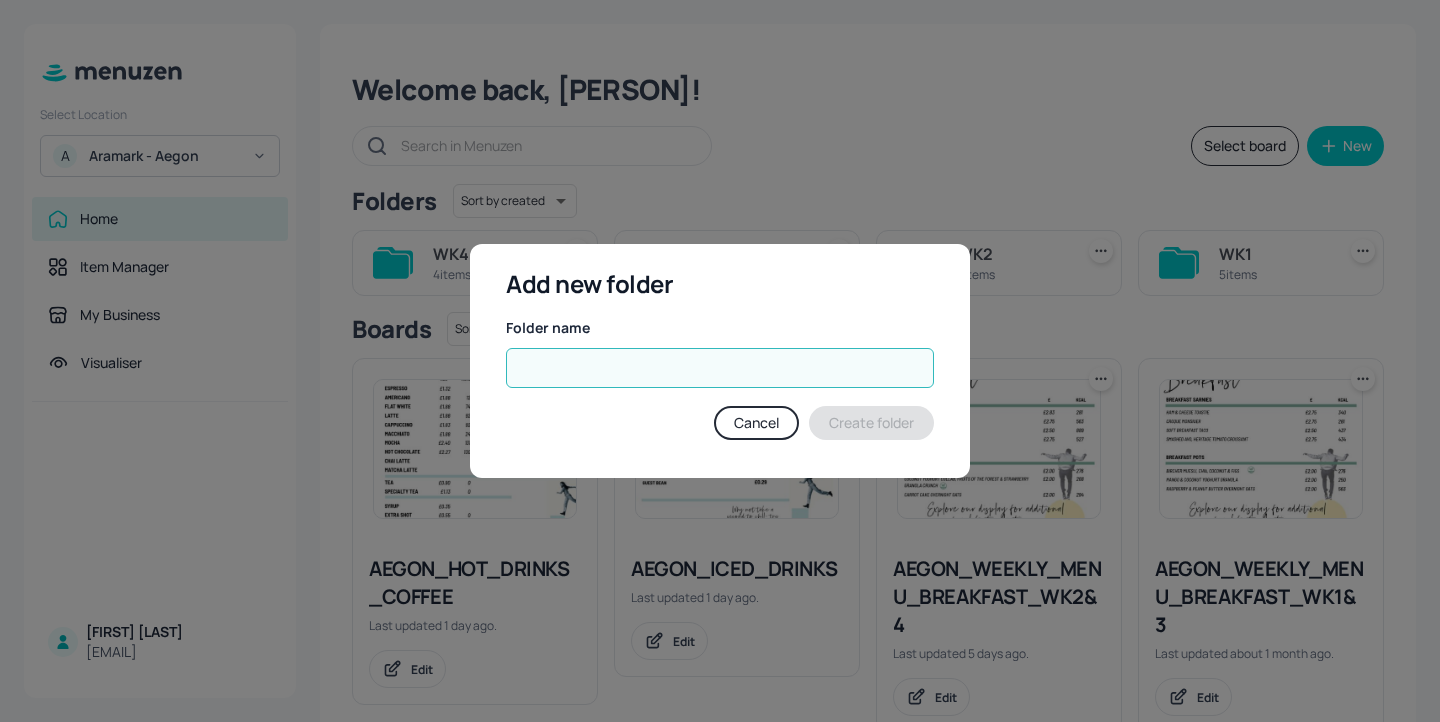 click at bounding box center [720, 368] 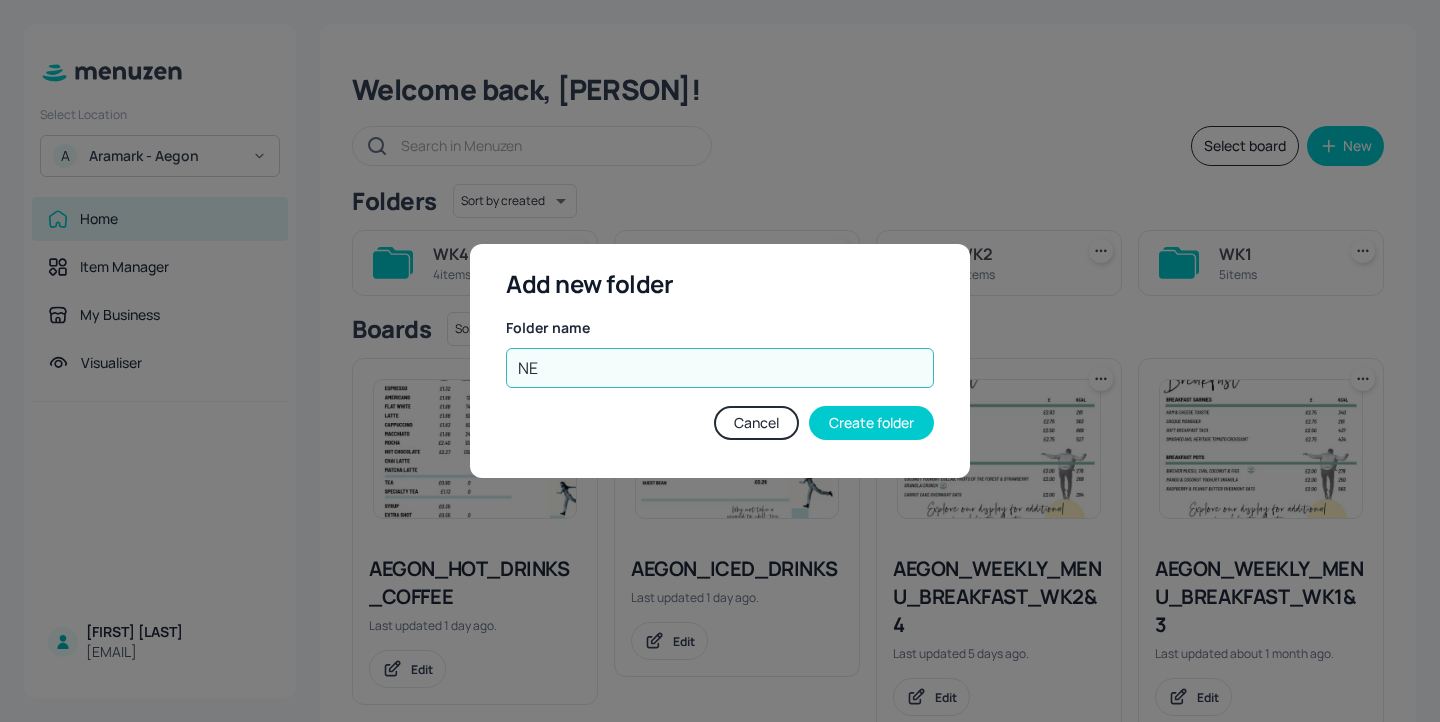 type on "N" 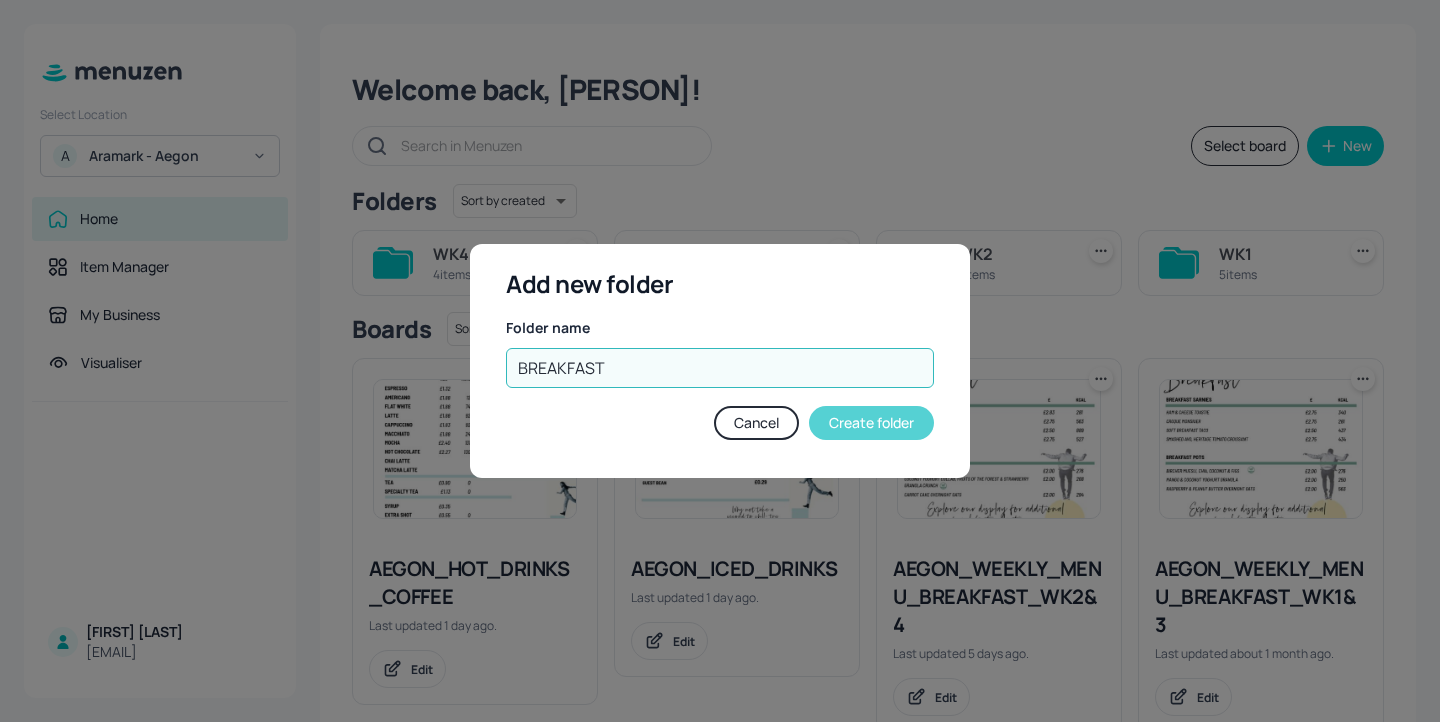 type on "BREAKFAST" 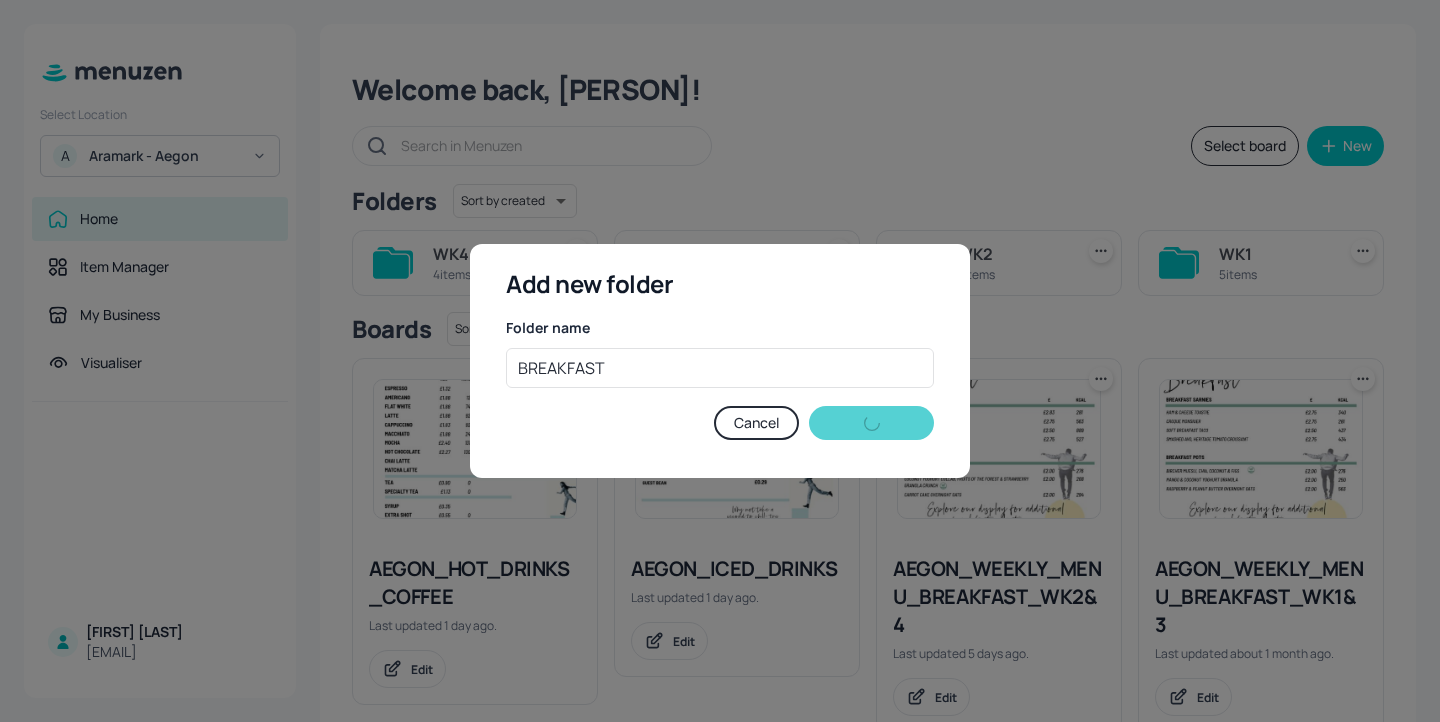 type 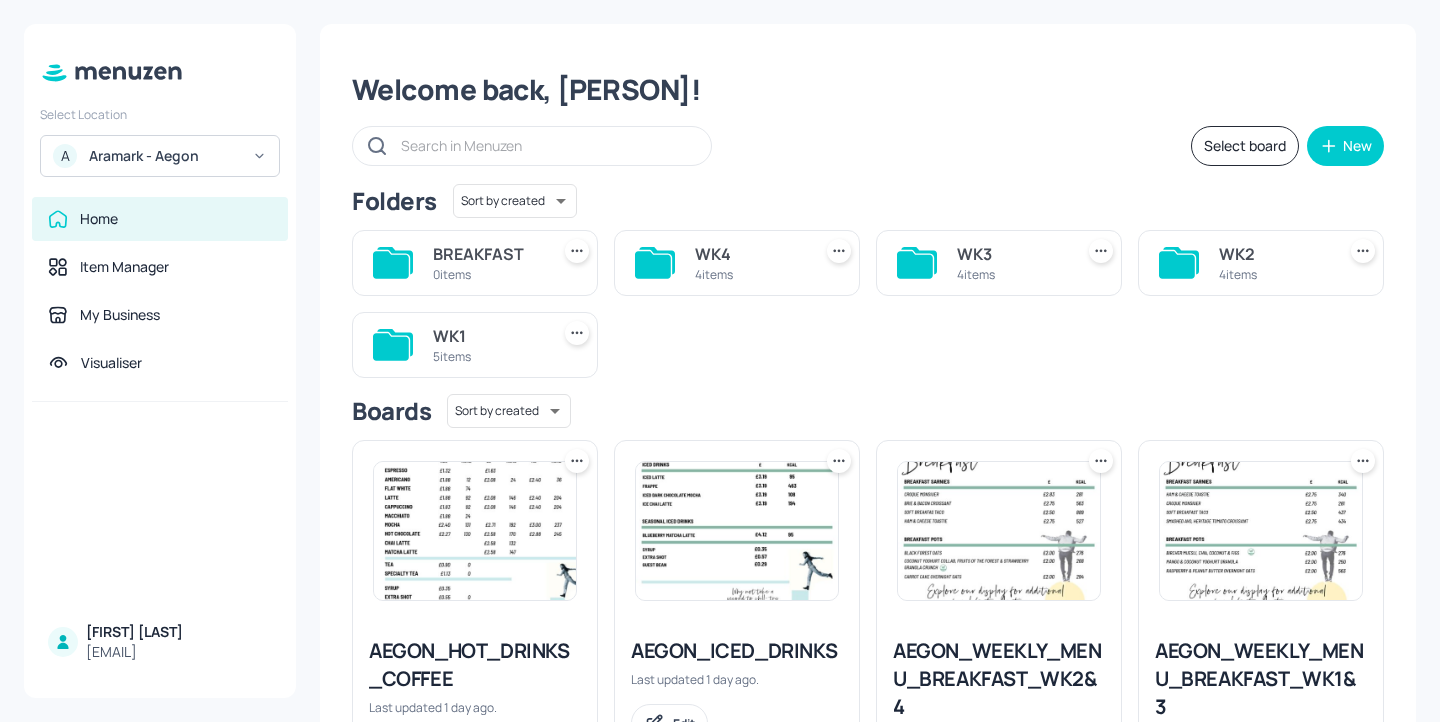 click on "BREAKFAST 0  items" at bounding box center [475, 263] 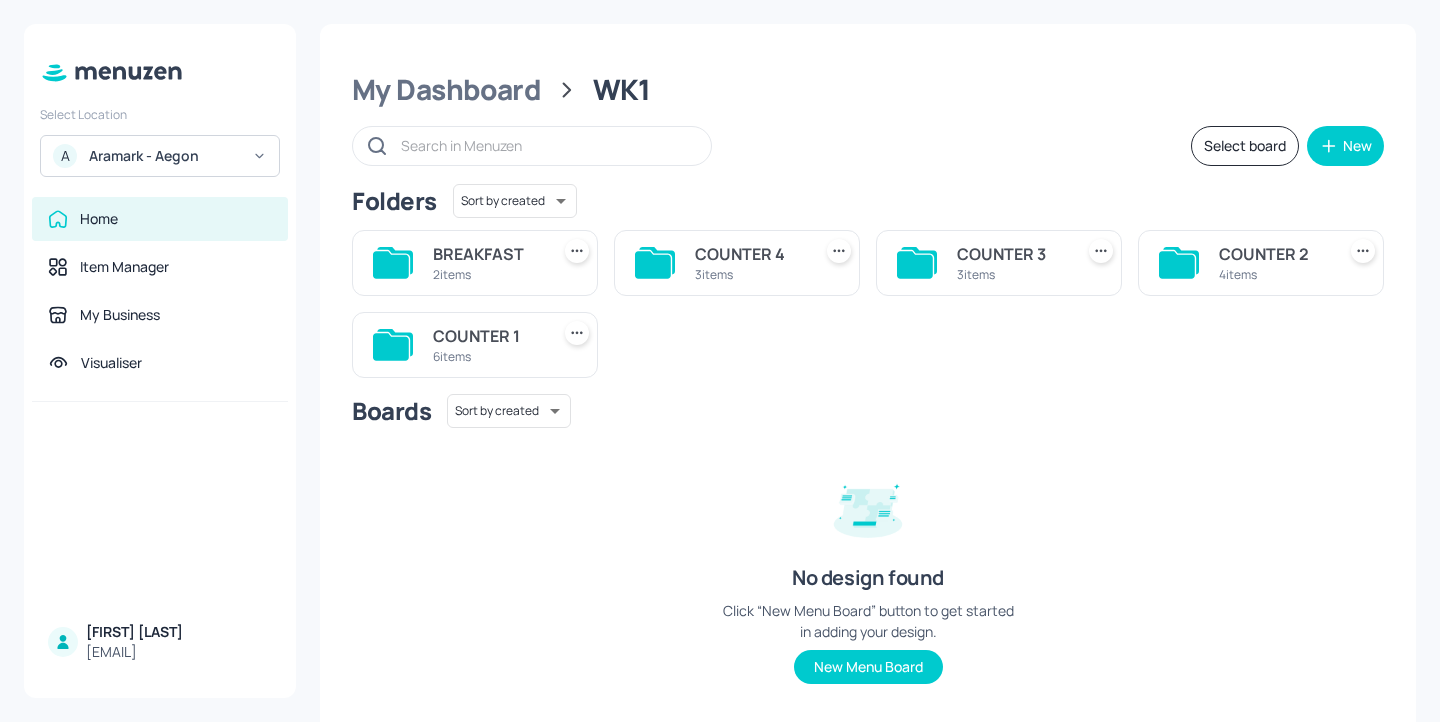 click on "BREAKFAST" at bounding box center (487, 254) 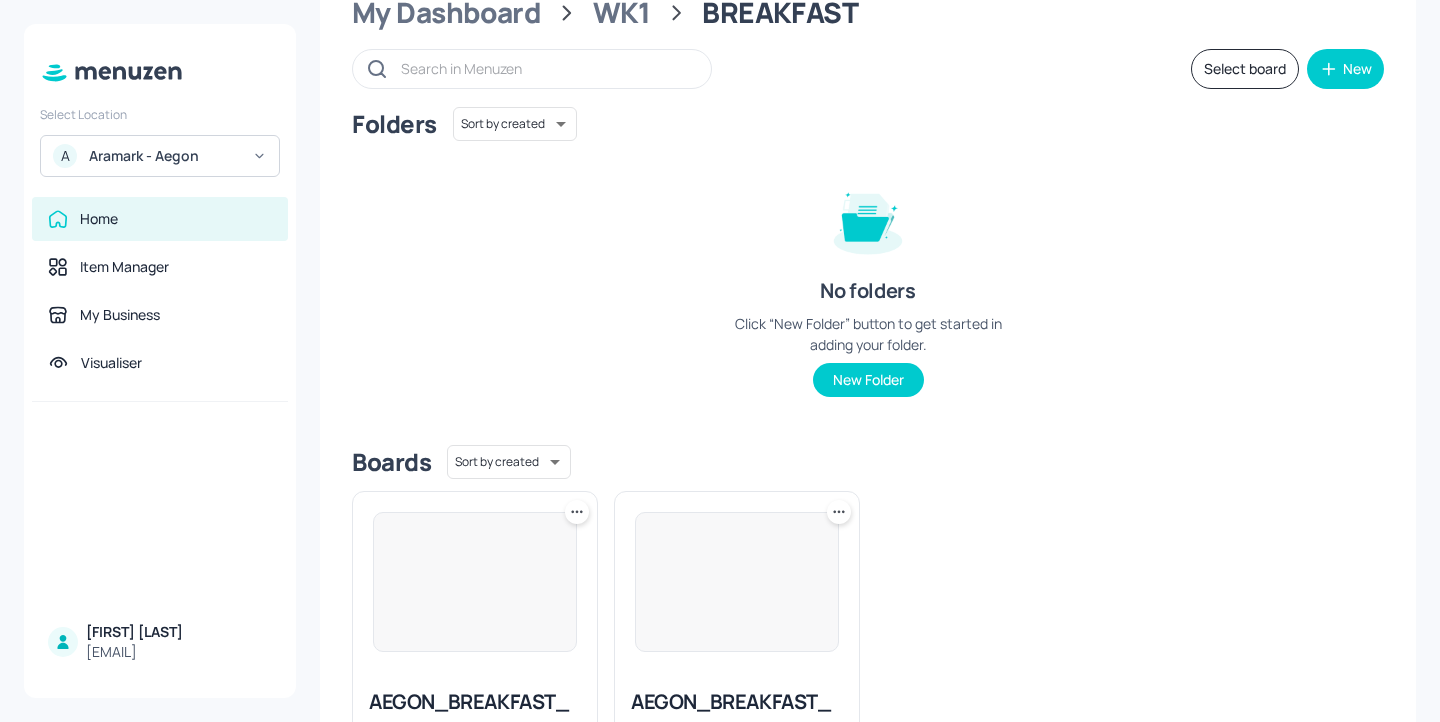 scroll, scrollTop: 241, scrollLeft: 0, axis: vertical 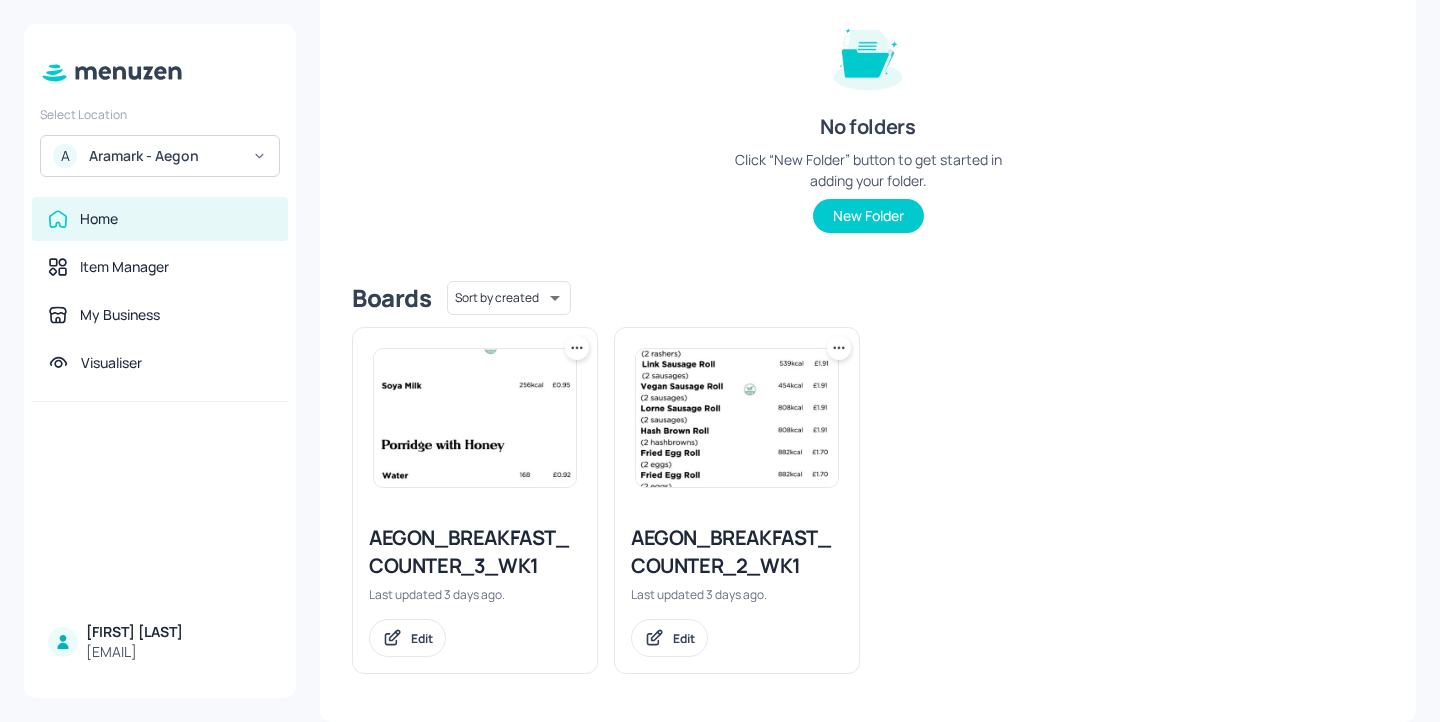 click 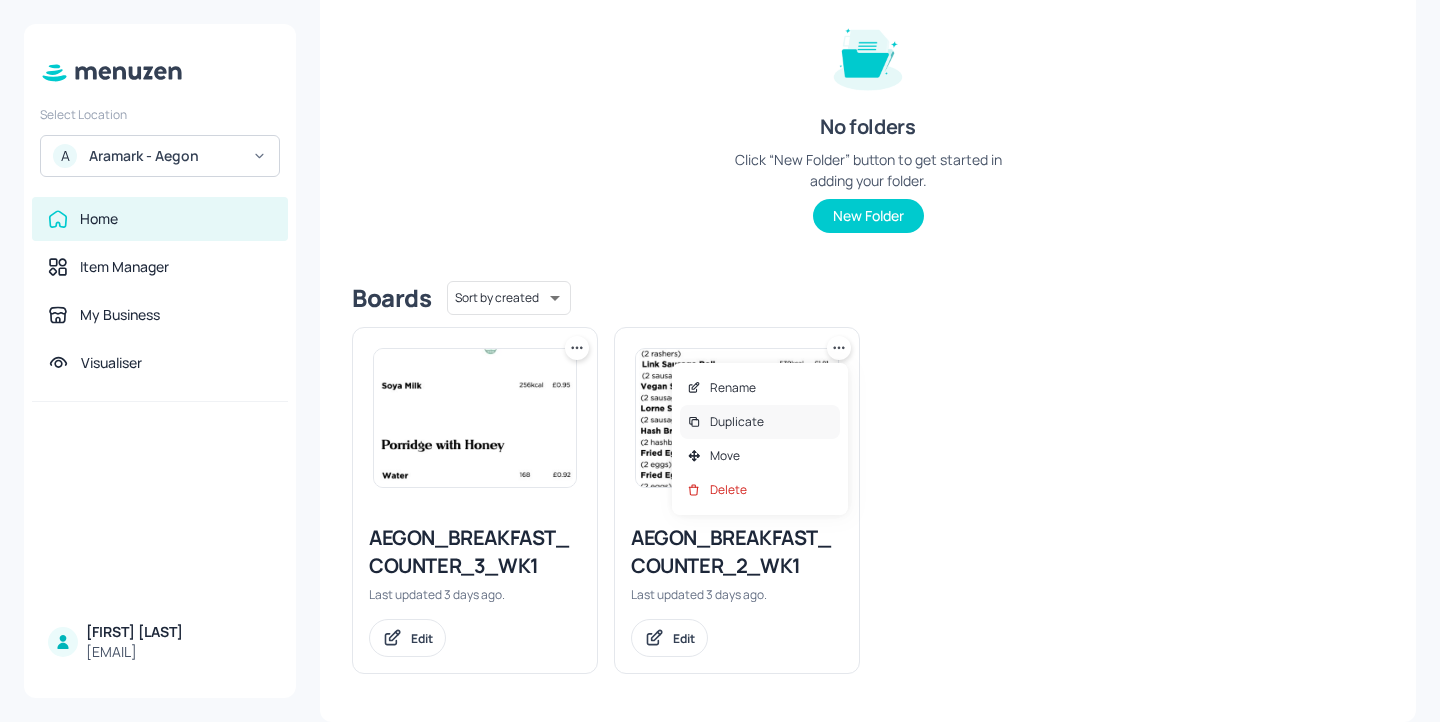 click on "Duplicate" at bounding box center [760, 422] 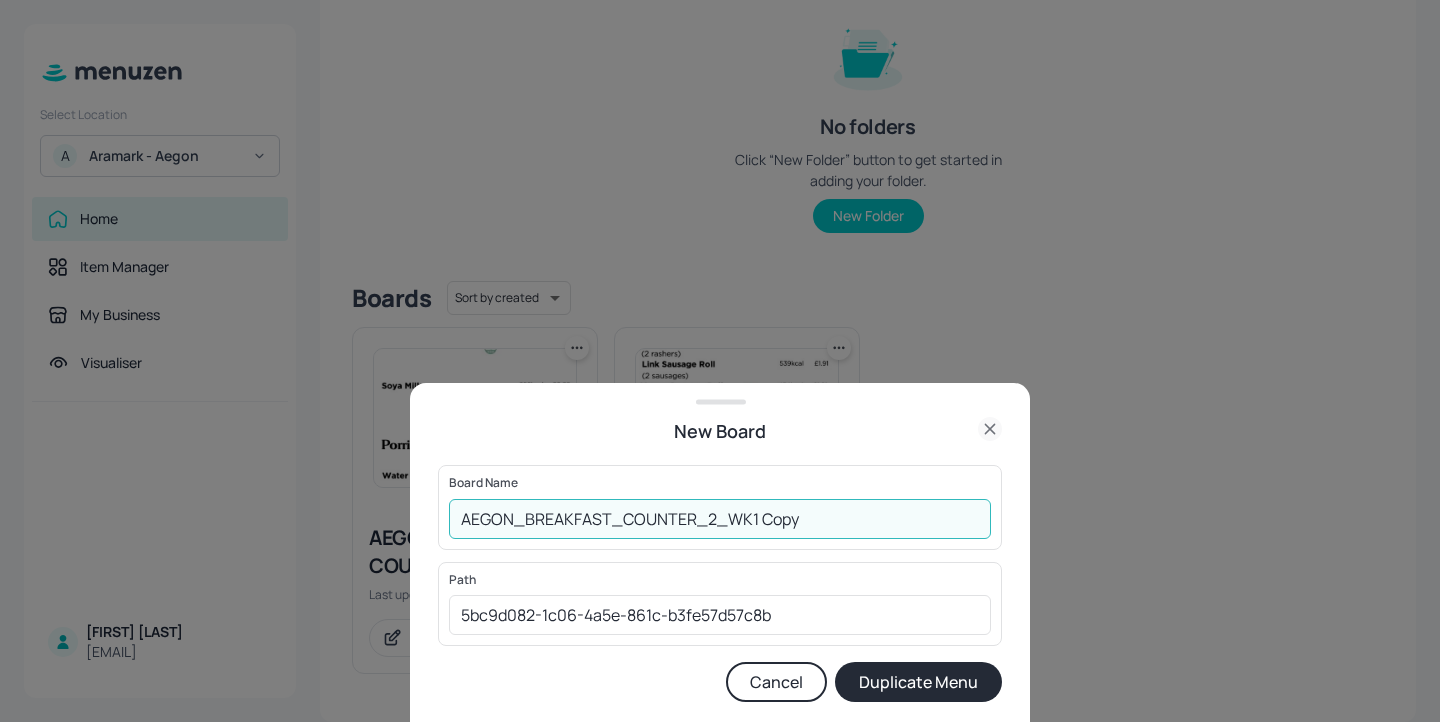 drag, startPoint x: 839, startPoint y: 523, endPoint x: 708, endPoint y: 511, distance: 131.54848 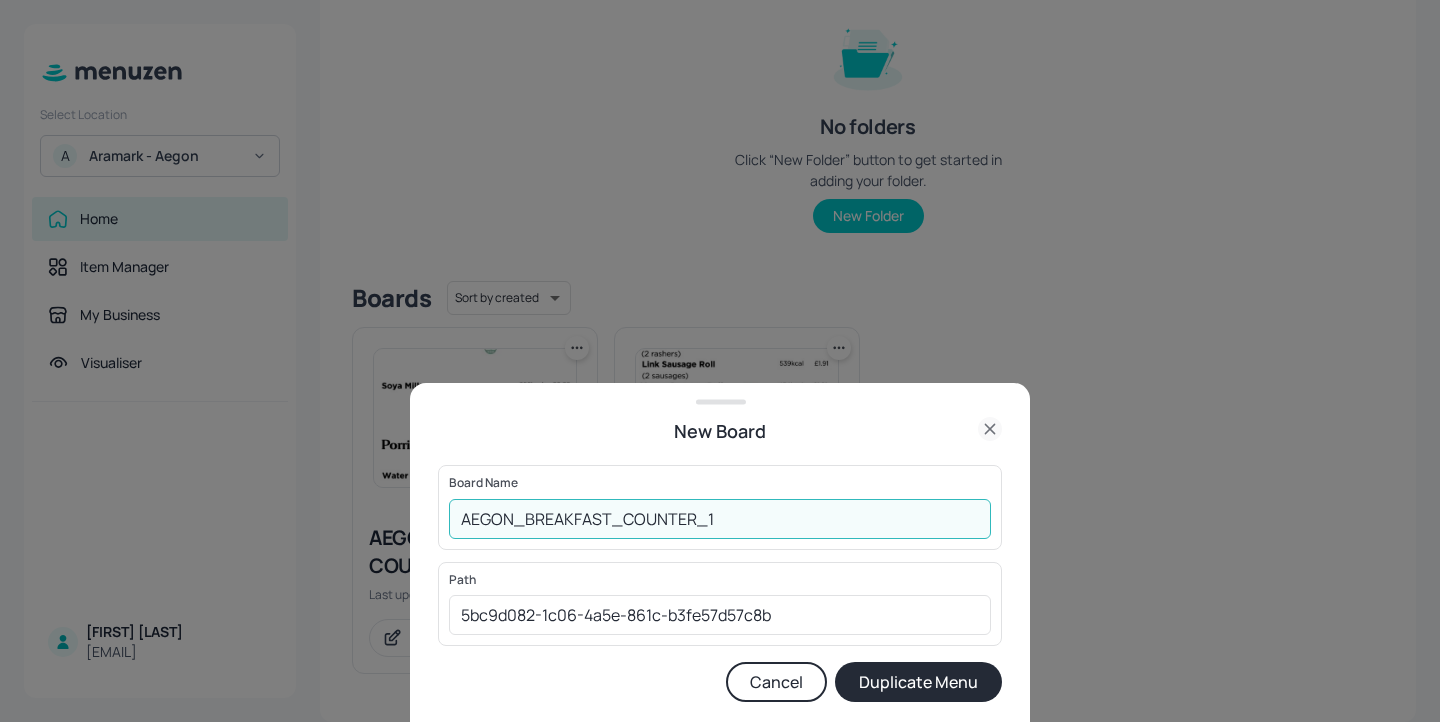 type on "AEGON_BREAKFAST_COUNTER_1" 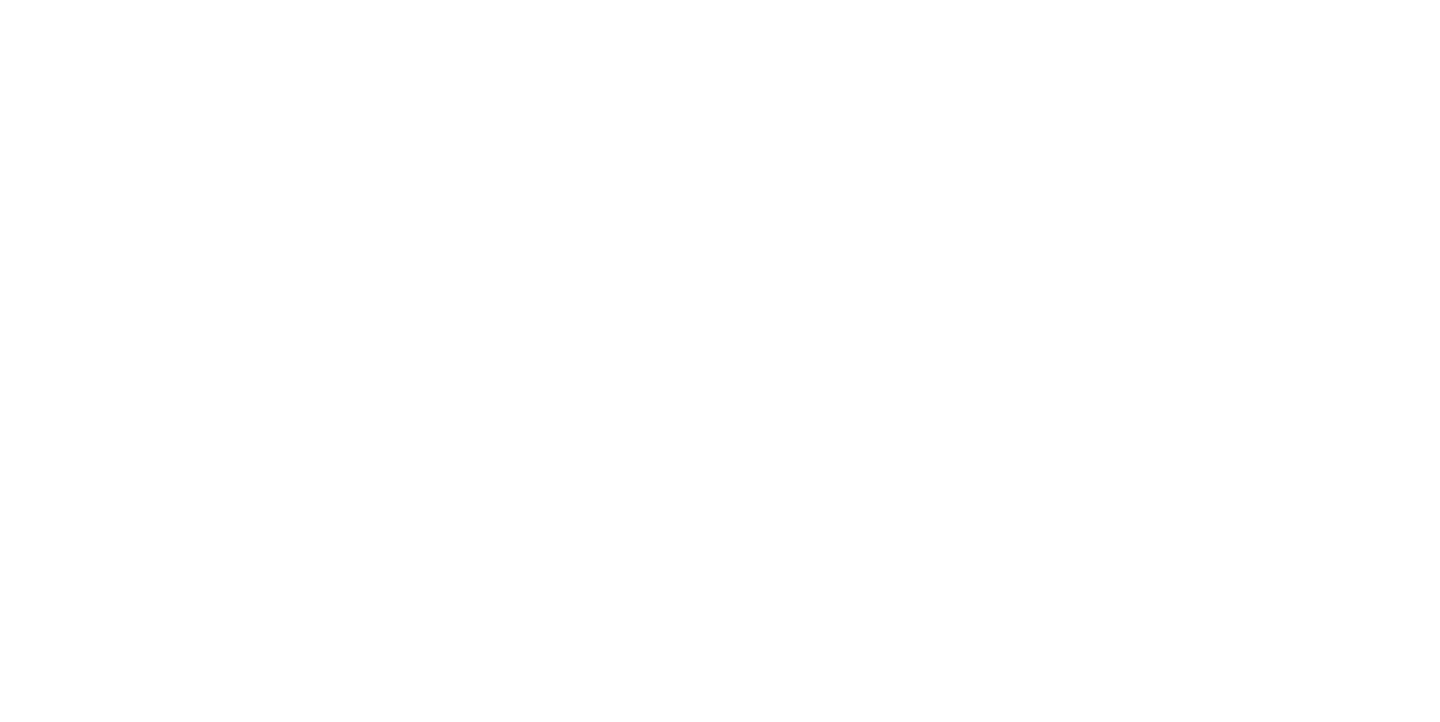 scroll, scrollTop: 0, scrollLeft: 0, axis: both 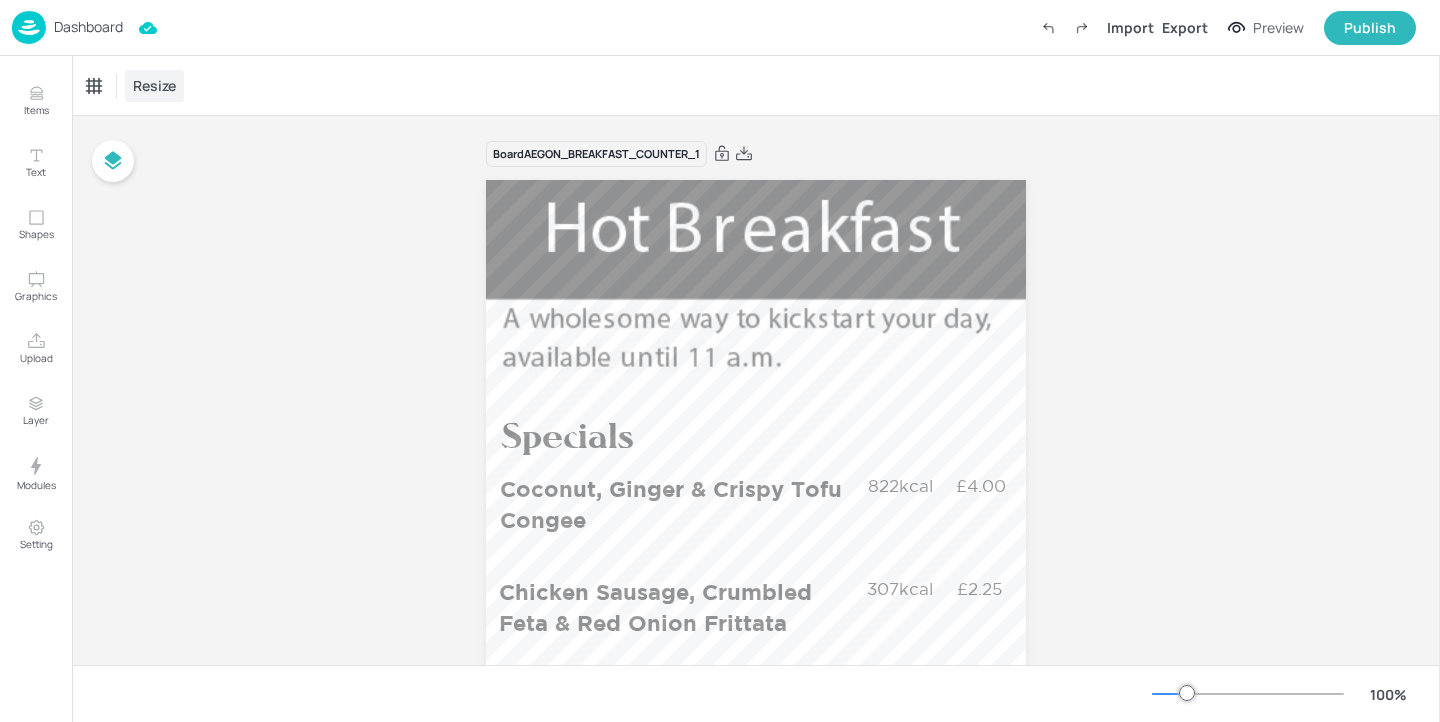 click on "Resize" at bounding box center (154, 85) 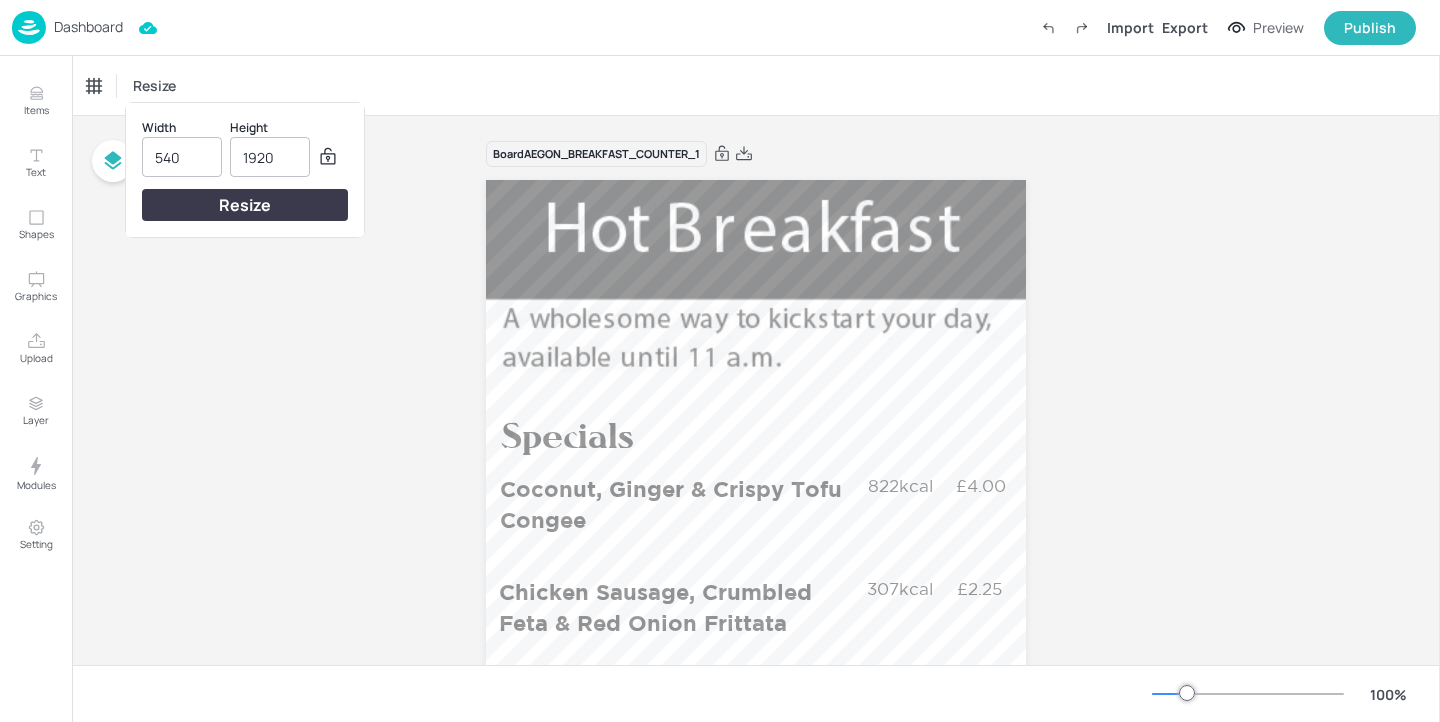 drag, startPoint x: 195, startPoint y: 161, endPoint x: 73, endPoint y: 135, distance: 124.73973 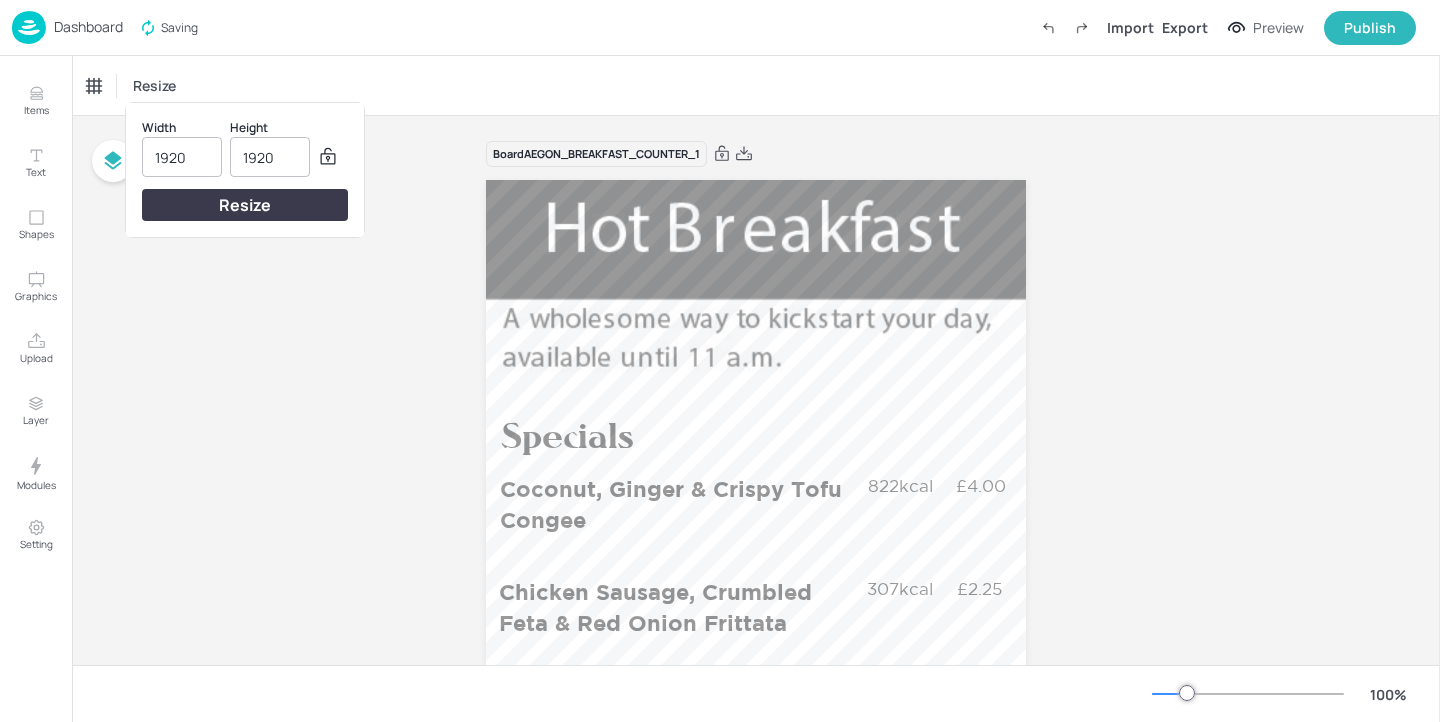 type on "1920" 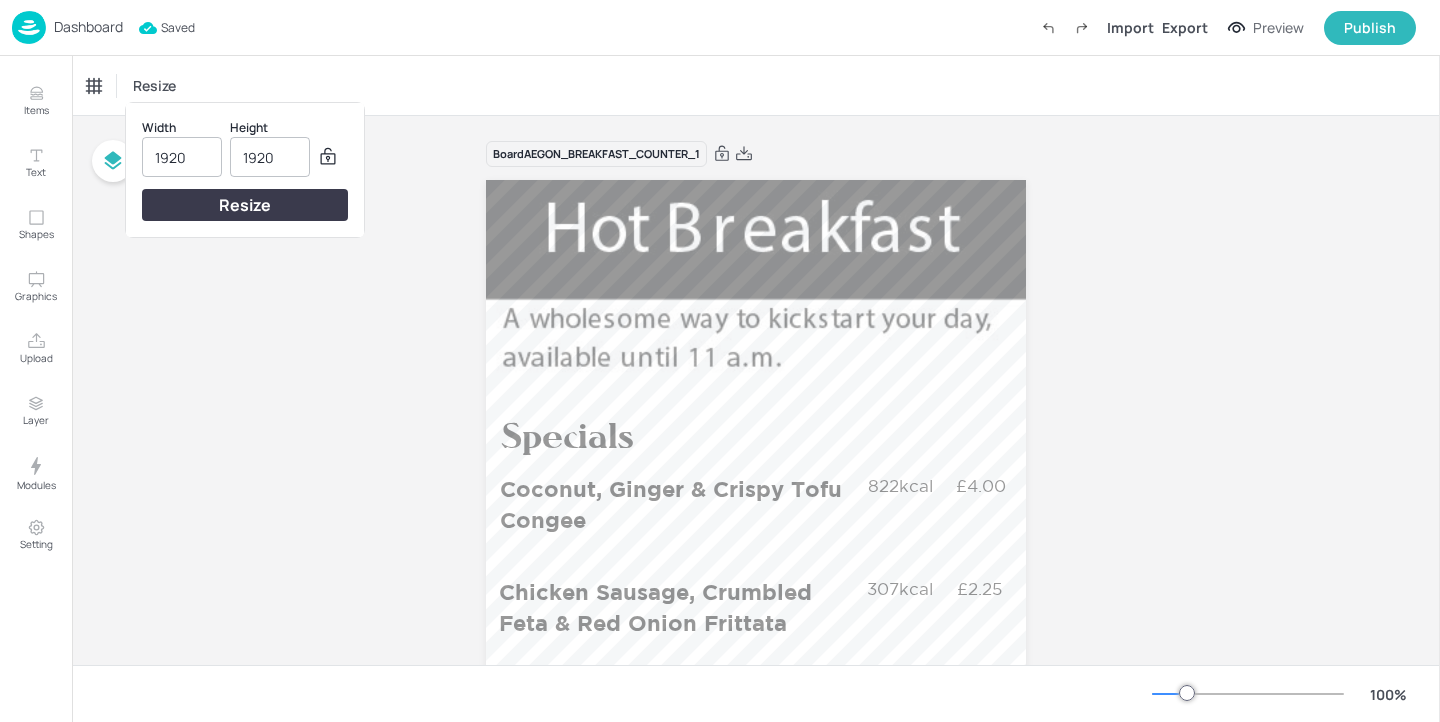 click on "1920" at bounding box center (270, 157) 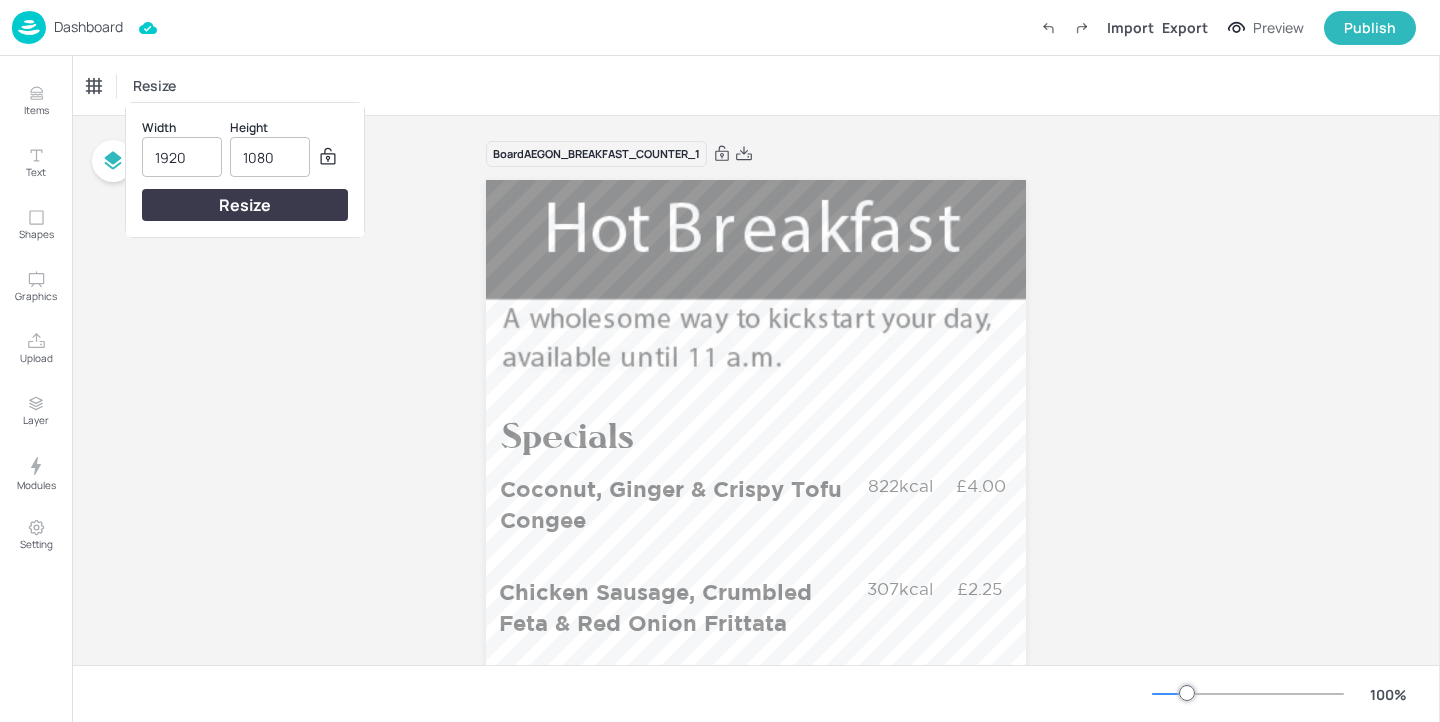type on "1080" 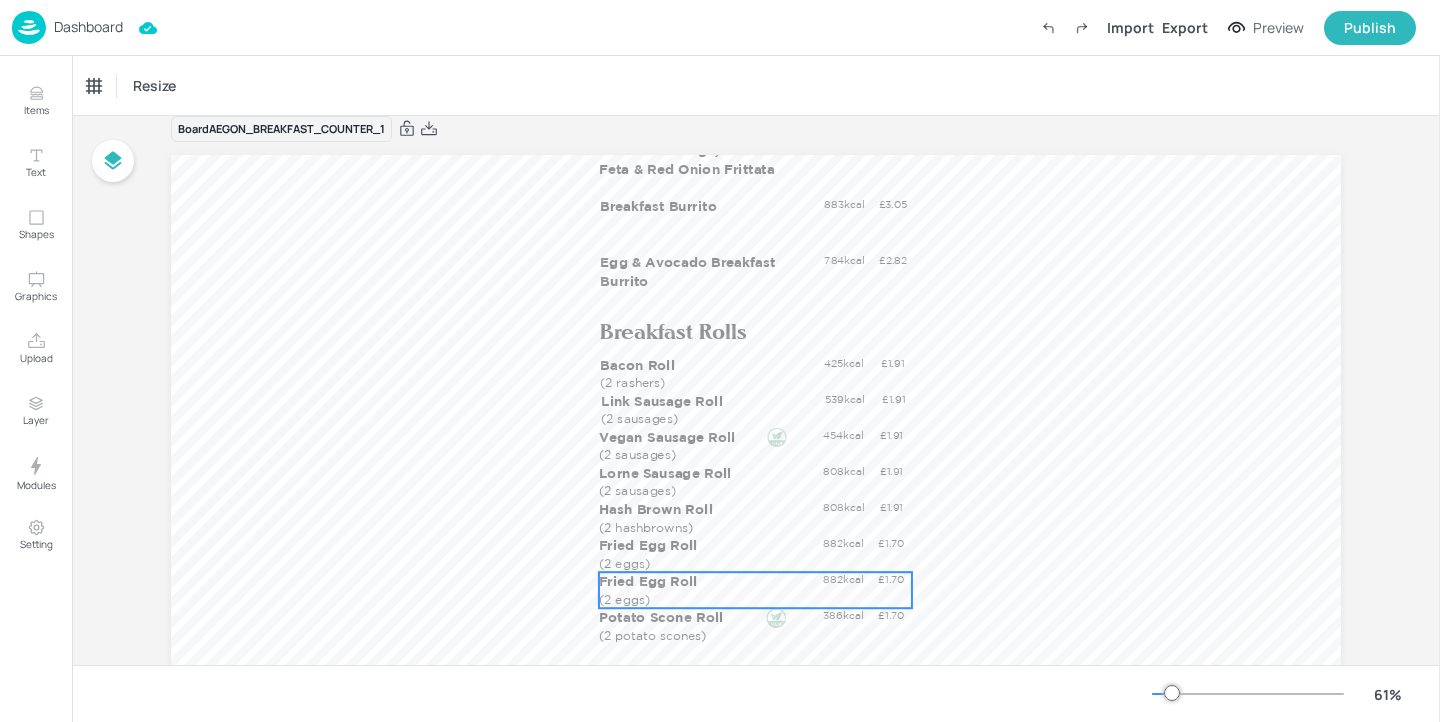 scroll, scrollTop: 0, scrollLeft: 0, axis: both 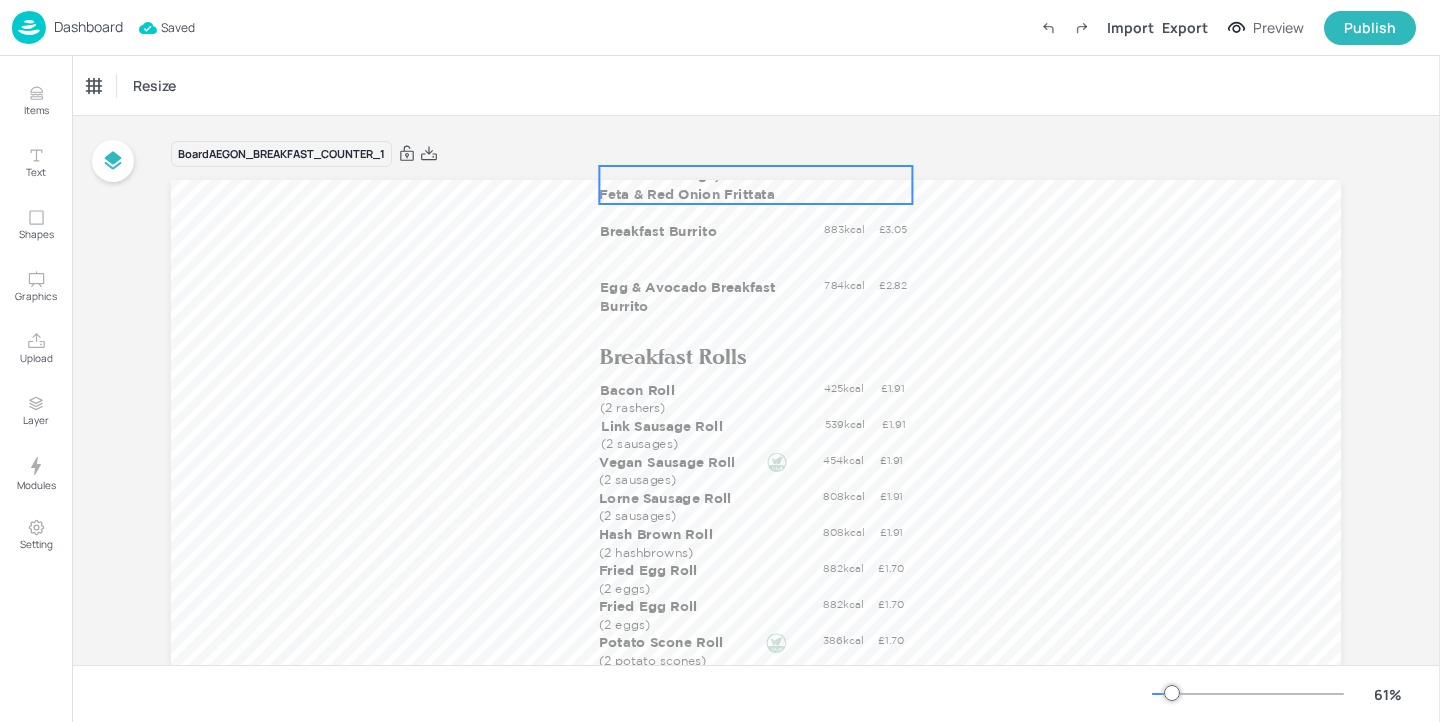 click on "Chicken Sausage, Crumbled Feta & Red Onion Frittata" at bounding box center (709, 185) 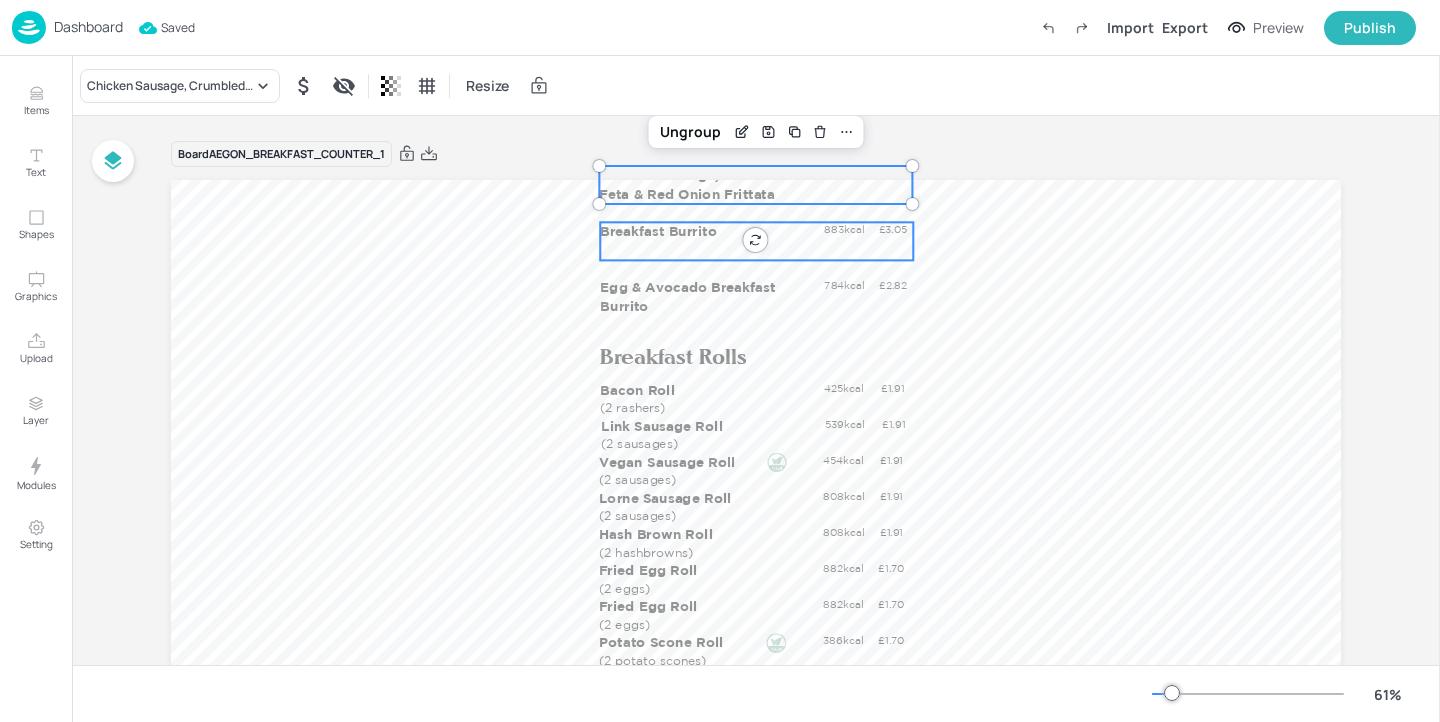 click on "Breakfast Burrito" at bounding box center [710, 231] 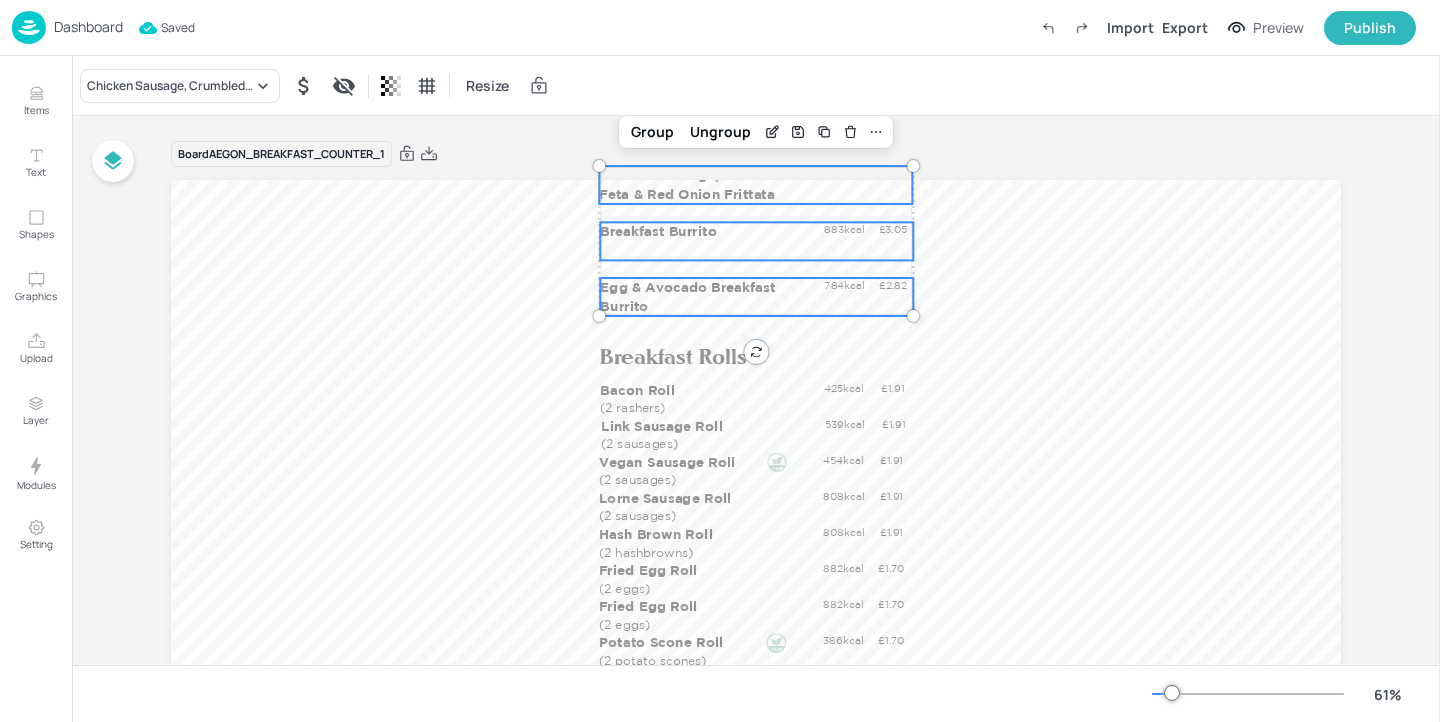 click on "Egg & Avocado Breakfast Burrito" at bounding box center [710, 297] 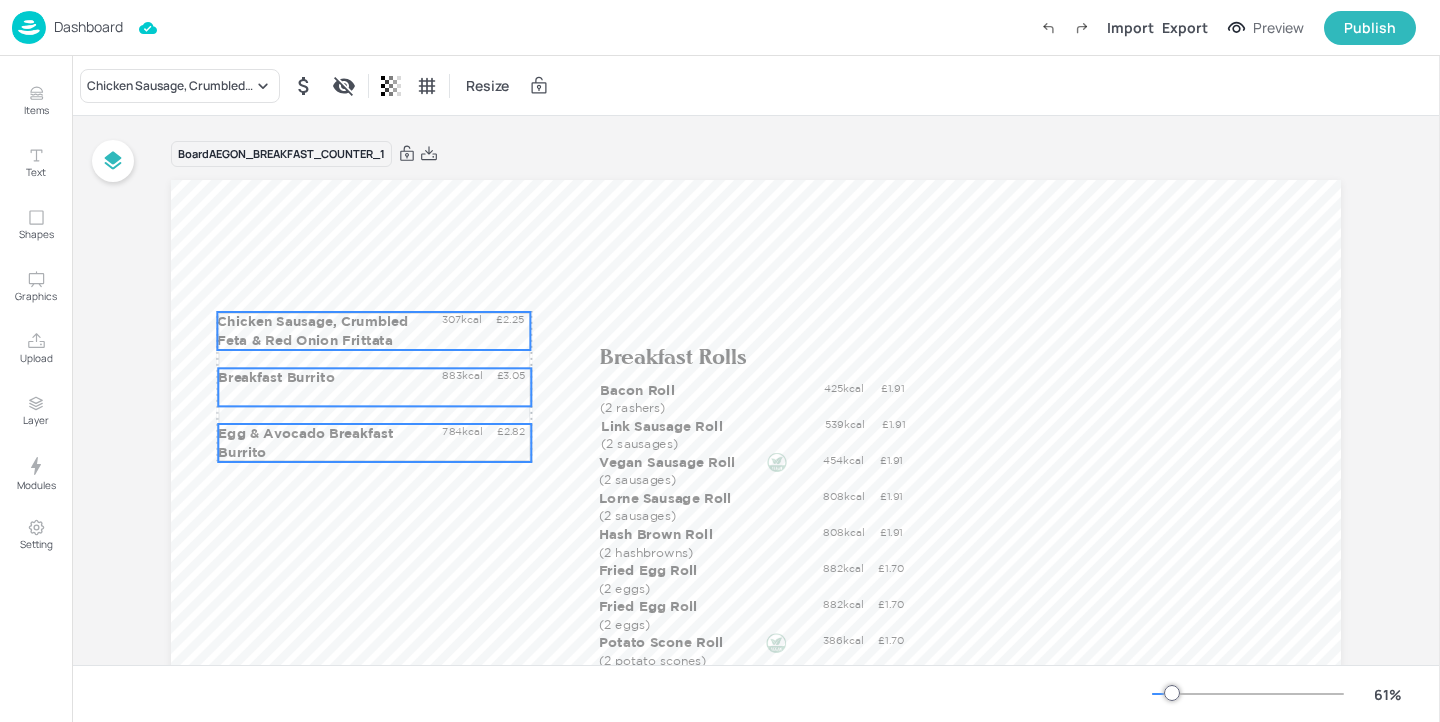drag, startPoint x: 685, startPoint y: 289, endPoint x: 302, endPoint y: 436, distance: 410.2414 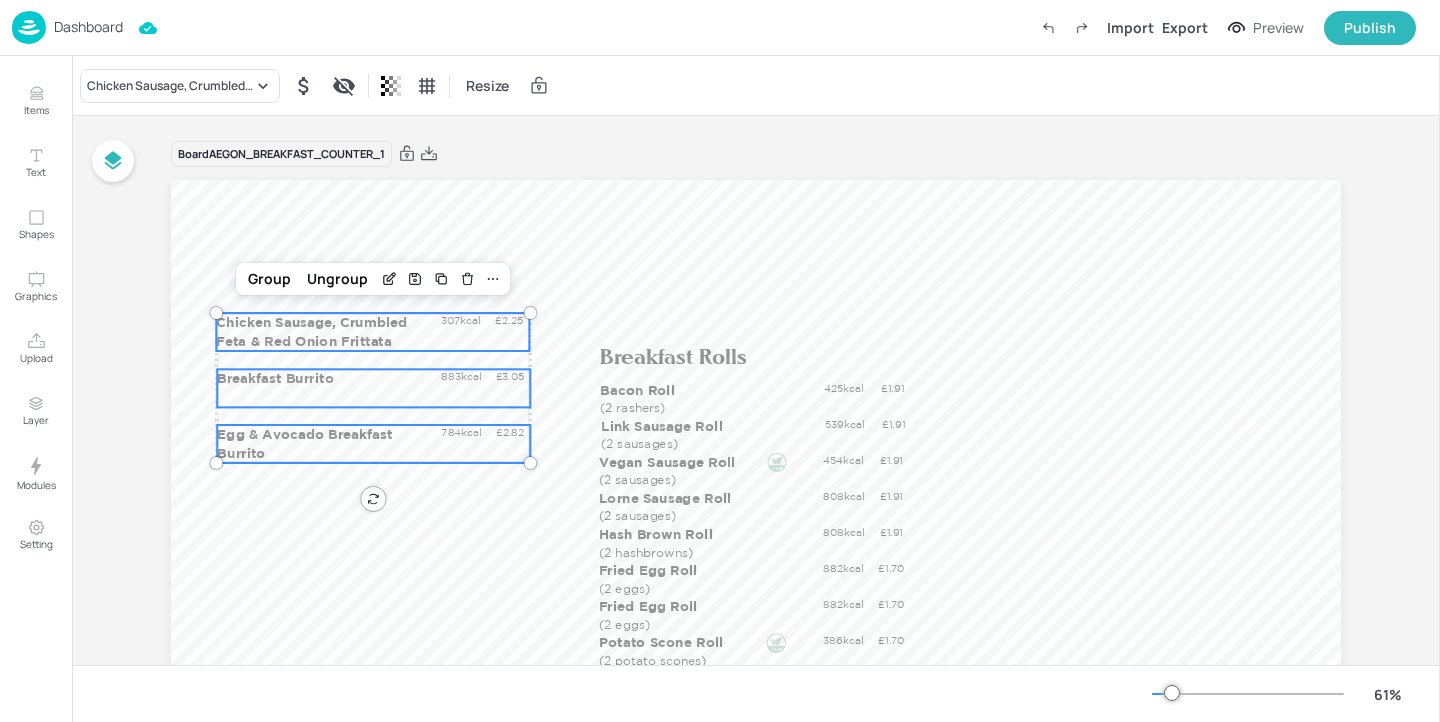 click 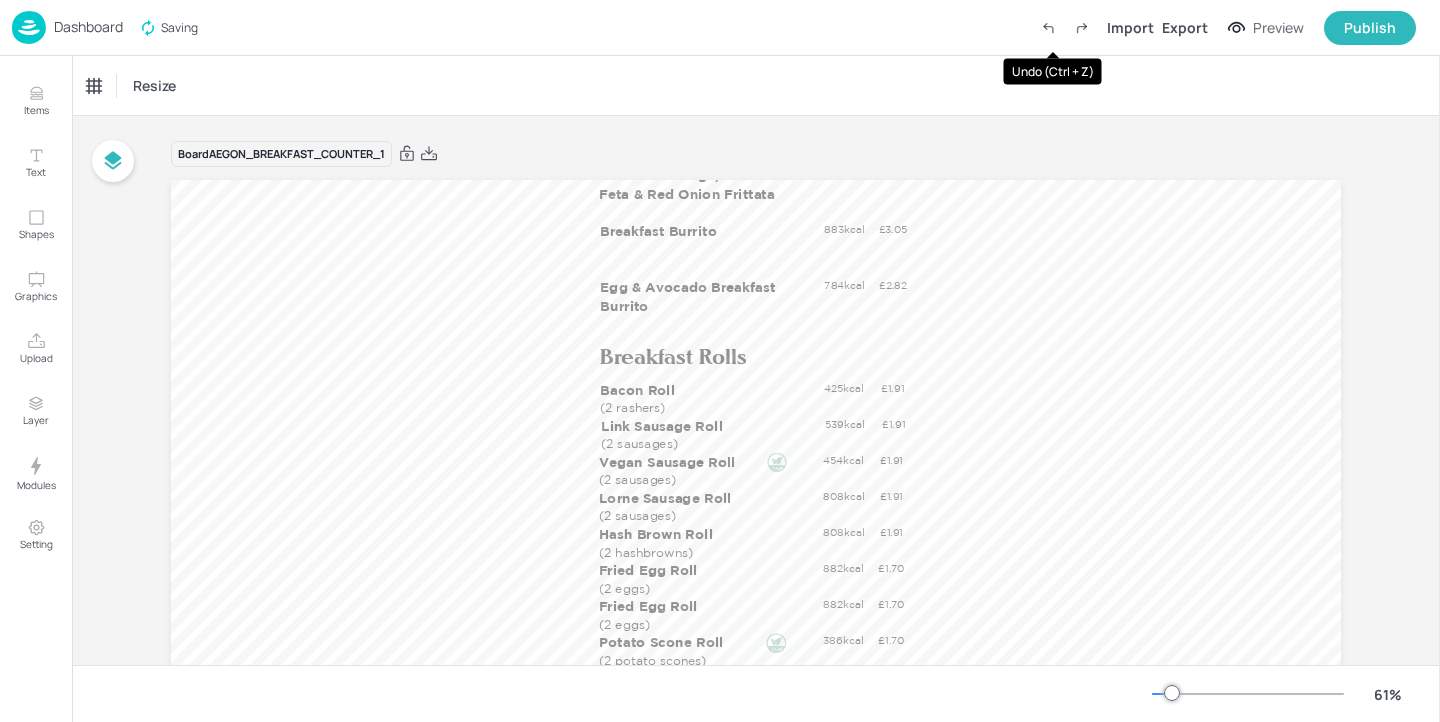 click 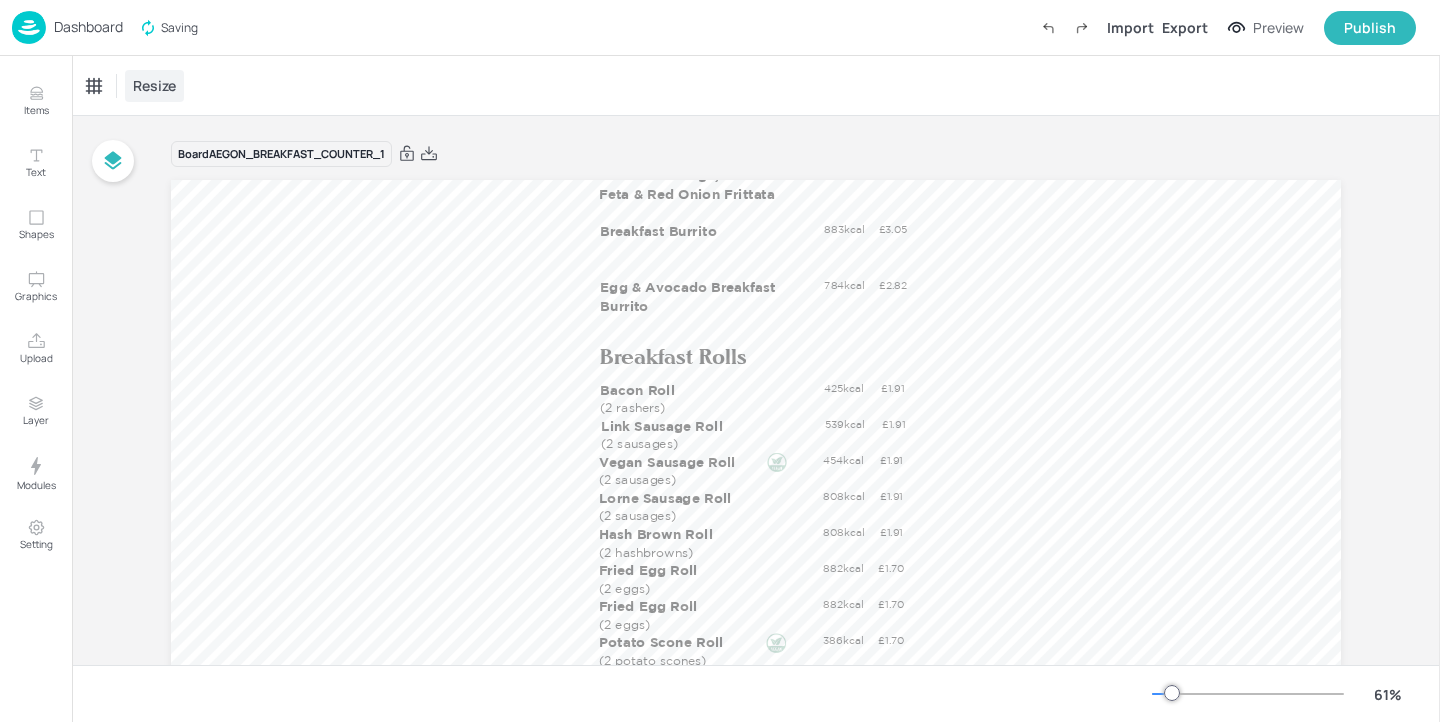 click on "Resize" at bounding box center [154, 85] 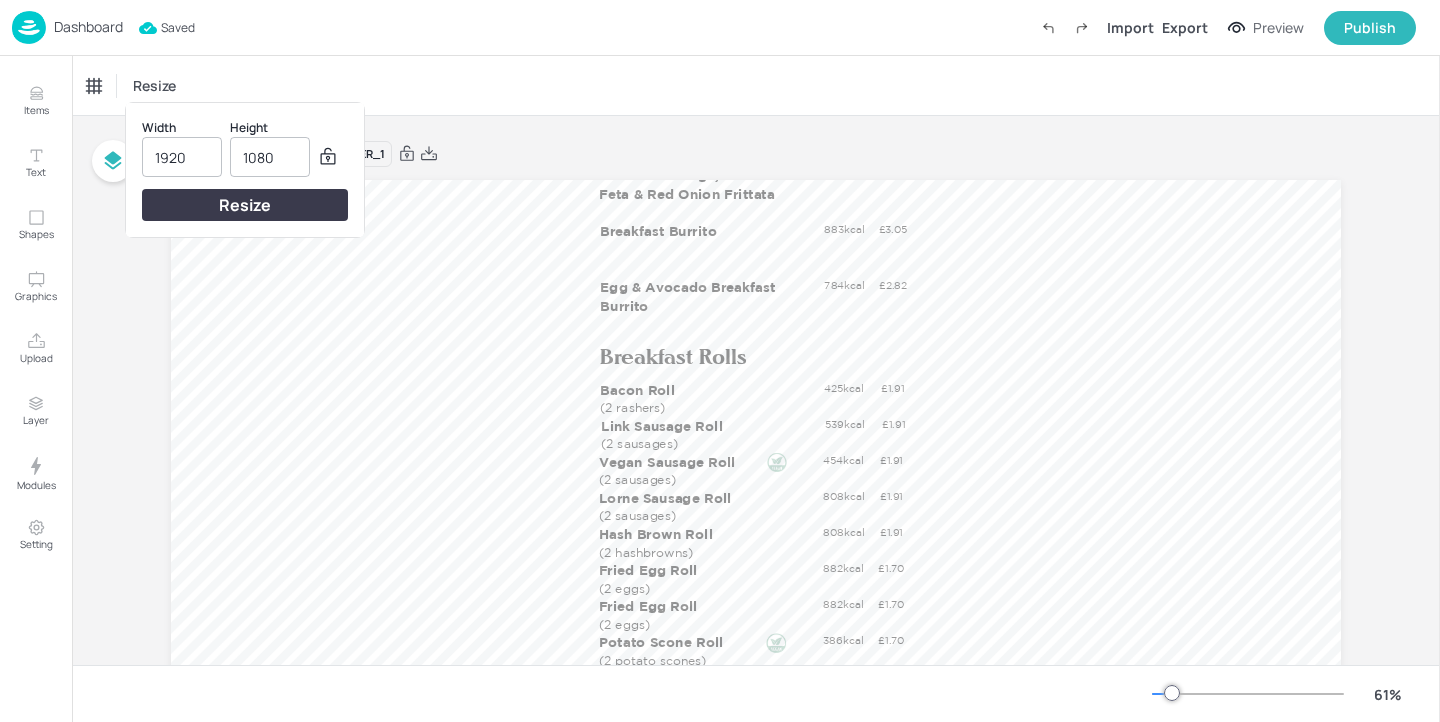 drag, startPoint x: 191, startPoint y: 158, endPoint x: 136, endPoint y: 158, distance: 55 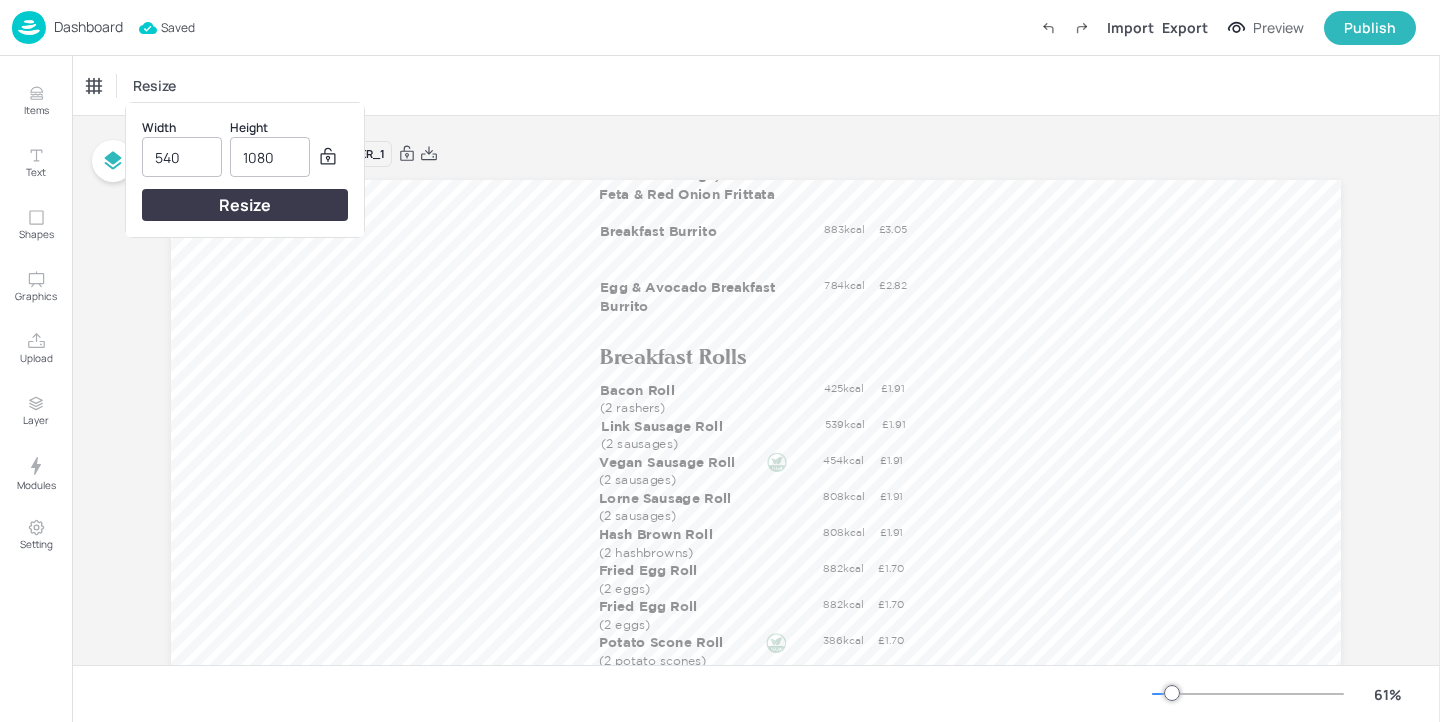 type on "540" 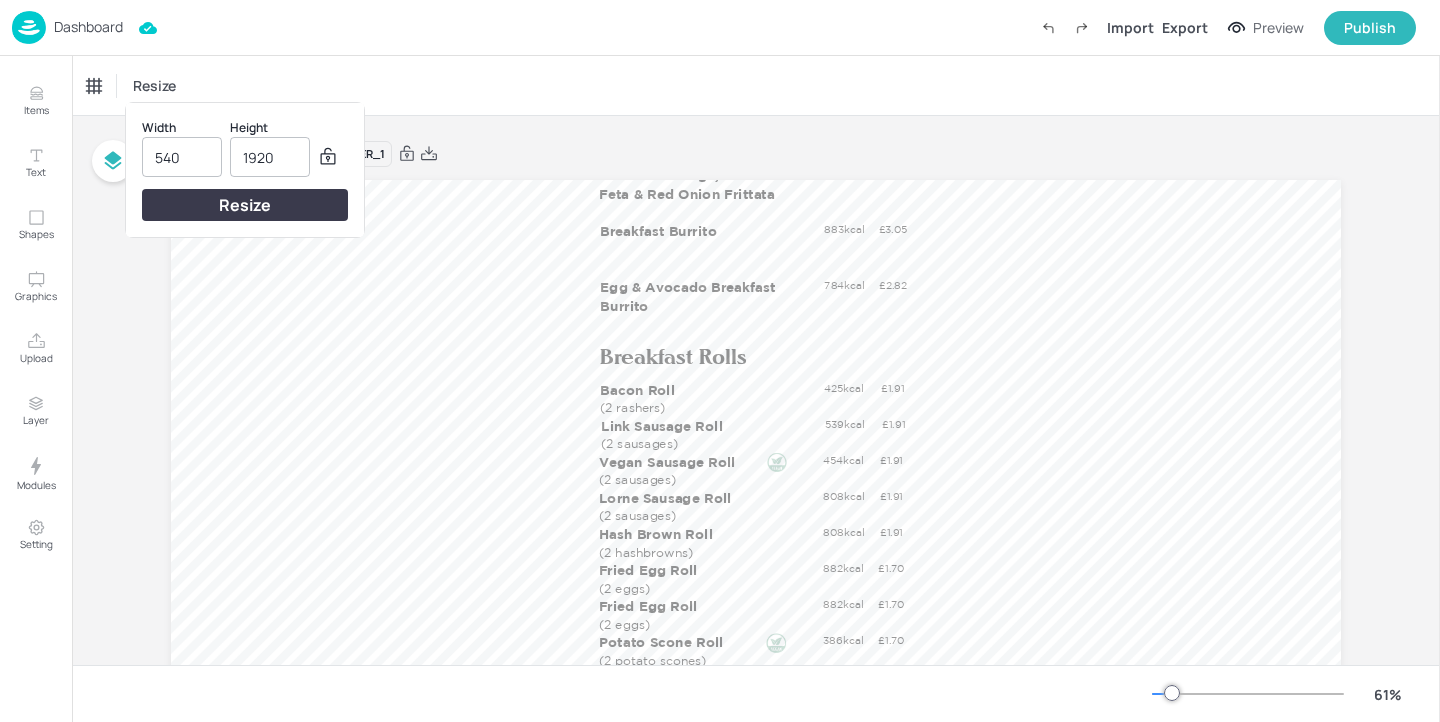 type on "1920" 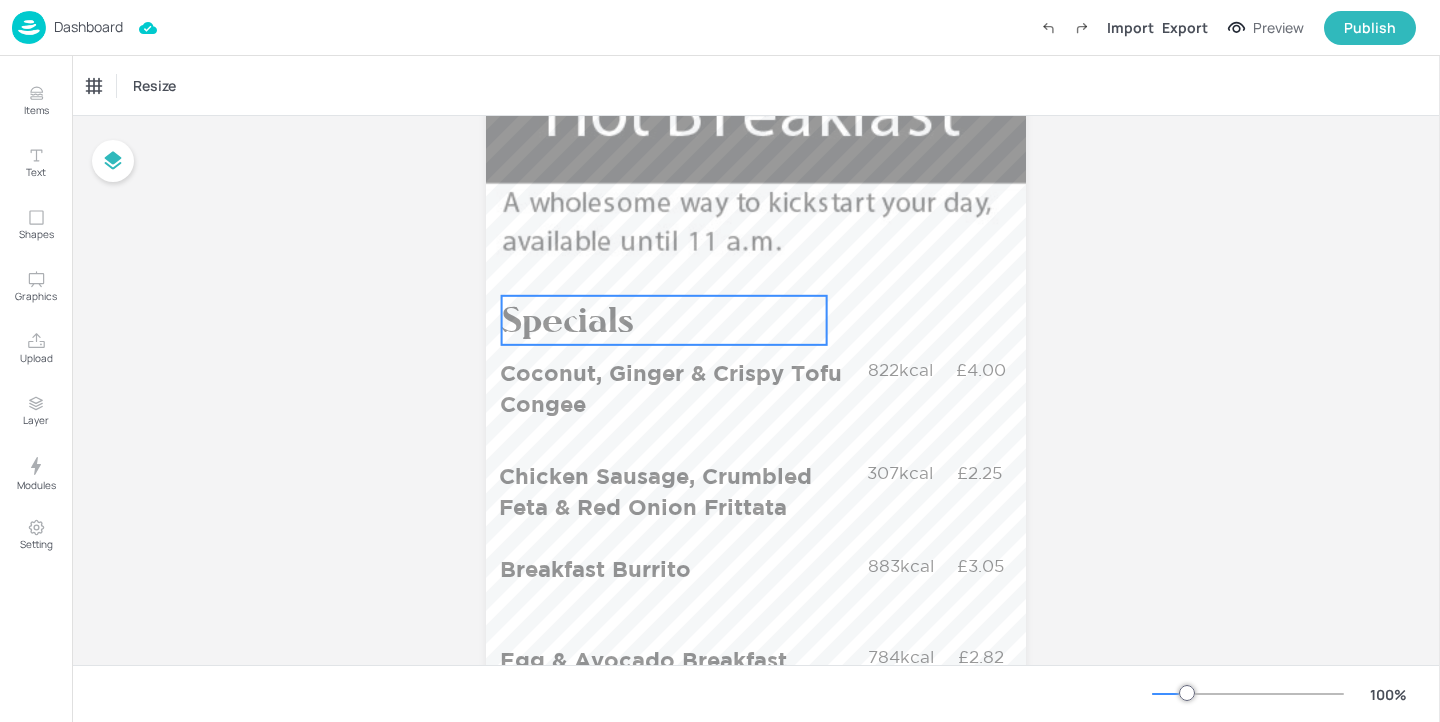 scroll, scrollTop: 151, scrollLeft: 0, axis: vertical 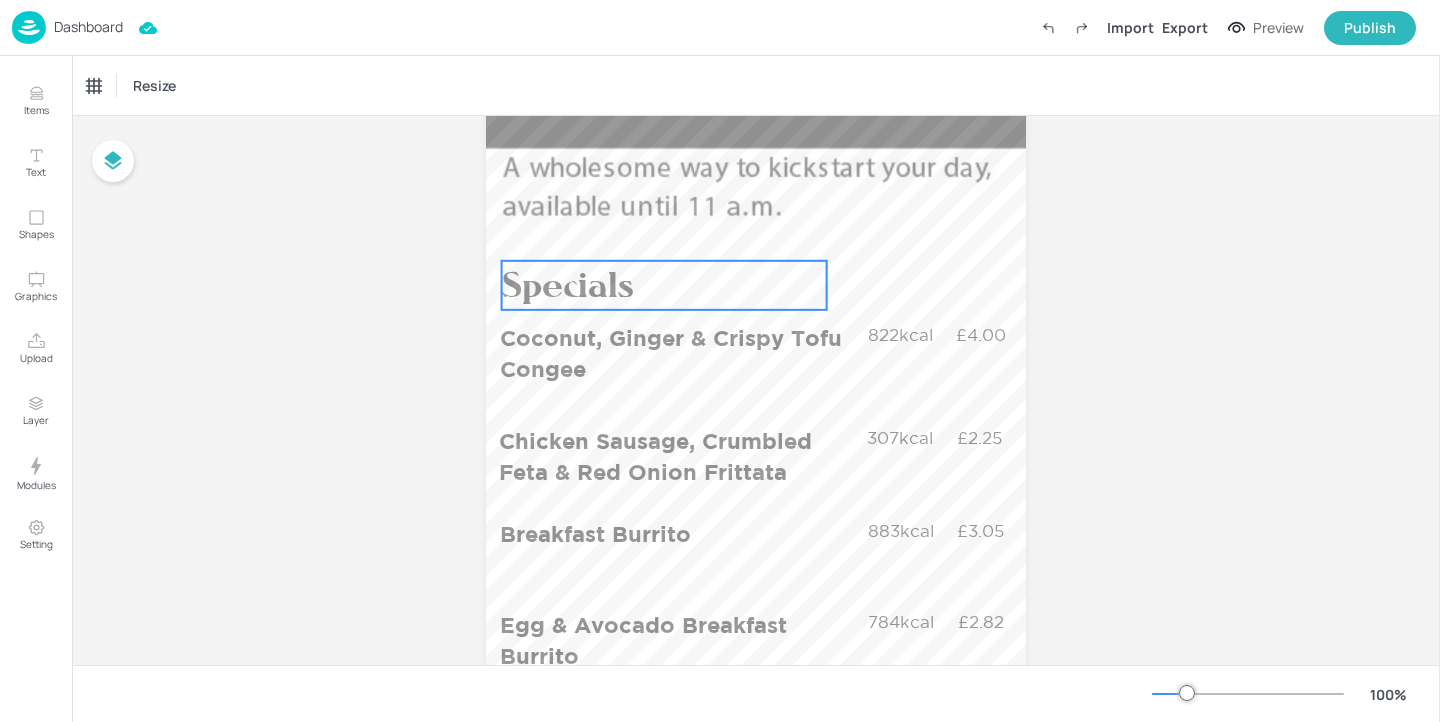 click on "Specials" at bounding box center (568, 285) 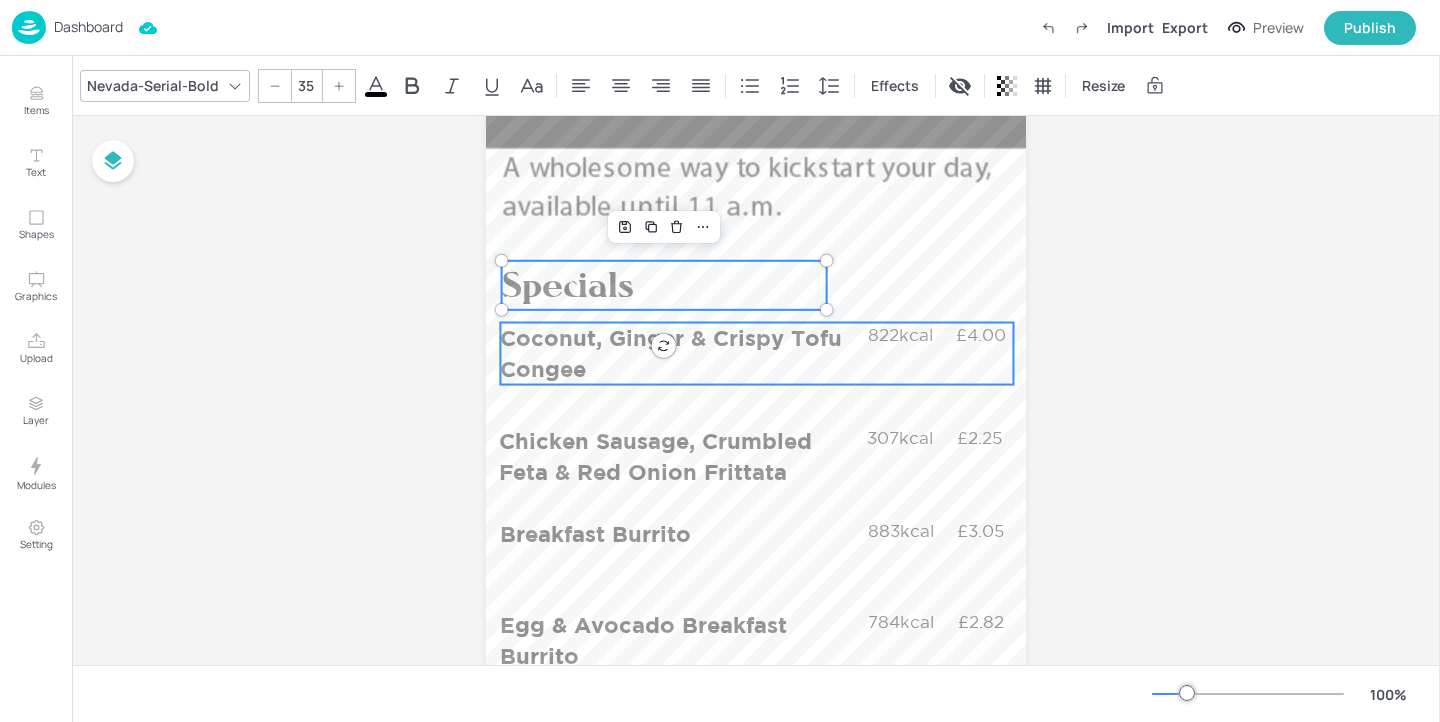 scroll, scrollTop: 177, scrollLeft: 0, axis: vertical 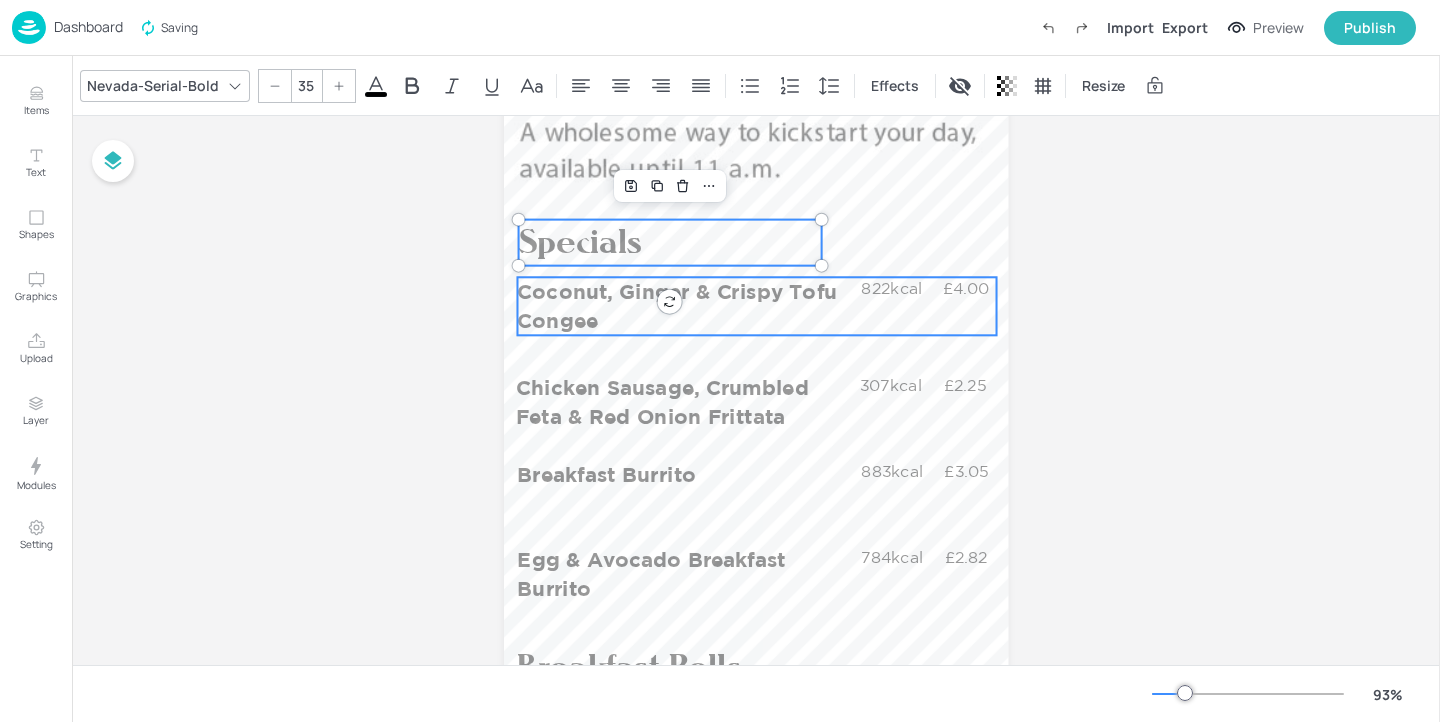 click on "Coconut, Ginger & Crispy Tofu Congee" at bounding box center [686, 306] 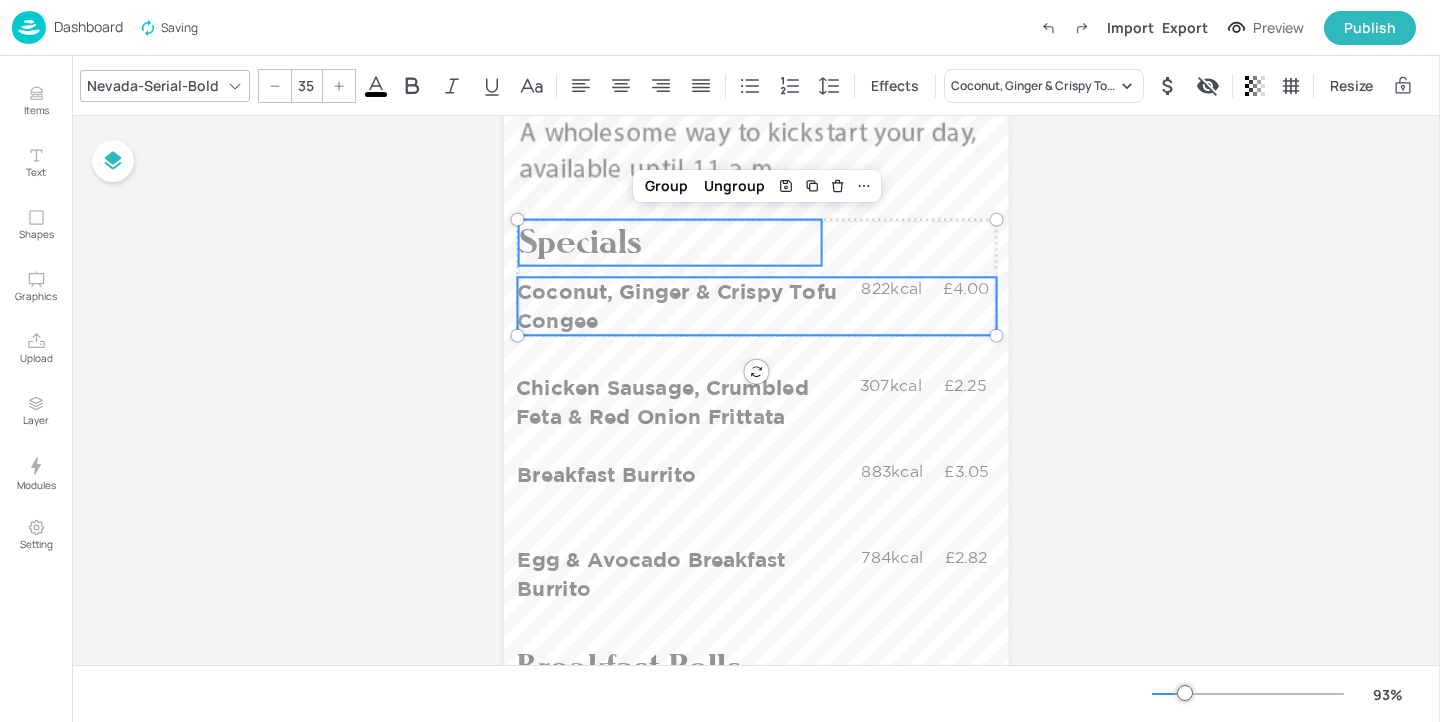 click on "Coconut, Ginger & Crispy Tofu Congee" at bounding box center (686, 306) 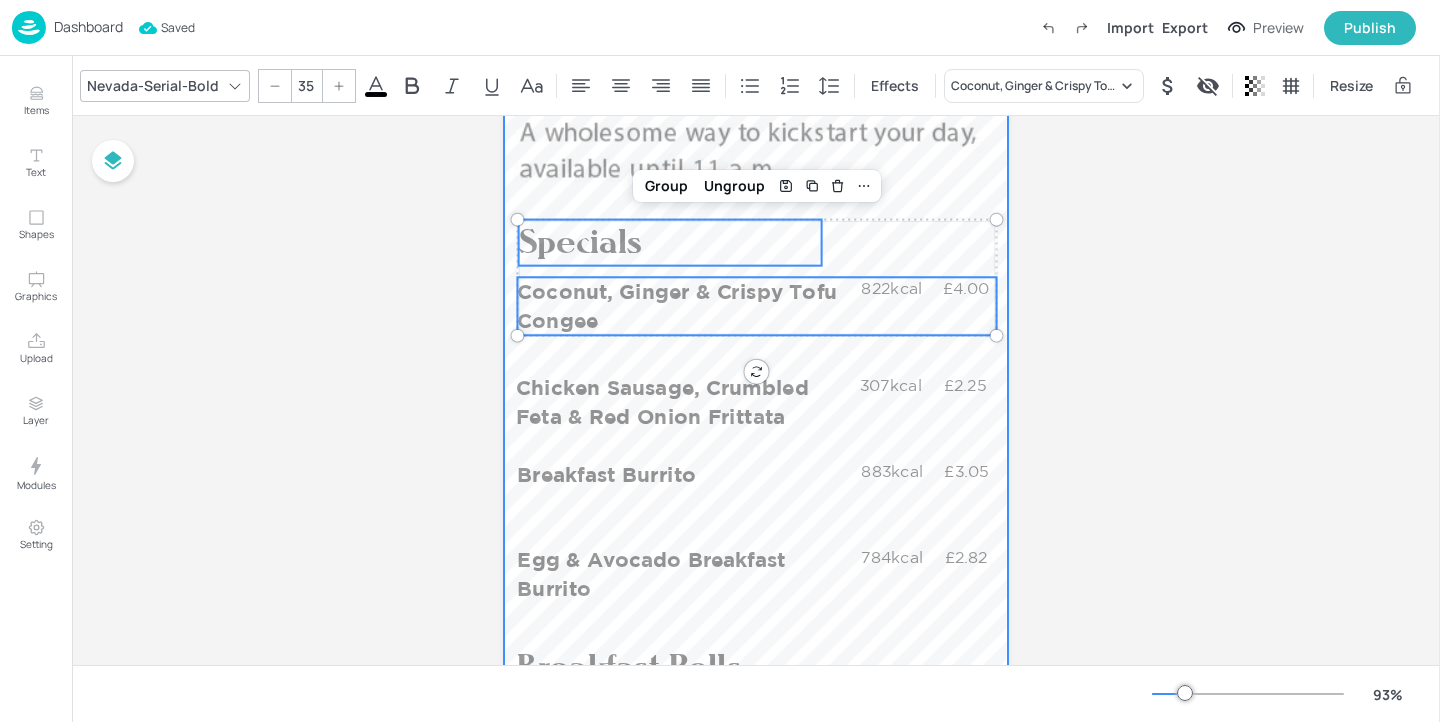 click on "Chicken Sausage, Crumbled Feta & Red Onion Frittata" at bounding box center [685, 403] 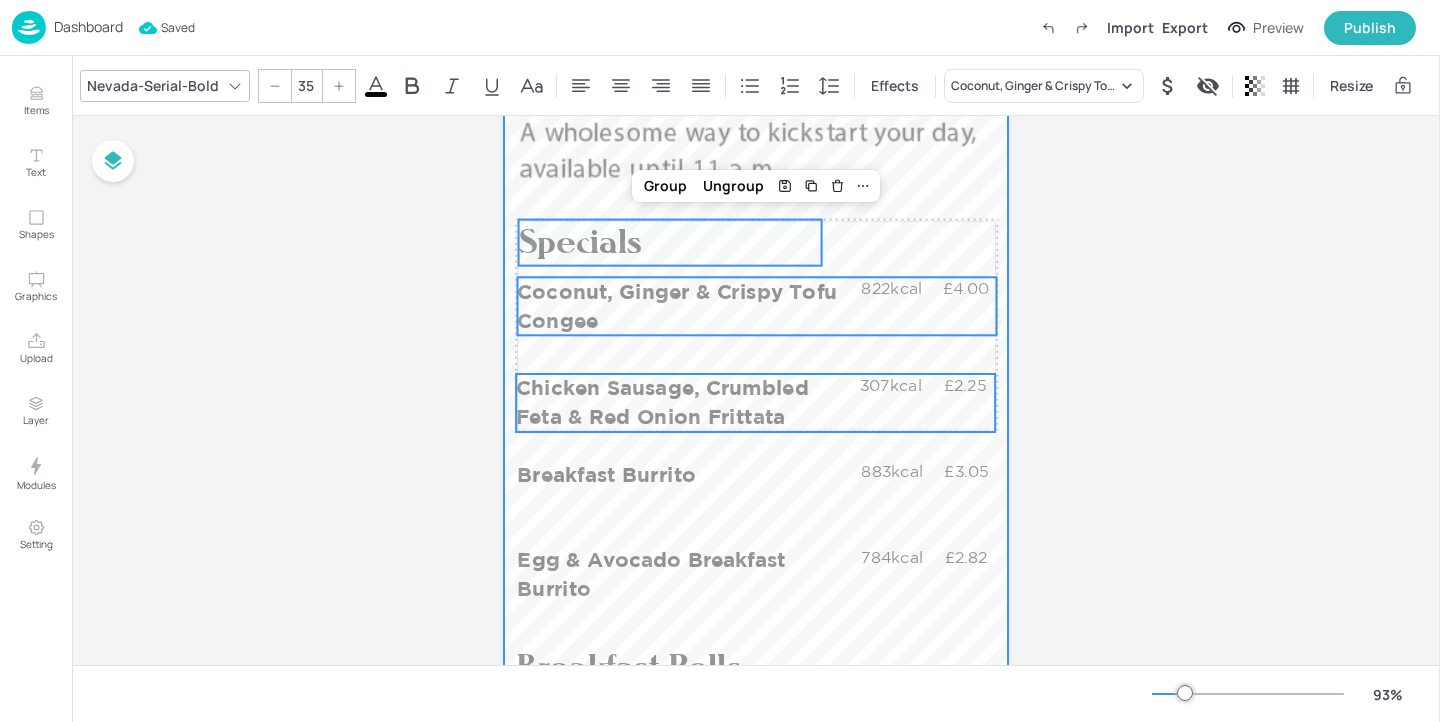 click at bounding box center (756, 900) 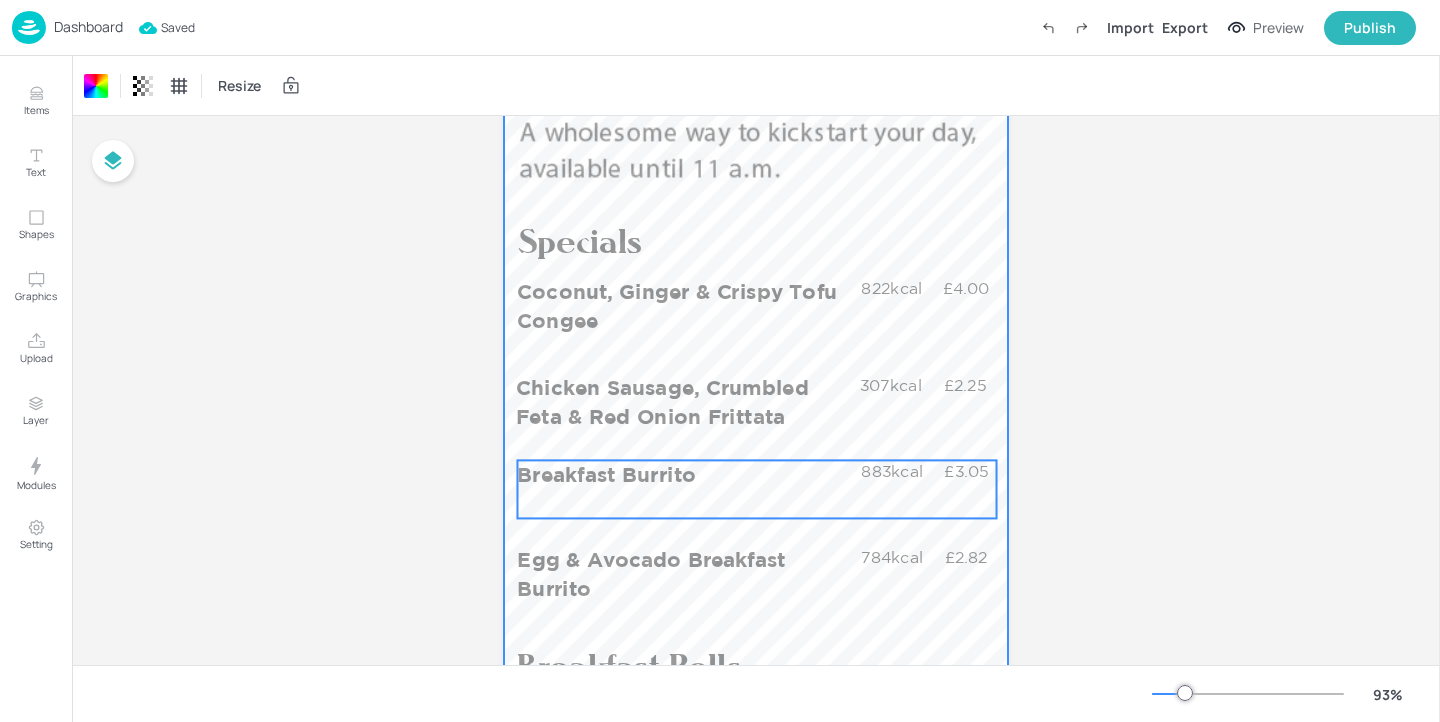 click on "Breakfast Burrito" at bounding box center [686, 474] 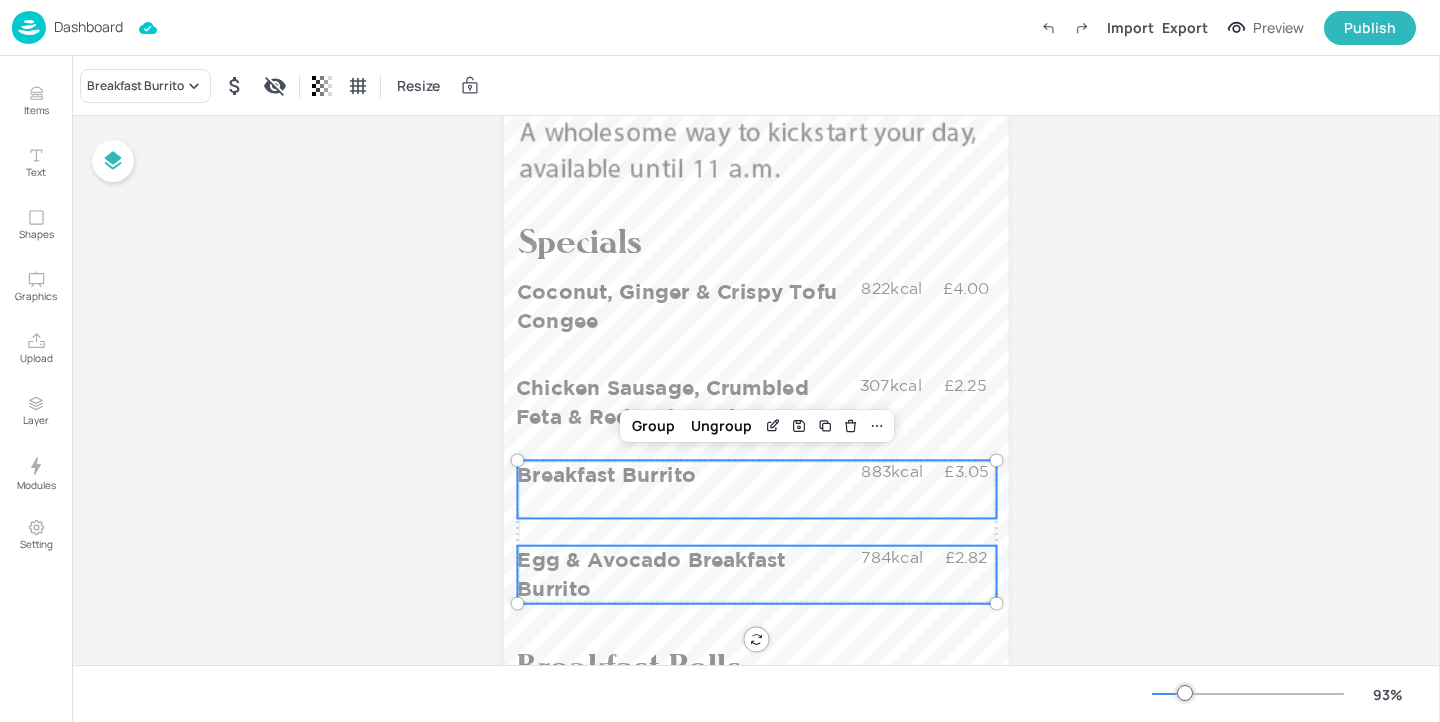 click on "Egg & Avocado Breakfast Burrito" at bounding box center (686, 575) 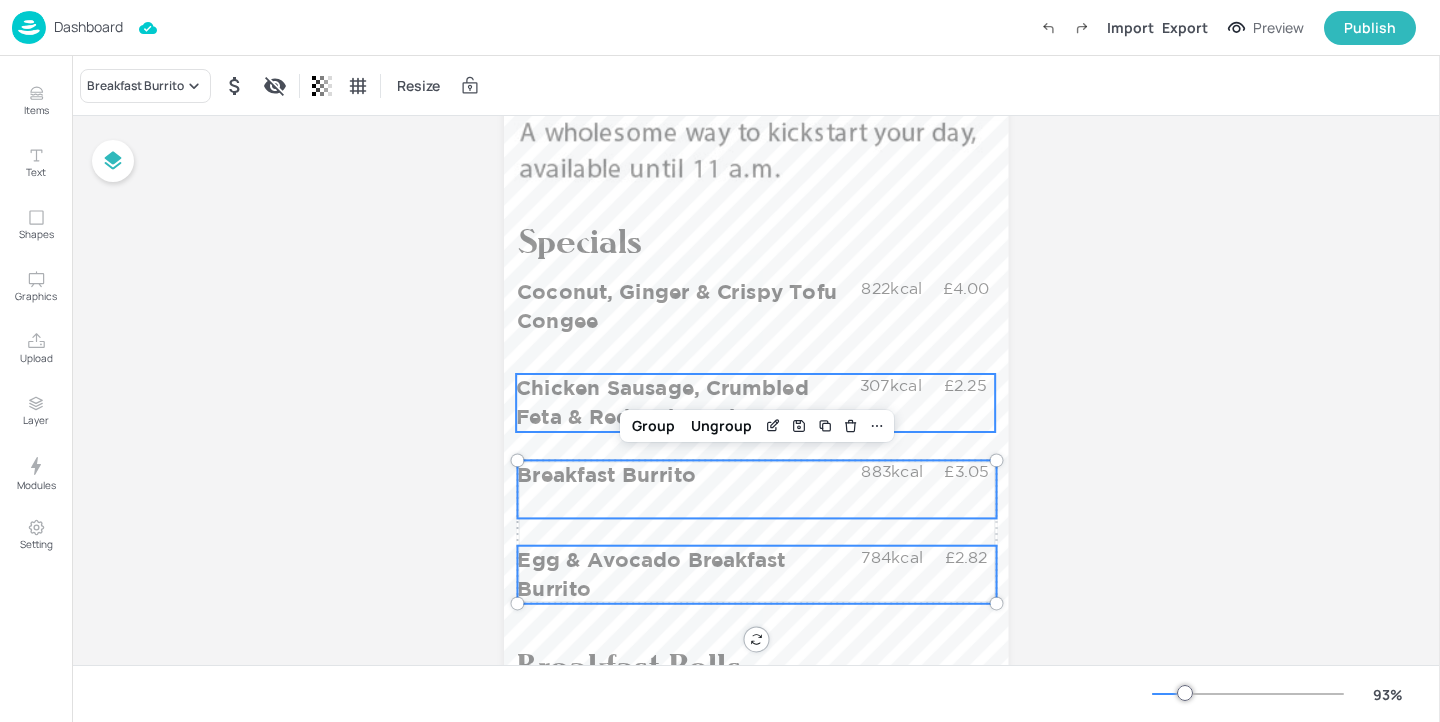 click on "Chicken Sausage, Crumbled Feta & Red Onion Frittata" at bounding box center [685, 403] 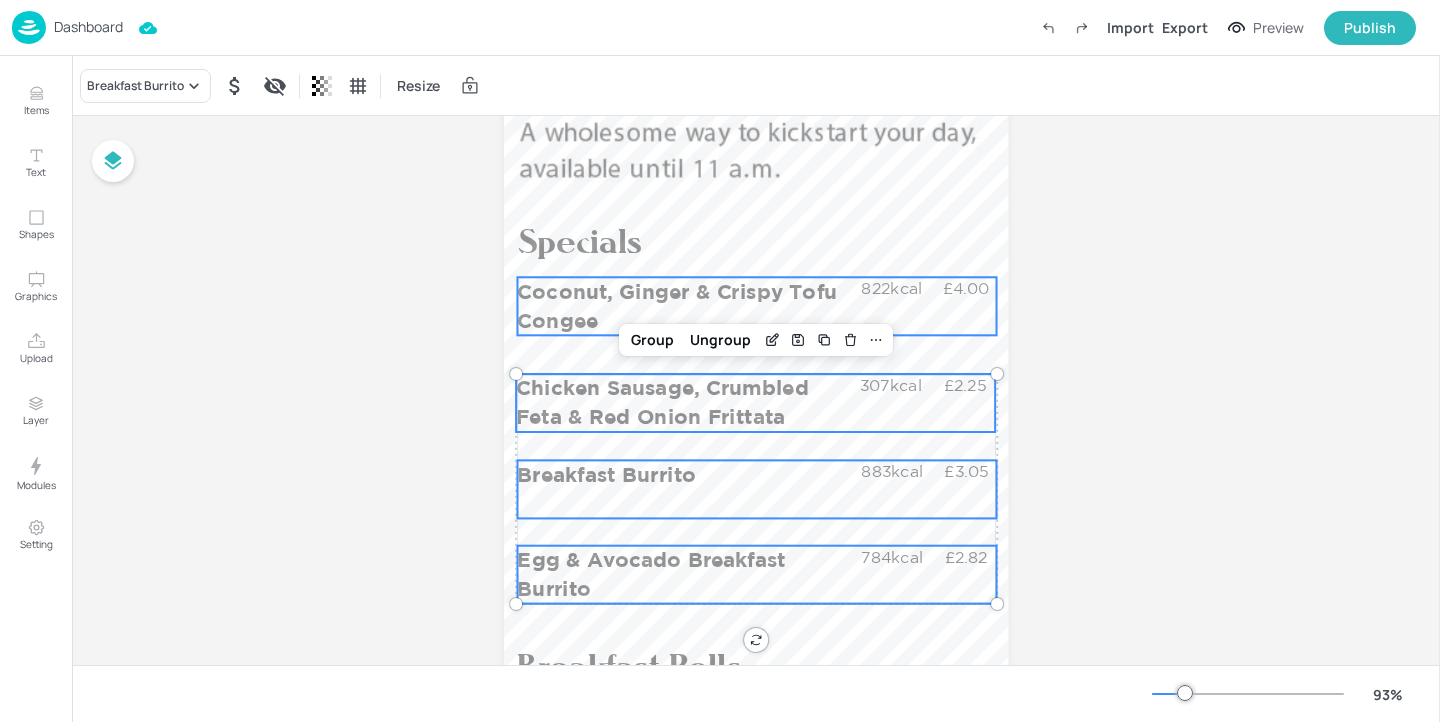 click on "Coconut, Ginger & Crispy Tofu Congee" at bounding box center (686, 306) 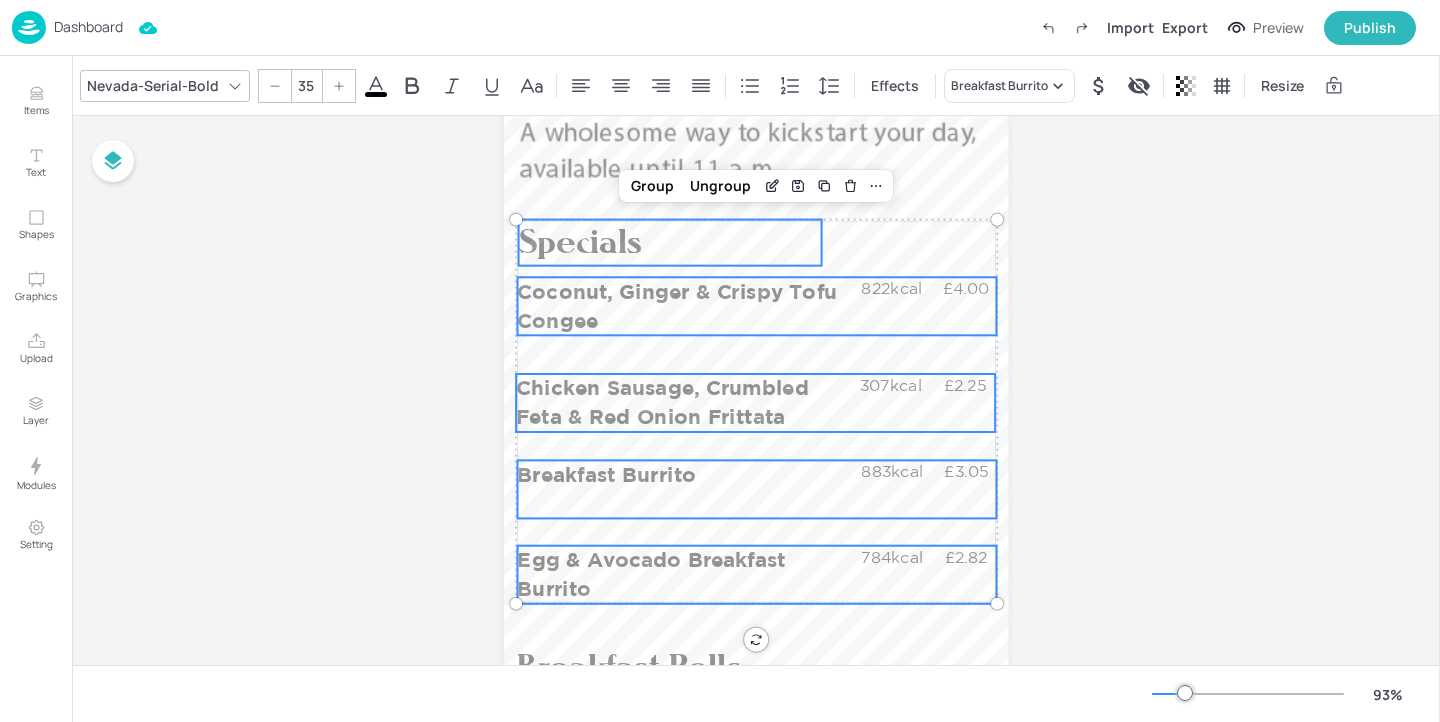 click on "Specials" at bounding box center (579, 241) 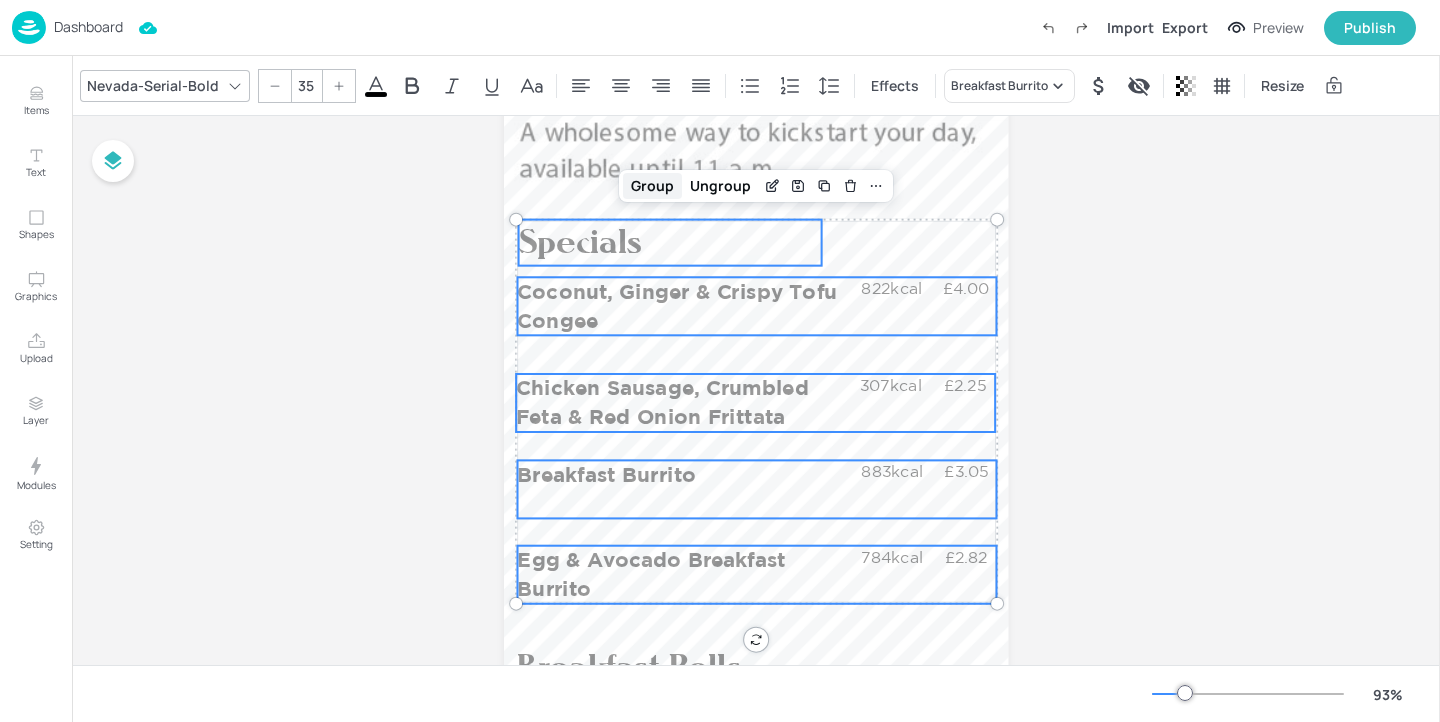click on "Group" at bounding box center [652, 186] 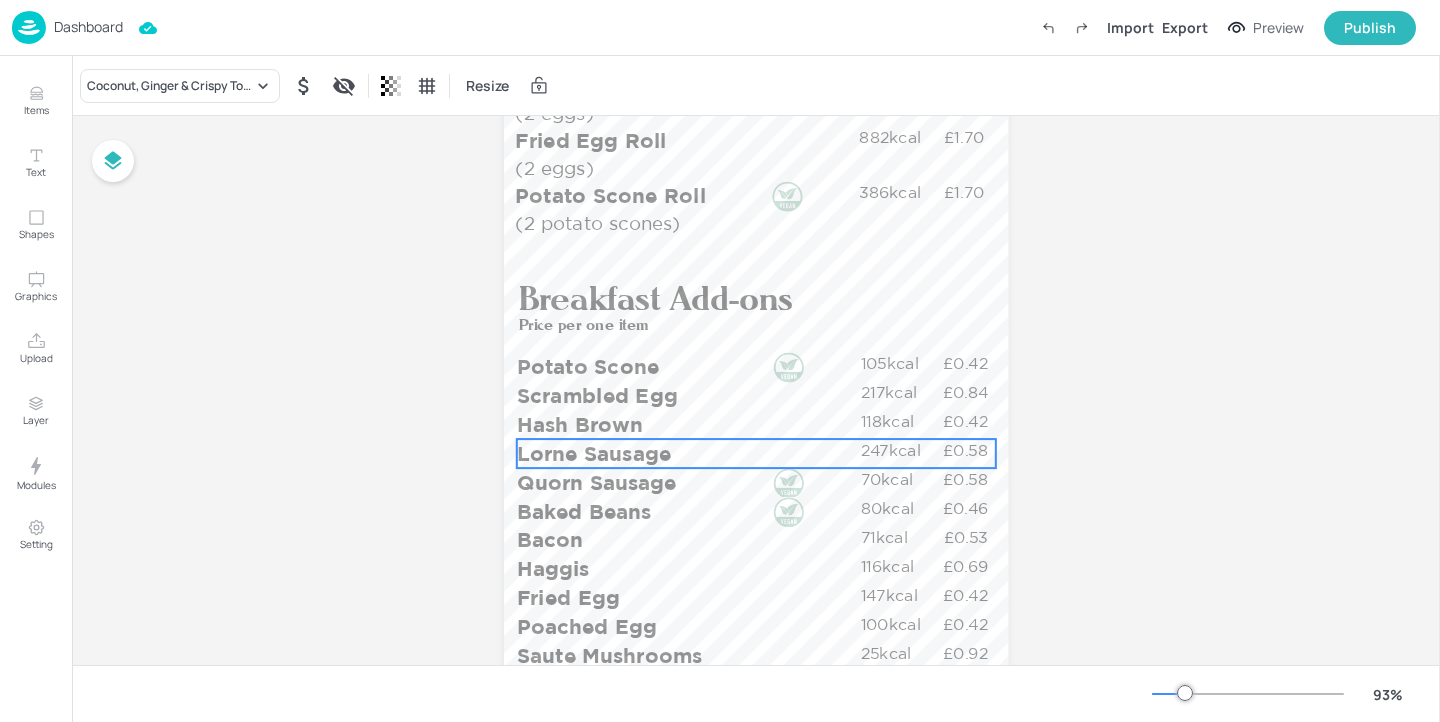 scroll, scrollTop: 1099, scrollLeft: 0, axis: vertical 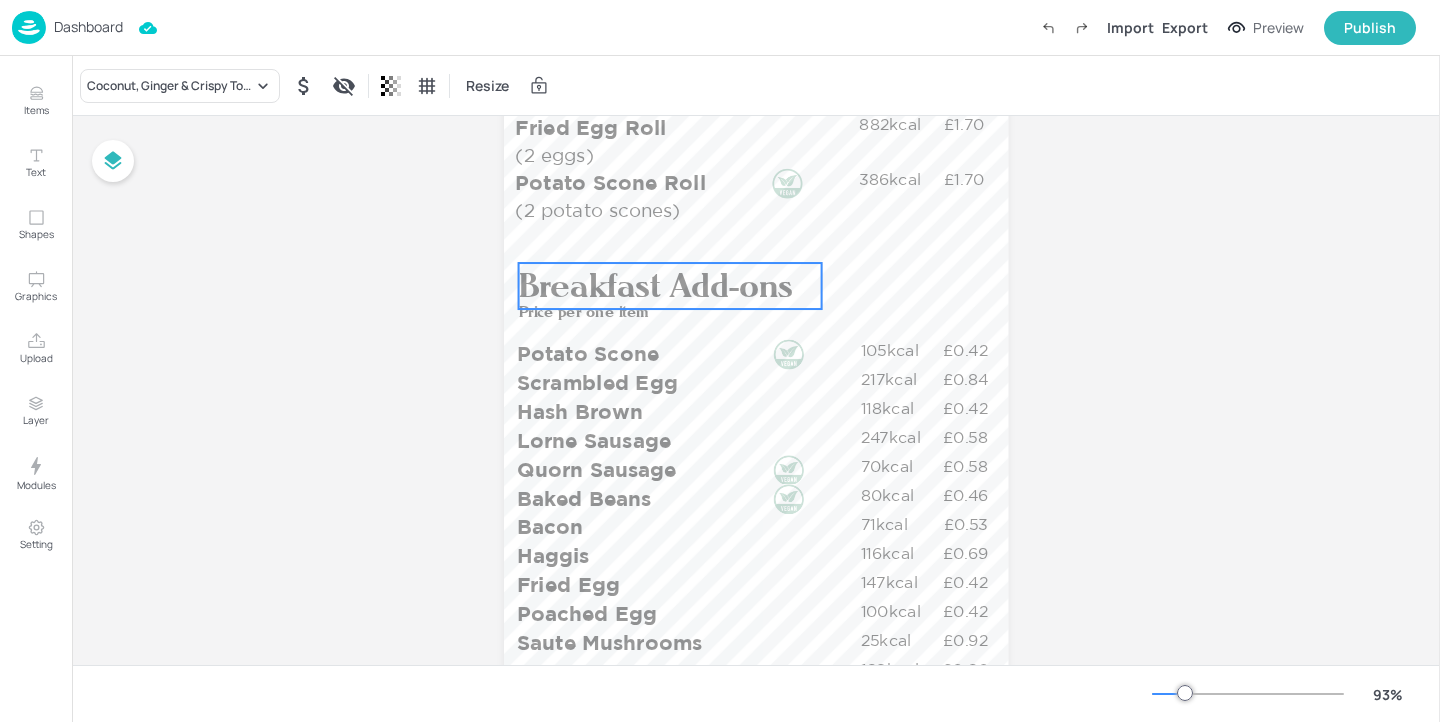 click on "Breakfast Add-ons" at bounding box center (655, 285) 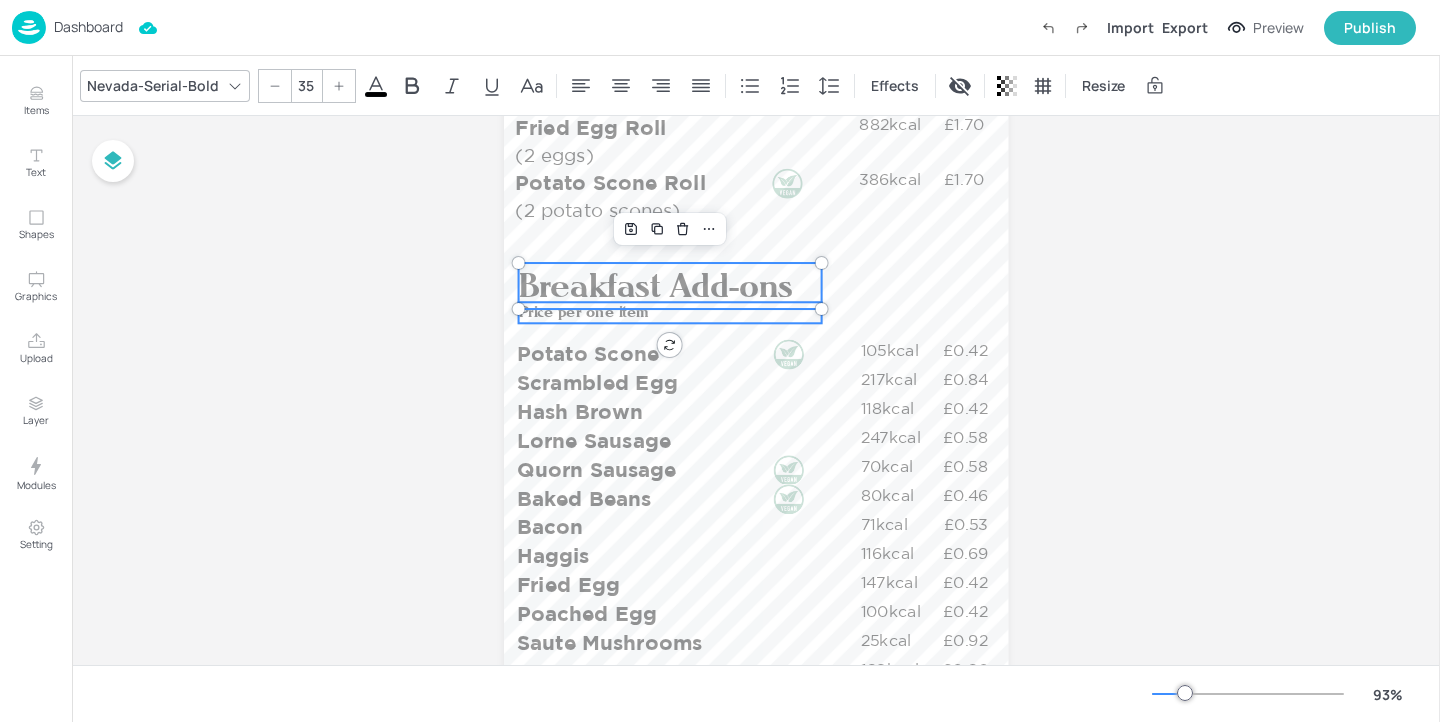 click on "Price per one item" at bounding box center (583, 312) 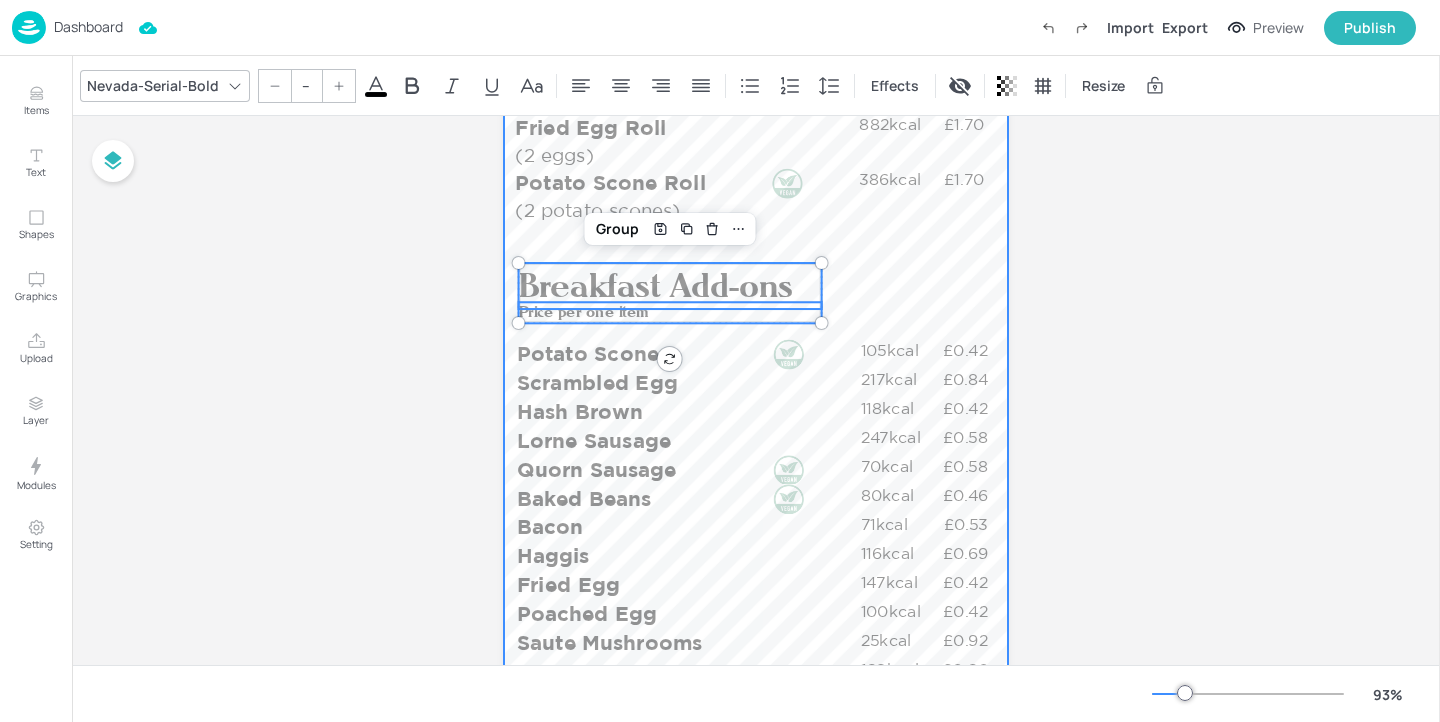 click on "Potato Scone" at bounding box center [686, 353] 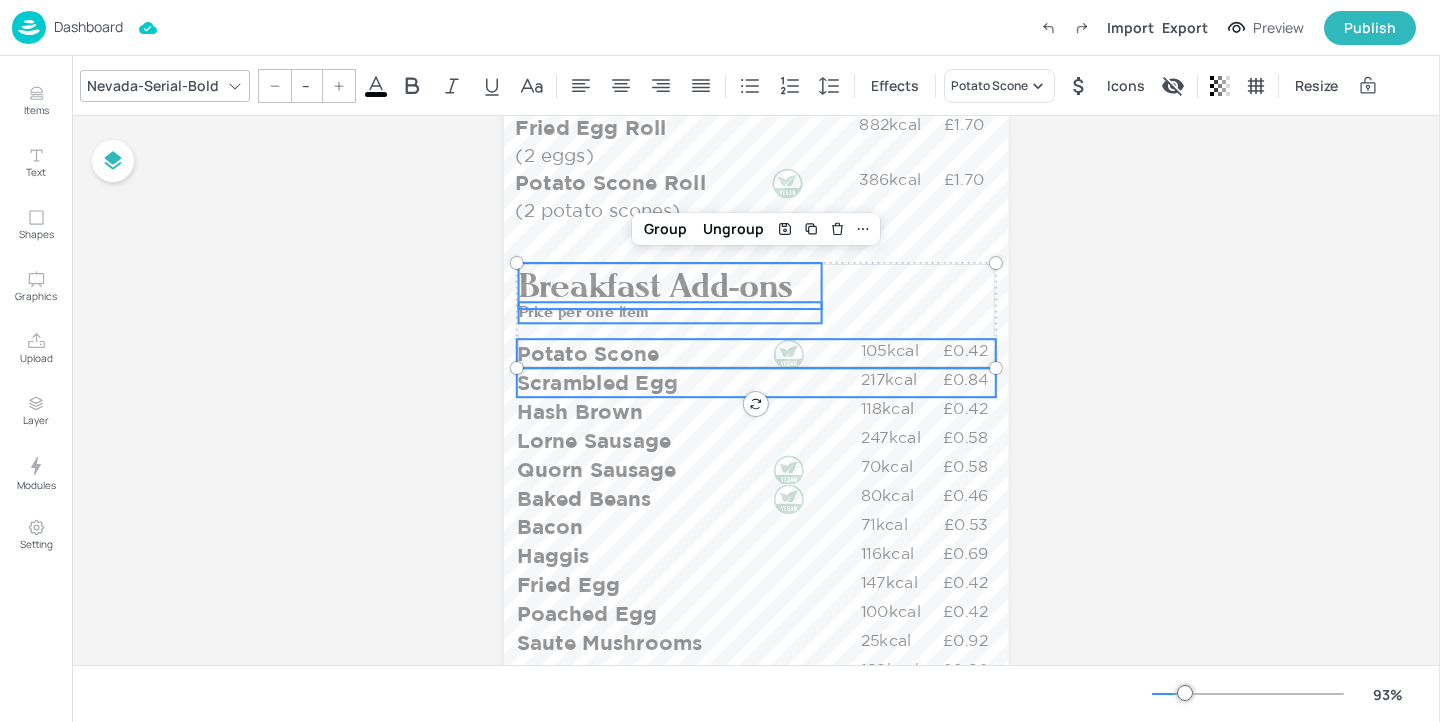click on "Scrambled Egg" at bounding box center [686, 382] 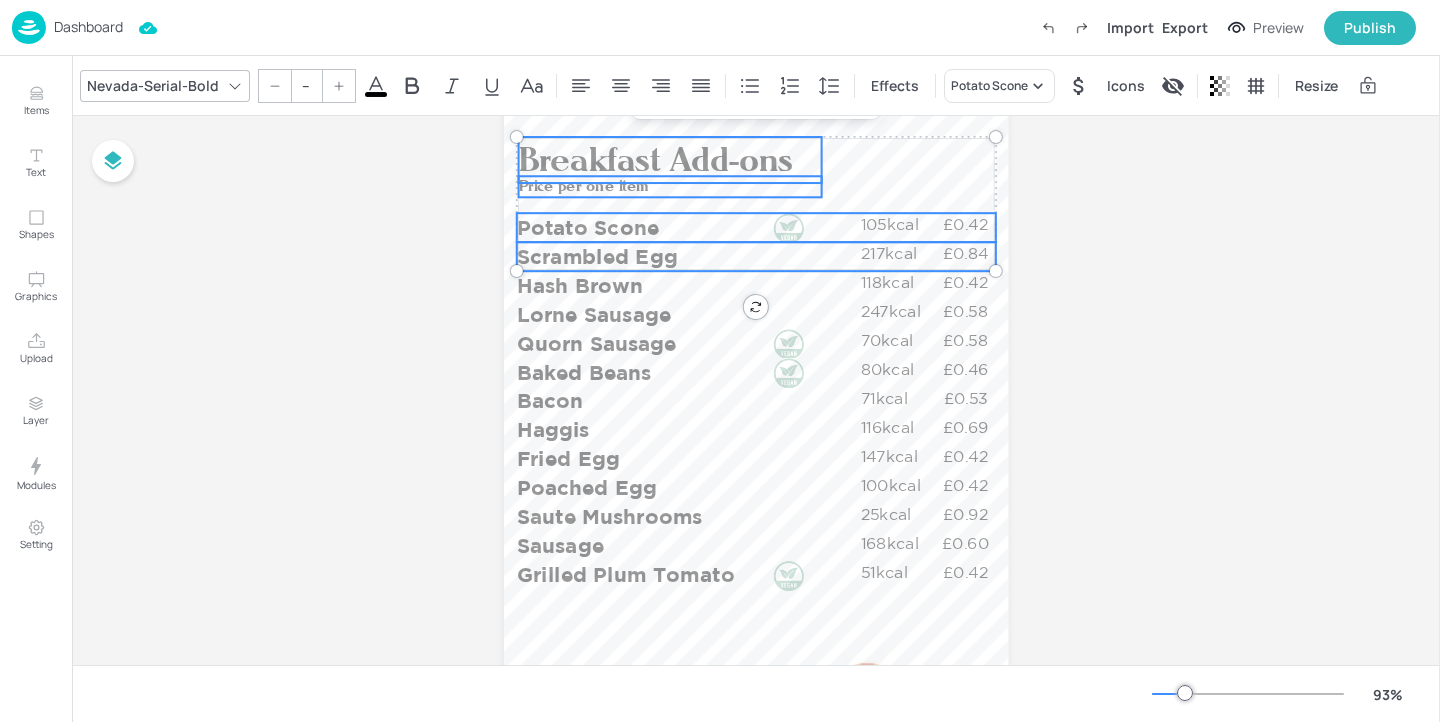 scroll, scrollTop: 1234, scrollLeft: 0, axis: vertical 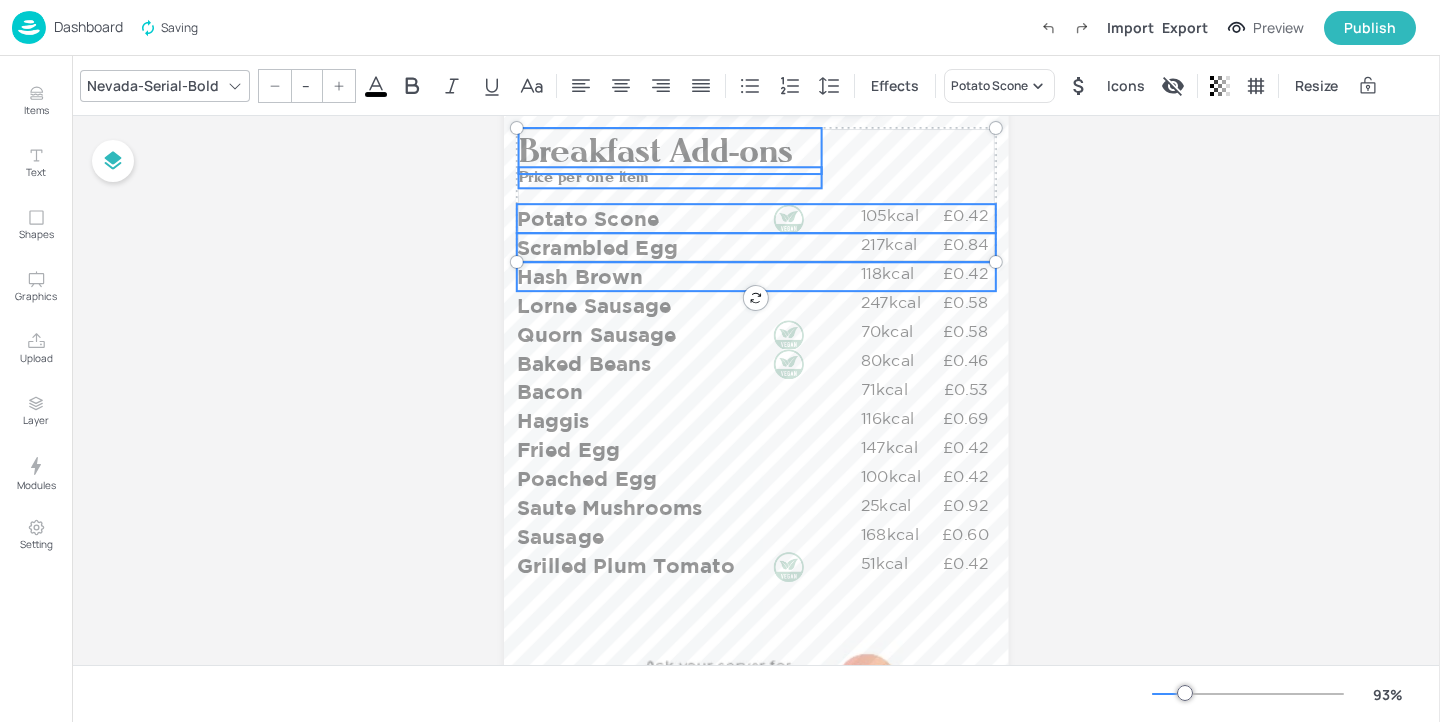 click on "Hash Brown" at bounding box center (686, 276) 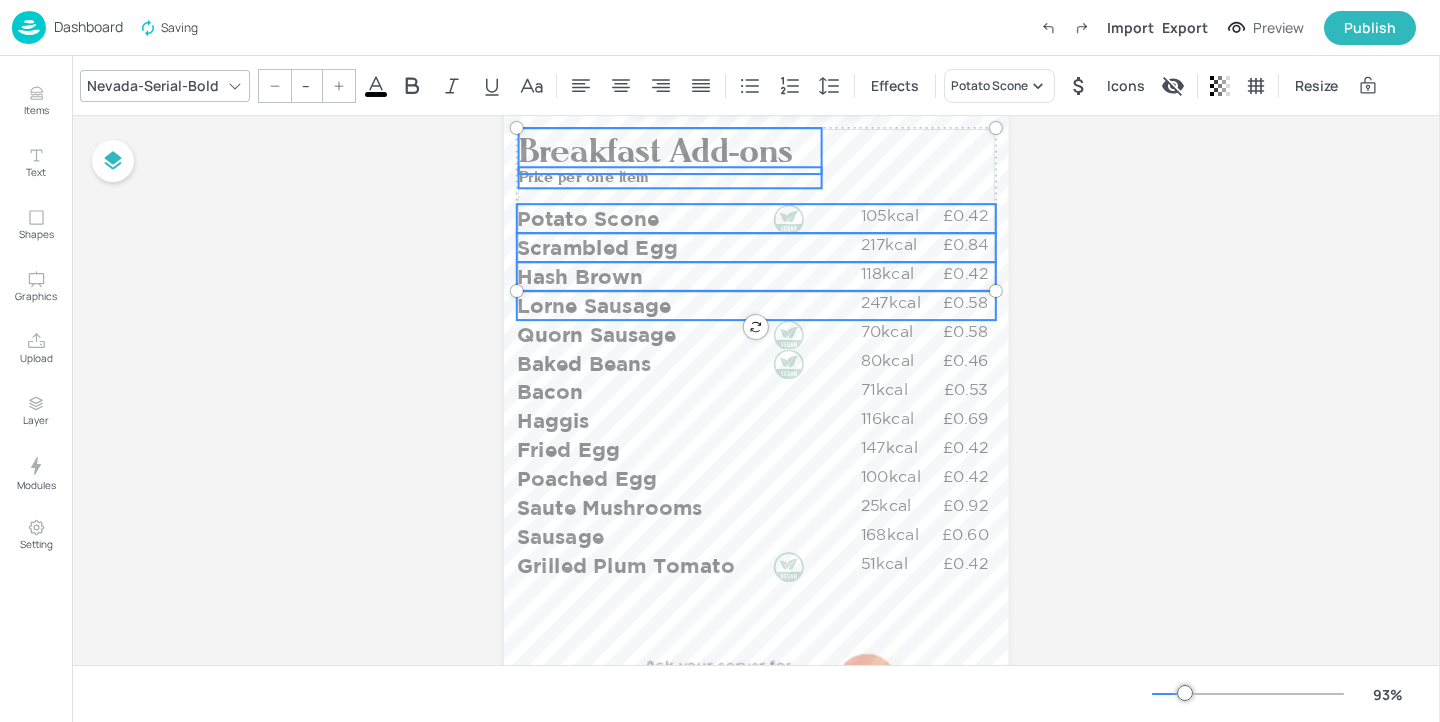 click on "Lorne Sausage" at bounding box center [686, 305] 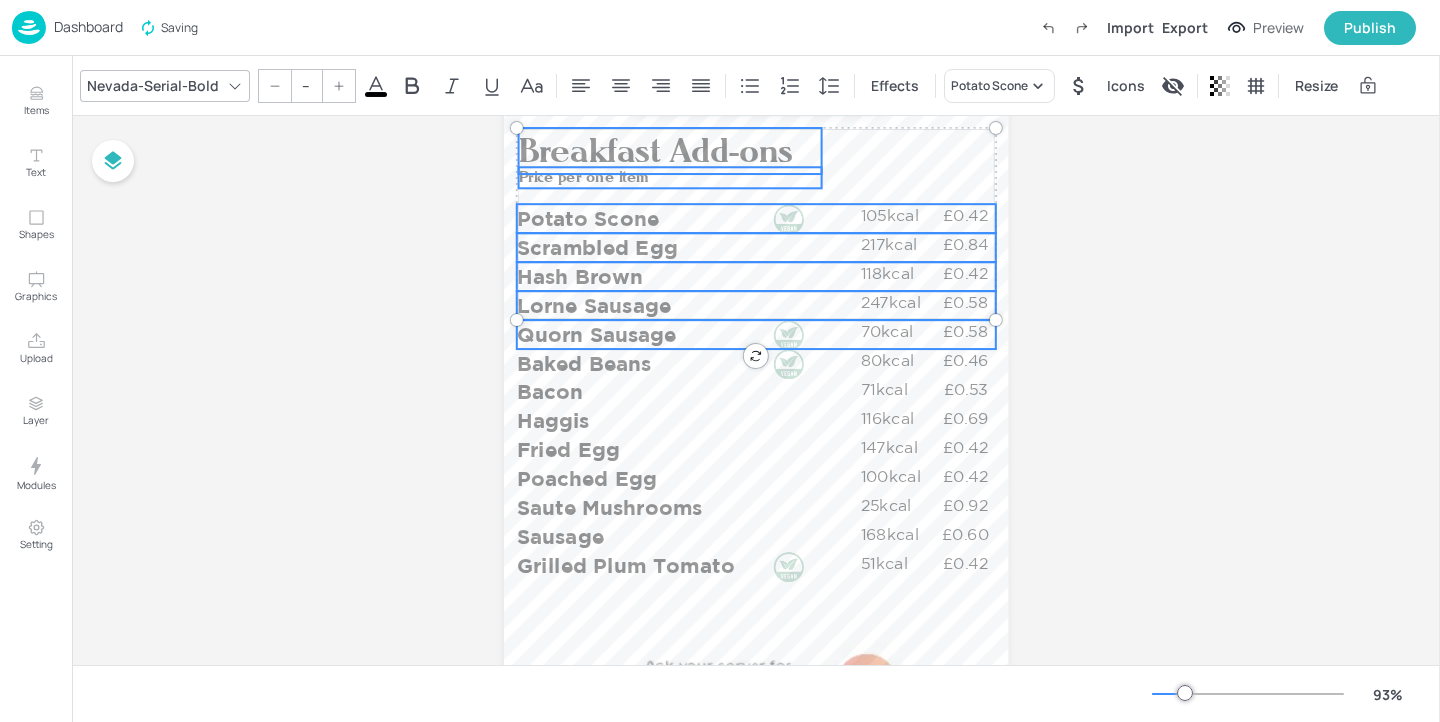 click on "Quorn Sausage" at bounding box center (686, 334) 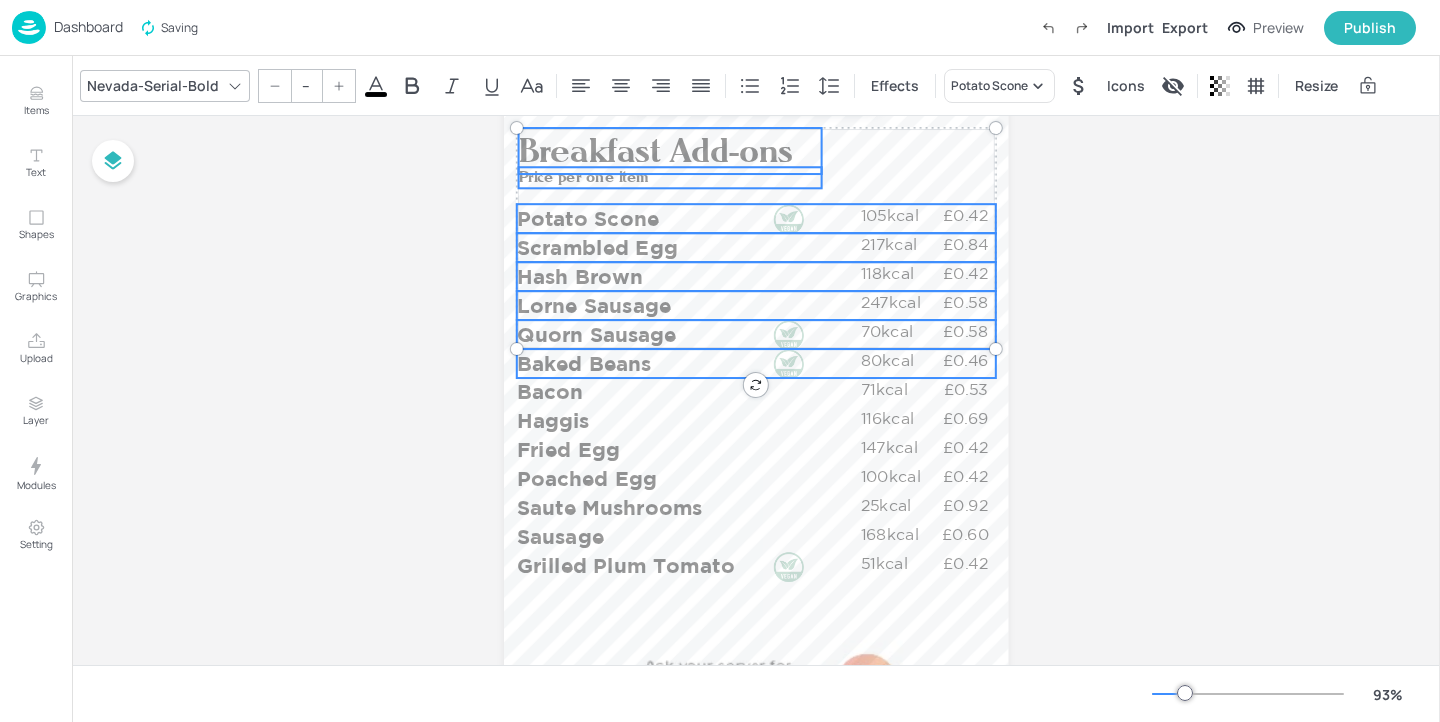 click on "Baked Beans" at bounding box center [686, 363] 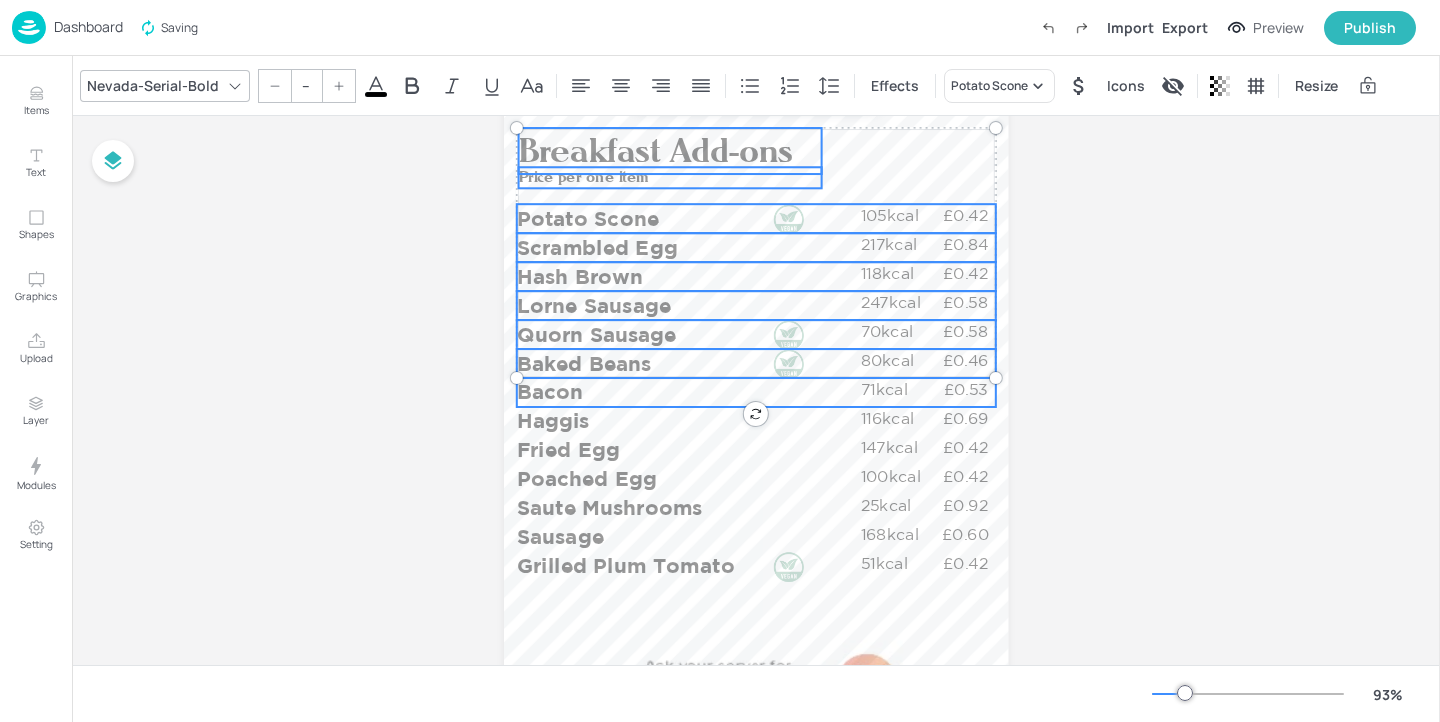 click on "Bacon" at bounding box center (686, 392) 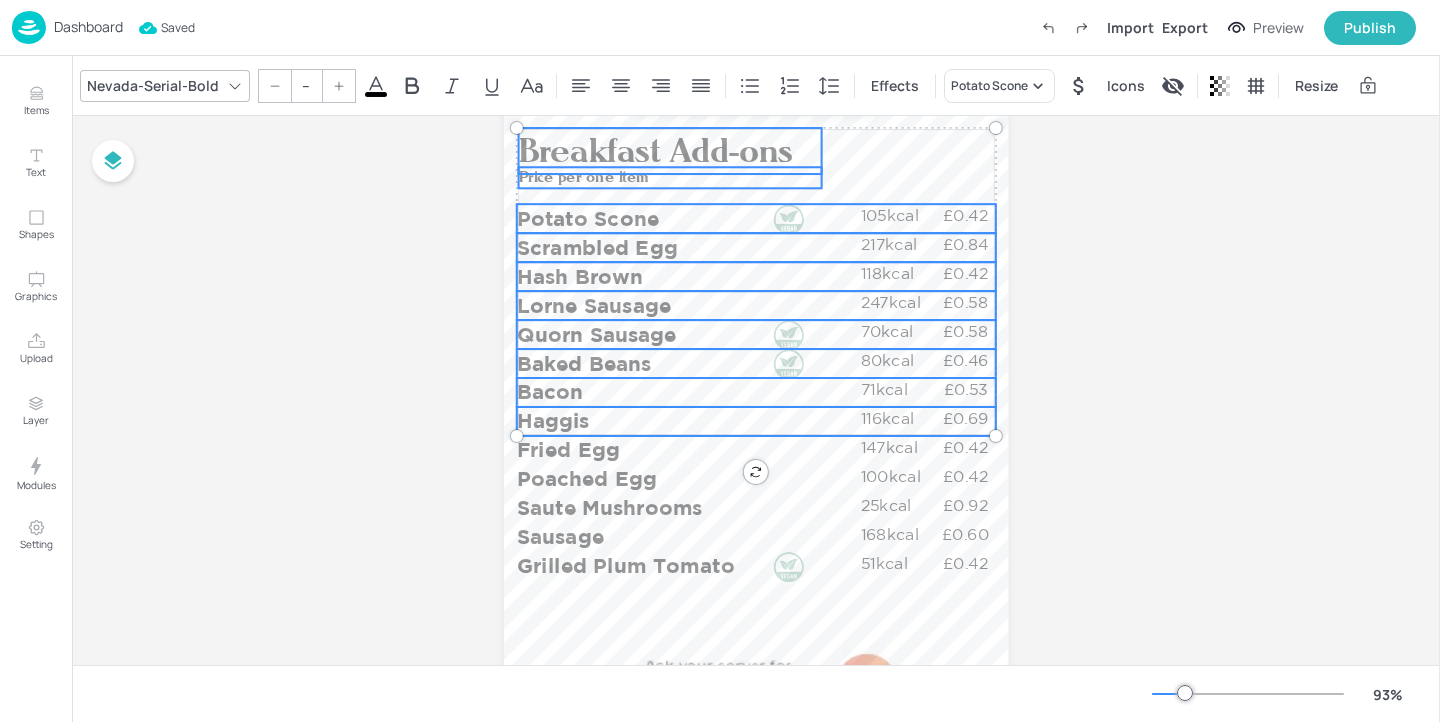 click on "Haggis" at bounding box center (686, 421) 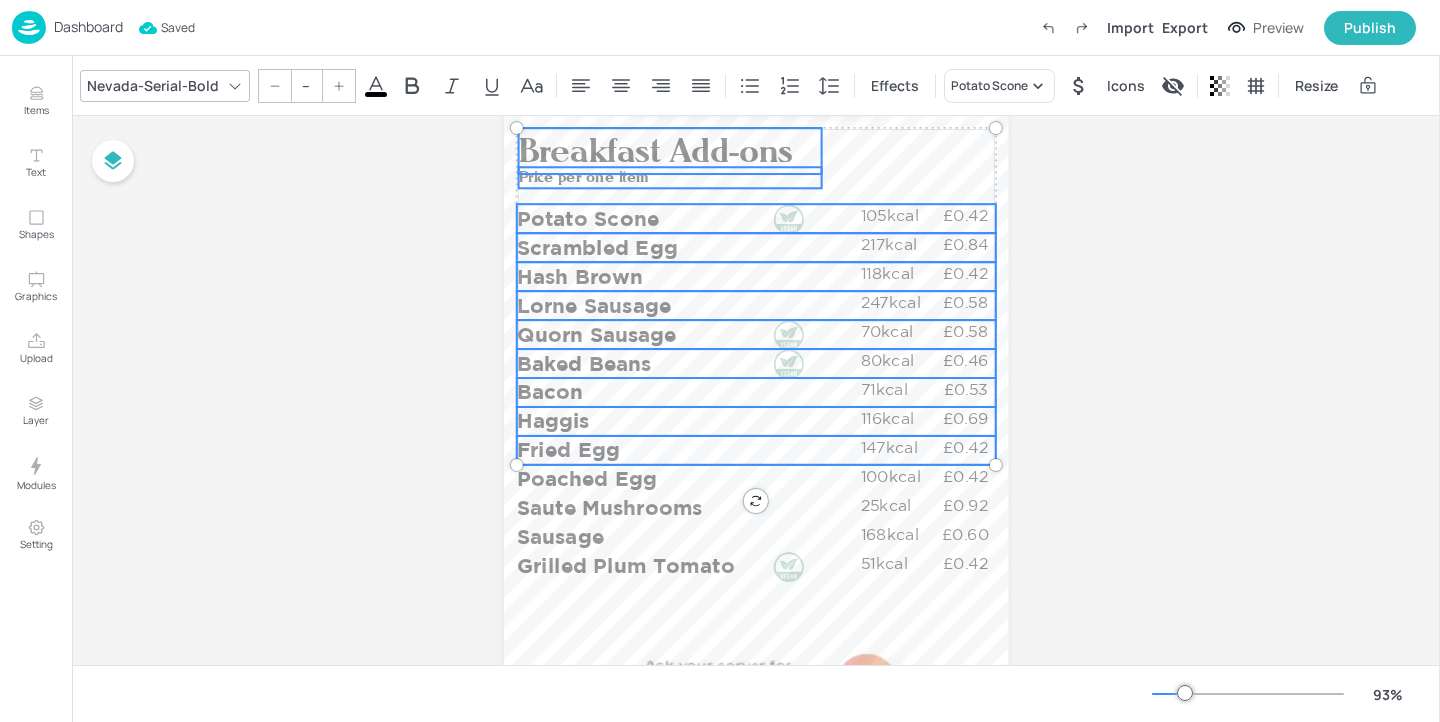 click on "Fried Egg" at bounding box center [686, 450] 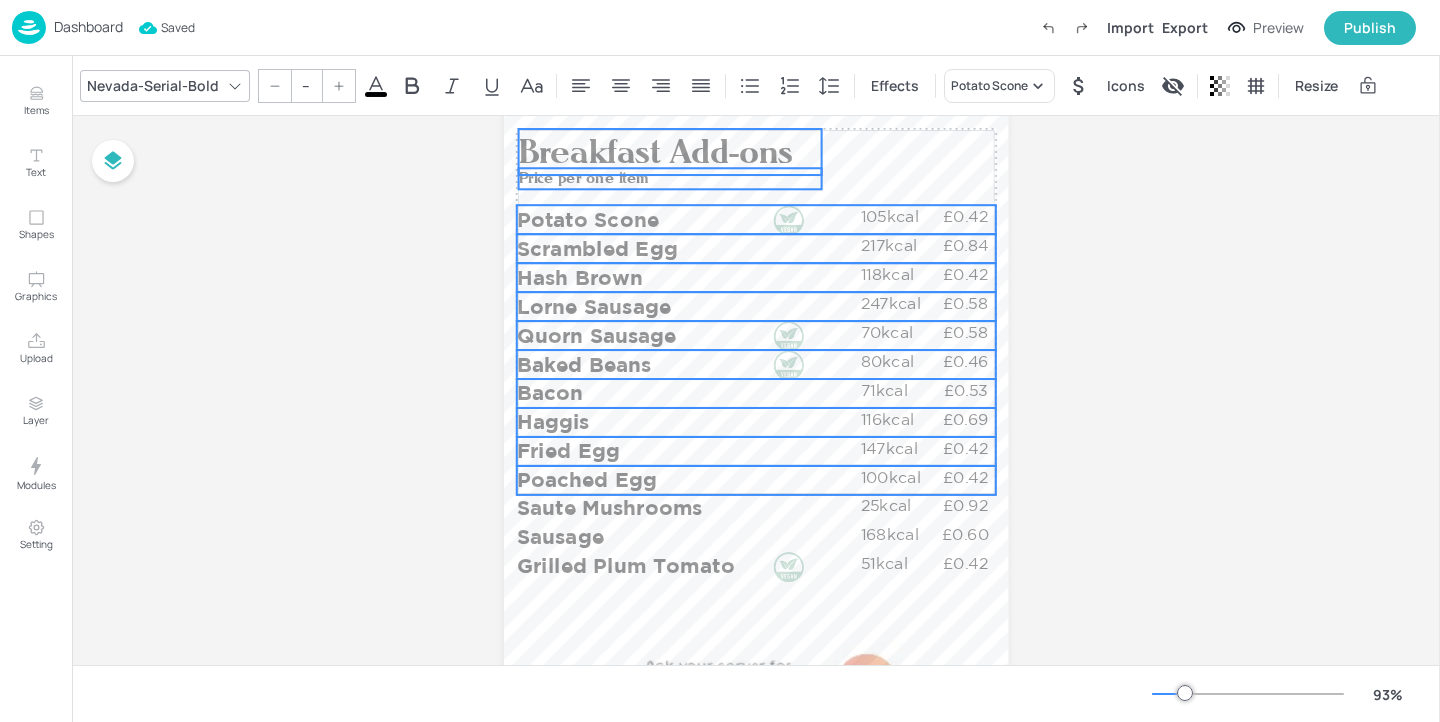 click on "Poached Egg" at bounding box center [686, 480] 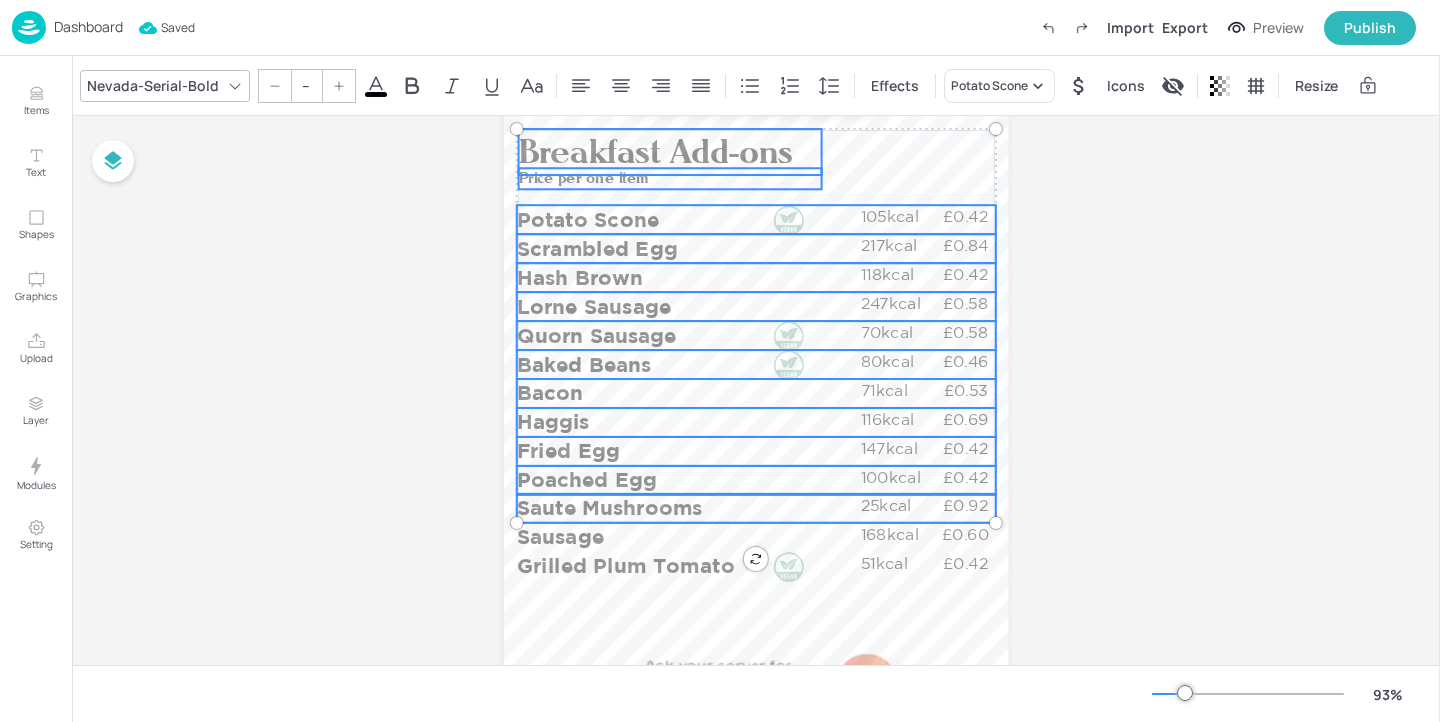 click on "Saute Mushrooms" at bounding box center (686, 508) 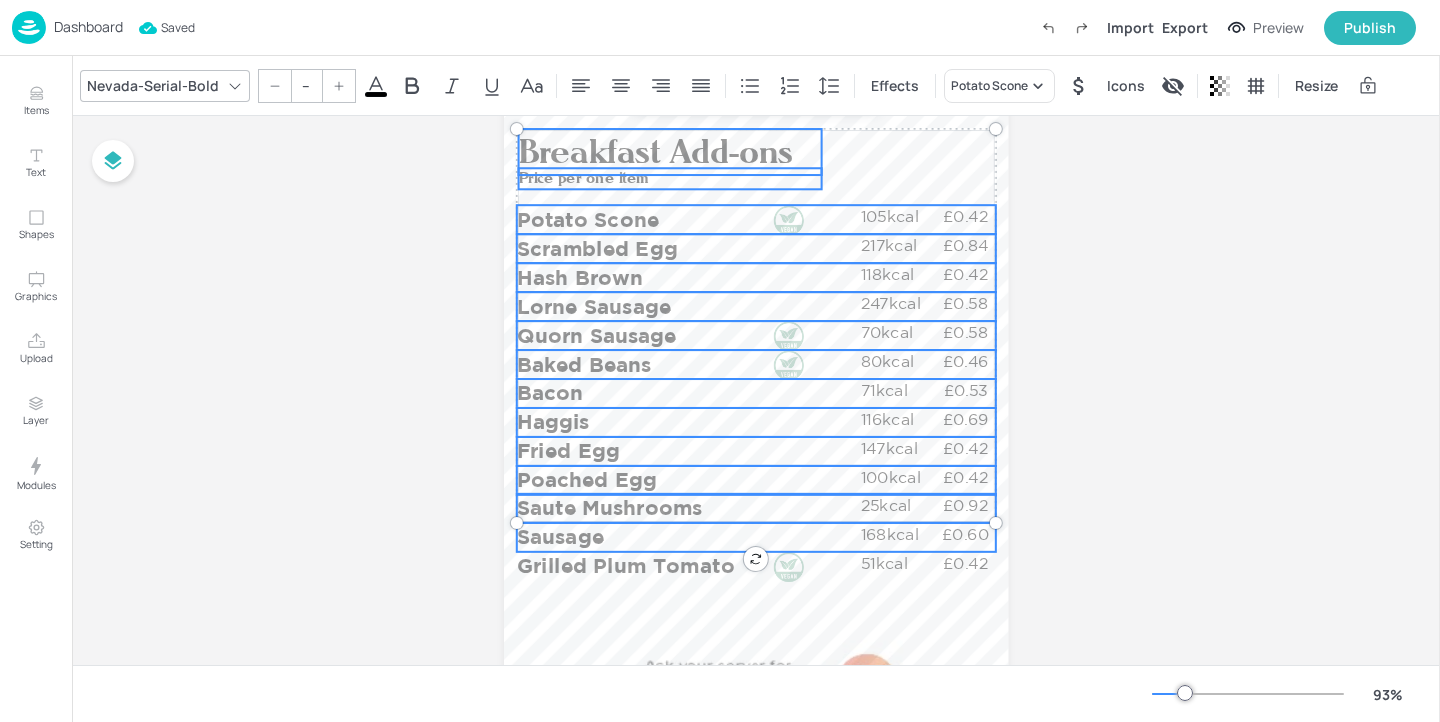 click on "Sausage" at bounding box center (686, 537) 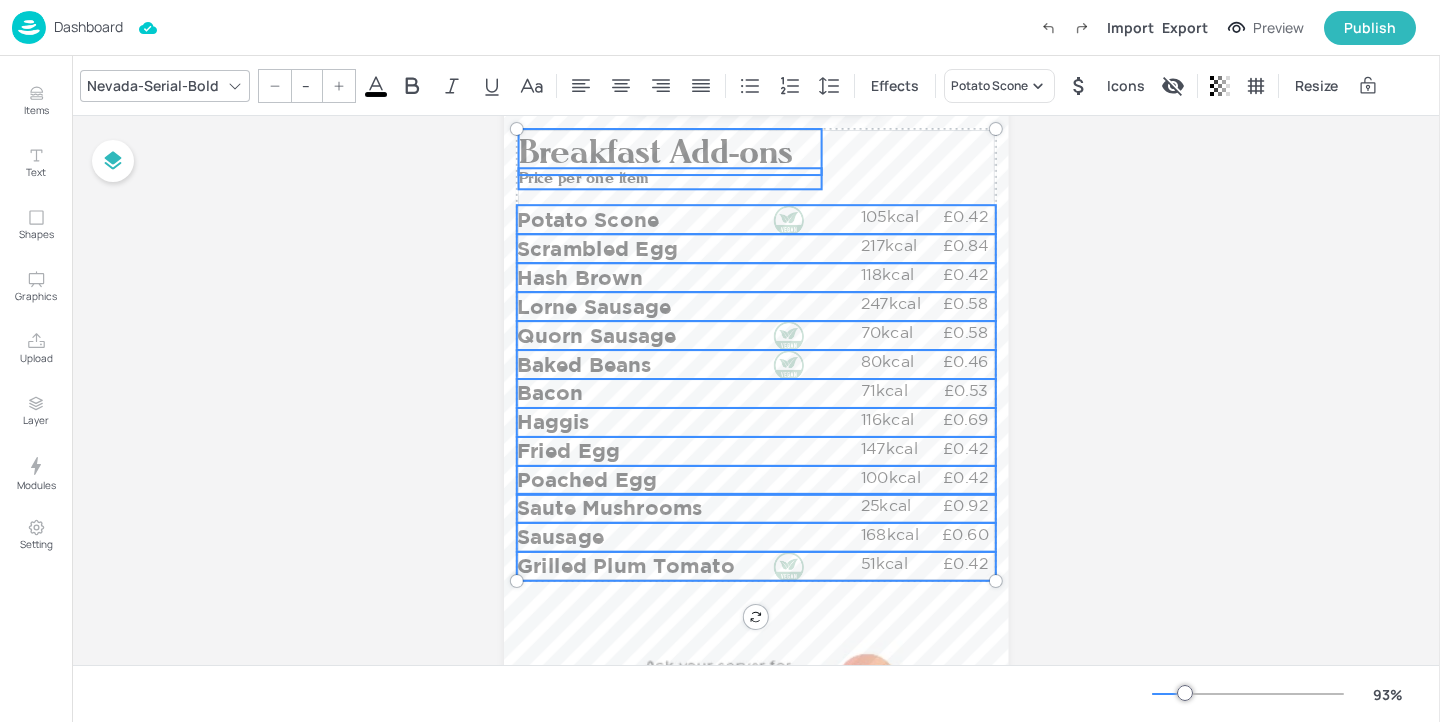 click on "Grilled Plum Tomato" at bounding box center [686, 566] 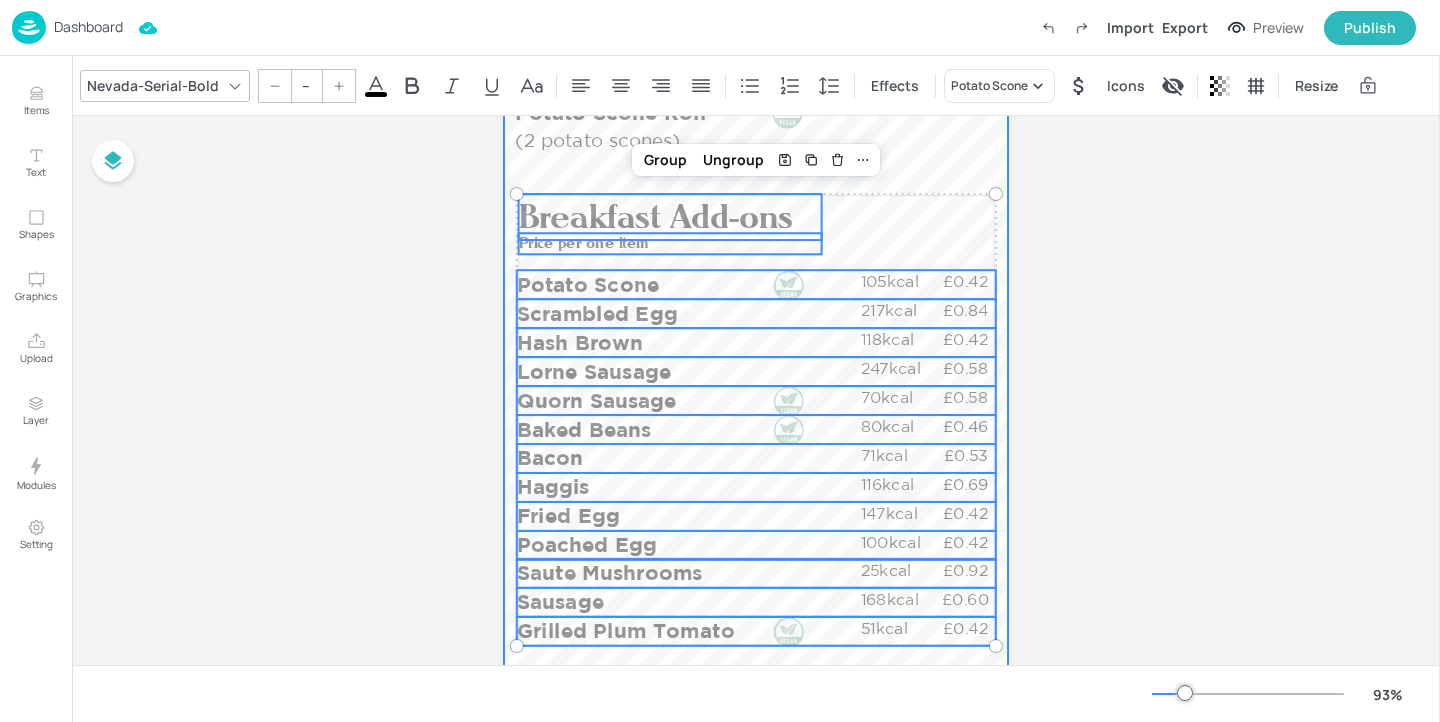 scroll, scrollTop: 1156, scrollLeft: 0, axis: vertical 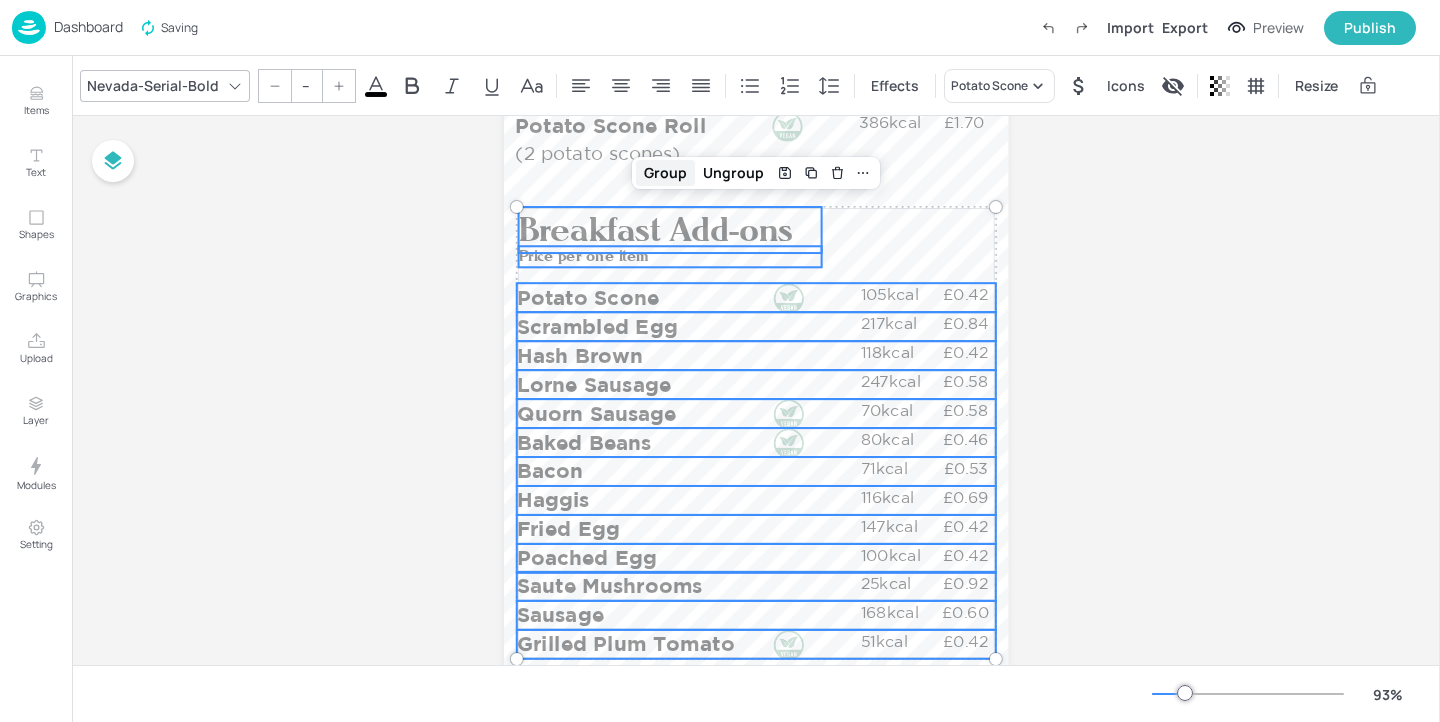 click on "Group" at bounding box center [665, 173] 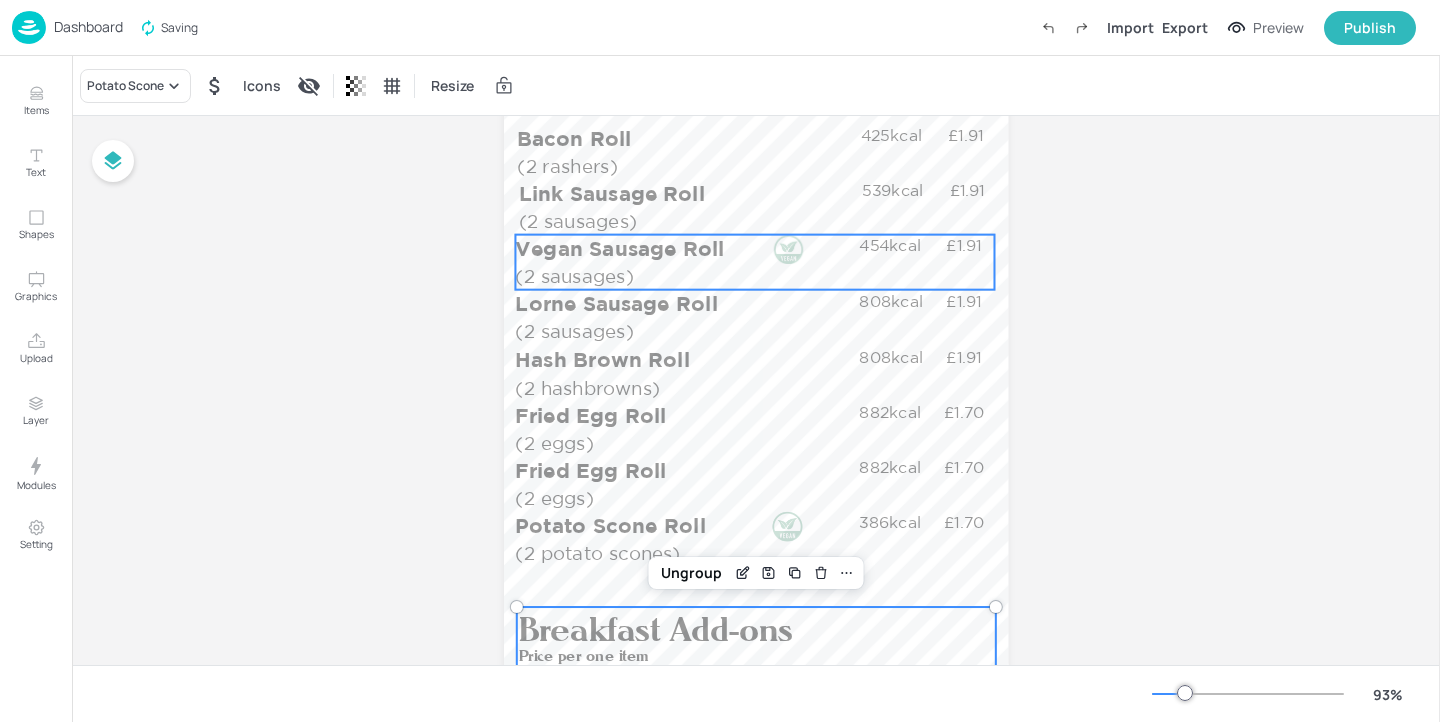 scroll, scrollTop: 723, scrollLeft: 0, axis: vertical 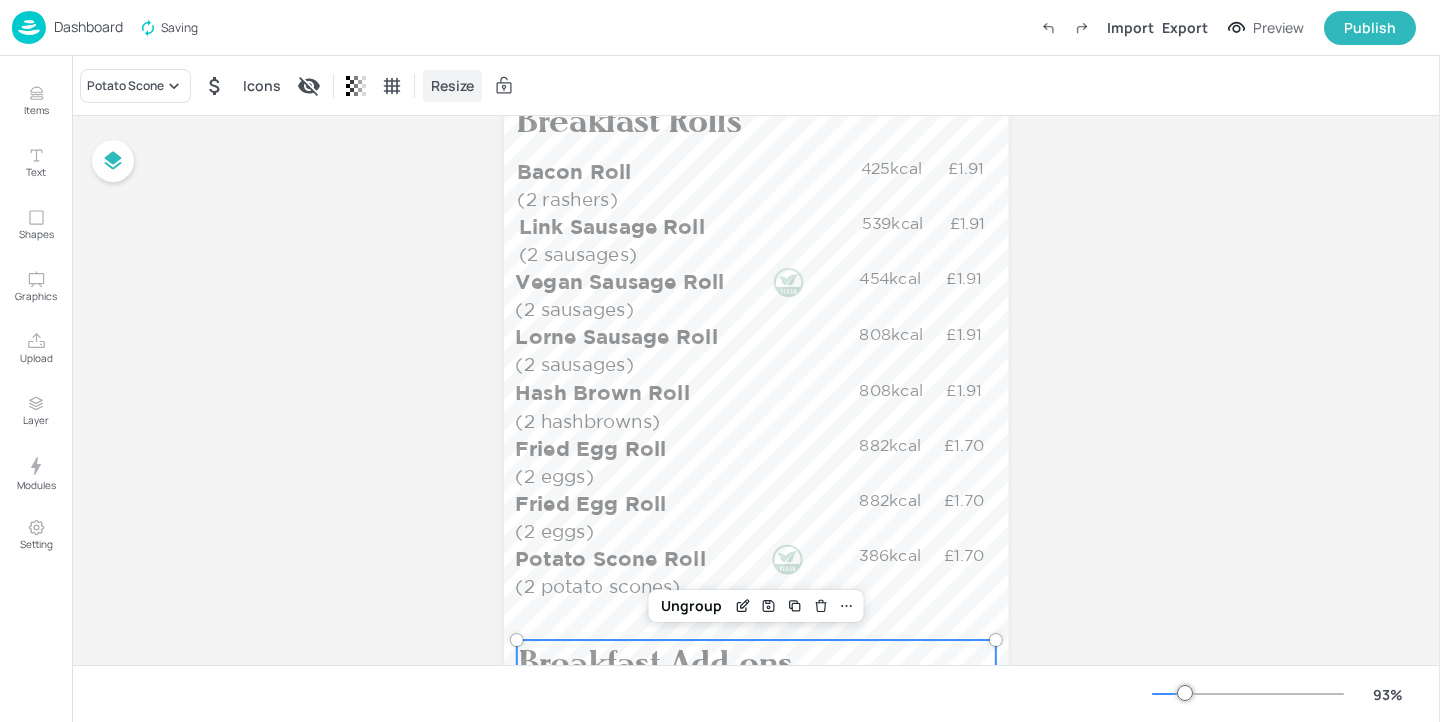 click on "Resize" at bounding box center (452, 85) 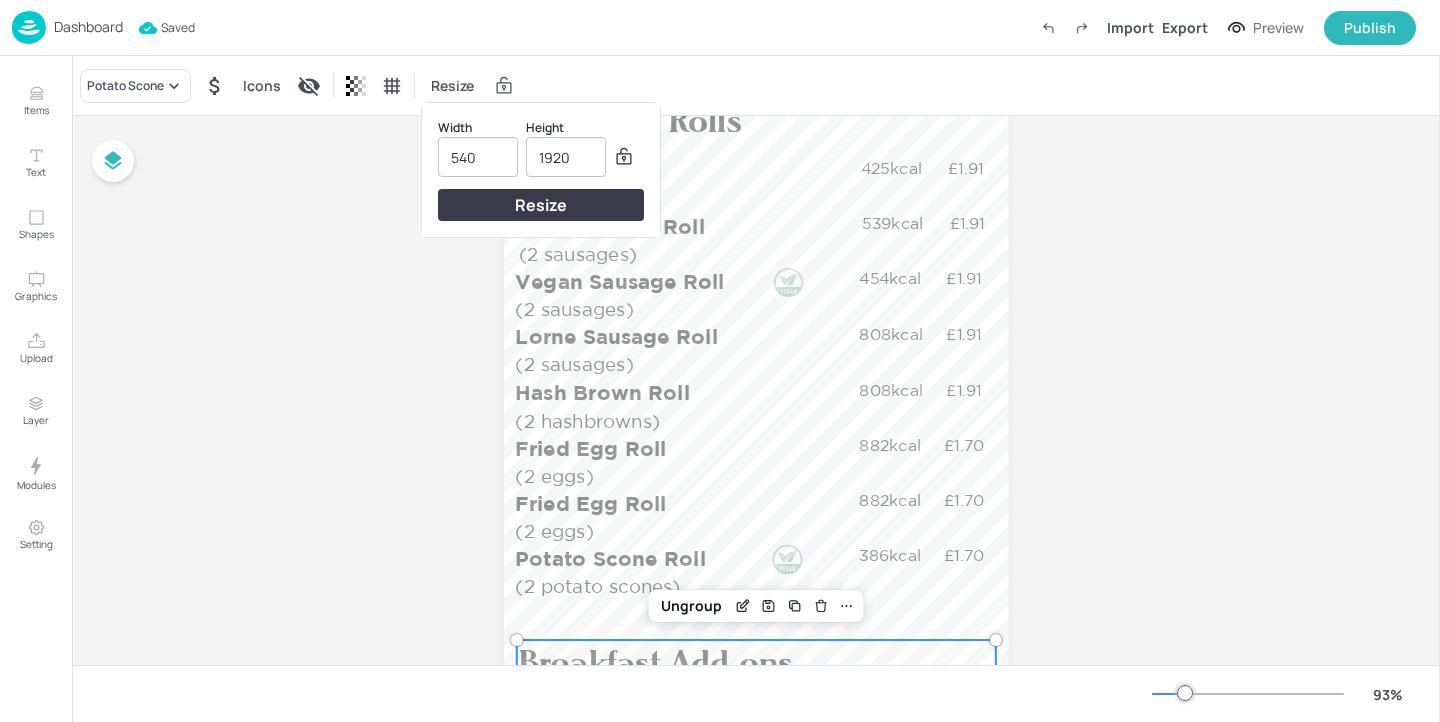 click on "540" at bounding box center [478, 157] 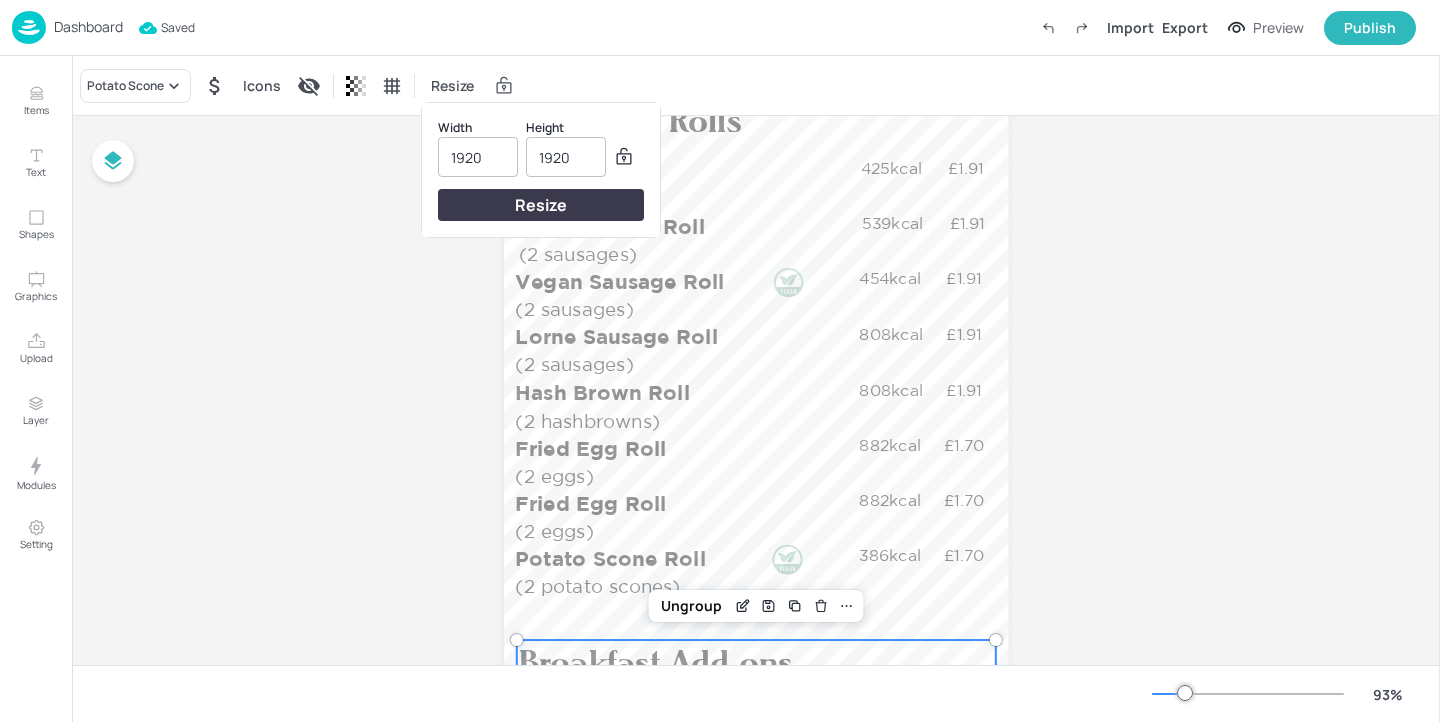 type on "1920" 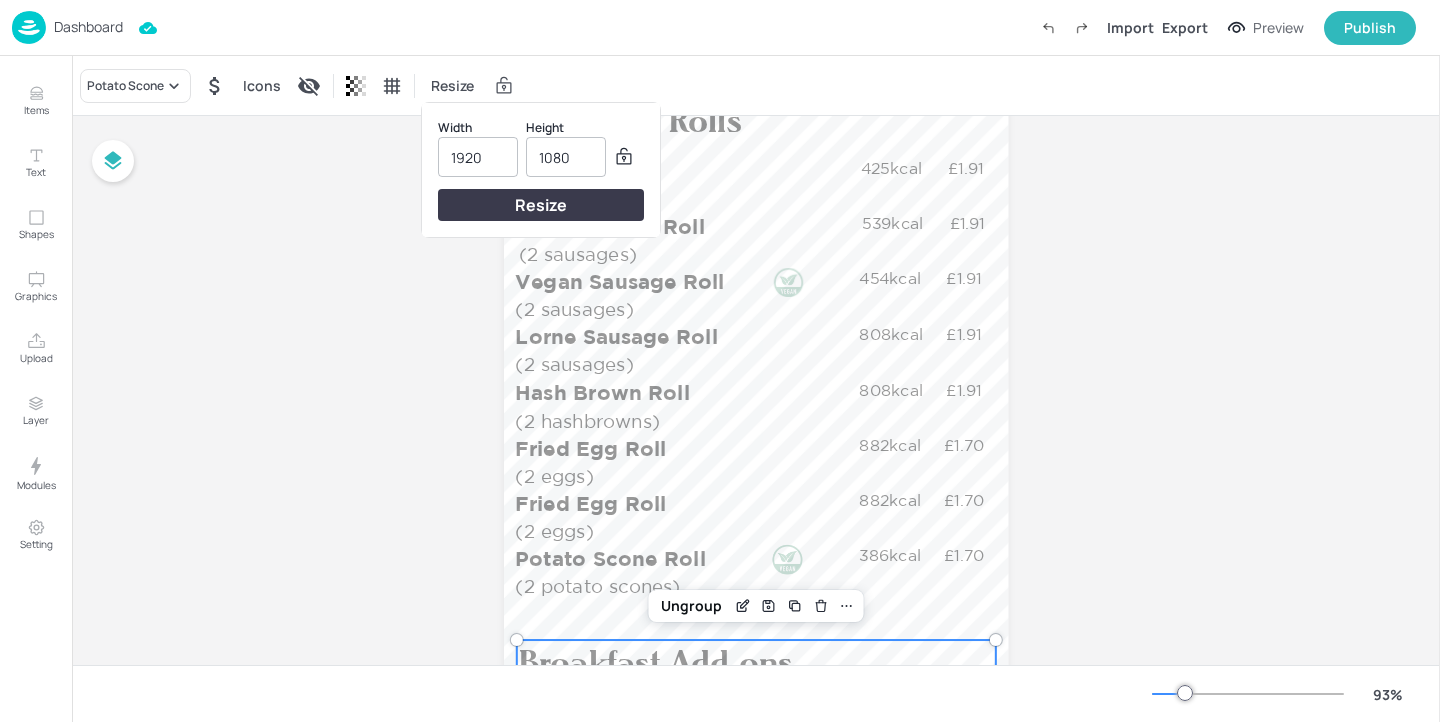 type on "1080" 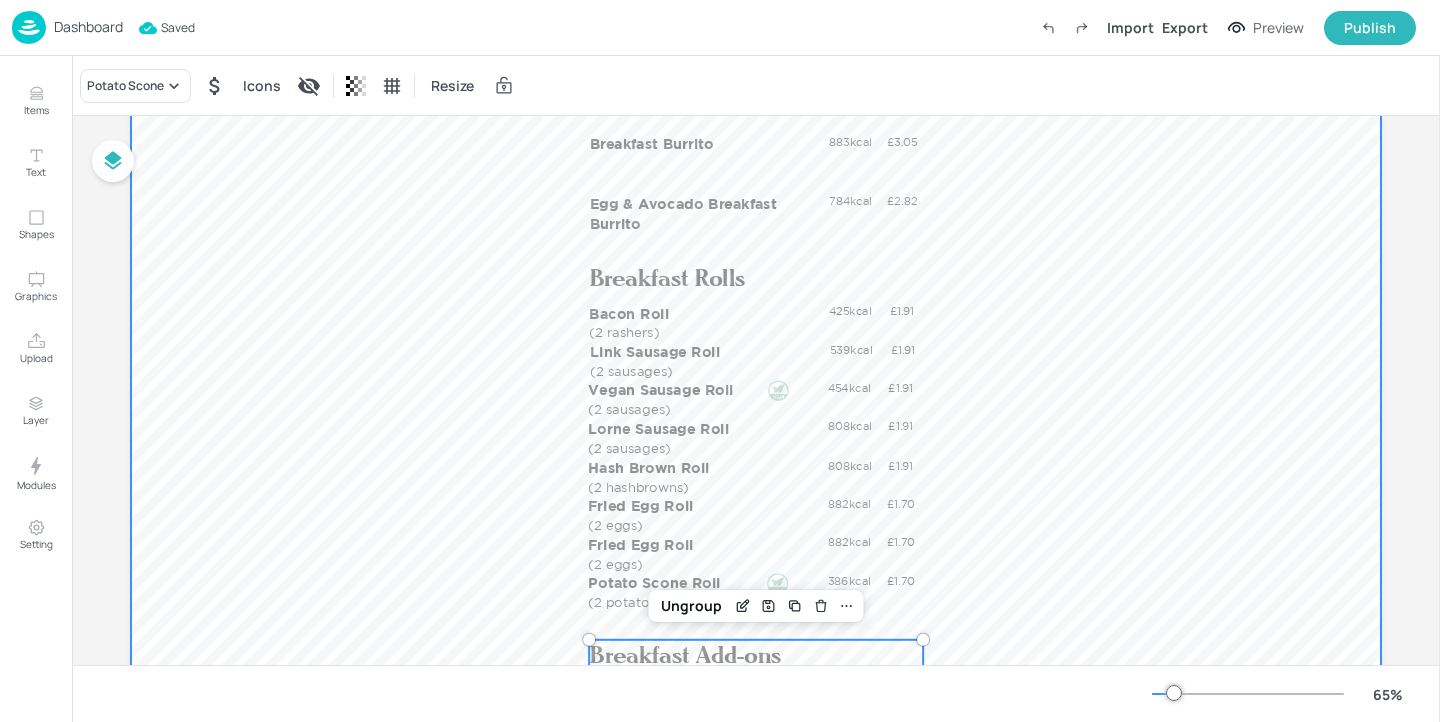 scroll, scrollTop: 49, scrollLeft: 0, axis: vertical 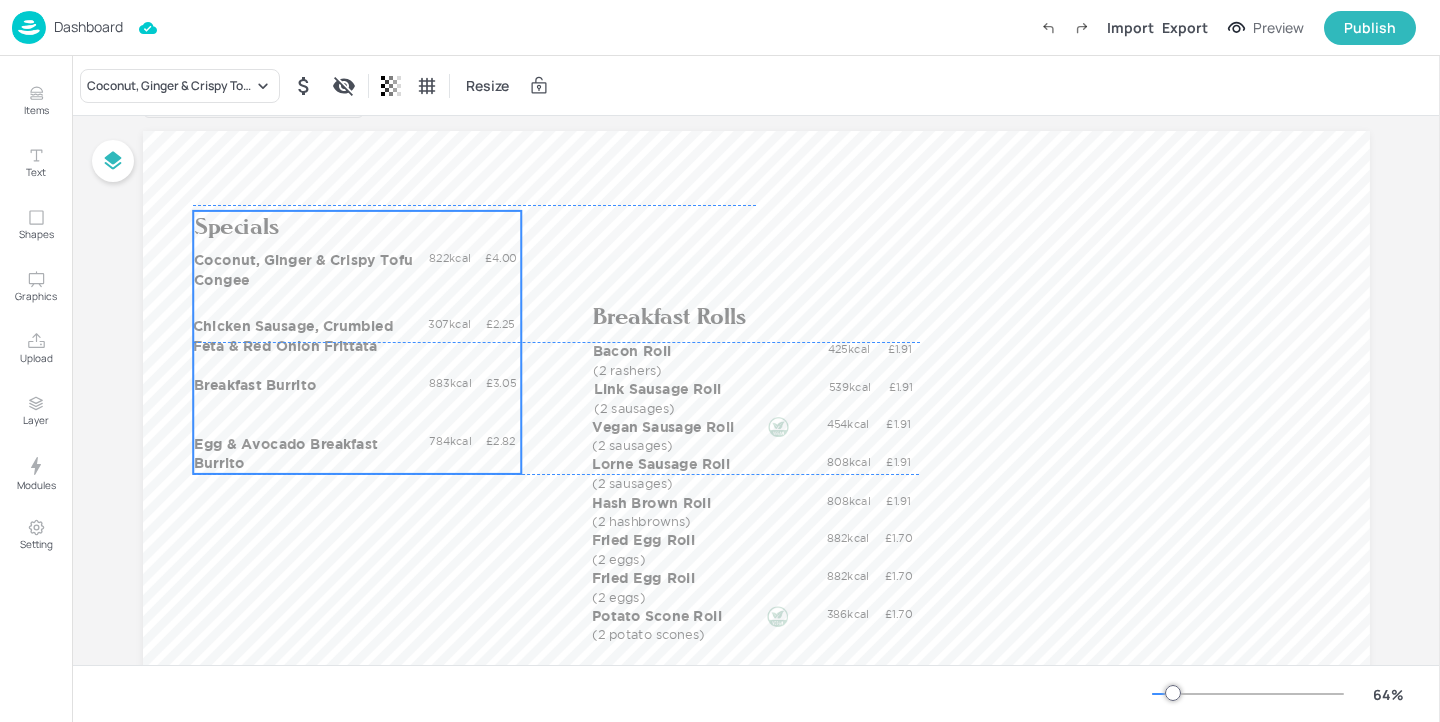 drag, startPoint x: 819, startPoint y: 193, endPoint x: 420, endPoint y: 389, distance: 444.54135 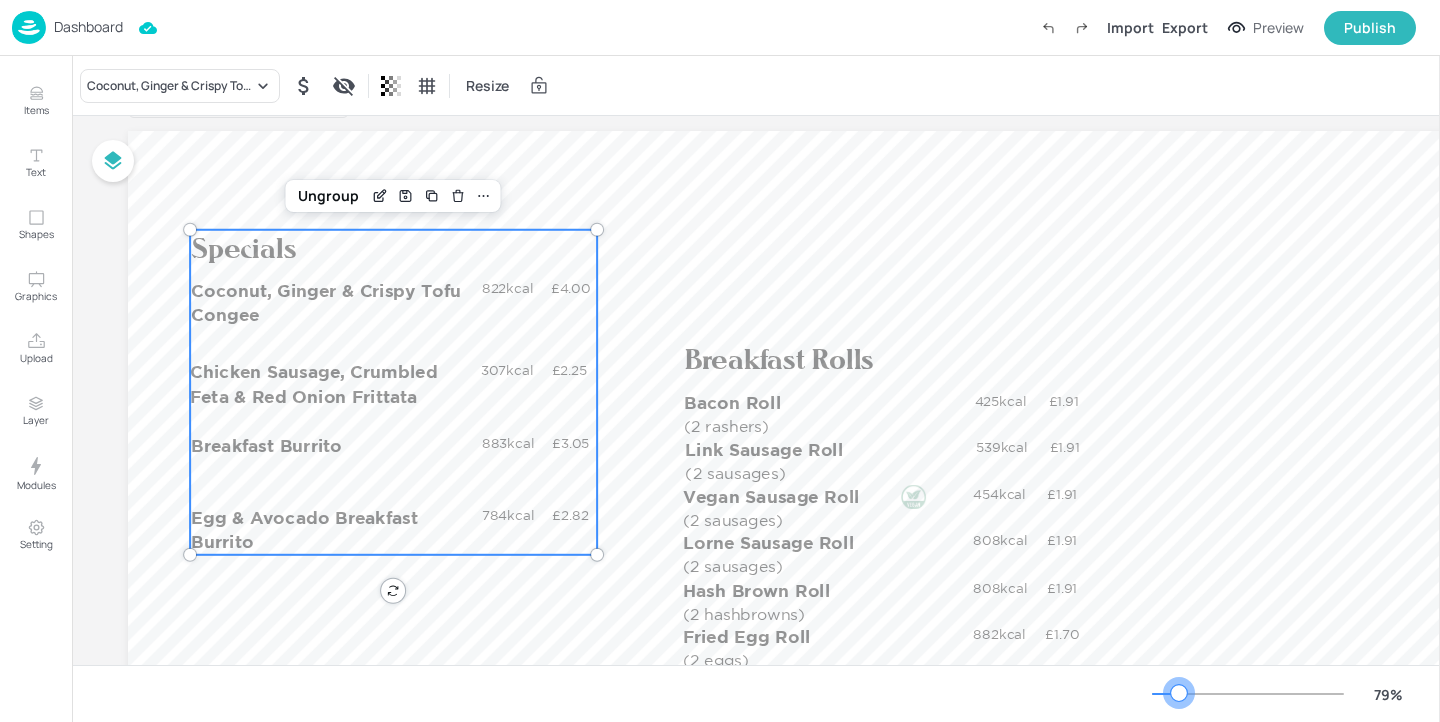 scroll, scrollTop: 0, scrollLeft: 0, axis: both 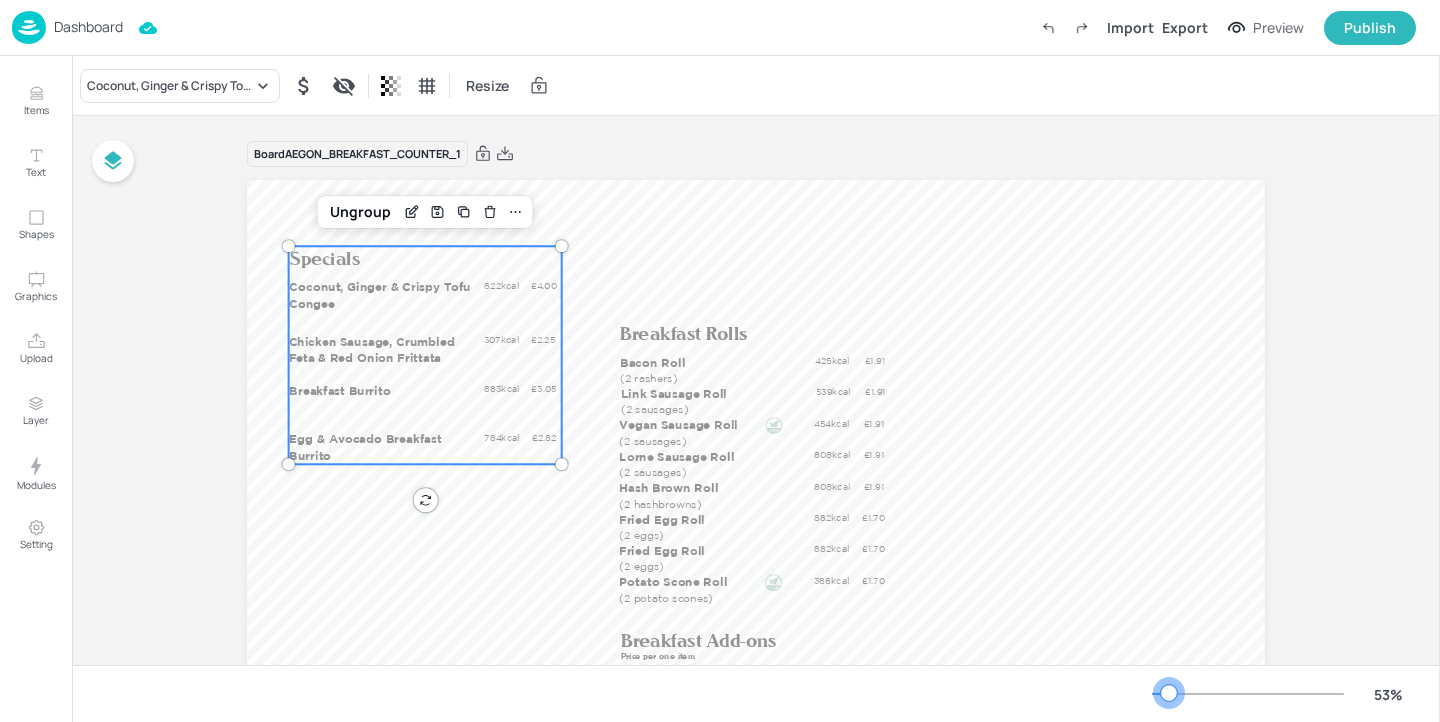 click at bounding box center (1169, 693) 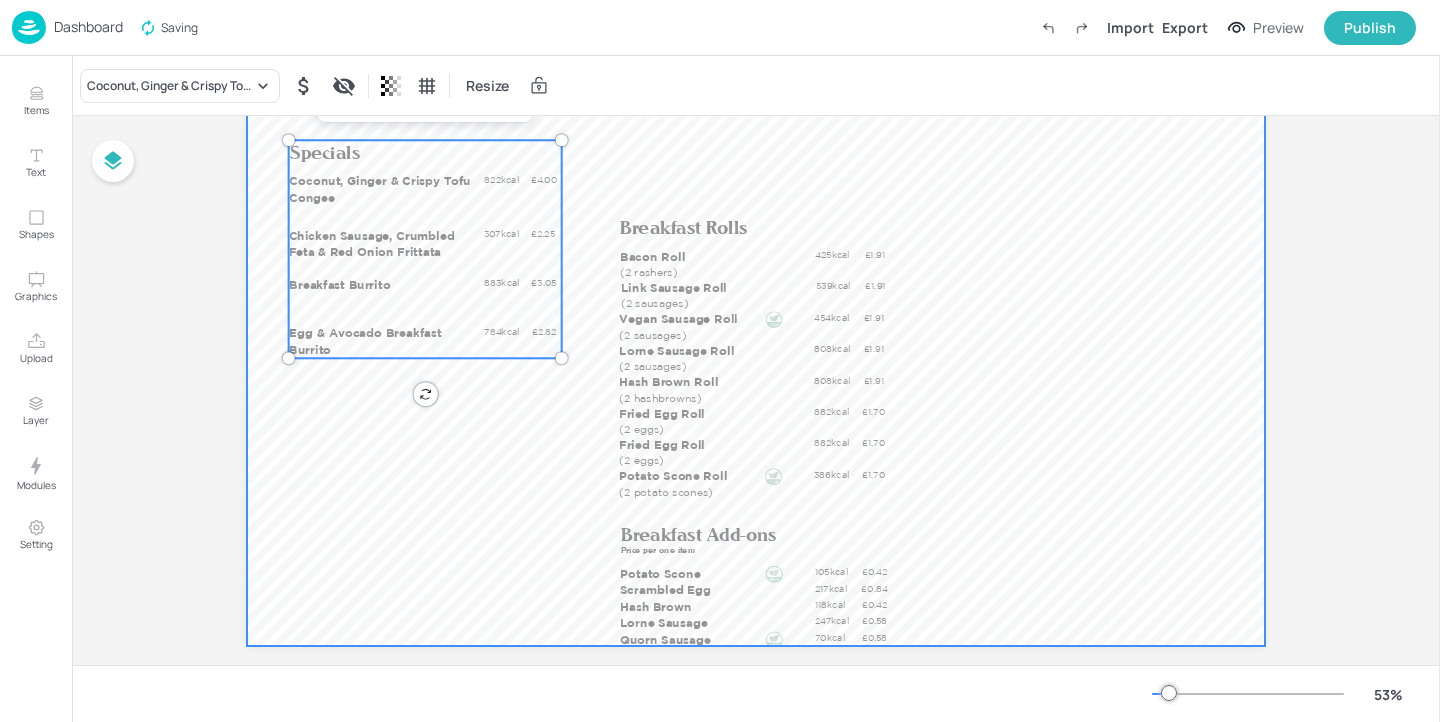 scroll, scrollTop: 137, scrollLeft: 0, axis: vertical 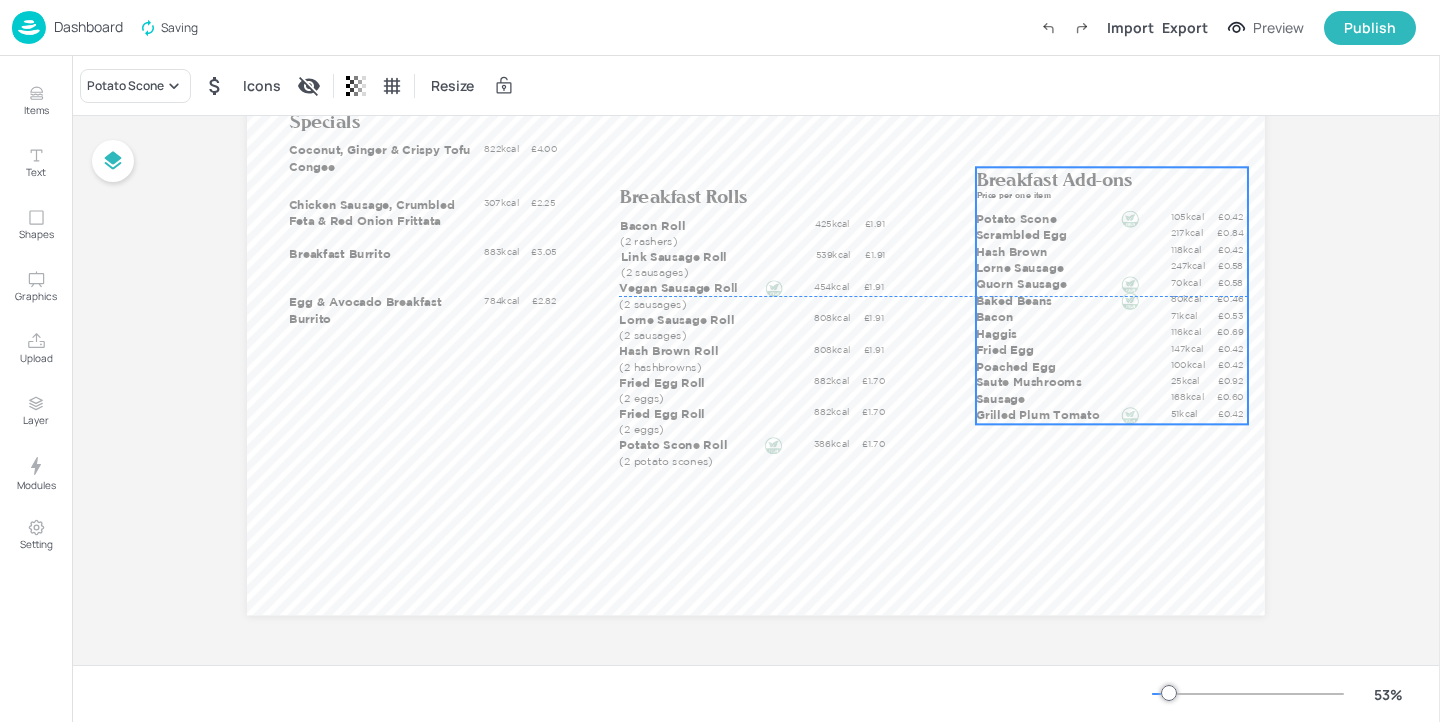 drag, startPoint x: 819, startPoint y: 554, endPoint x: 1159, endPoint y: 228, distance: 471.03714 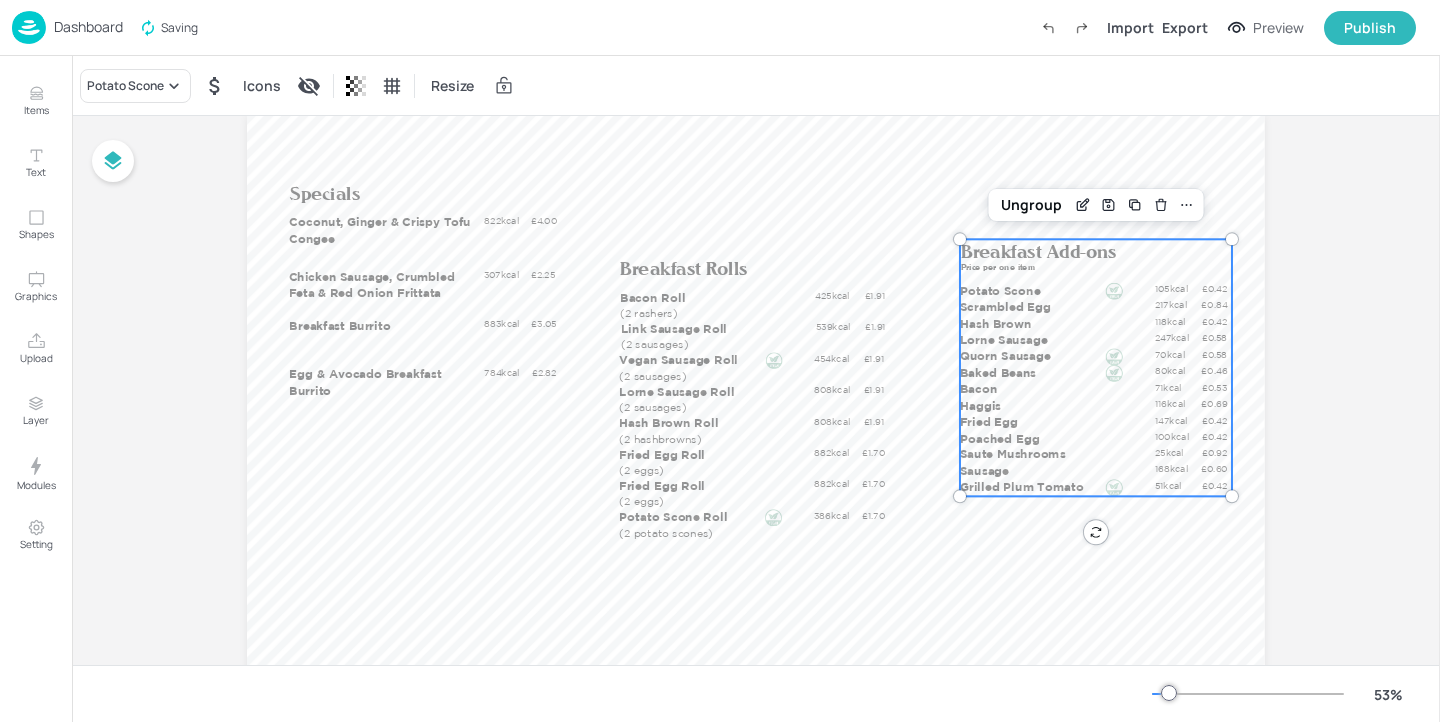 scroll, scrollTop: 58, scrollLeft: 0, axis: vertical 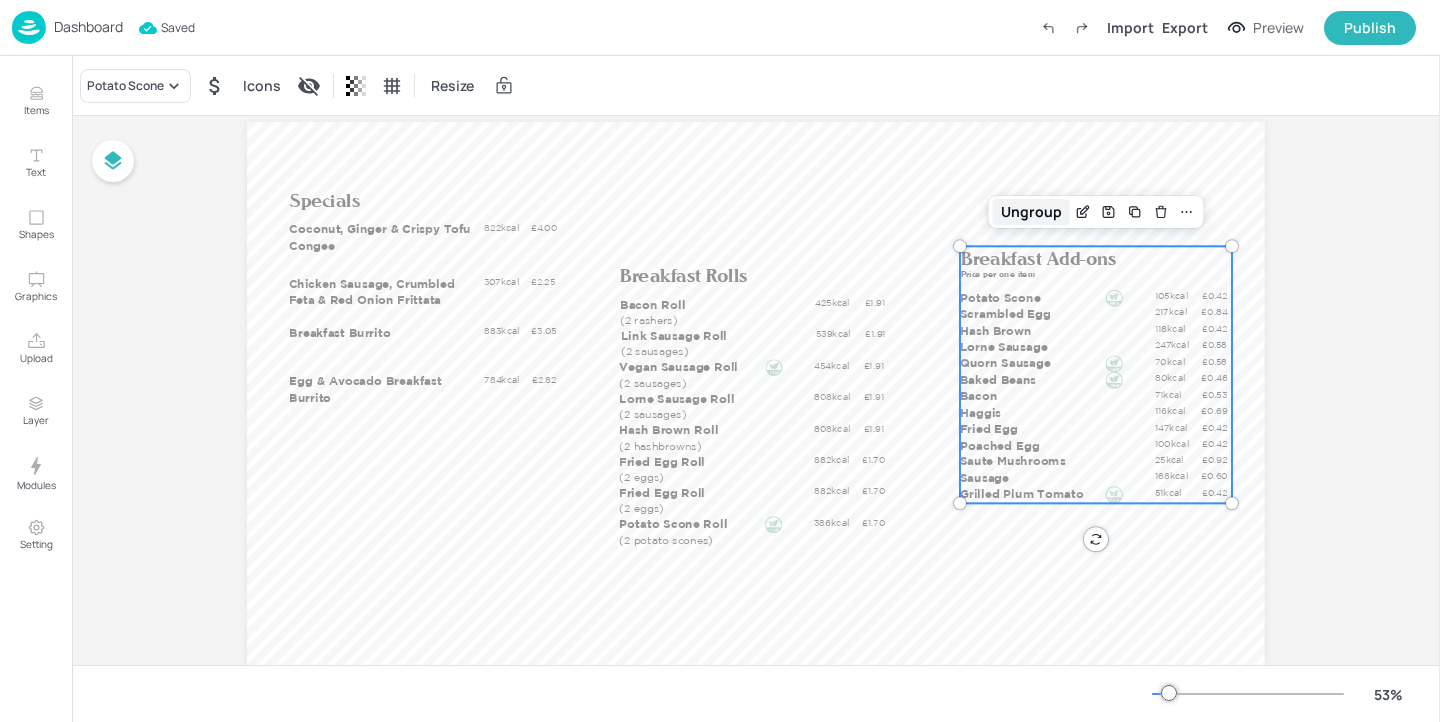 click on "Ungroup" at bounding box center [1031, 212] 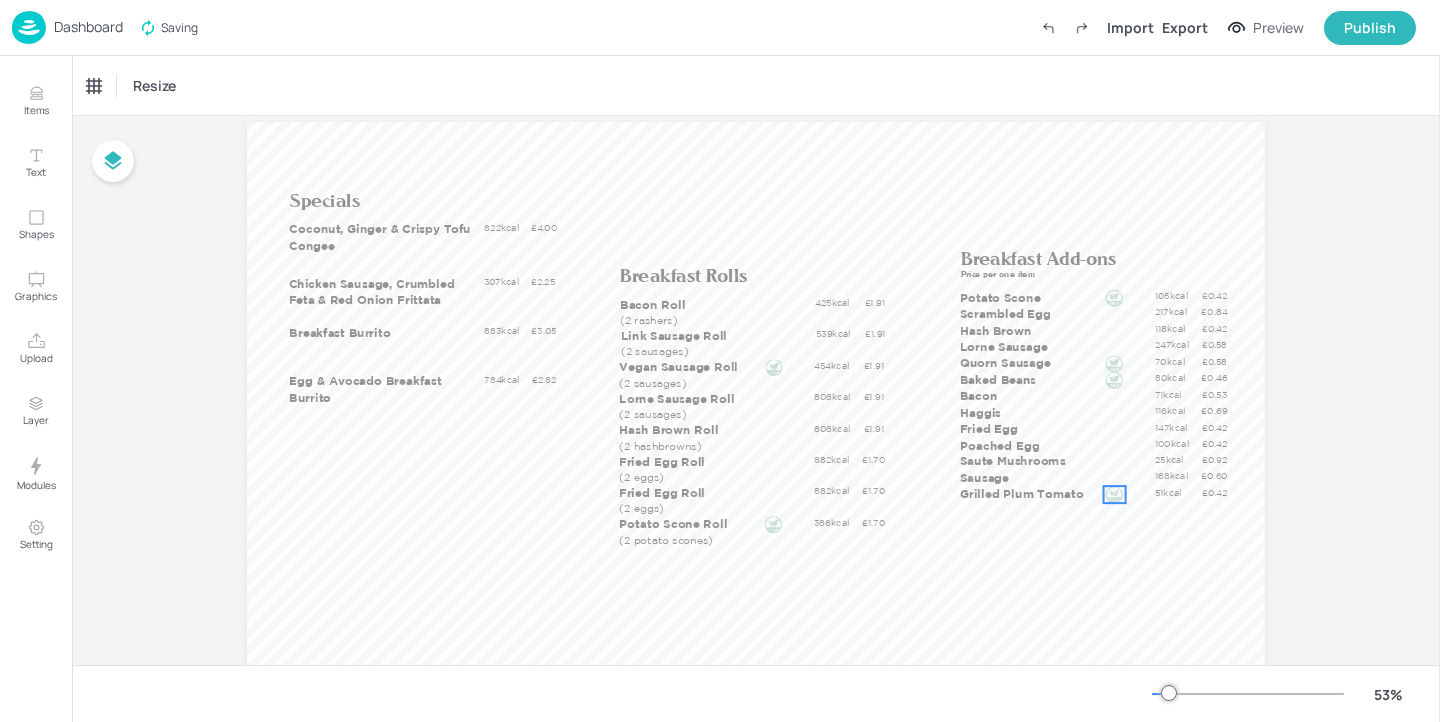 click at bounding box center [1114, 494] 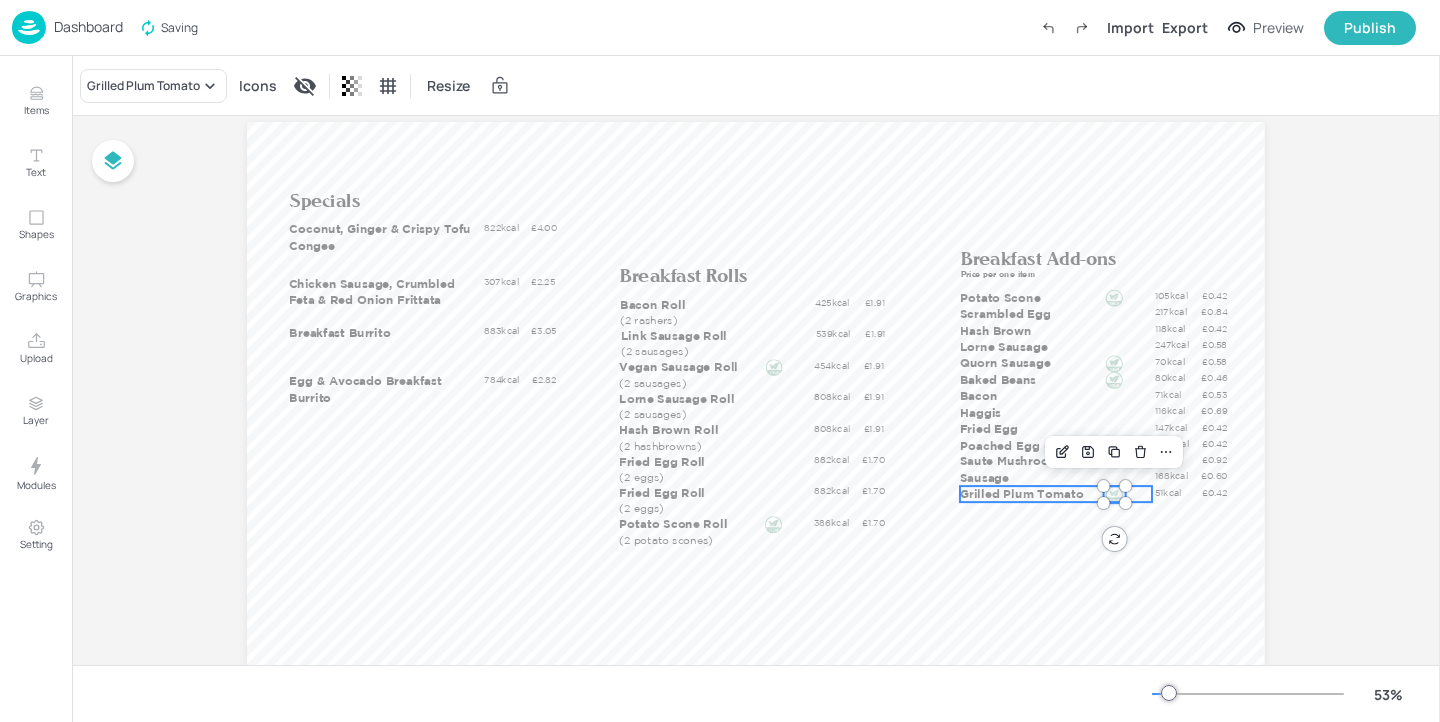 click on "Grilled Plum Tomato" at bounding box center [1056, 494] 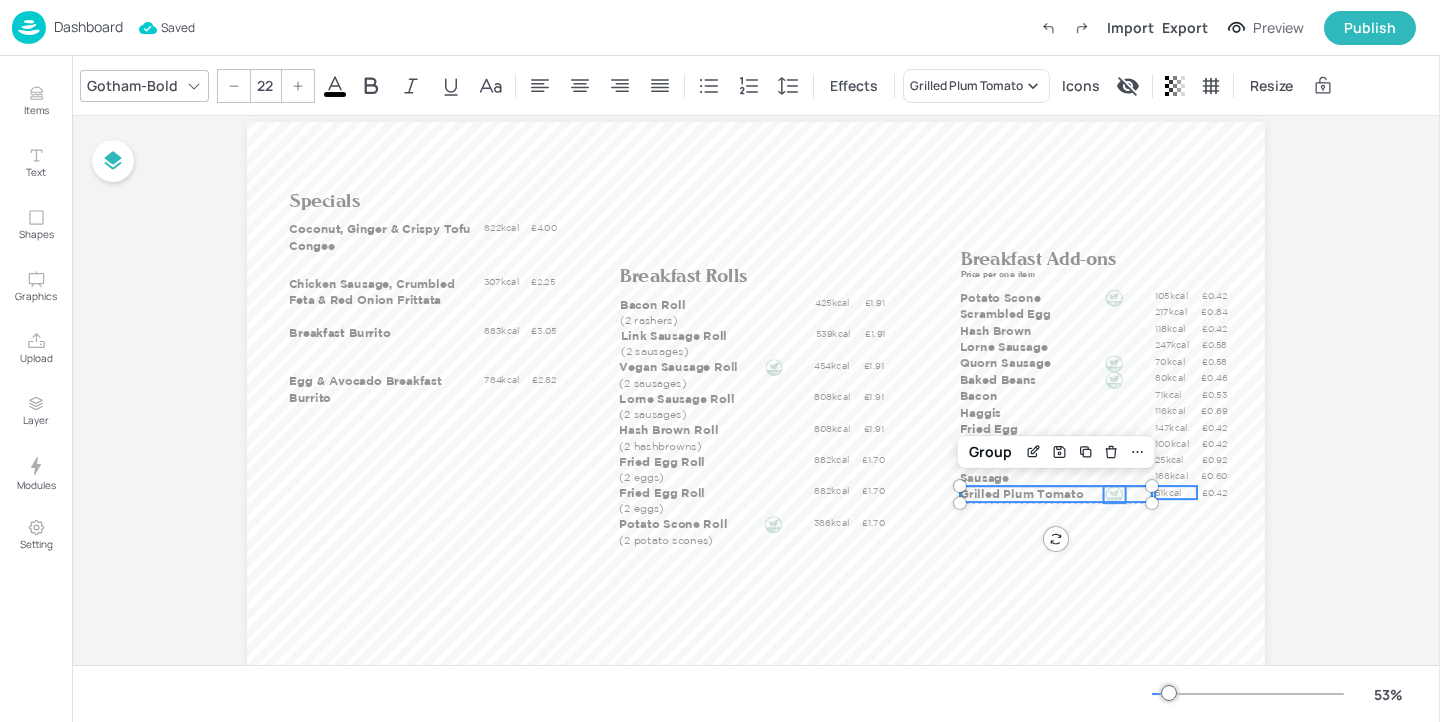 click on "51kcal" at bounding box center (1176, 492) 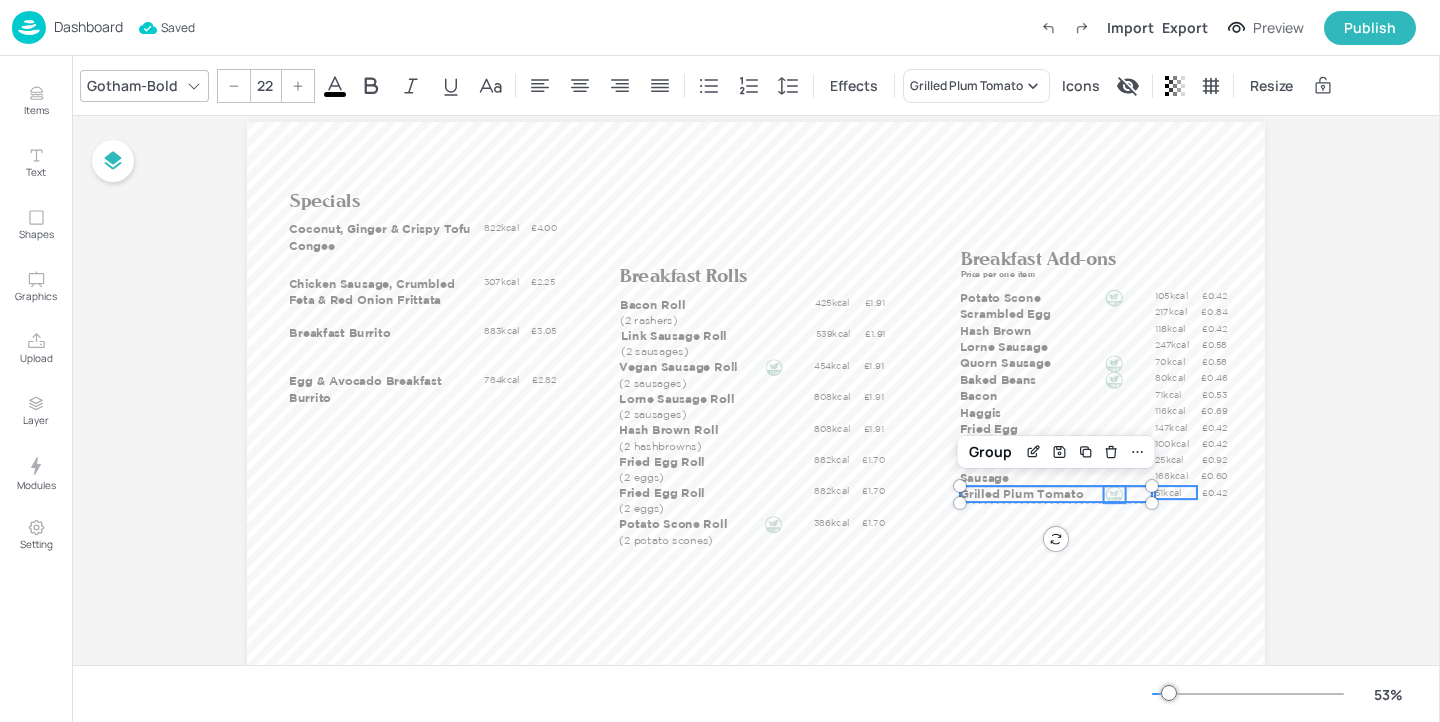 type on "--" 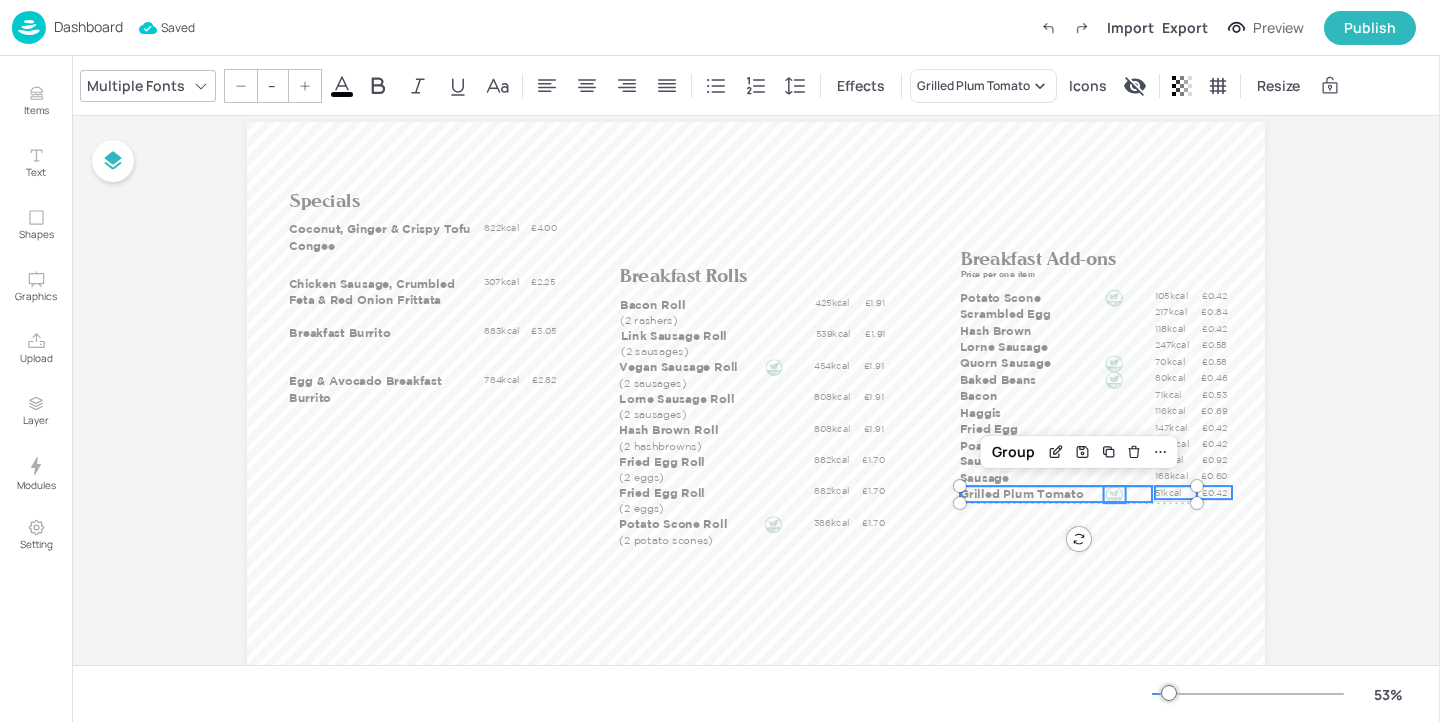 click on "£0.42" at bounding box center (1214, 492) 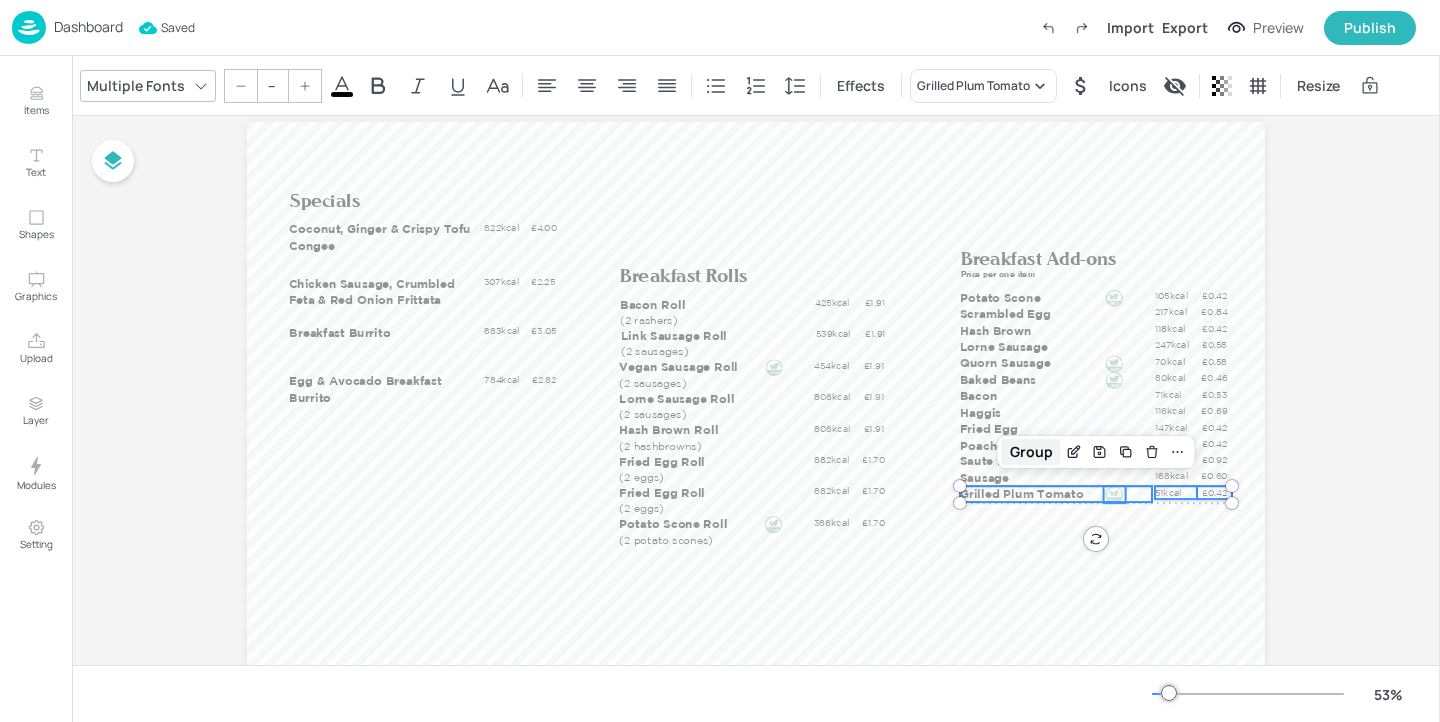 click on "Group" at bounding box center (1031, 452) 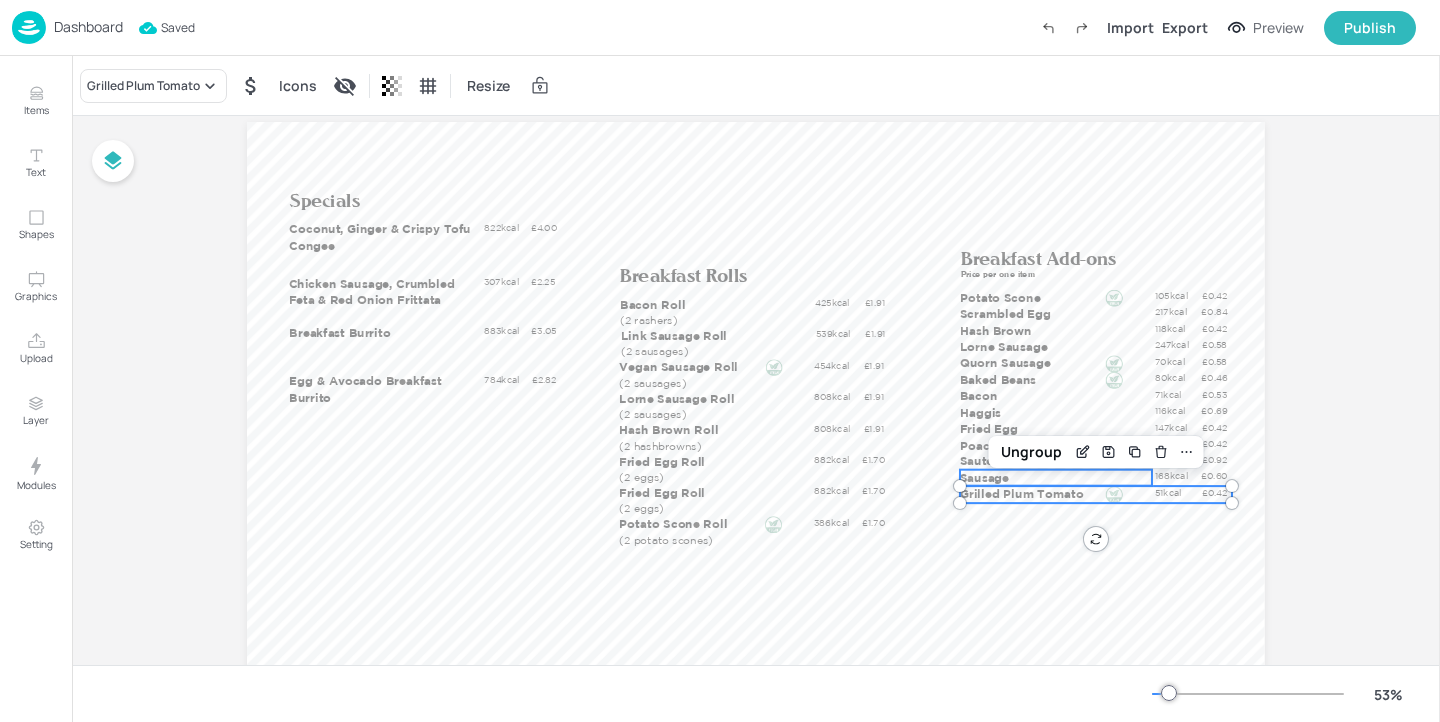 click on "Sausage" at bounding box center (1056, 478) 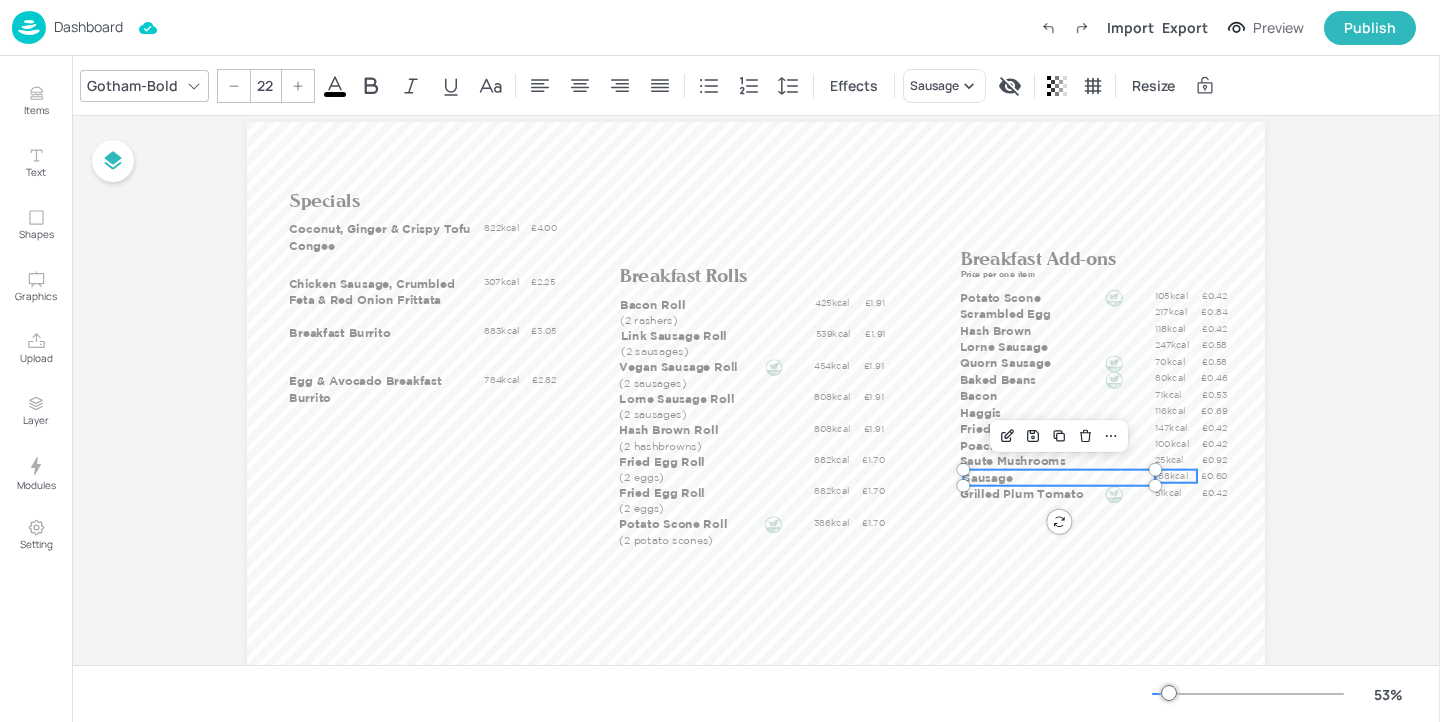 click on "168kcal" at bounding box center [1176, 476] 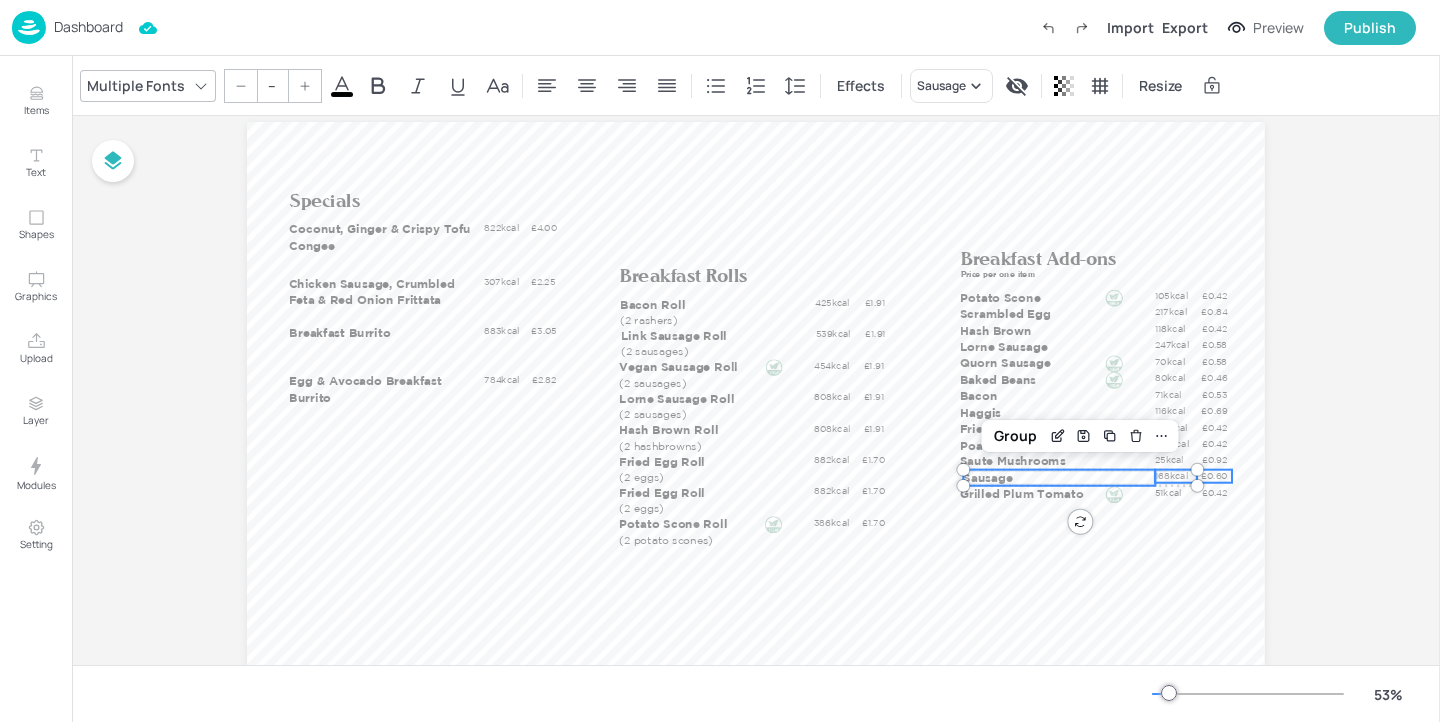 click on "£0.60" at bounding box center [1214, 476] 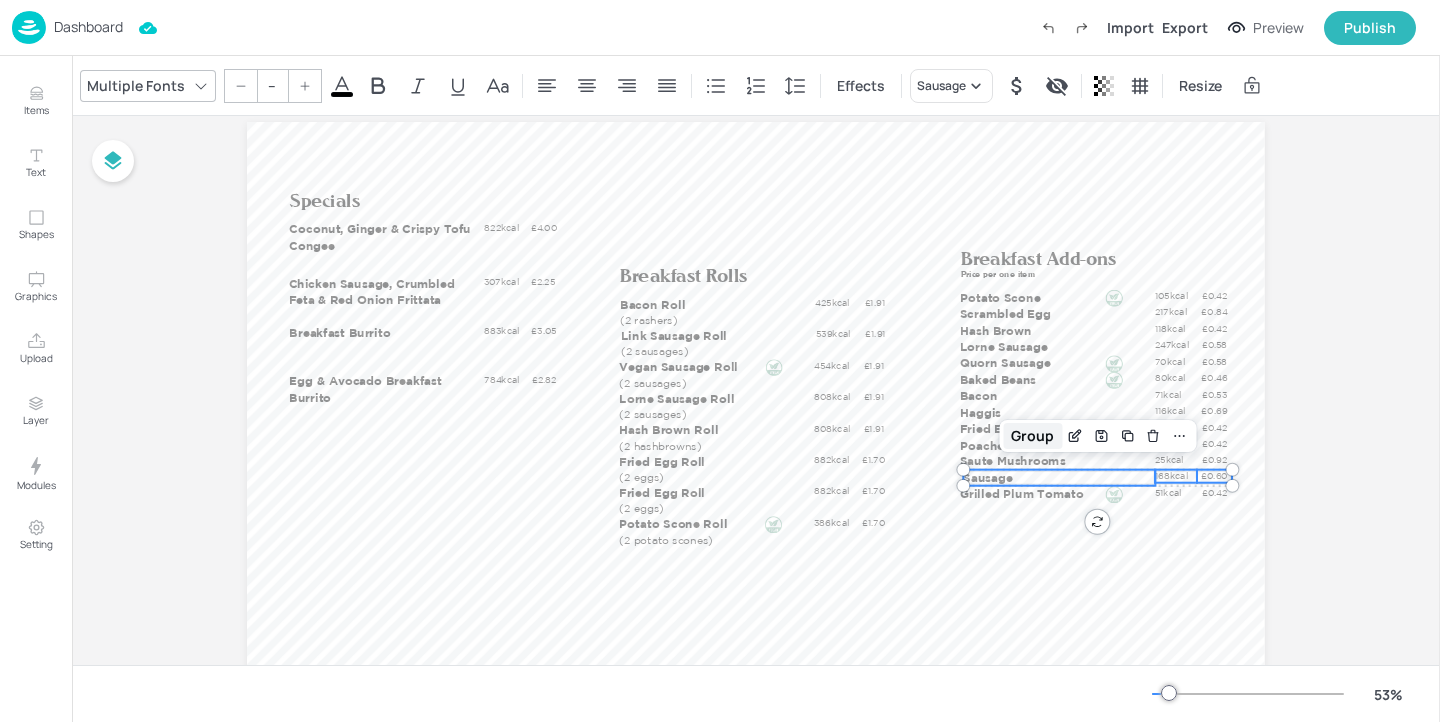 click on "Group" at bounding box center [1032, 436] 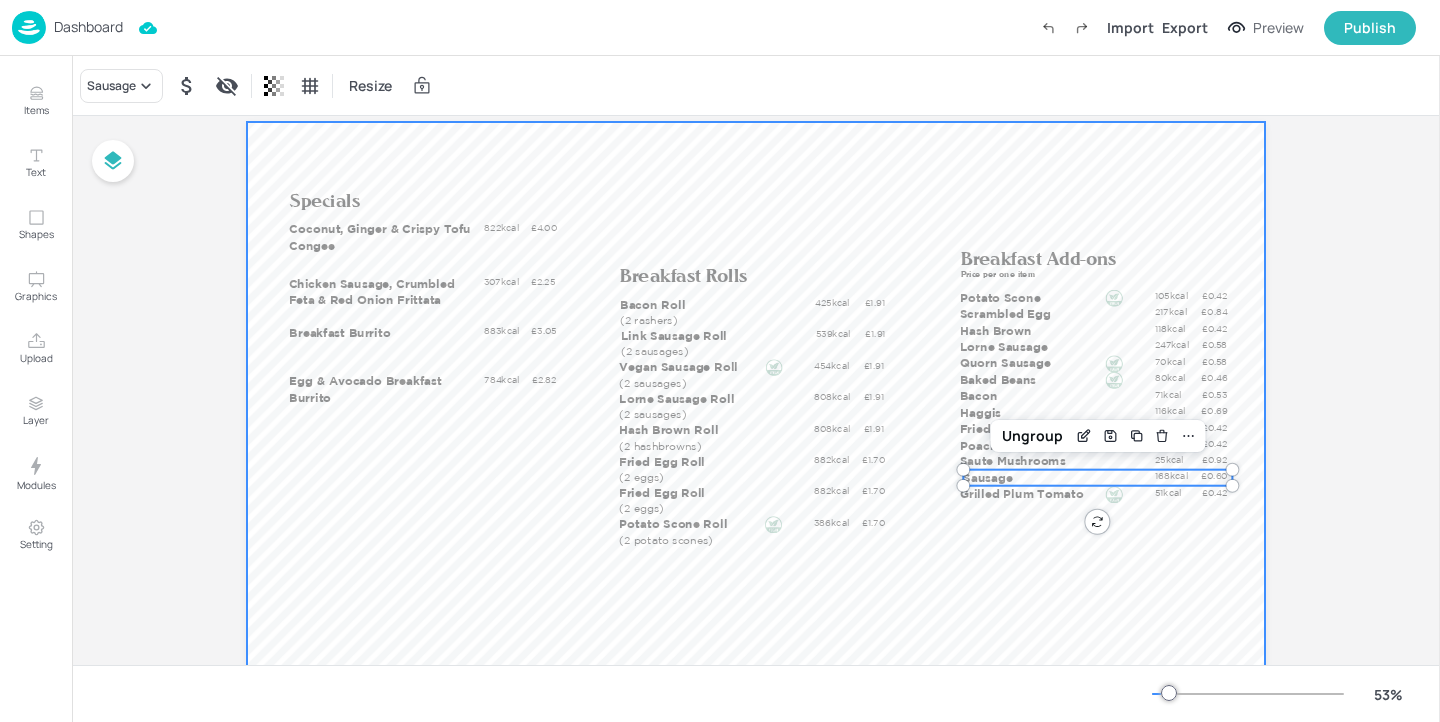 click at bounding box center [756, 408] 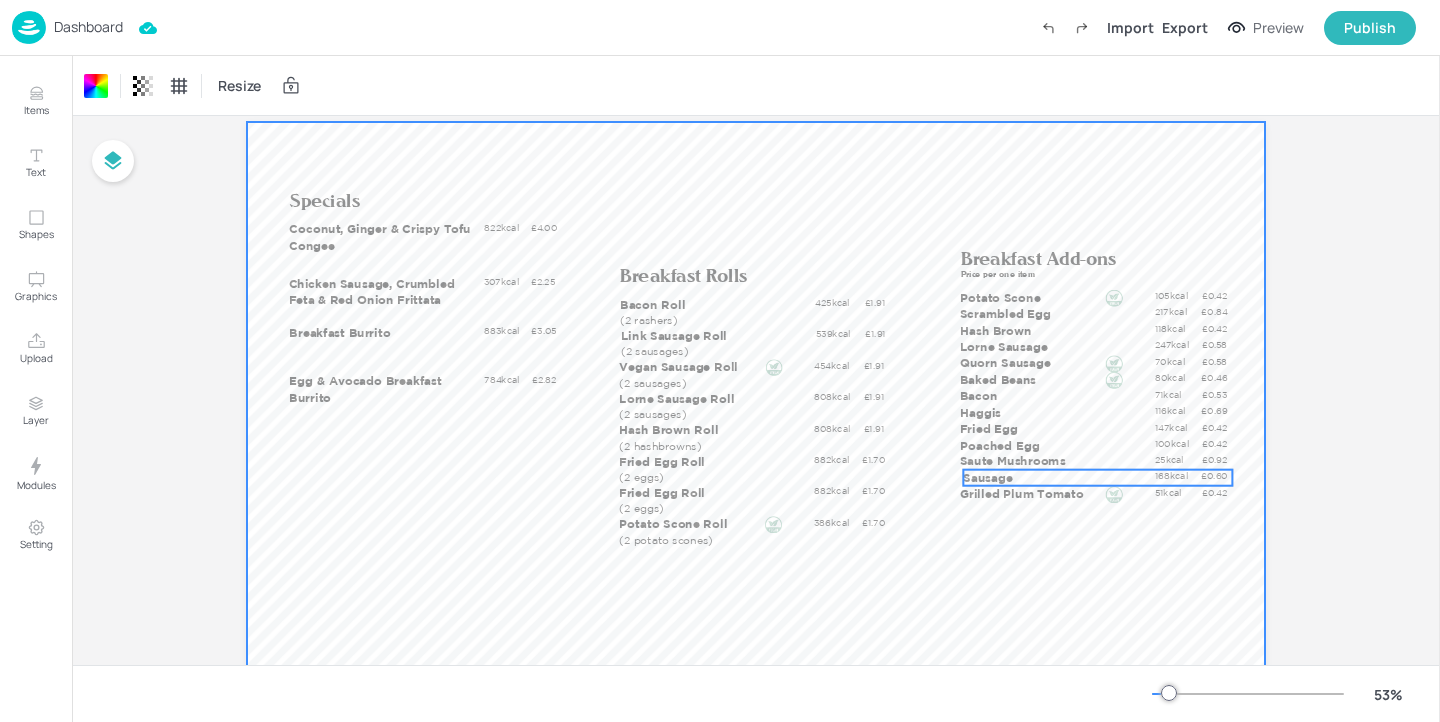 click on "Sausage" at bounding box center [1060, 478] 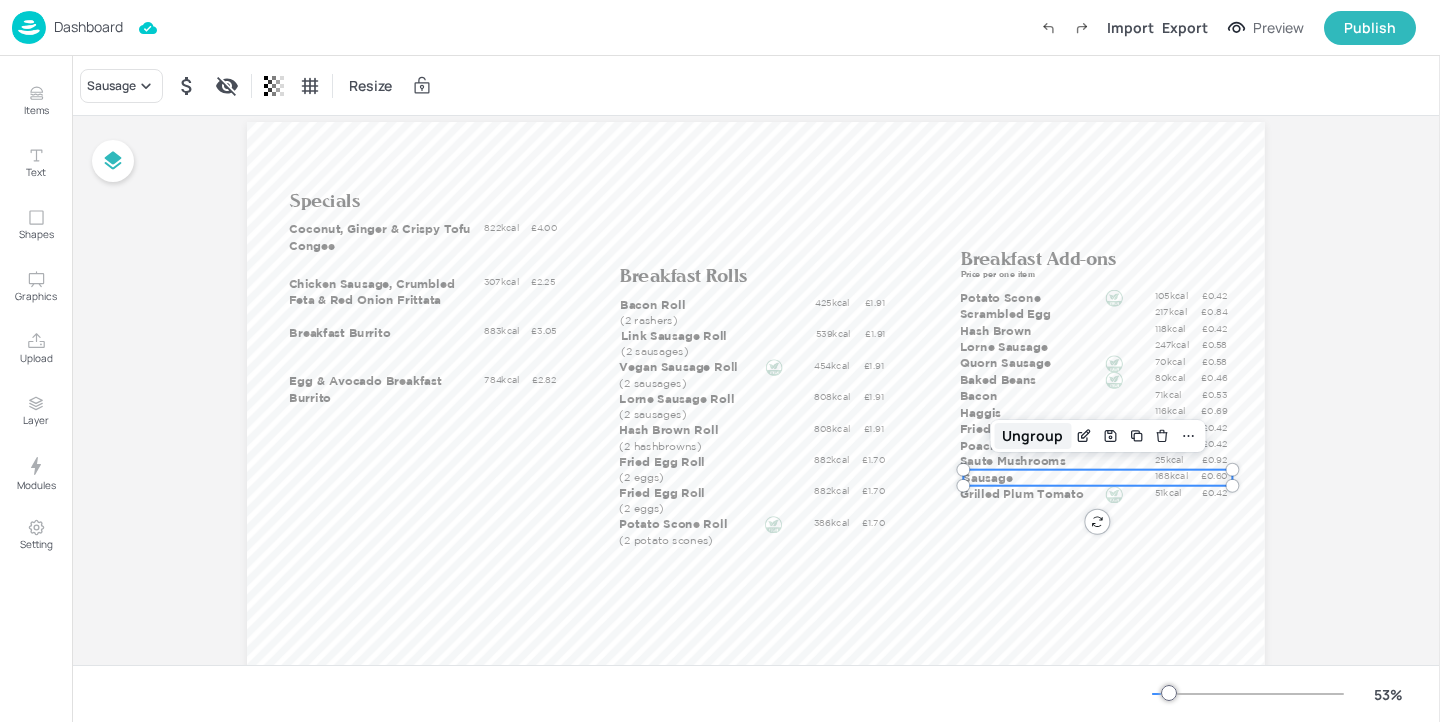 click on "Ungroup" at bounding box center (1032, 436) 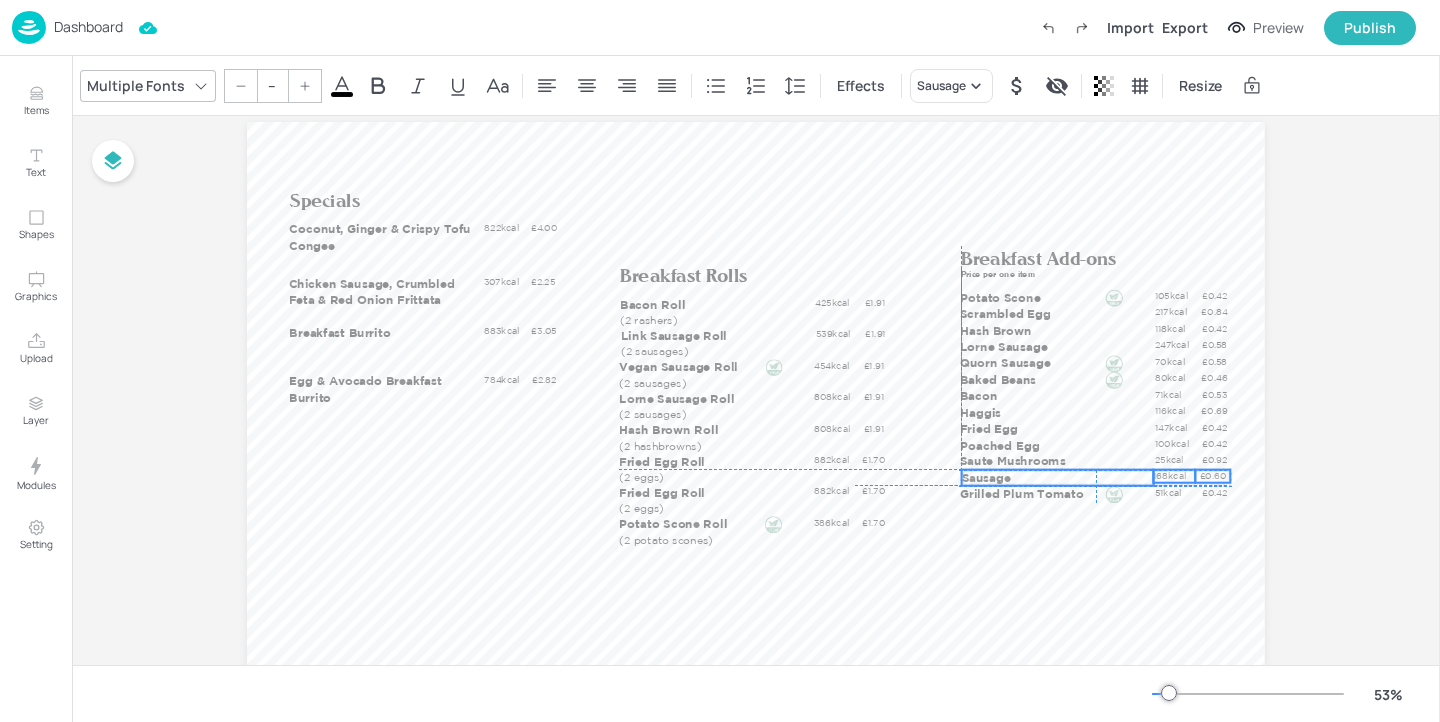 click on "Sausage" at bounding box center [1058, 478] 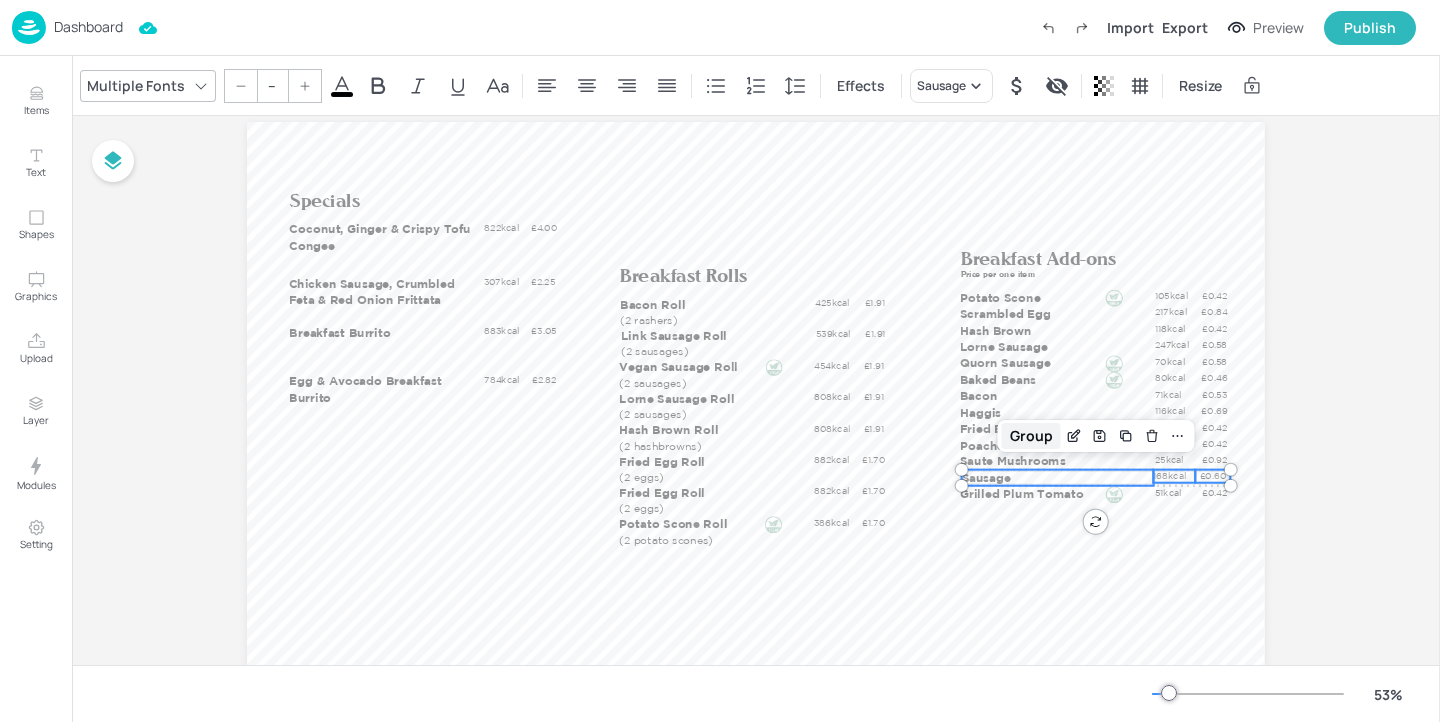 click on "Group" at bounding box center (1031, 436) 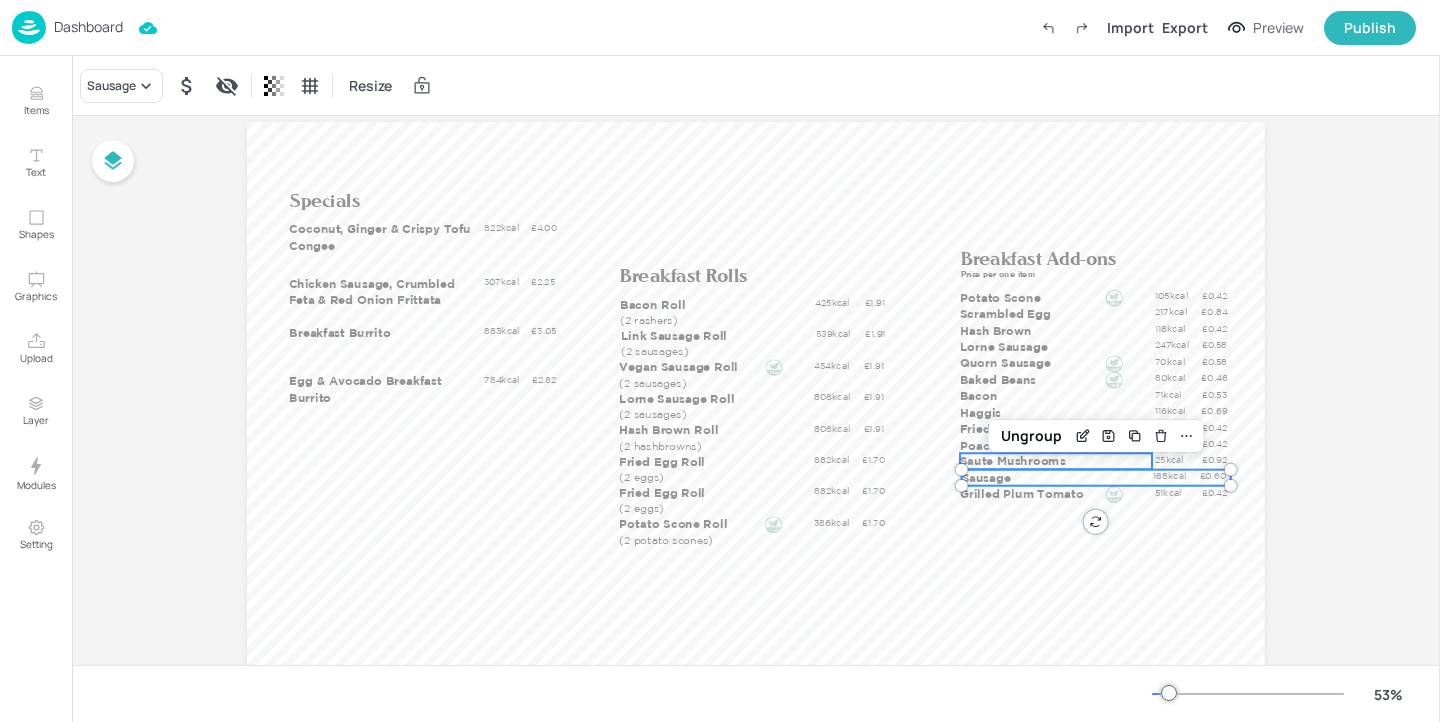 click on "Saute Mushrooms" at bounding box center [1056, 461] 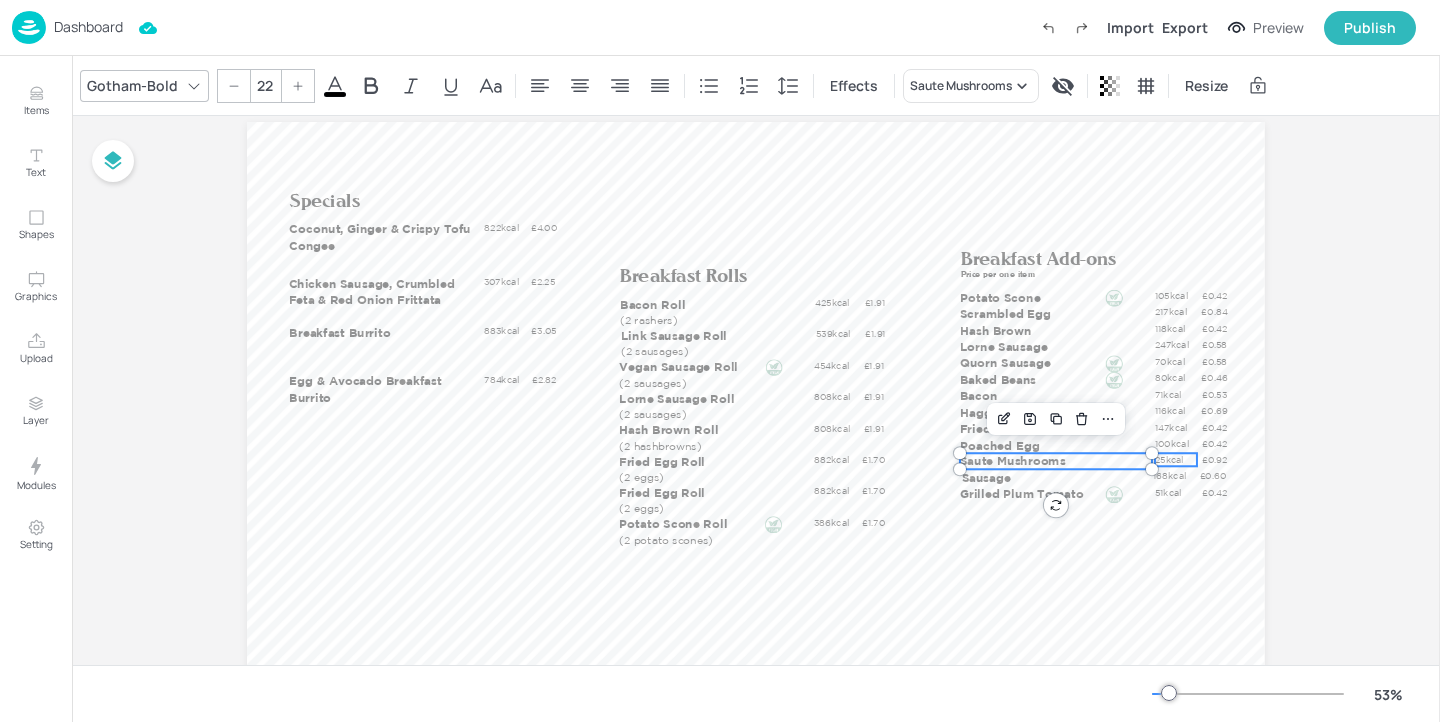 click on "25kcal" at bounding box center [1176, 459] 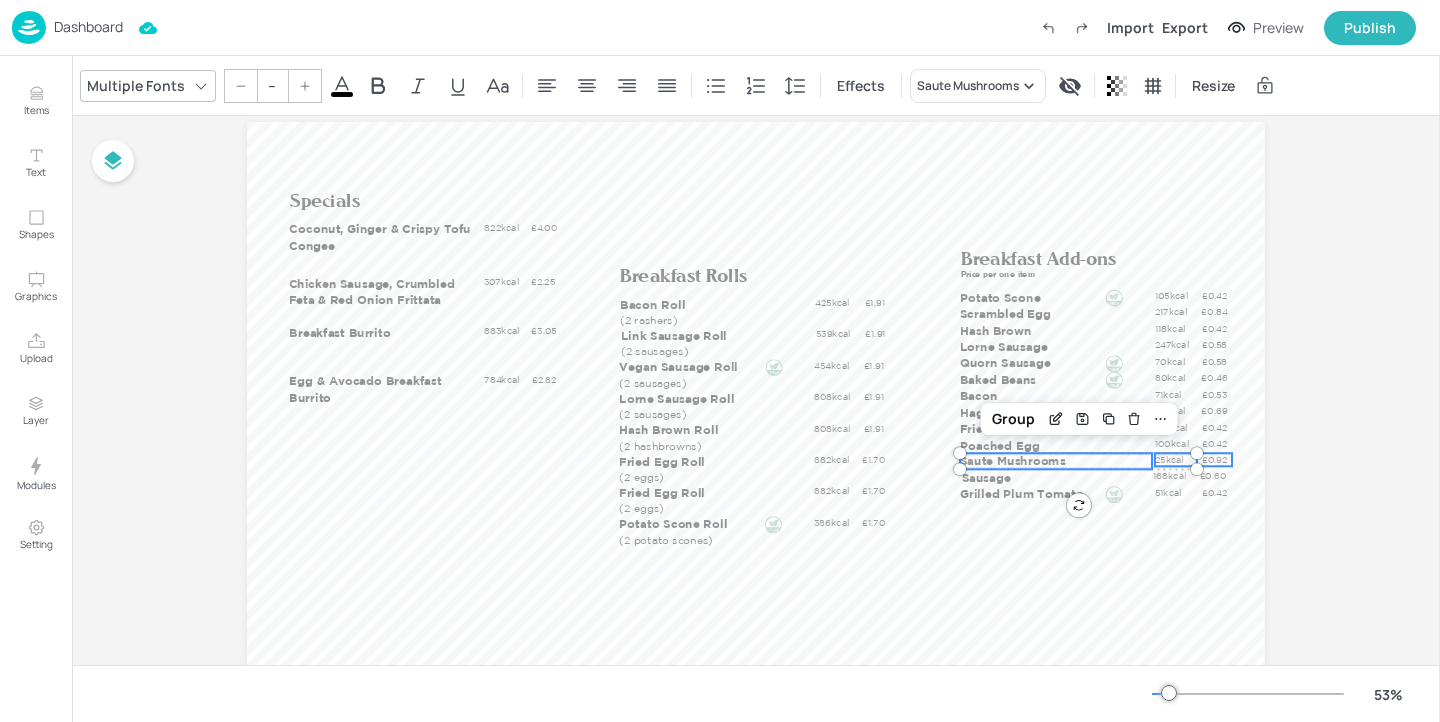 click on "£0.92" at bounding box center [1214, 459] 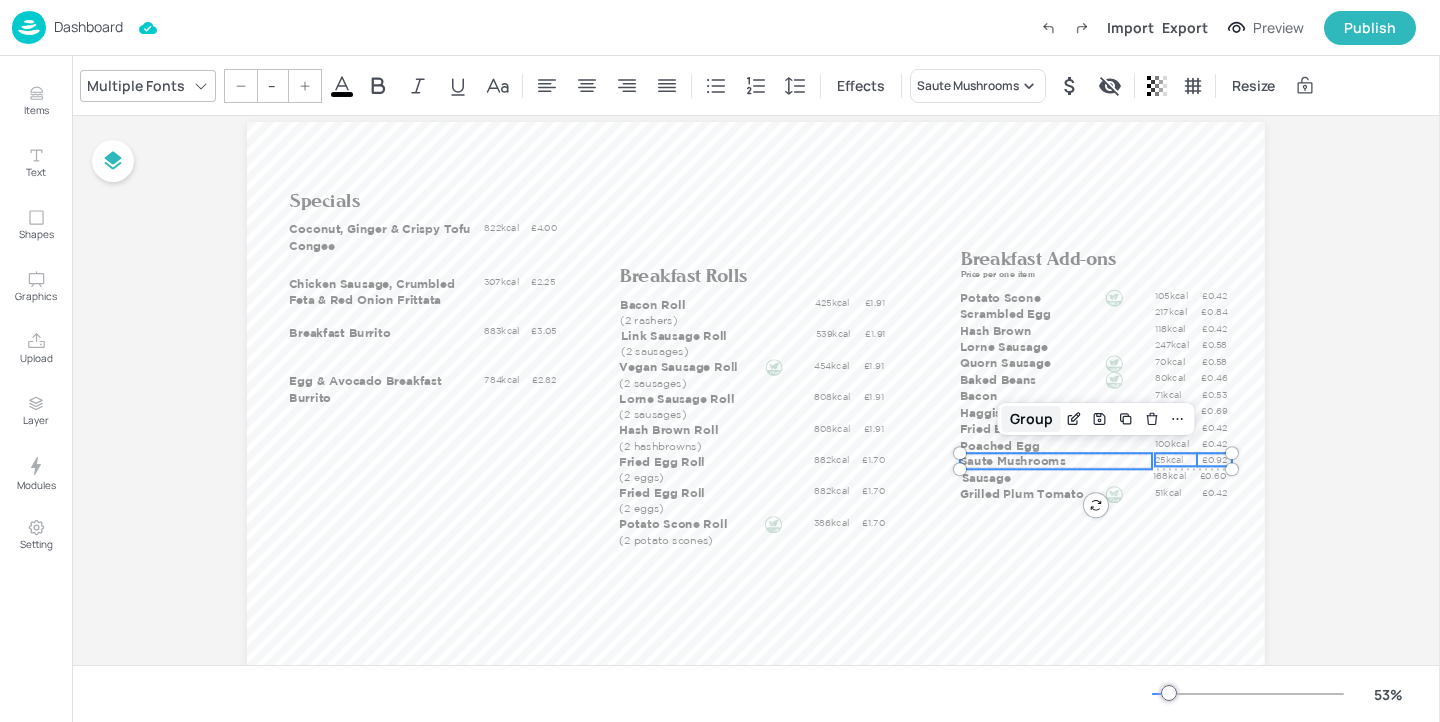 click on "Group" at bounding box center [1031, 419] 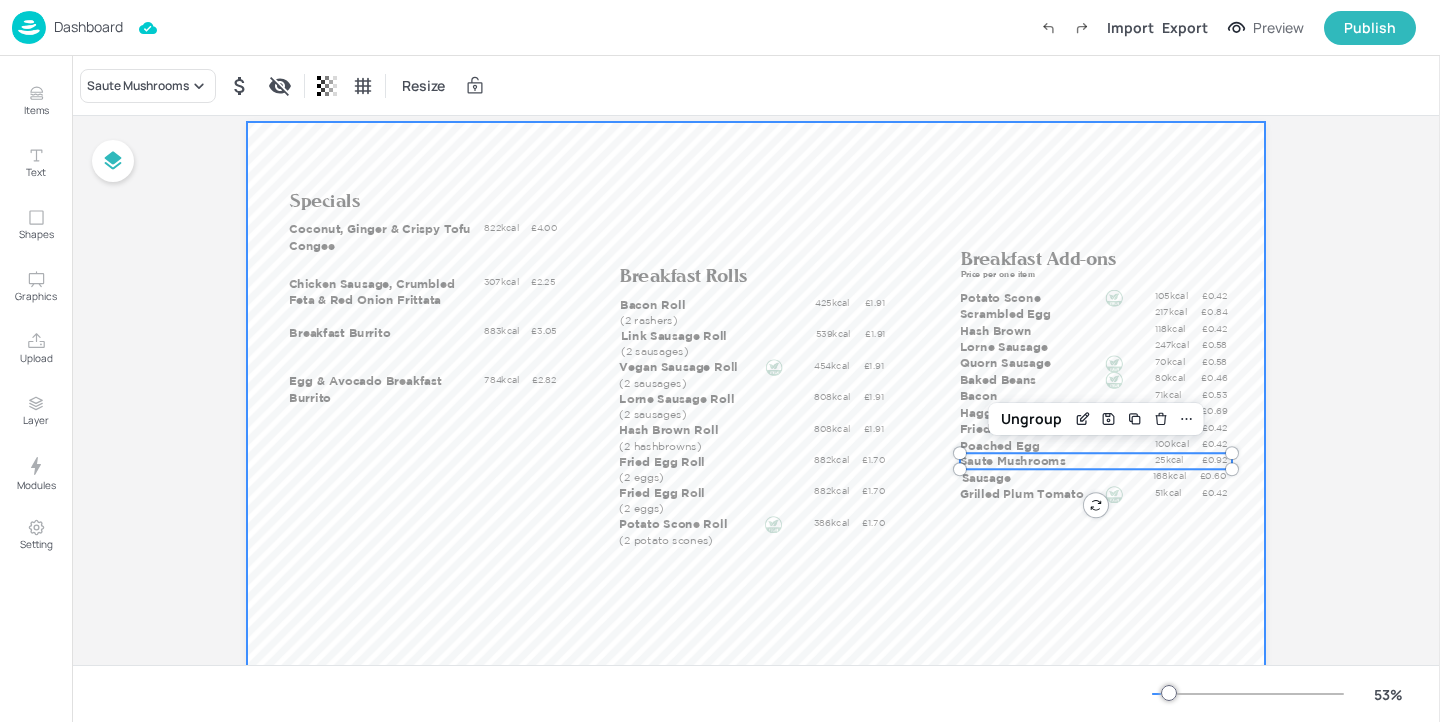 click at bounding box center (756, 408) 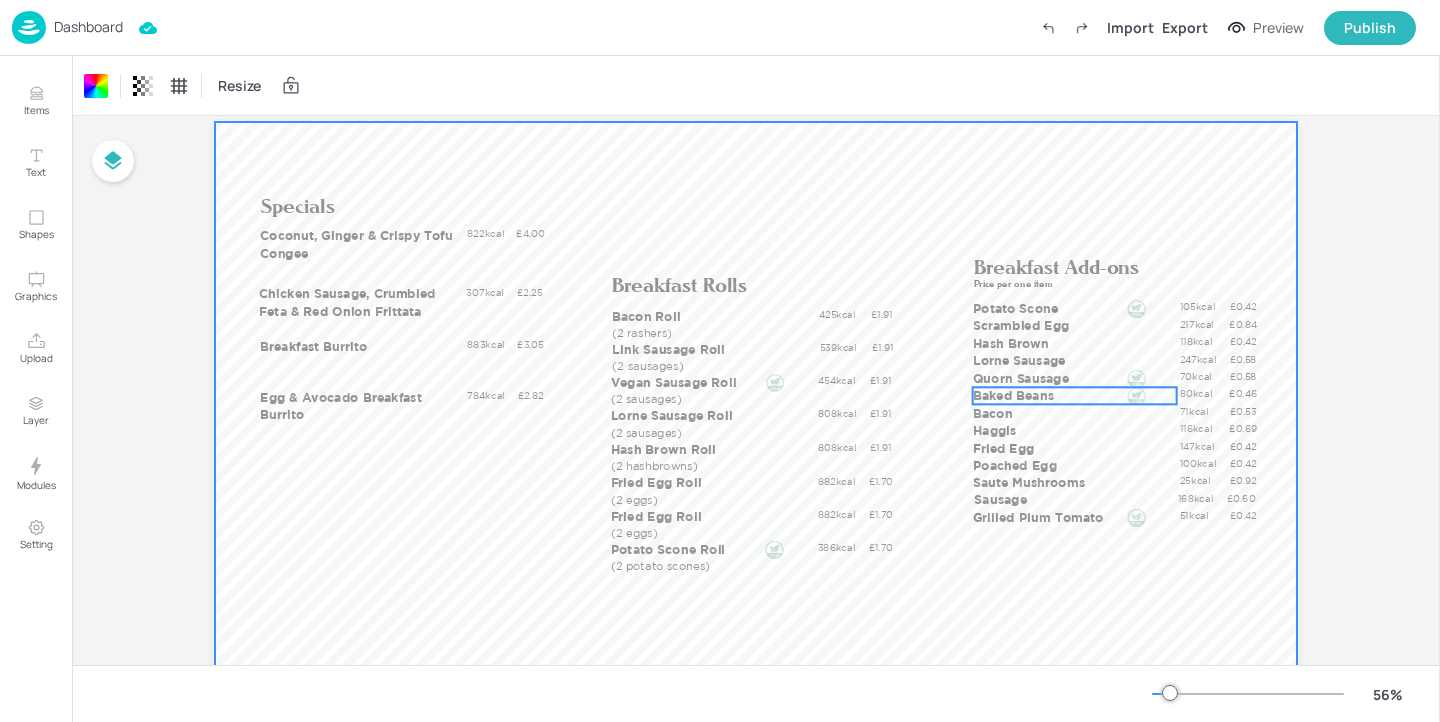 scroll, scrollTop: 134, scrollLeft: 0, axis: vertical 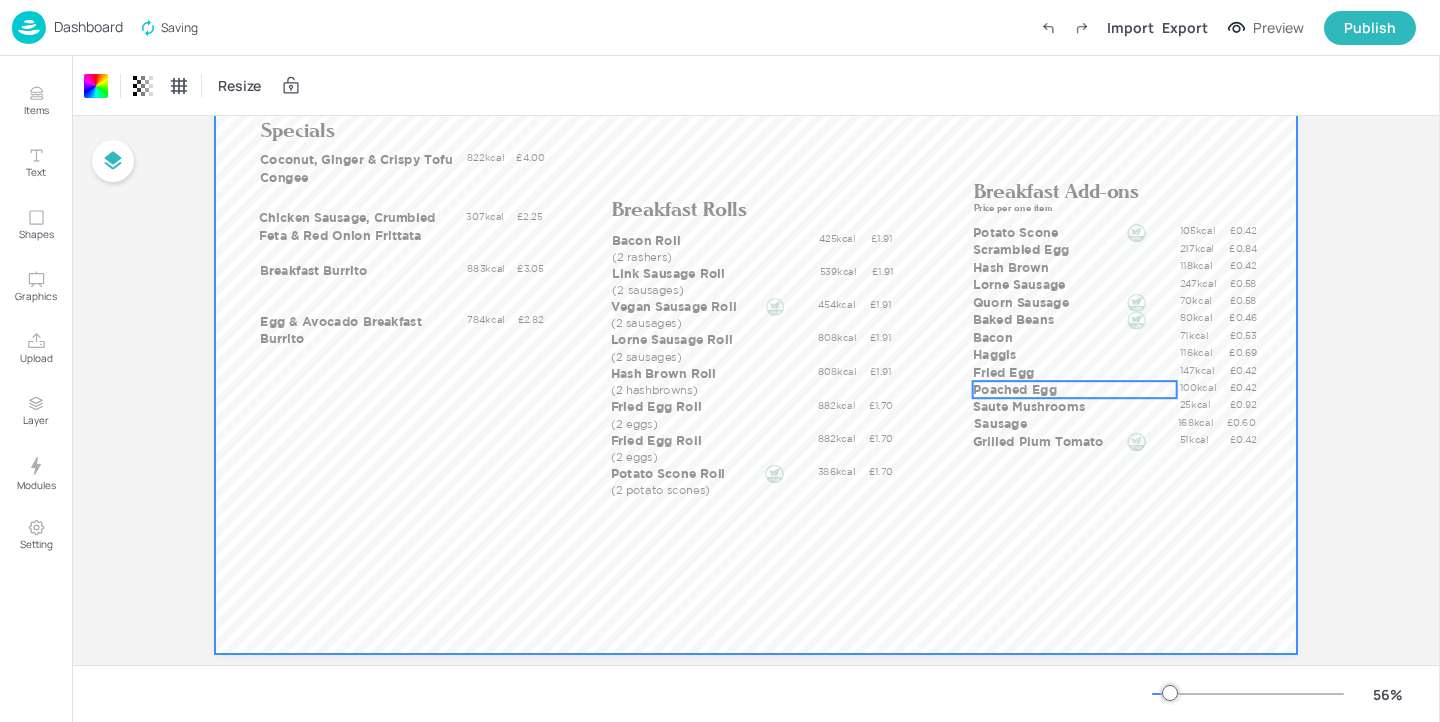click on "Poached Egg" at bounding box center [1075, 389] 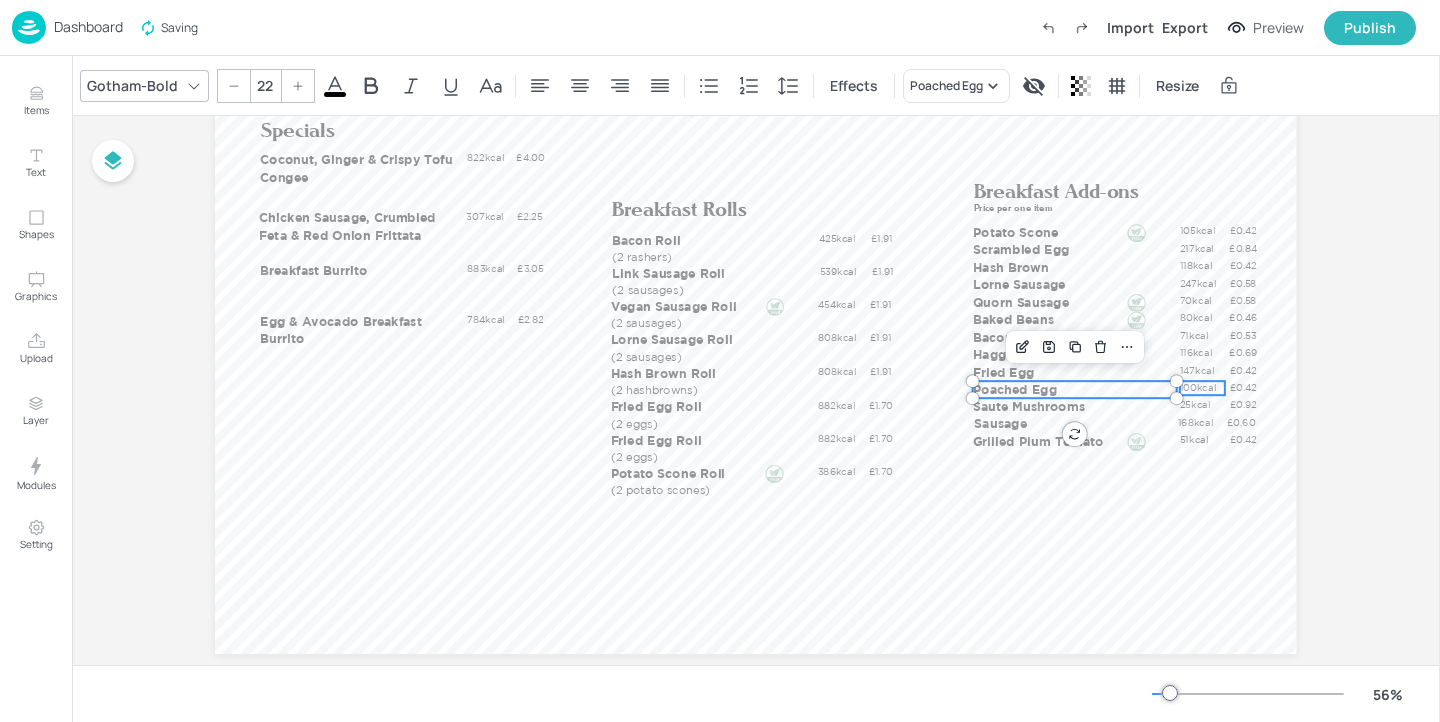 click on "100kcal" at bounding box center (1202, 387) 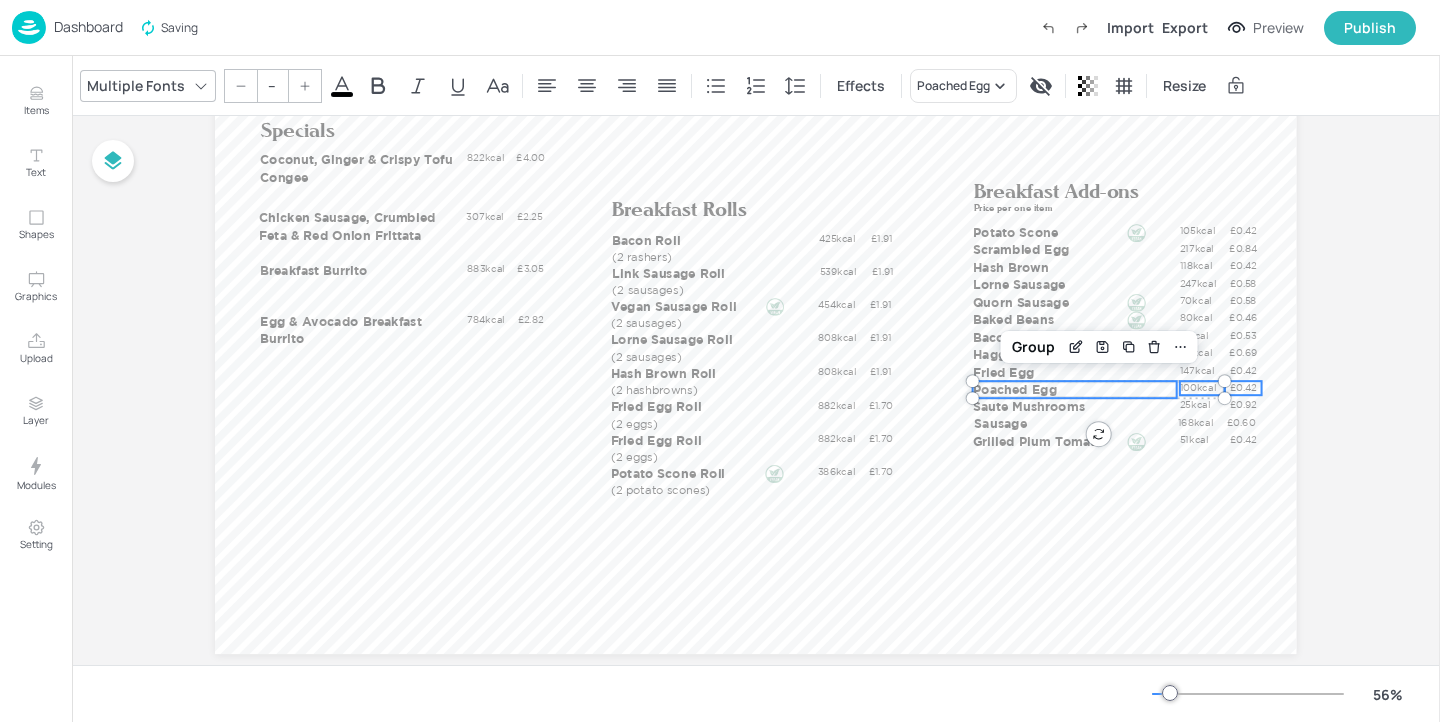 click on "£0.42" at bounding box center [1243, 387] 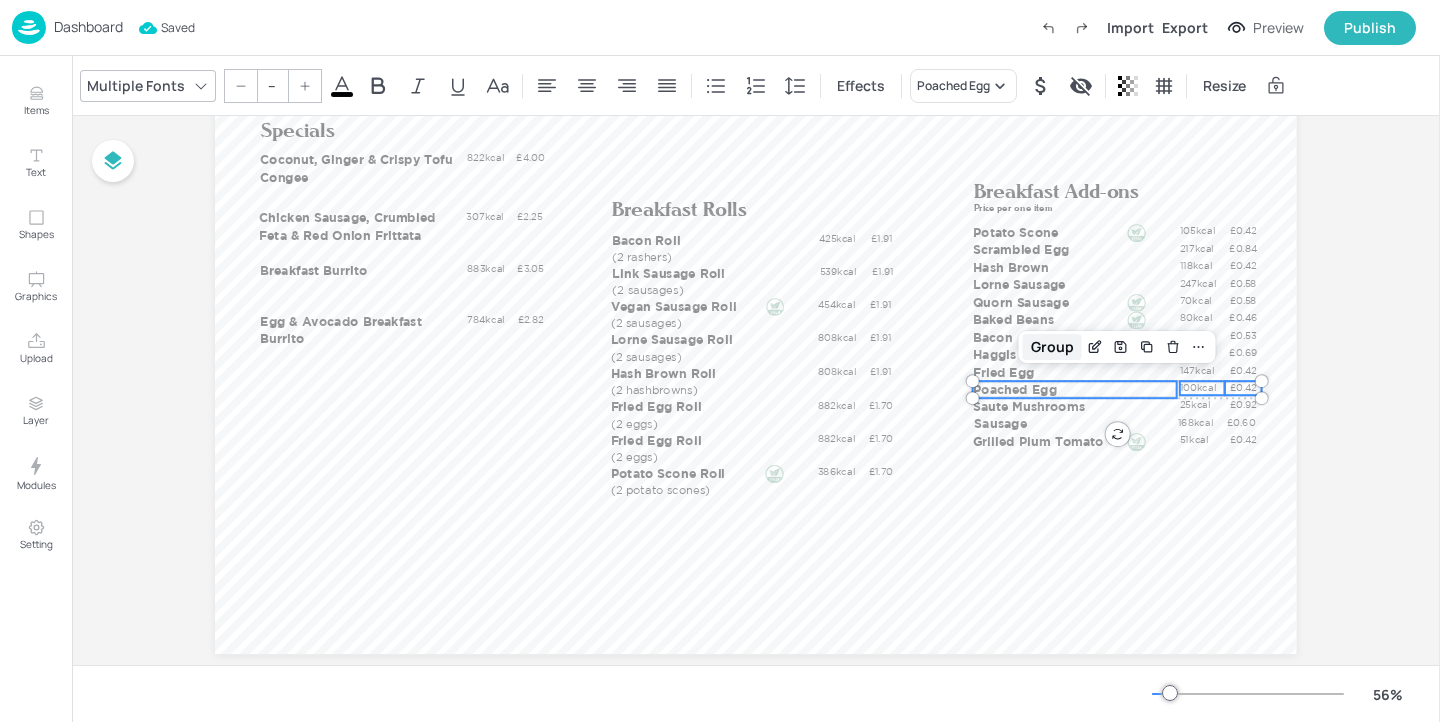 click on "Group" at bounding box center [1052, 347] 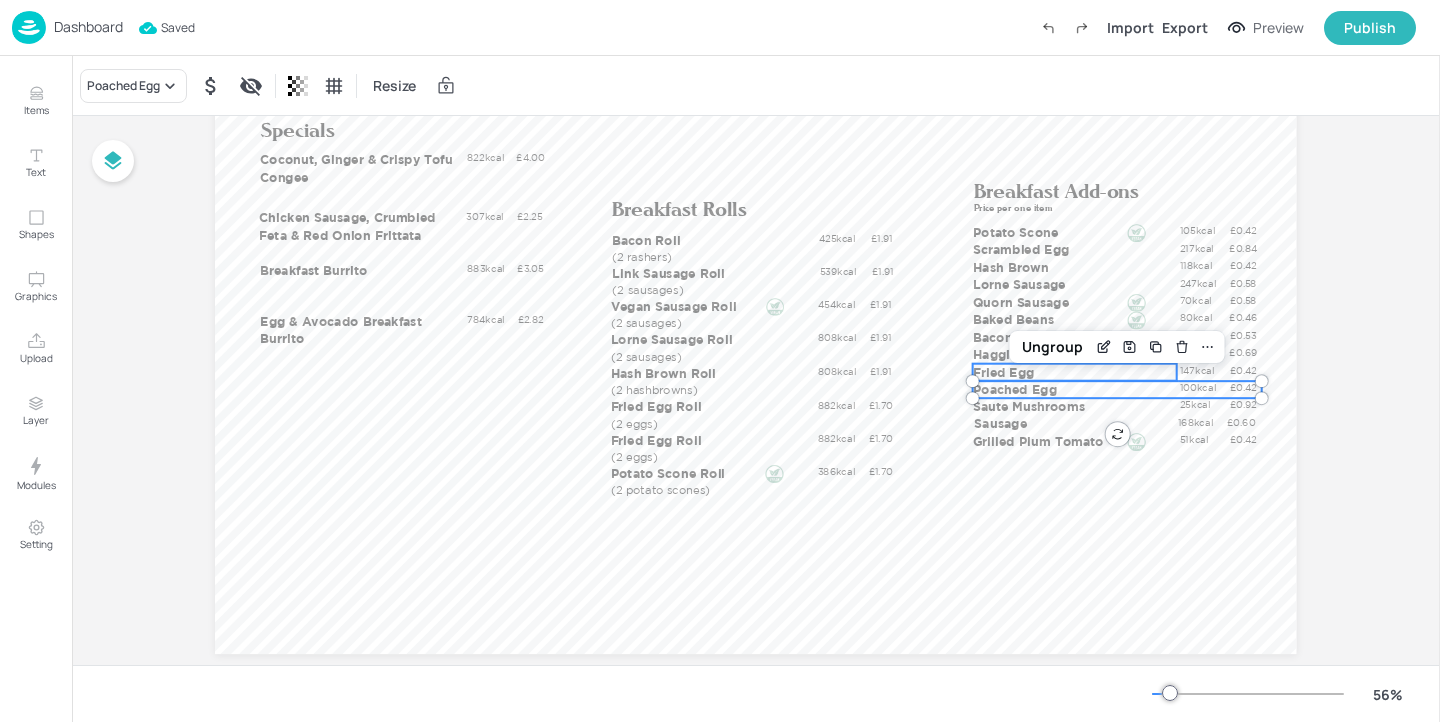 click on "Fried Egg" at bounding box center [1075, 372] 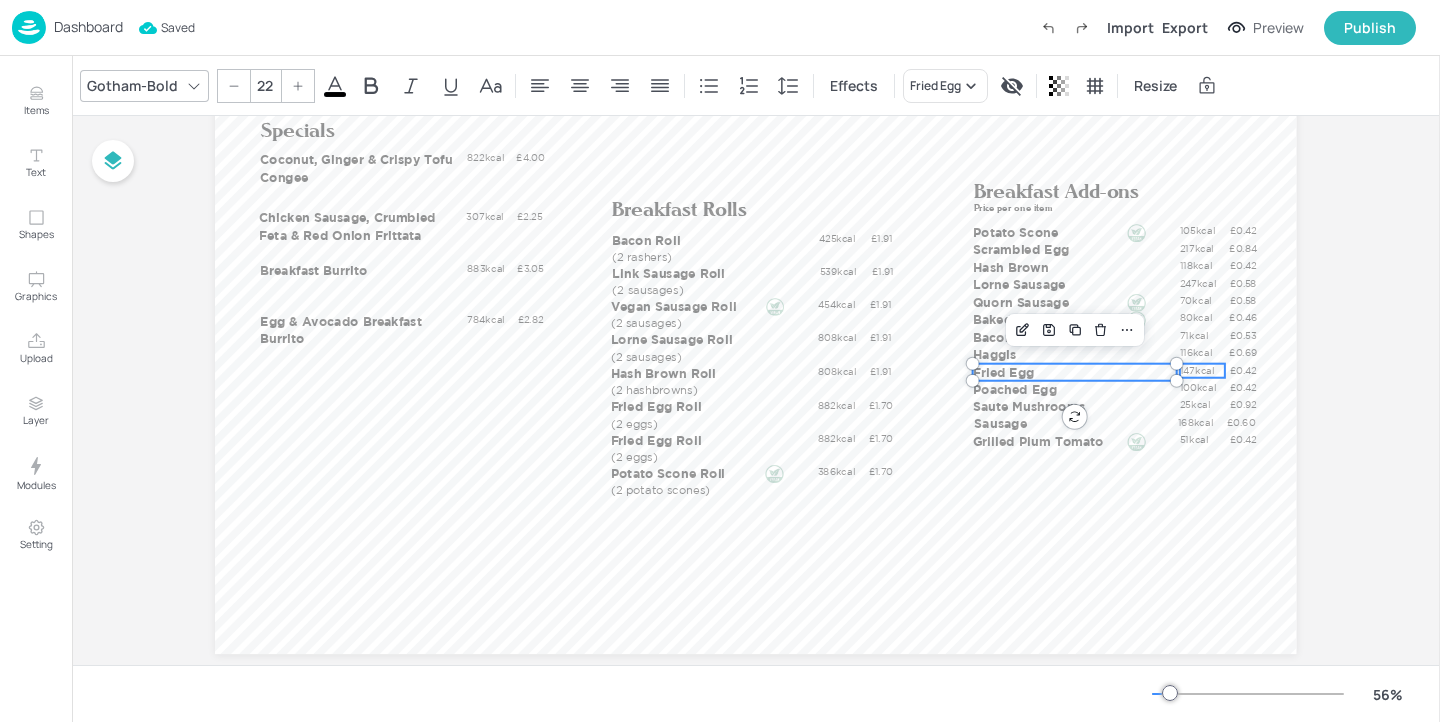 click on "147kcal" at bounding box center [1202, 370] 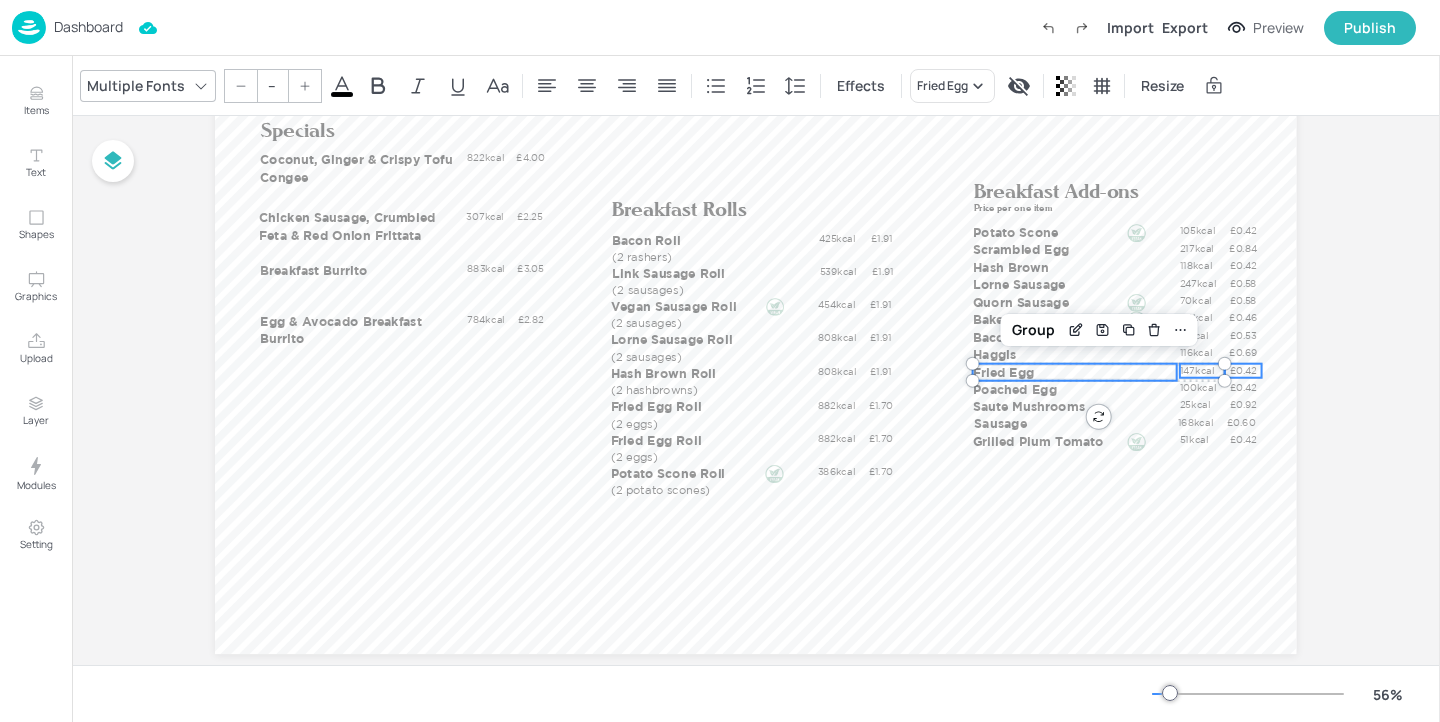 click on "£0.42" at bounding box center (1243, 370) 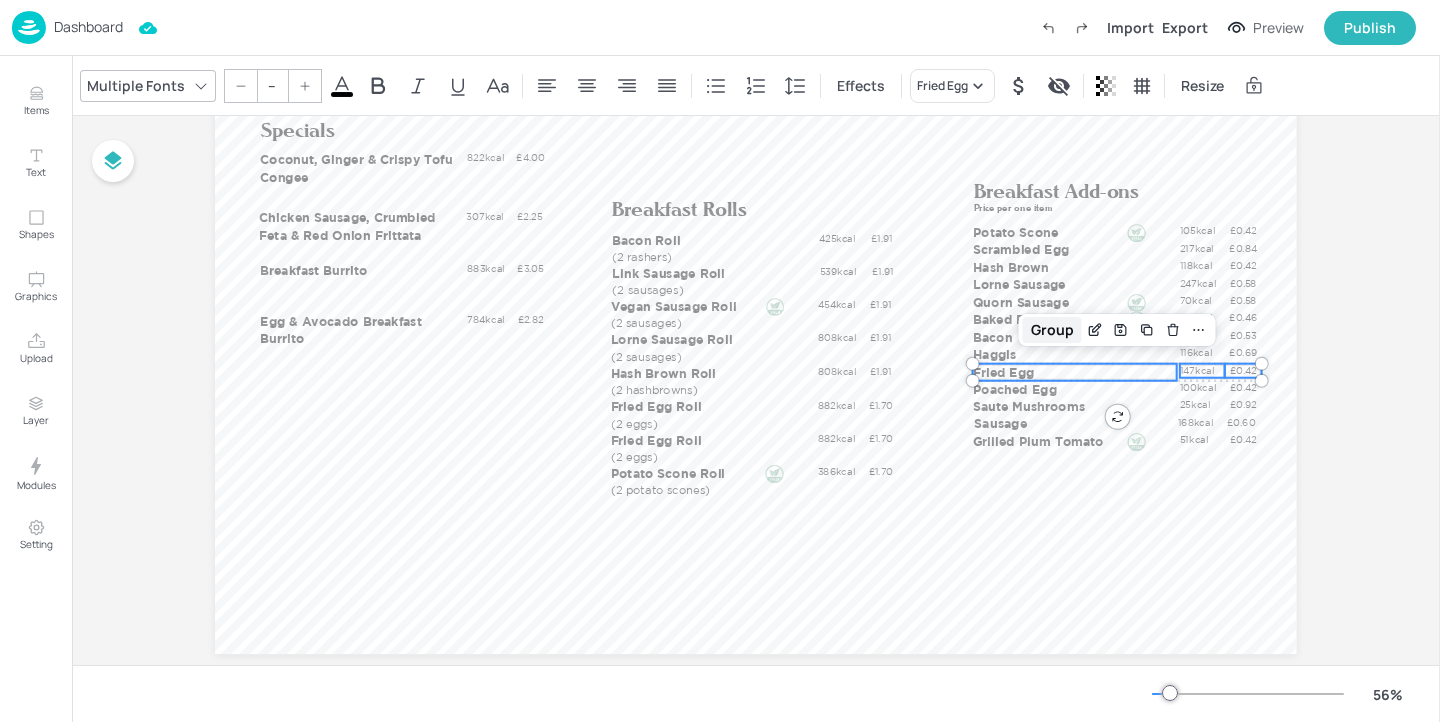 click on "Group" at bounding box center [1052, 330] 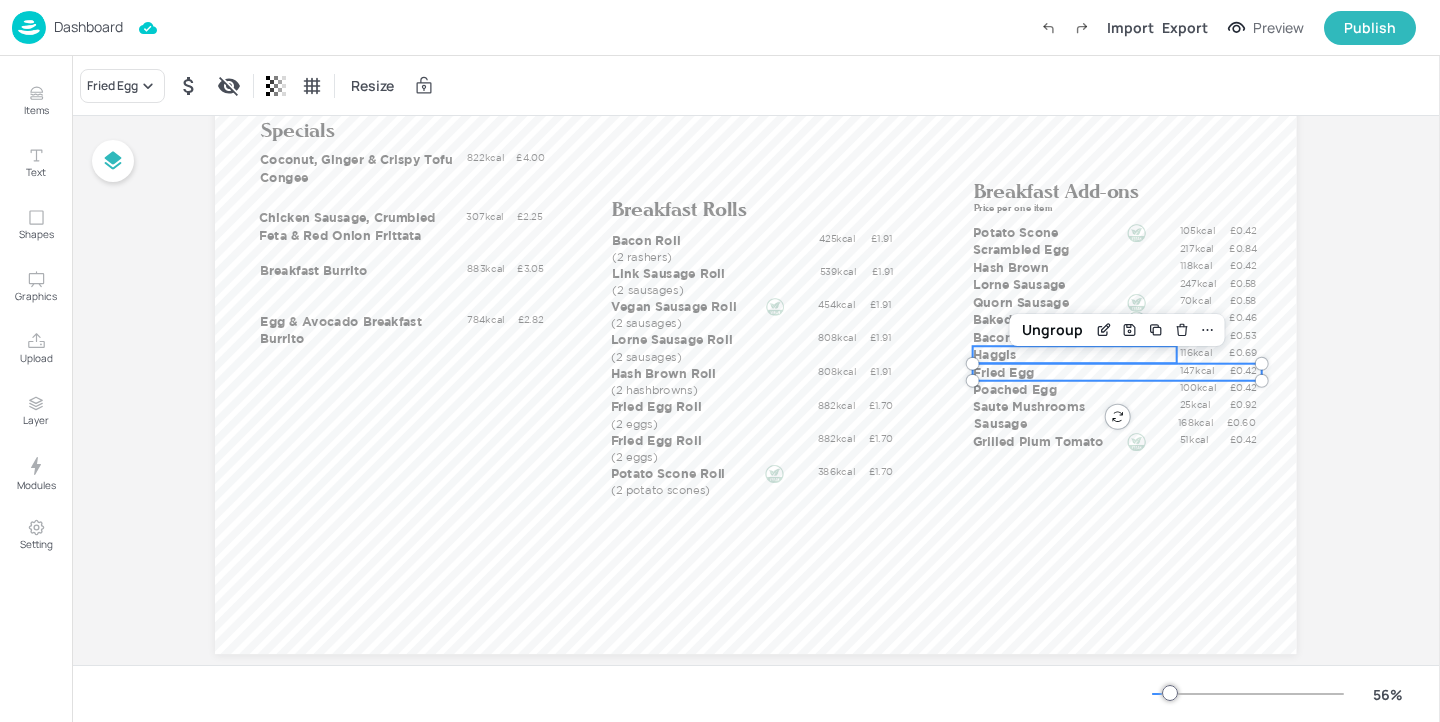 click on "Haggis" at bounding box center [1075, 354] 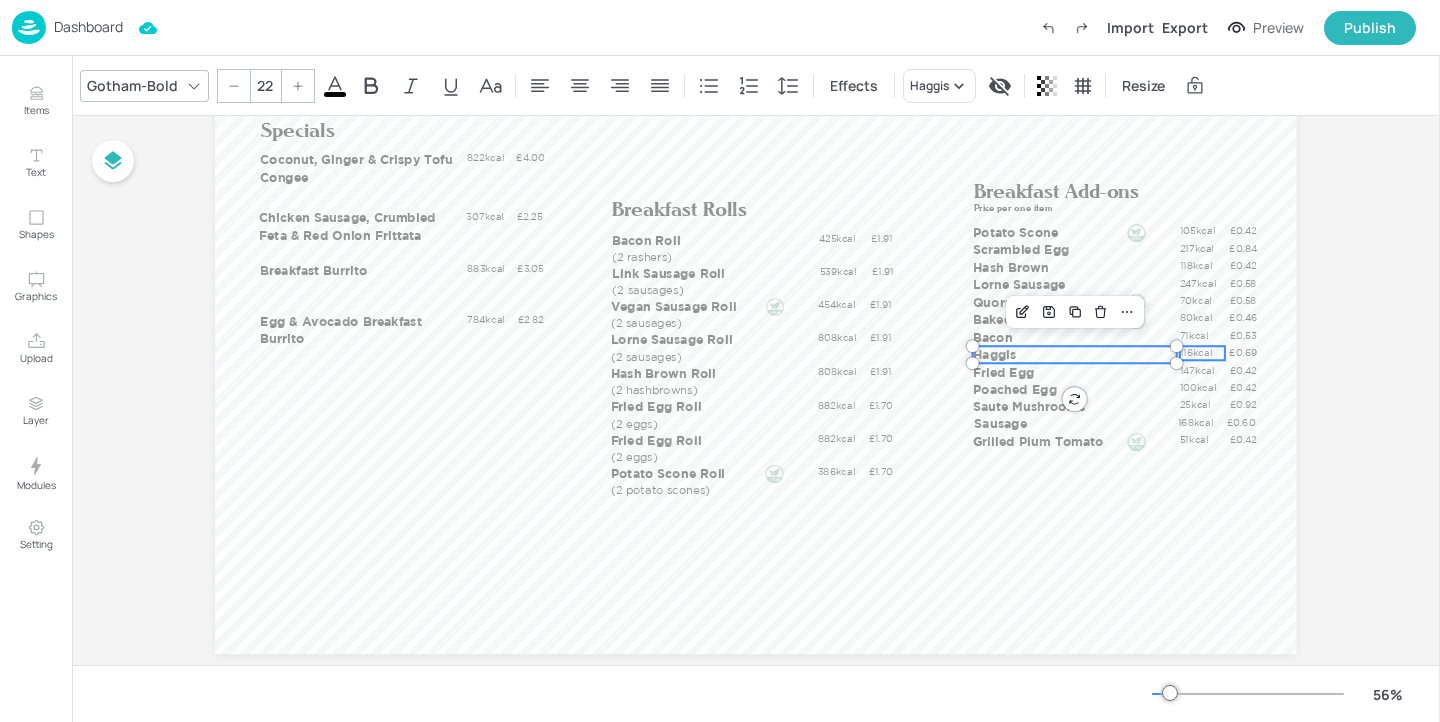 click on "116kcal" at bounding box center [1202, 352] 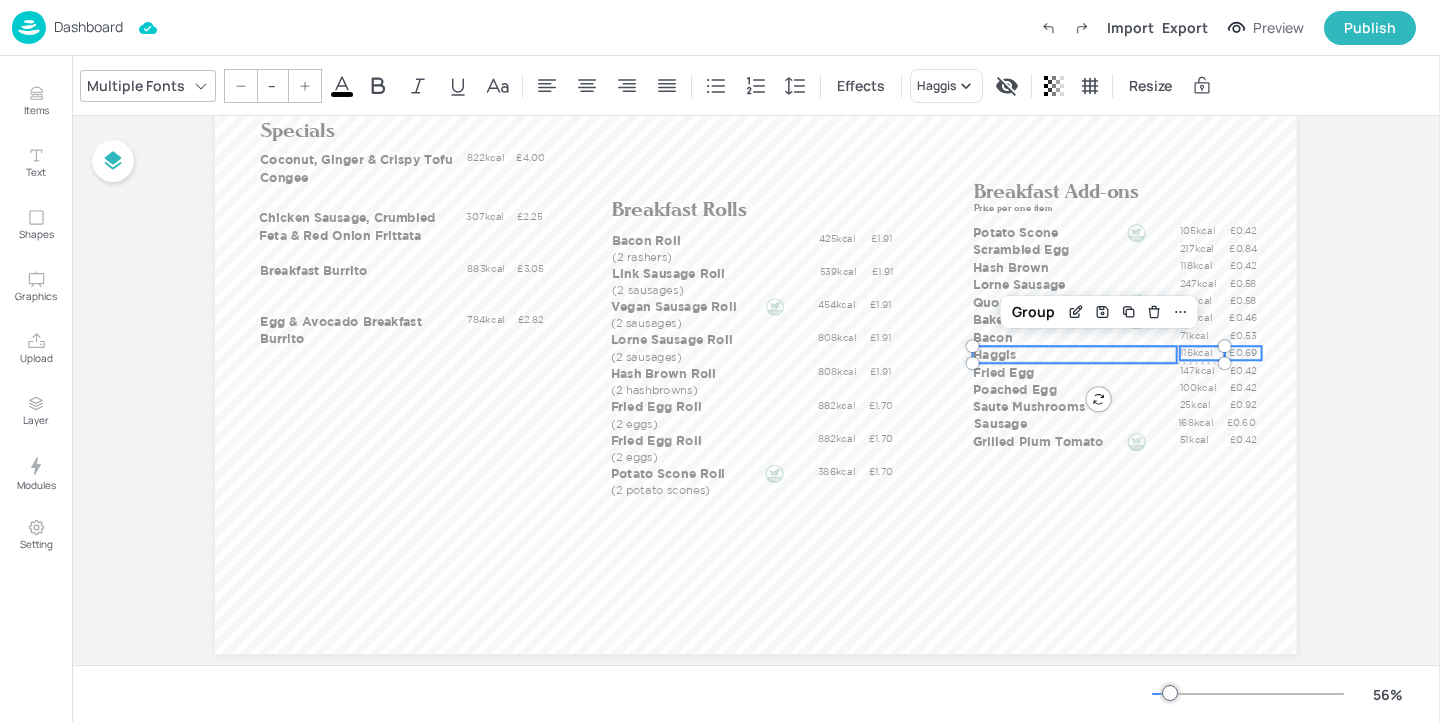 click on "£0.69" at bounding box center (1243, 352) 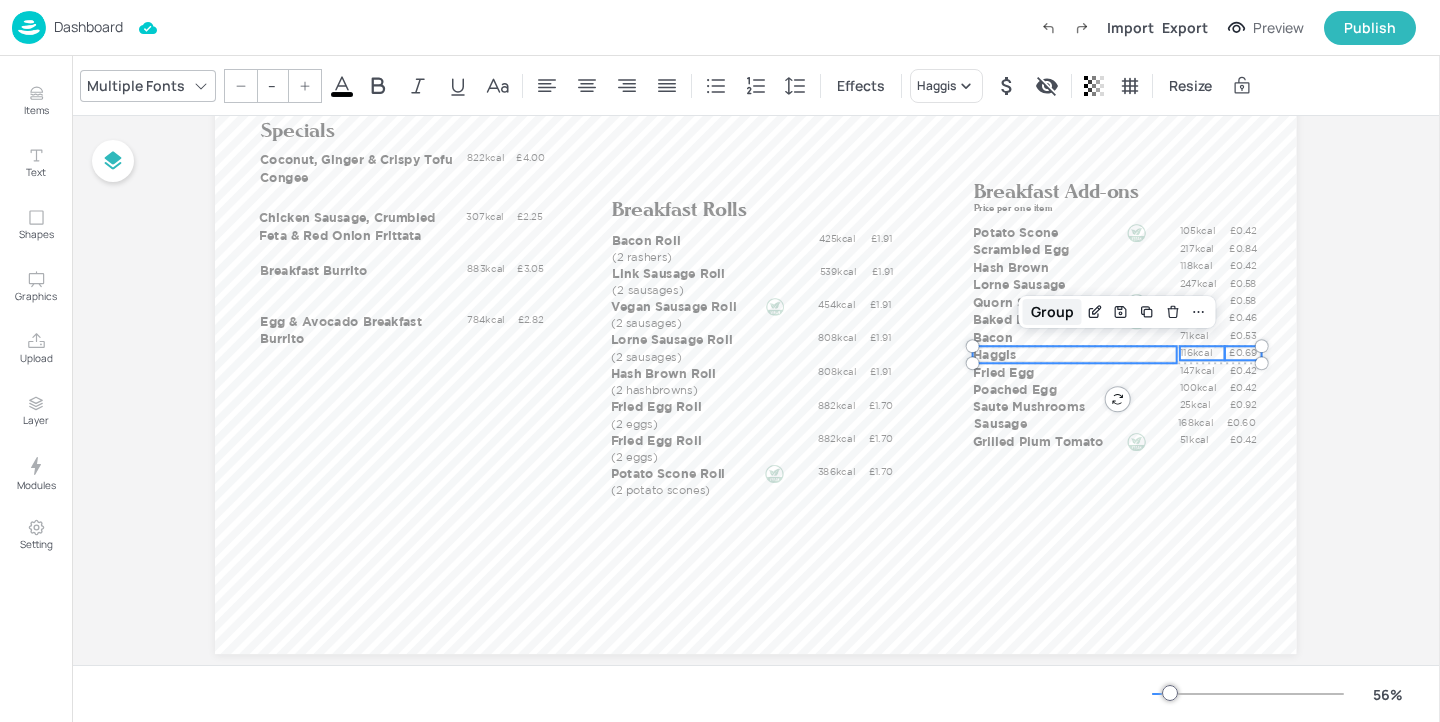 click on "Group" at bounding box center [1052, 312] 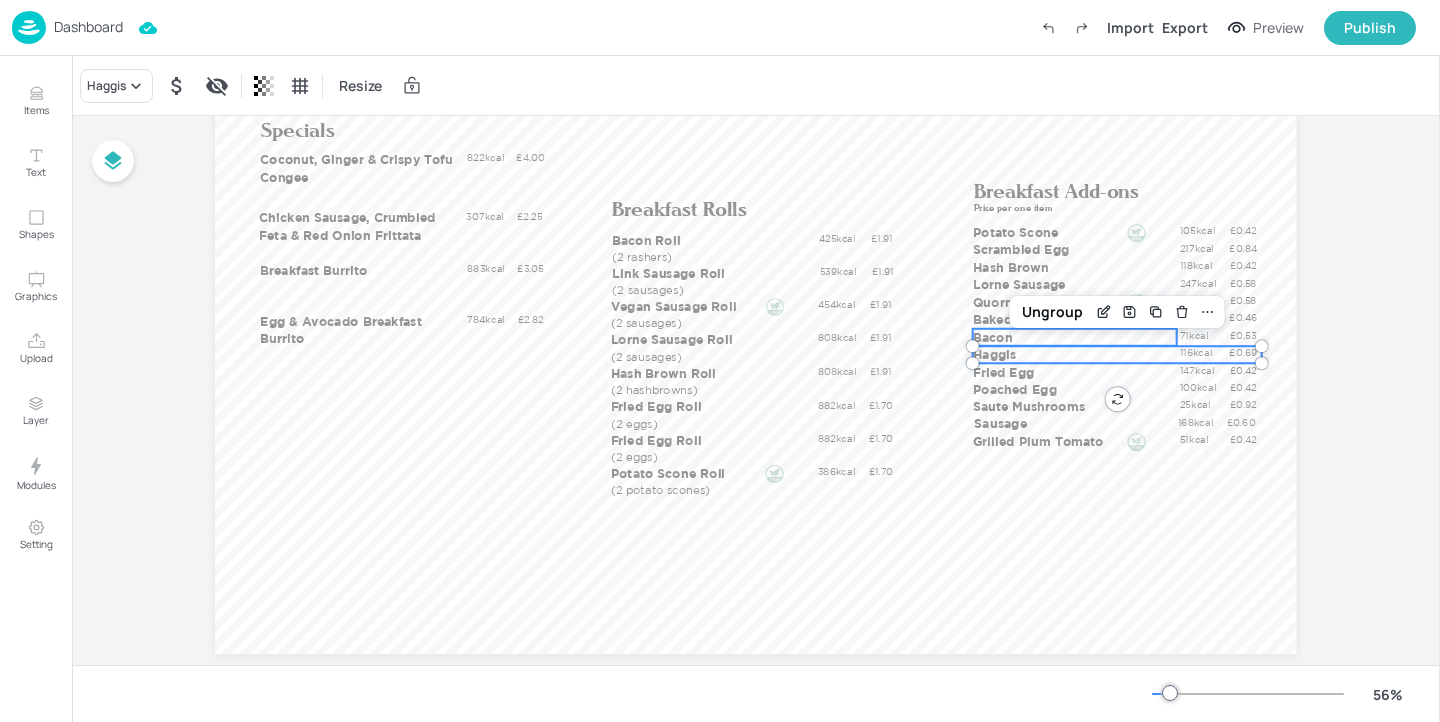 click on "Bacon" at bounding box center (1075, 337) 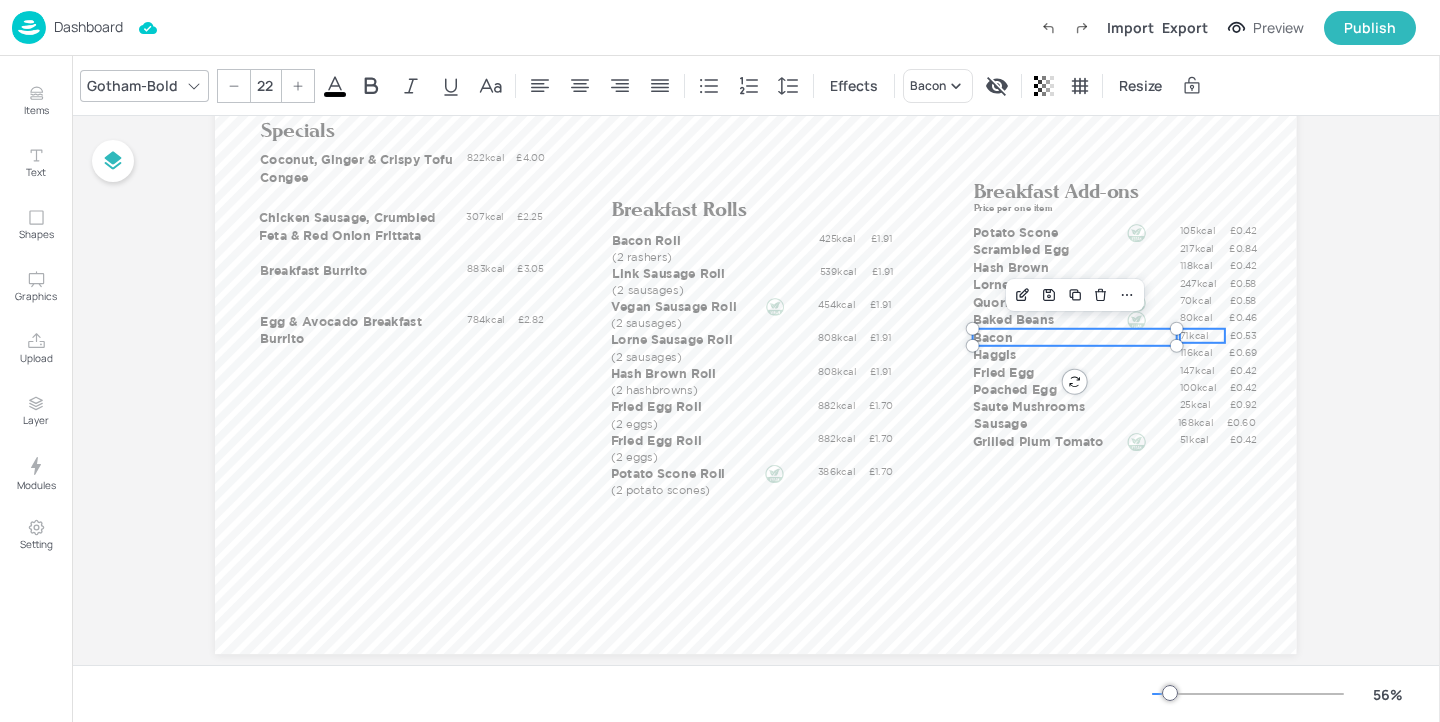 click on "71kcal" at bounding box center (1202, 335) 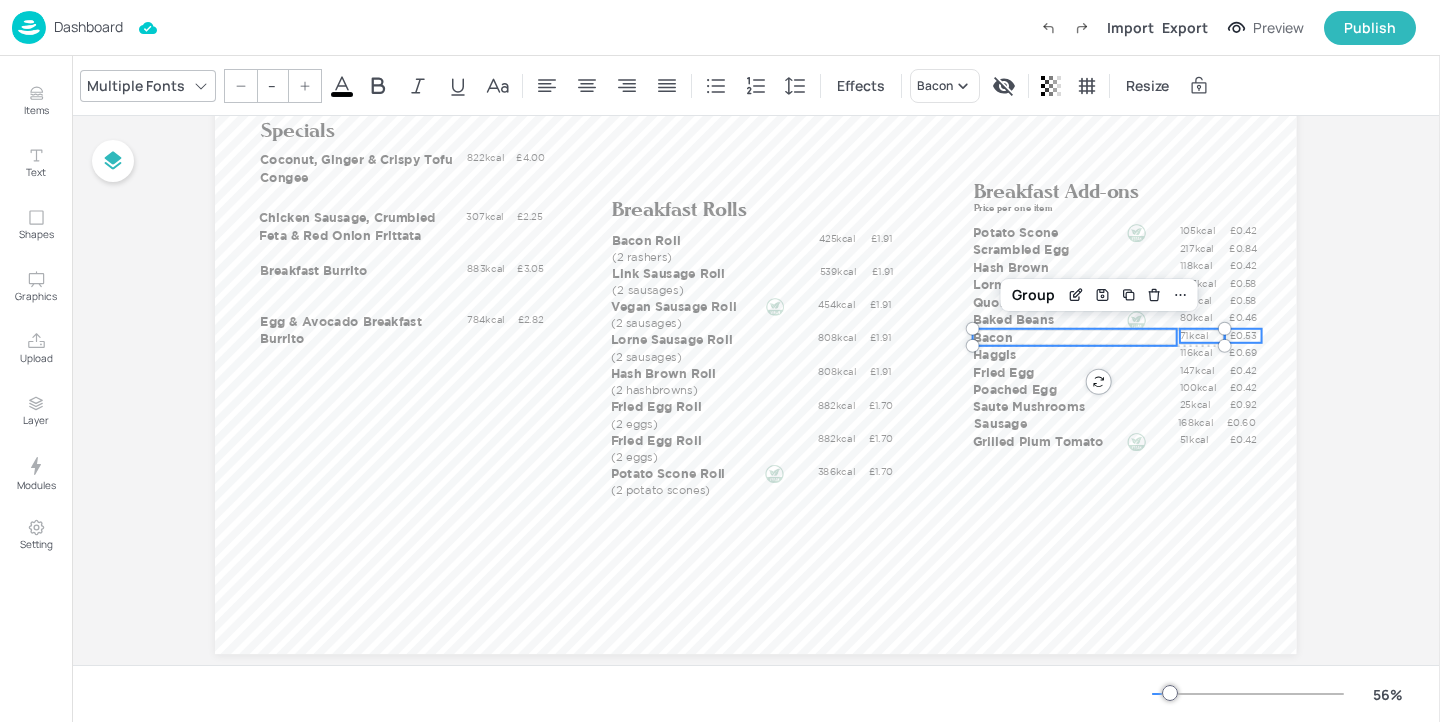 click on "£0.53" at bounding box center (1243, 335) 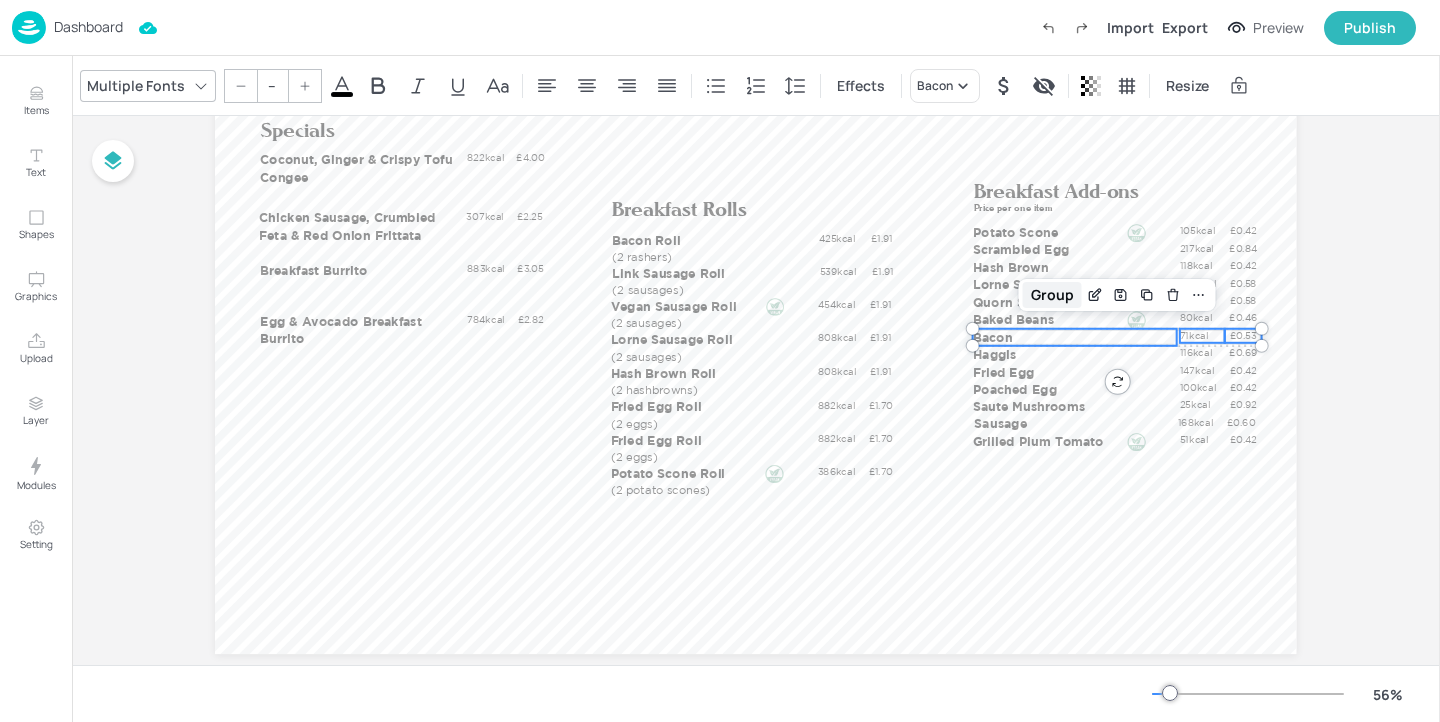 click on "Group" at bounding box center (1052, 295) 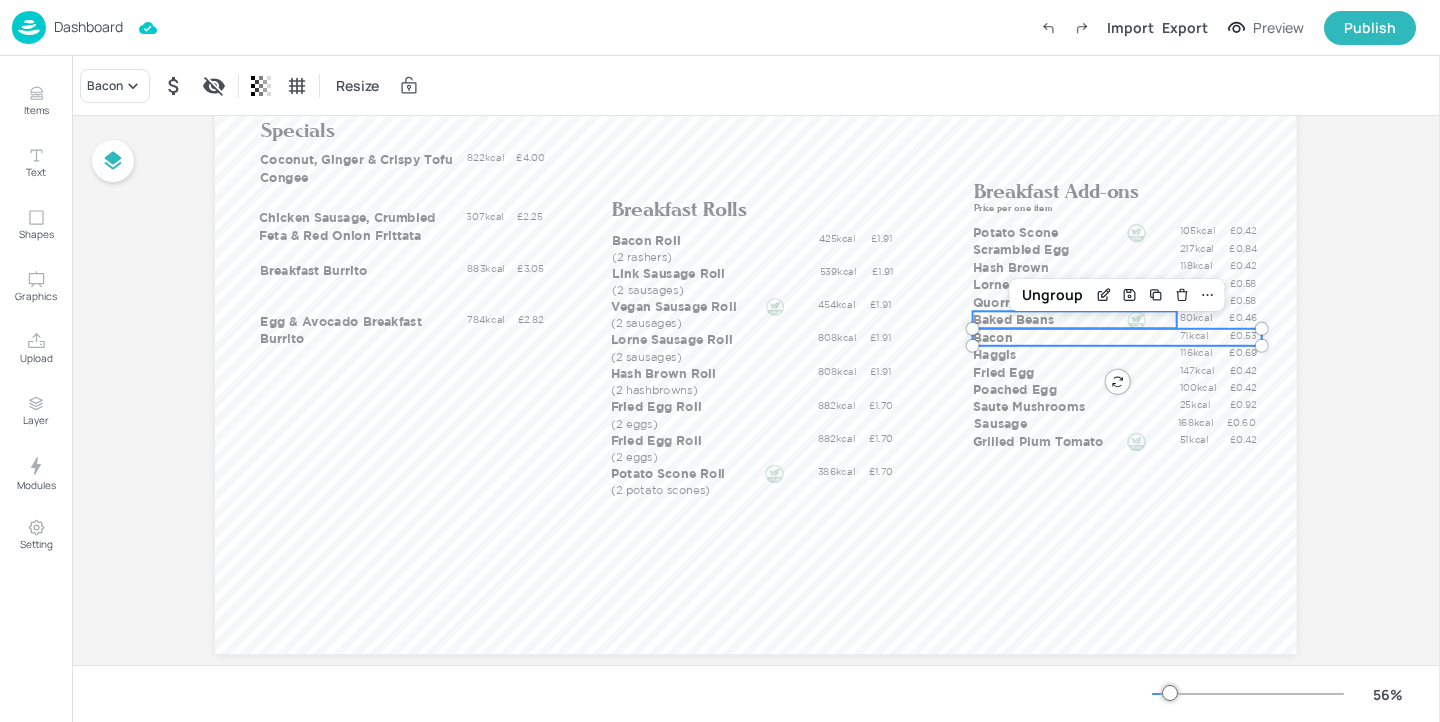 click on "Baked Beans" at bounding box center [1075, 319] 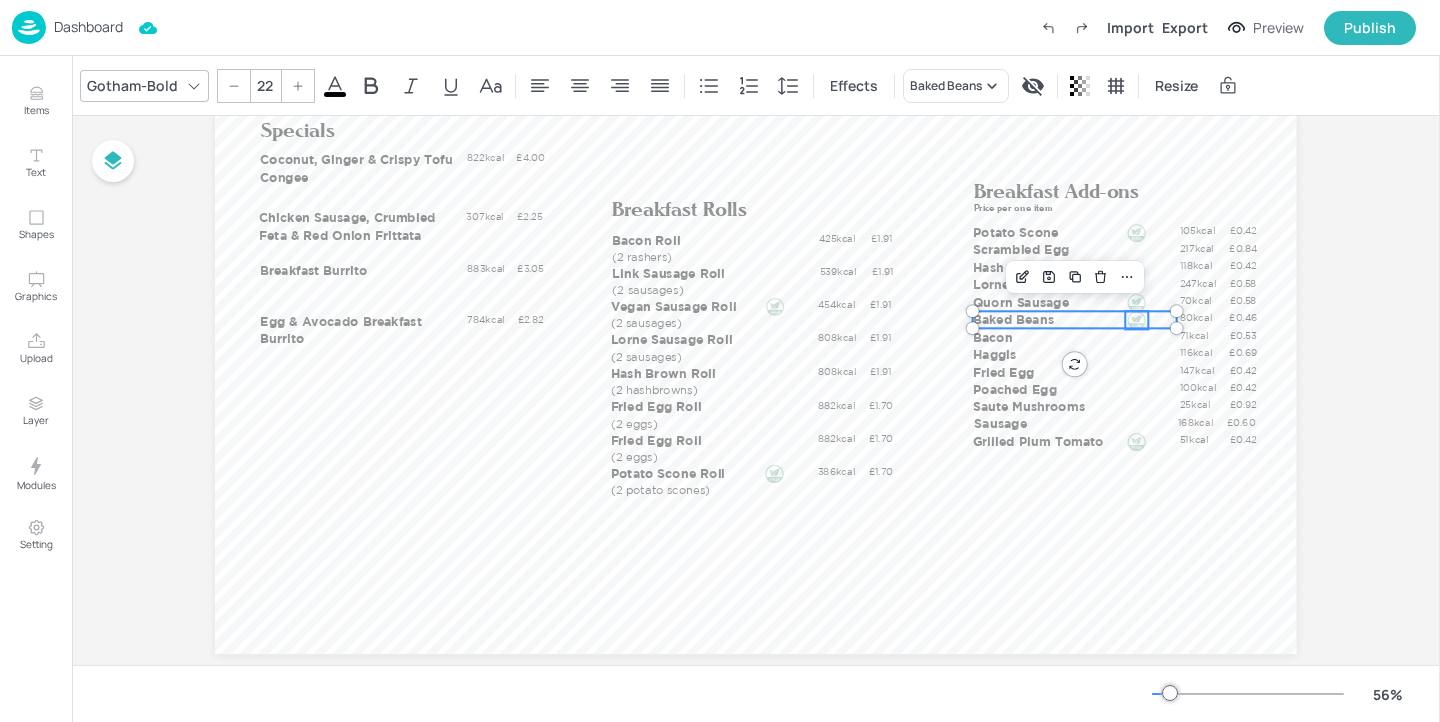 click at bounding box center [1136, 320] 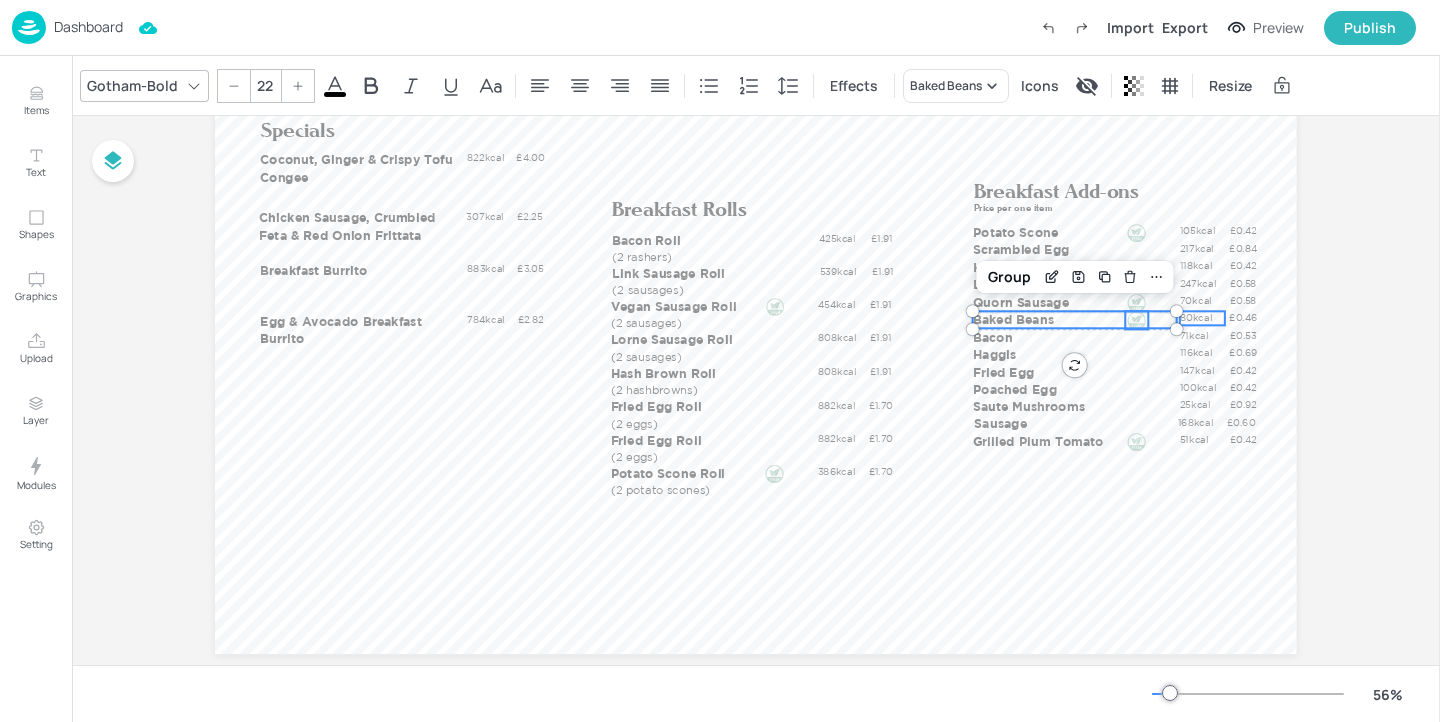 click on "80kcal" at bounding box center [1202, 317] 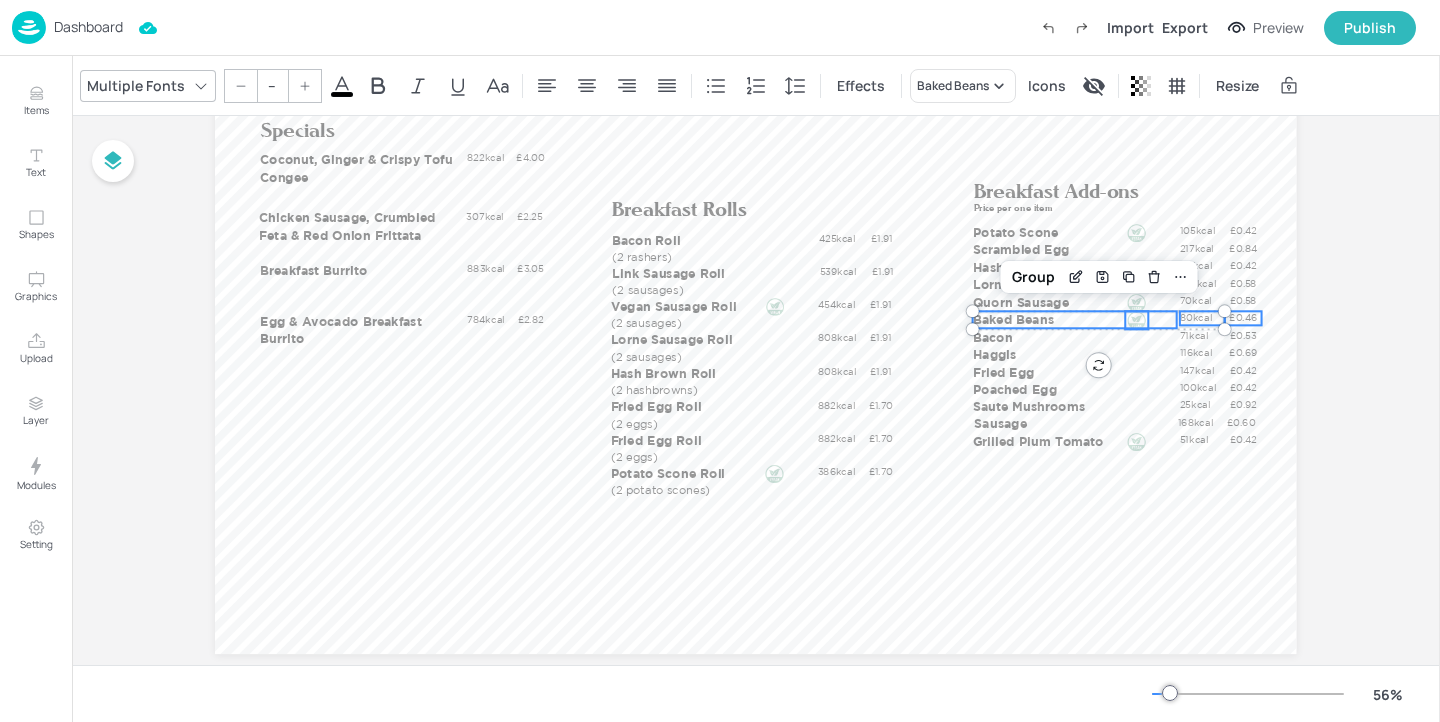 click on "£0.46" at bounding box center (1243, 317) 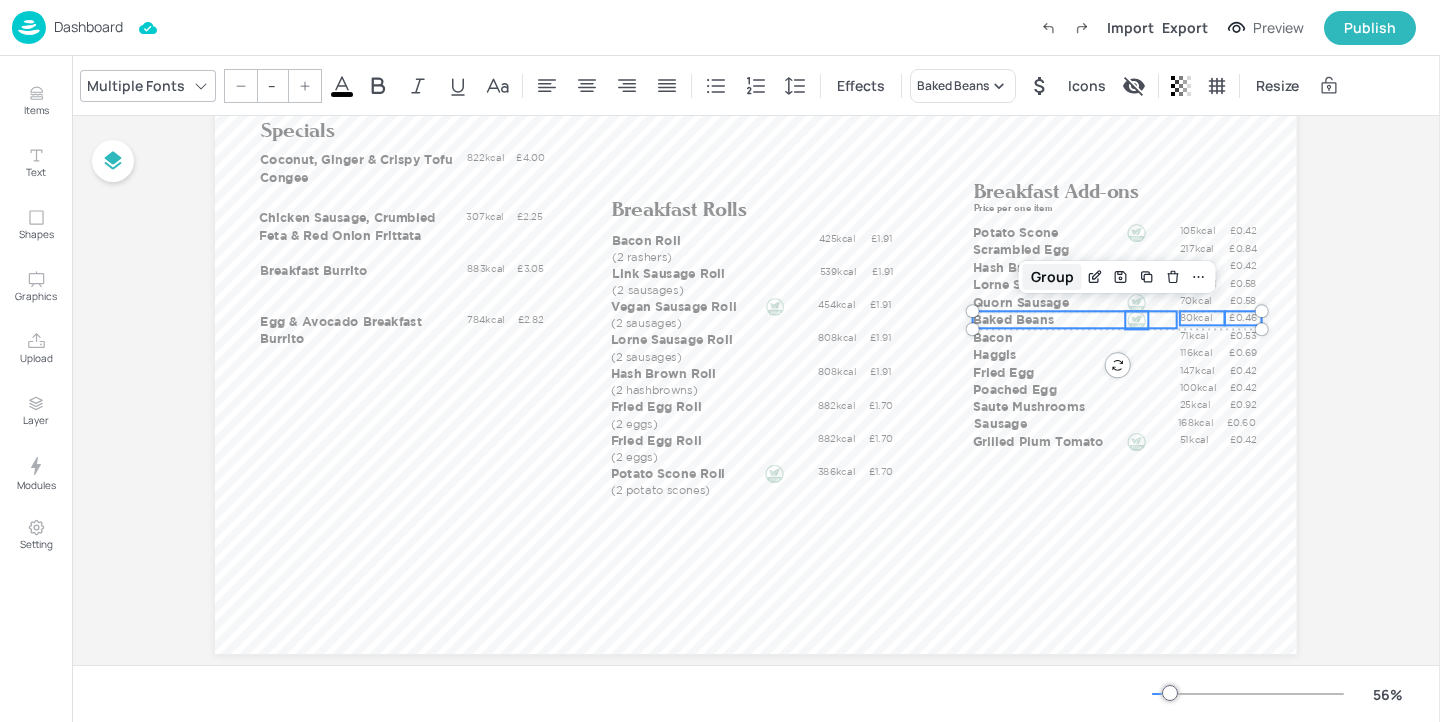 click on "Group" at bounding box center [1052, 277] 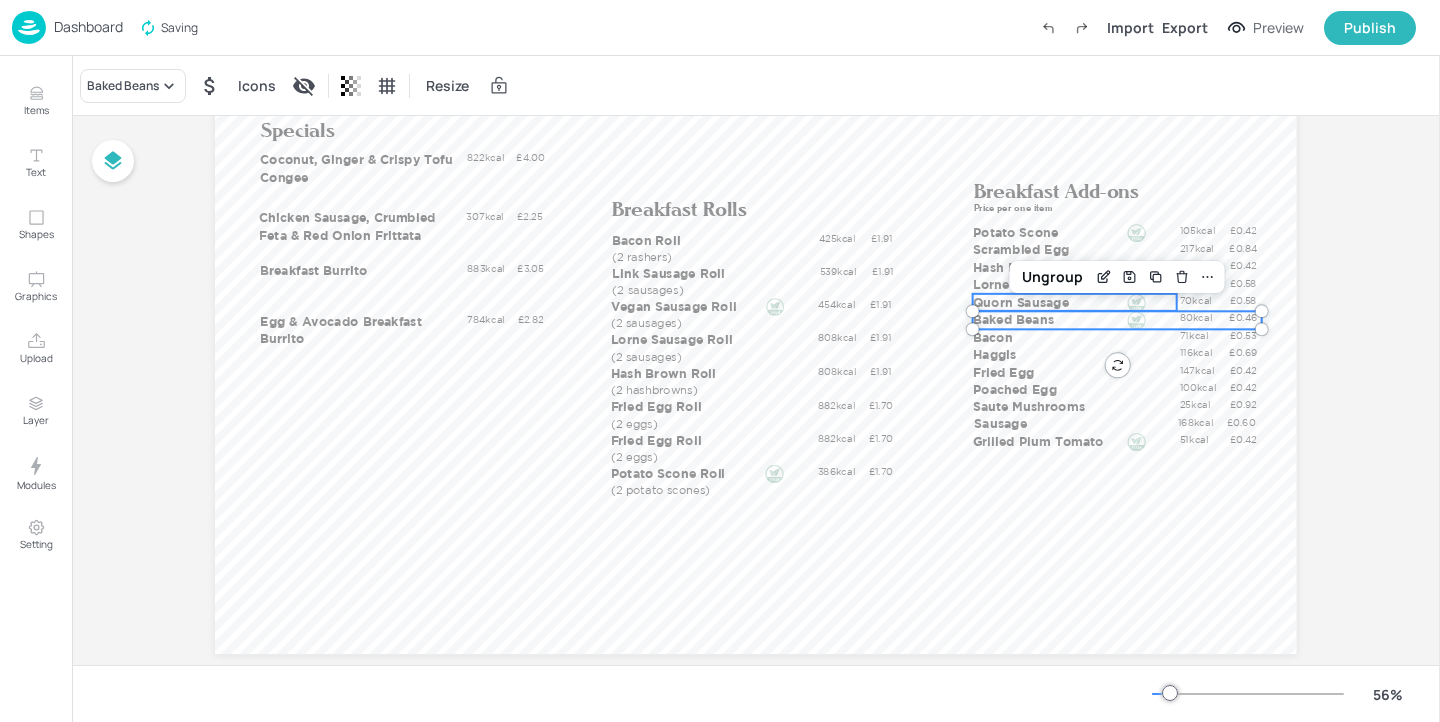 click on "Quorn Sausage" at bounding box center (1075, 302) 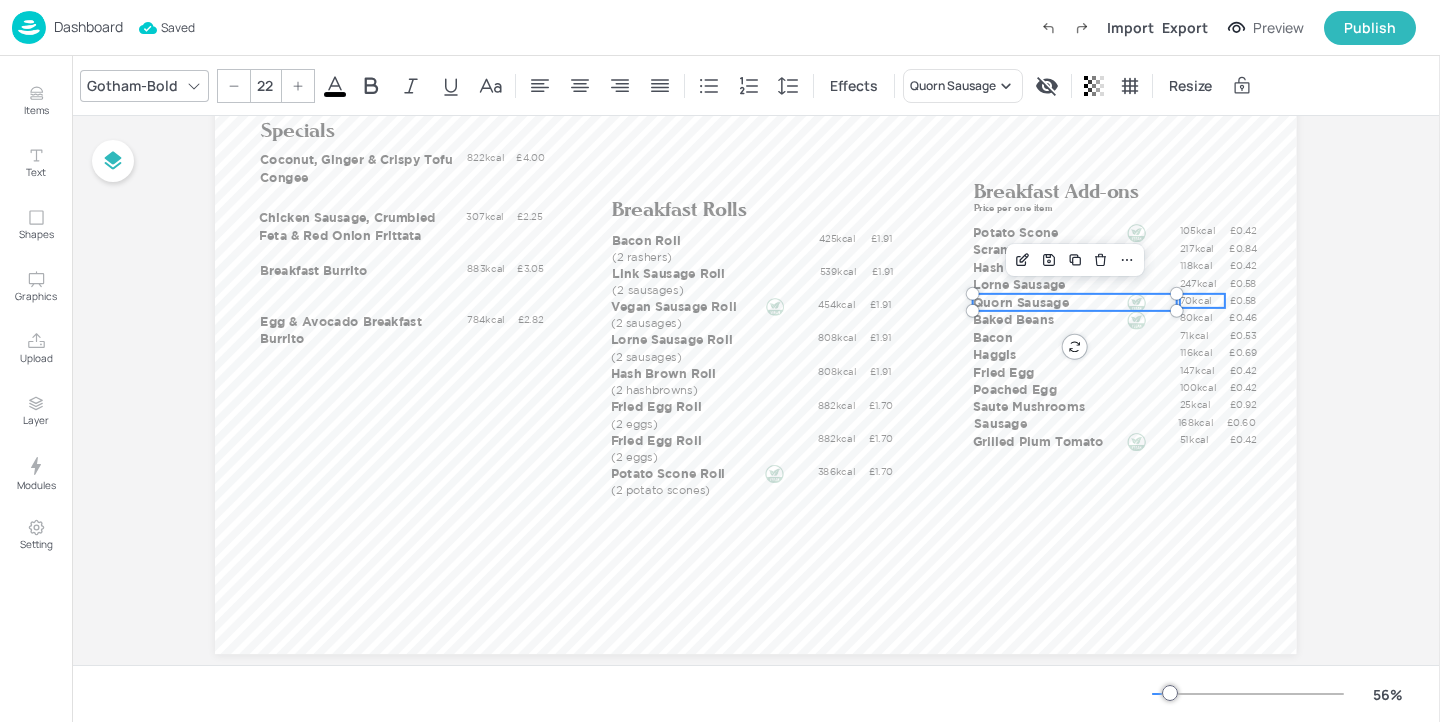 click on "70kcal" at bounding box center [1202, 300] 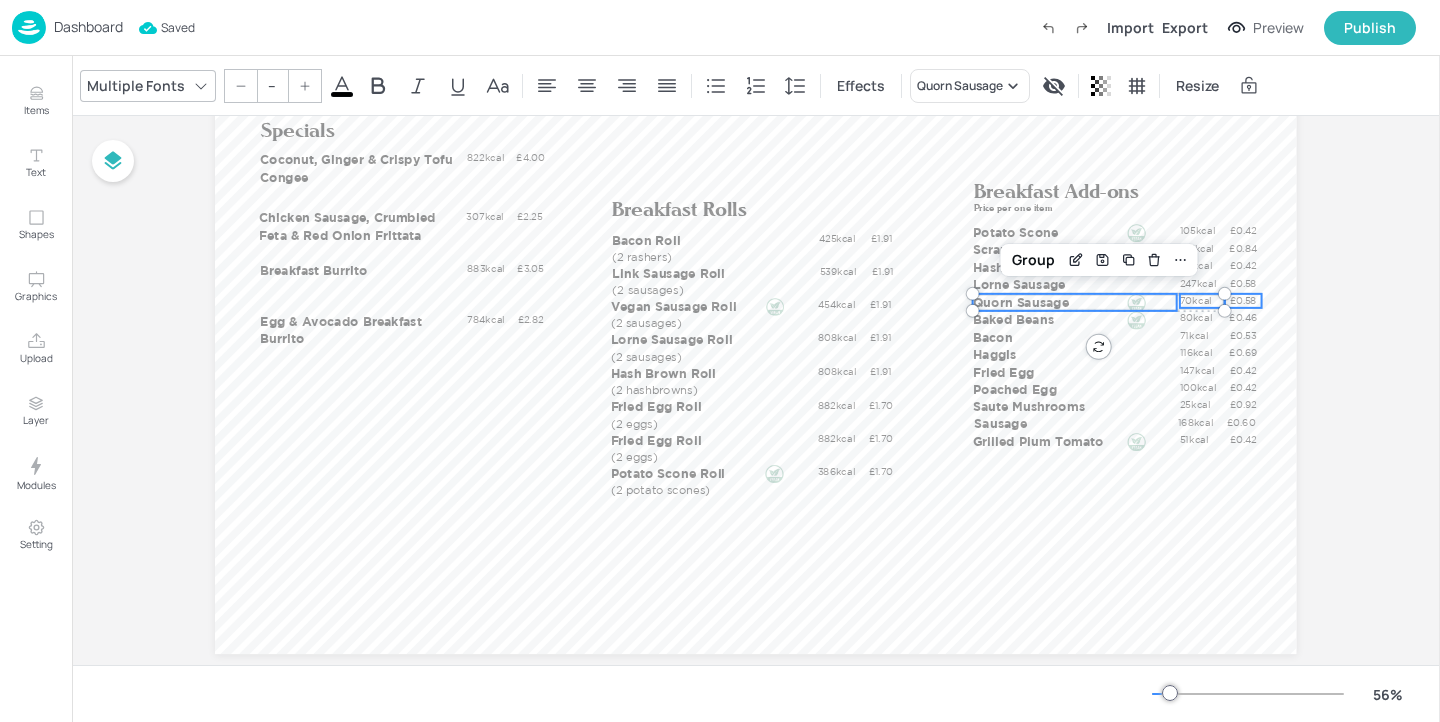 click on "£0.58" at bounding box center [1243, 300] 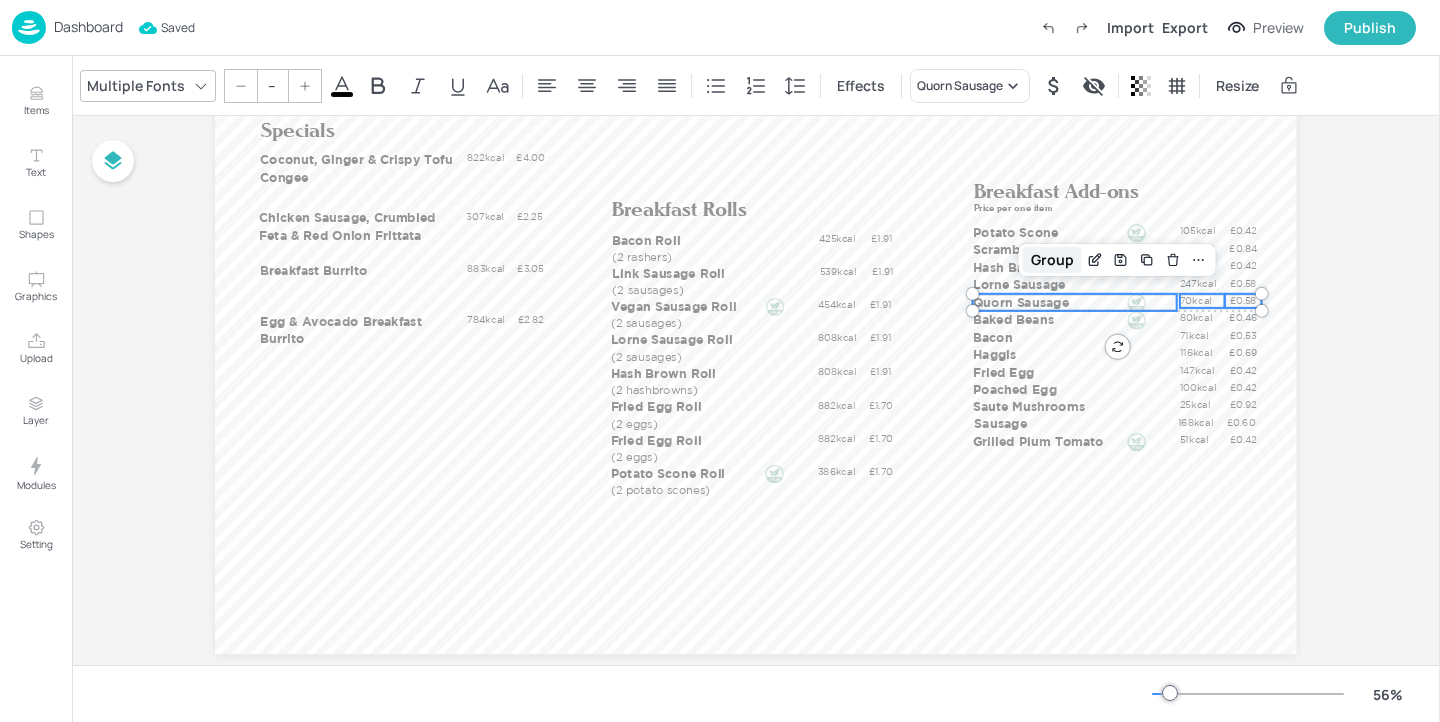 click on "Group" at bounding box center (1052, 260) 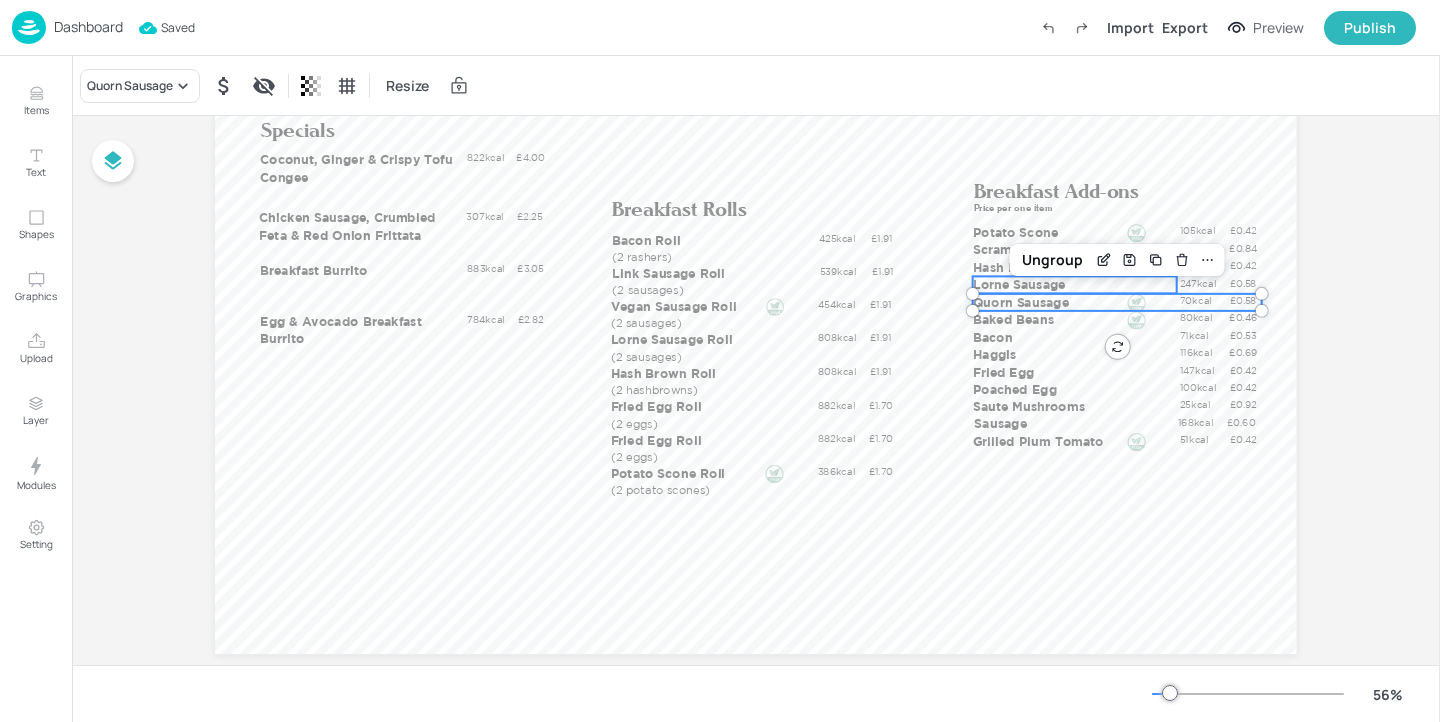 click on "Lorne Sausage" at bounding box center [1075, 284] 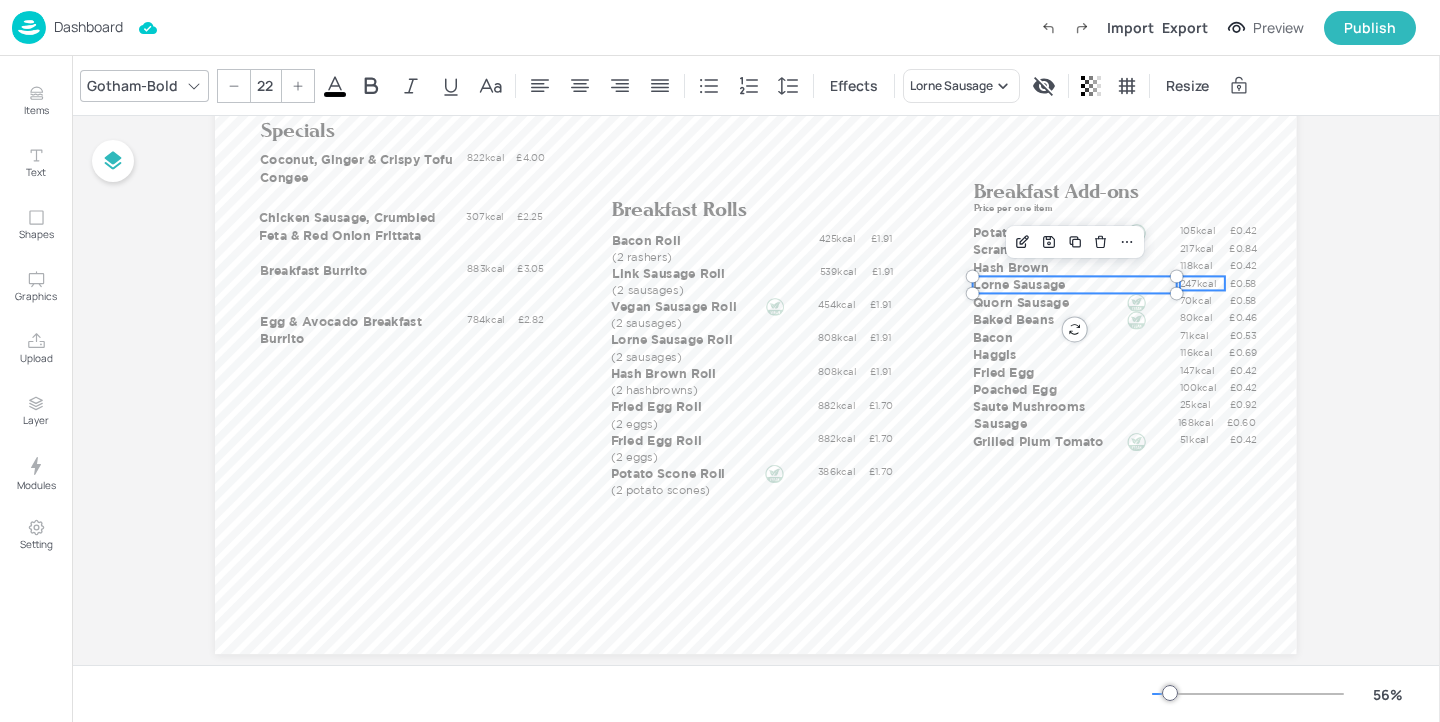 click on "247kcal" at bounding box center (1202, 282) 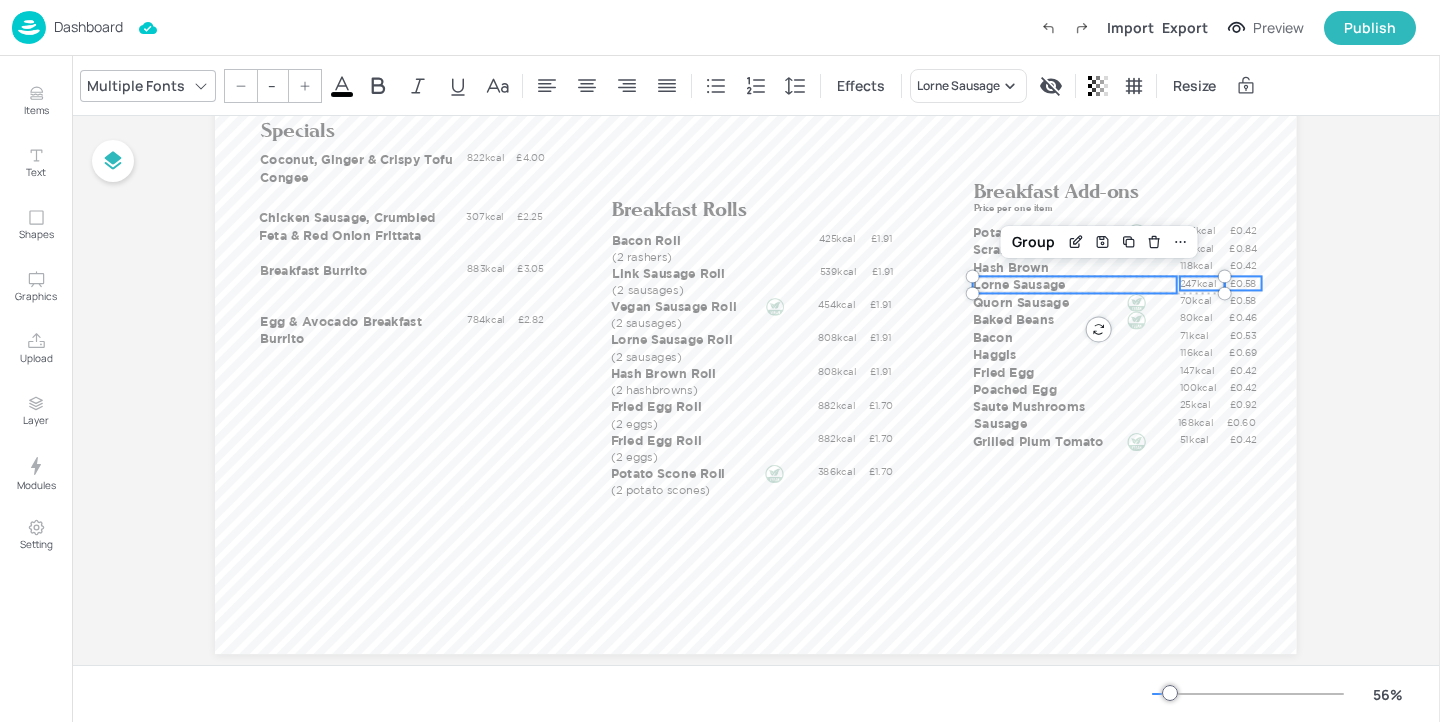 click on "£0.58" at bounding box center [1243, 282] 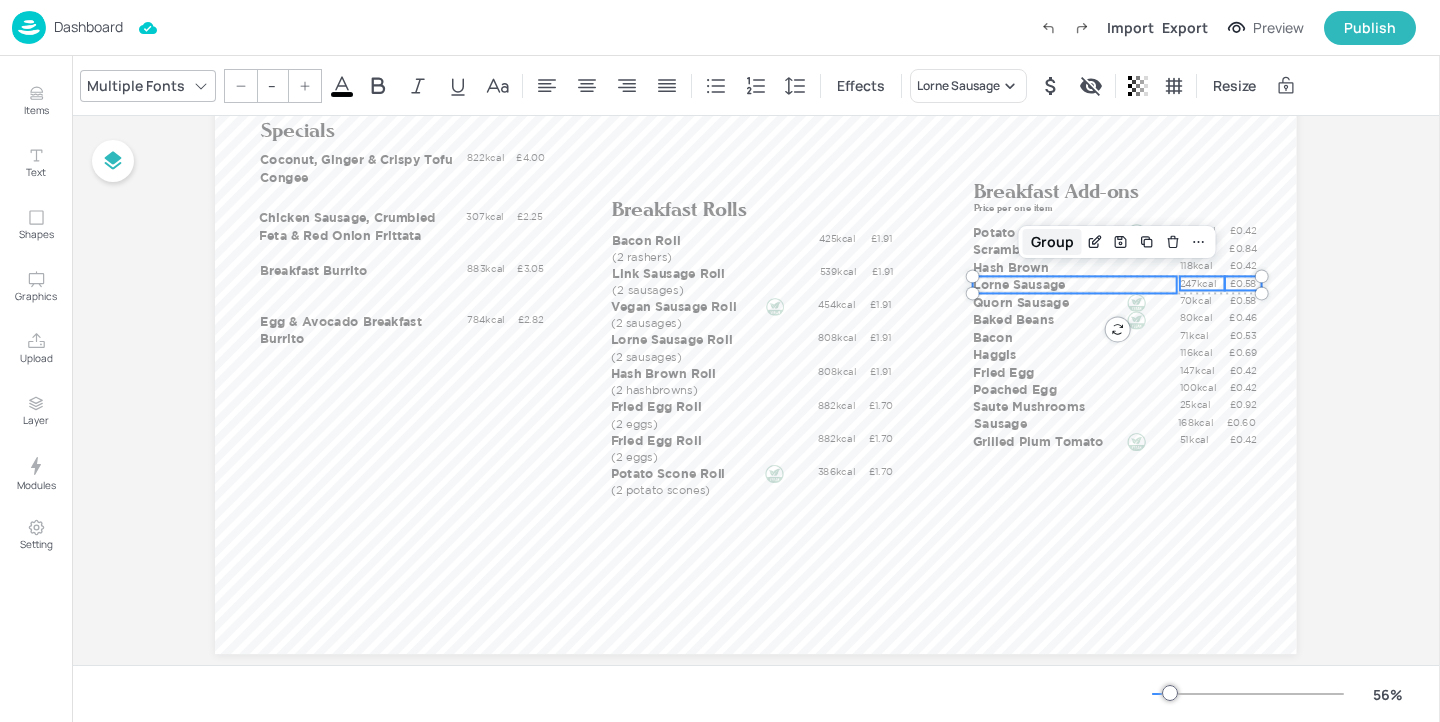 click on "Group" at bounding box center [1052, 242] 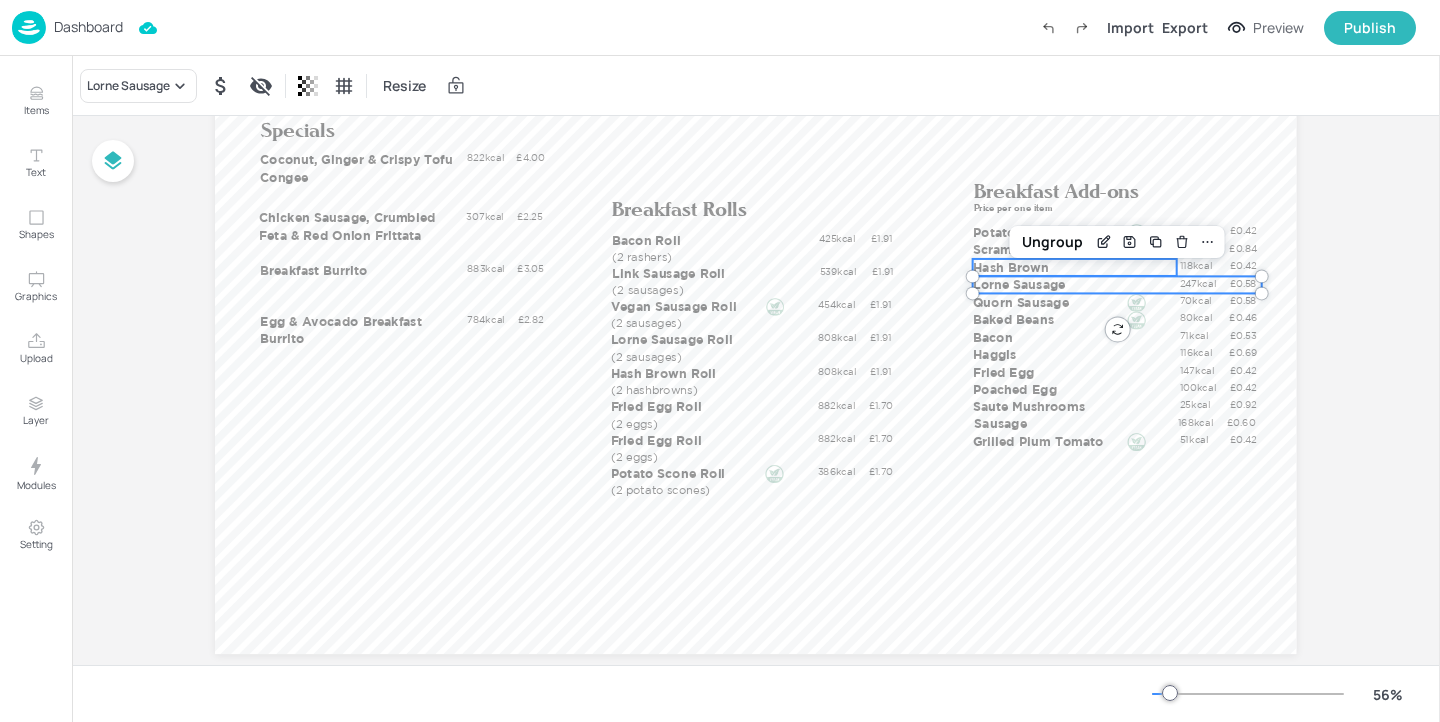 click on "Hash Brown" at bounding box center [1075, 267] 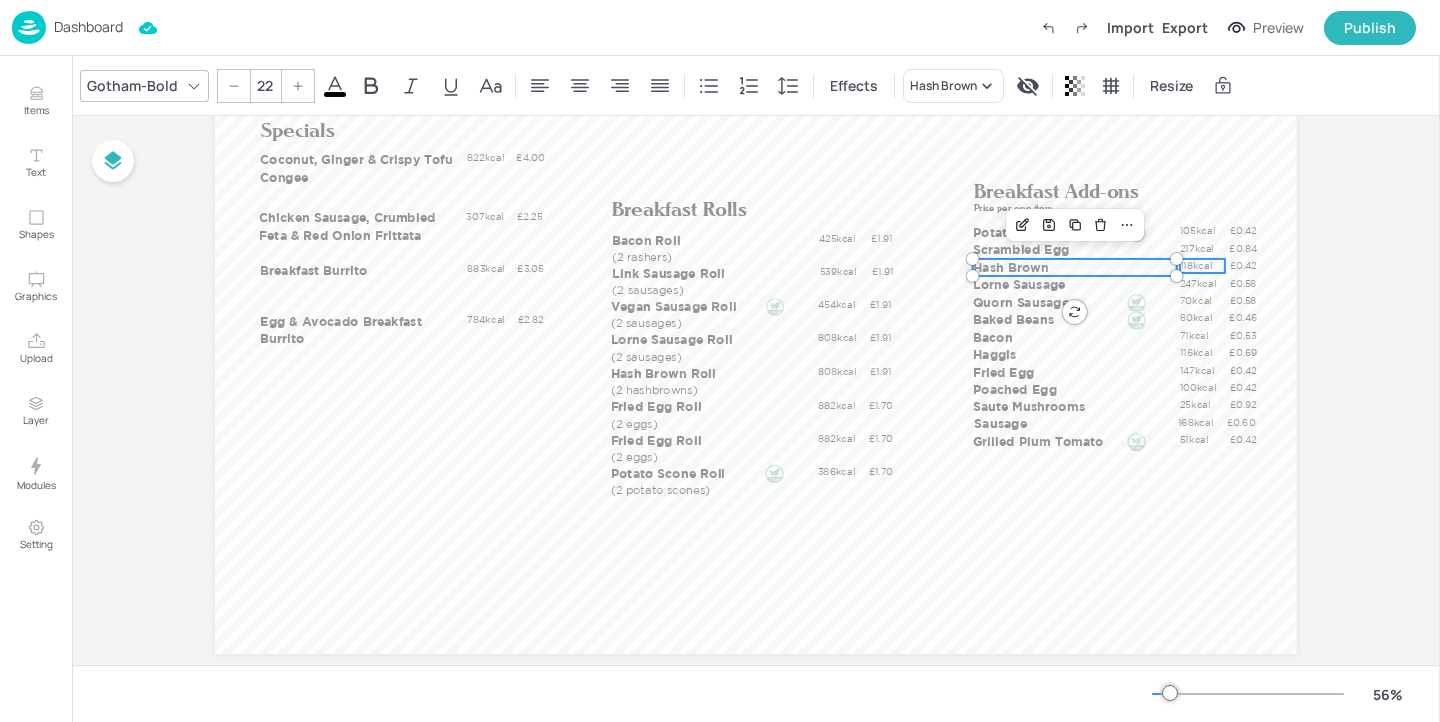 click on "118kcal" at bounding box center [1202, 265] 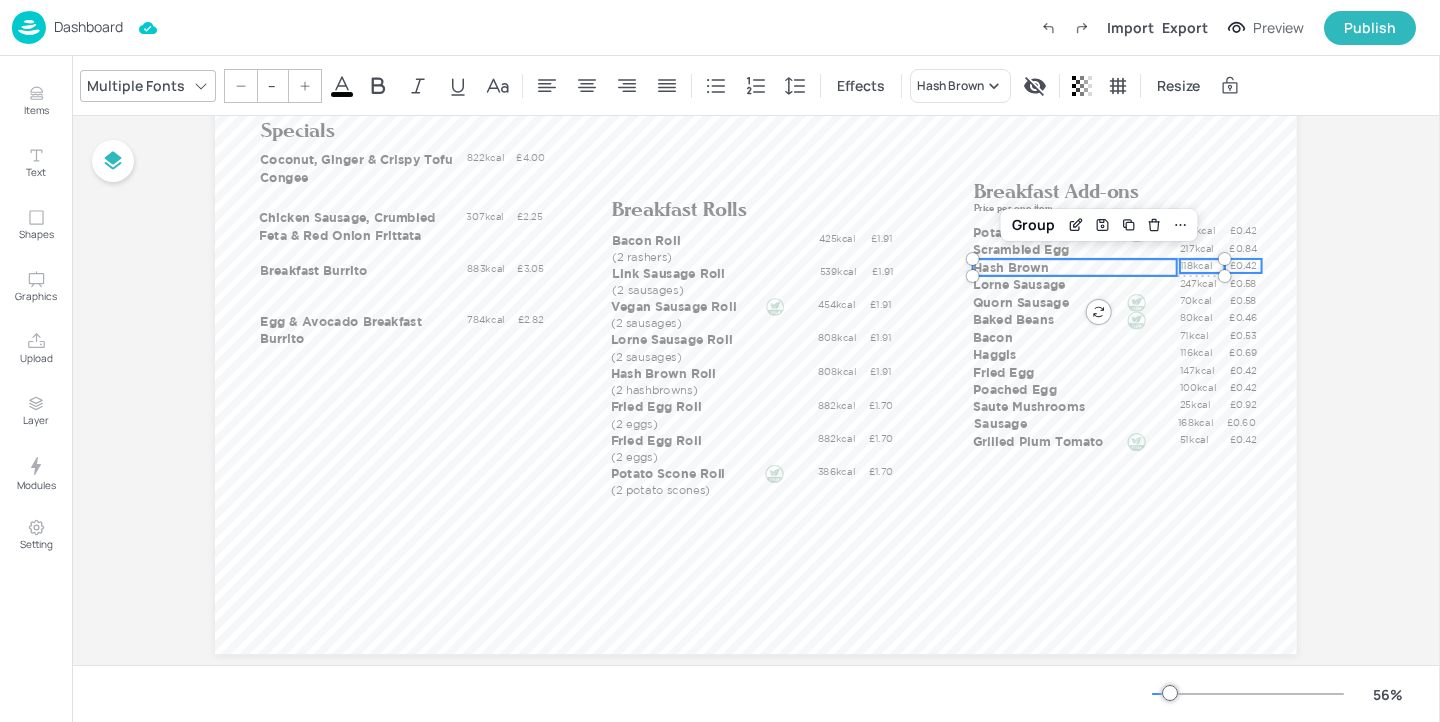 click on "£0.42" at bounding box center [1243, 265] 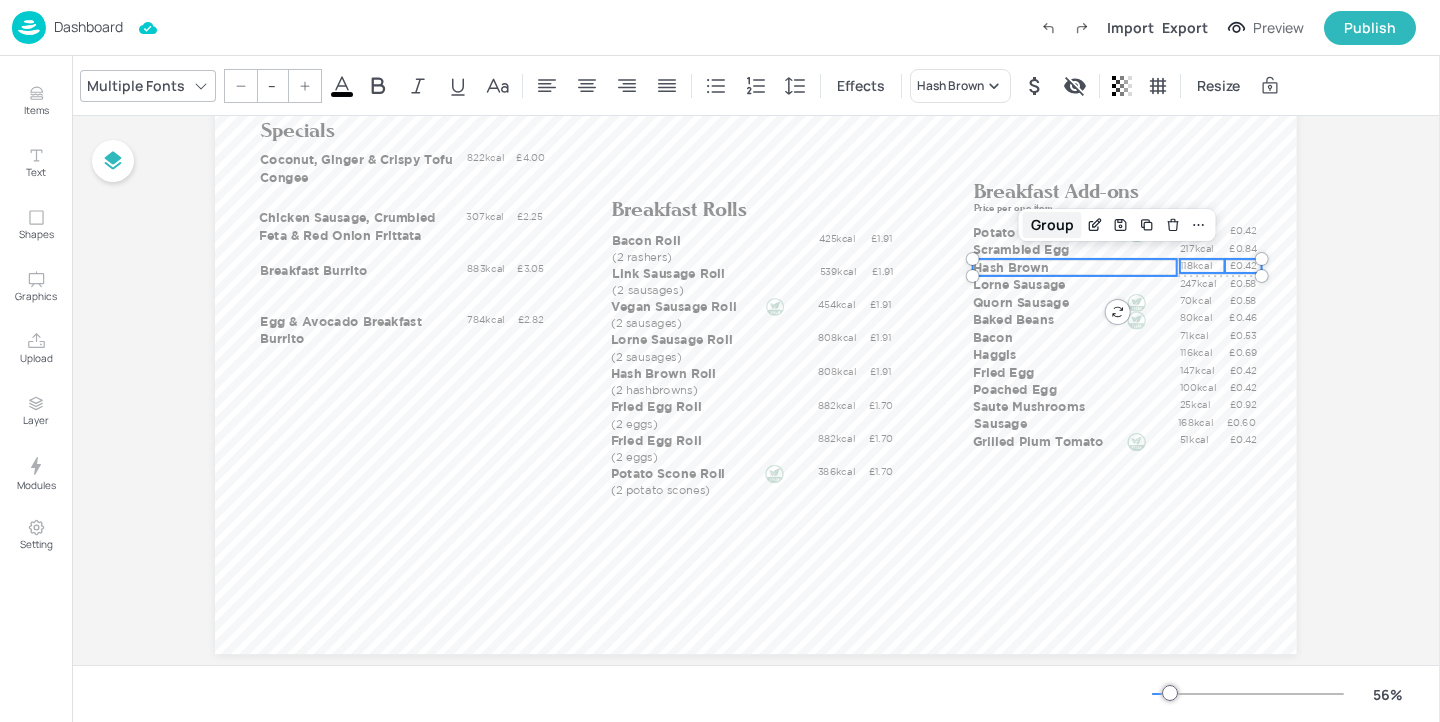 click on "Group" at bounding box center [1052, 225] 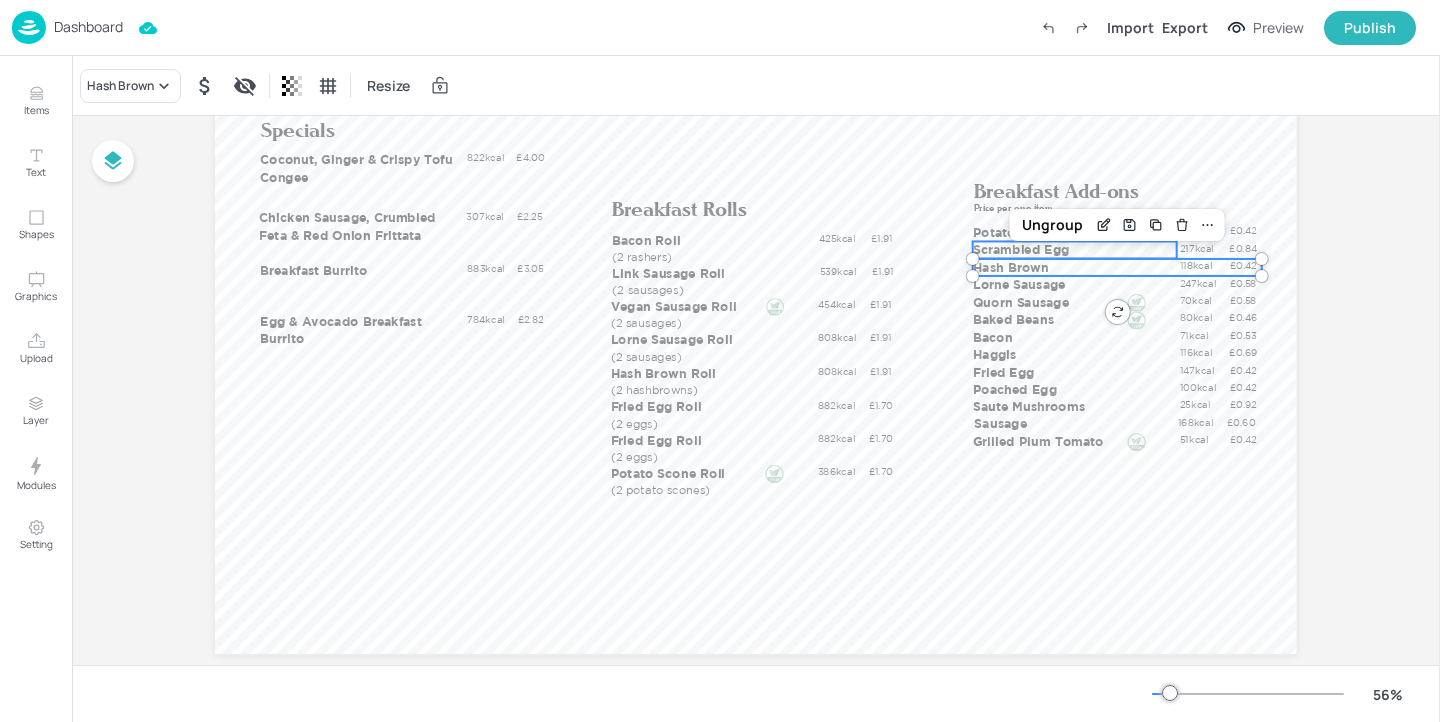 click on "Scrambled Egg" at bounding box center (1075, 249) 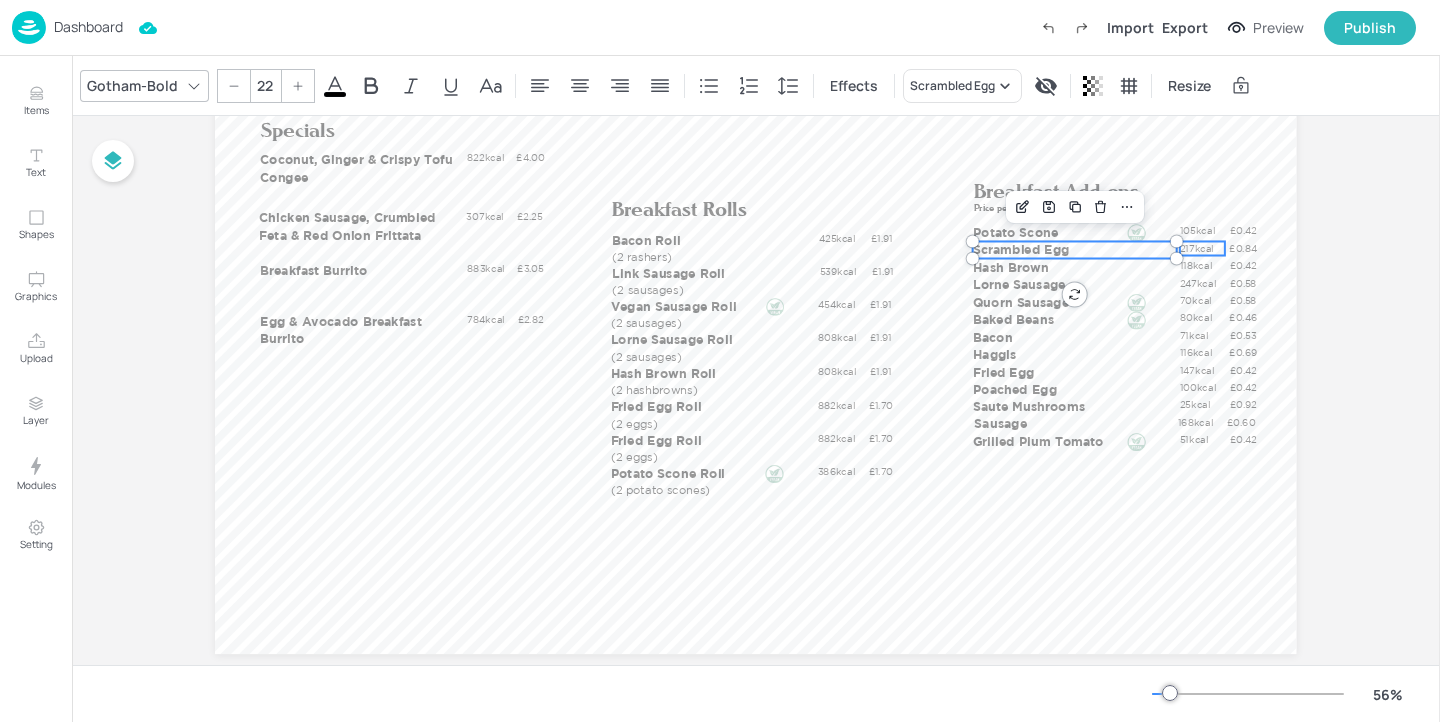 click on "217kcal" at bounding box center (1202, 247) 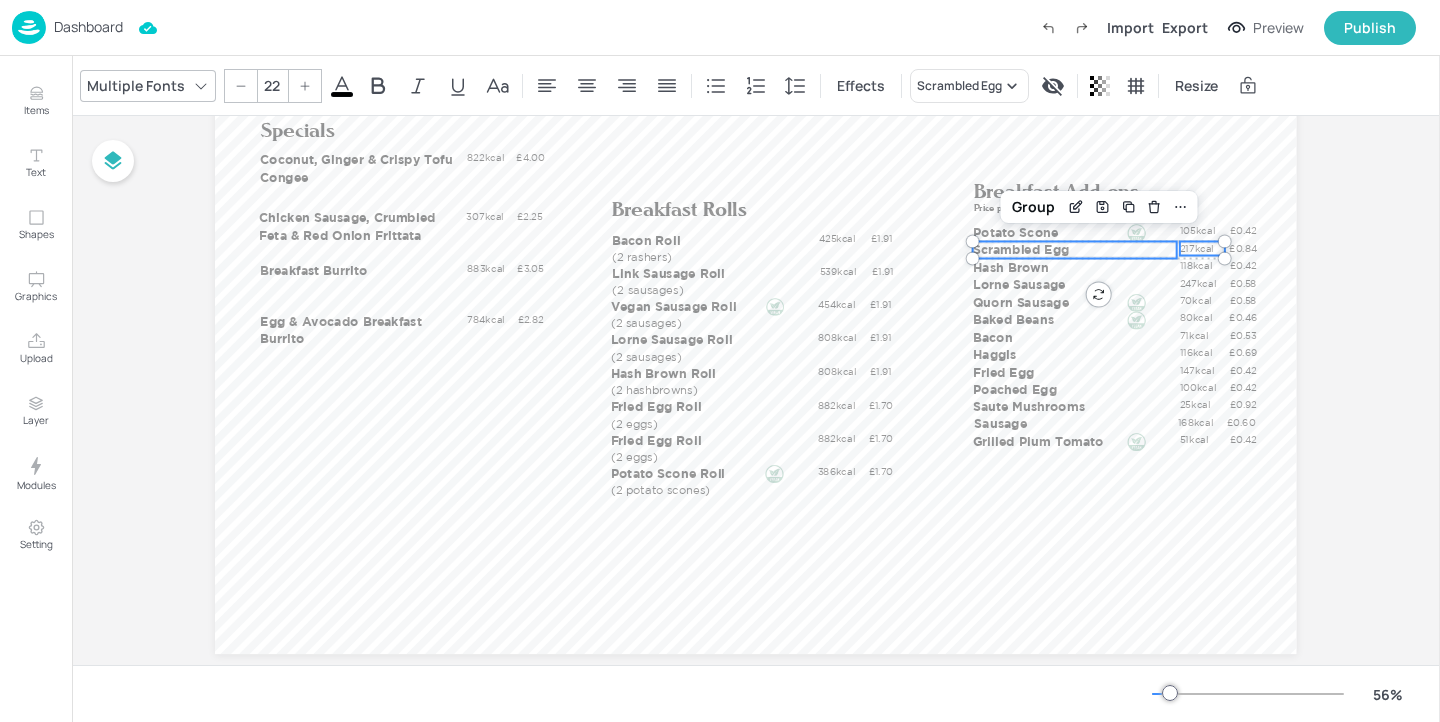 type on "--" 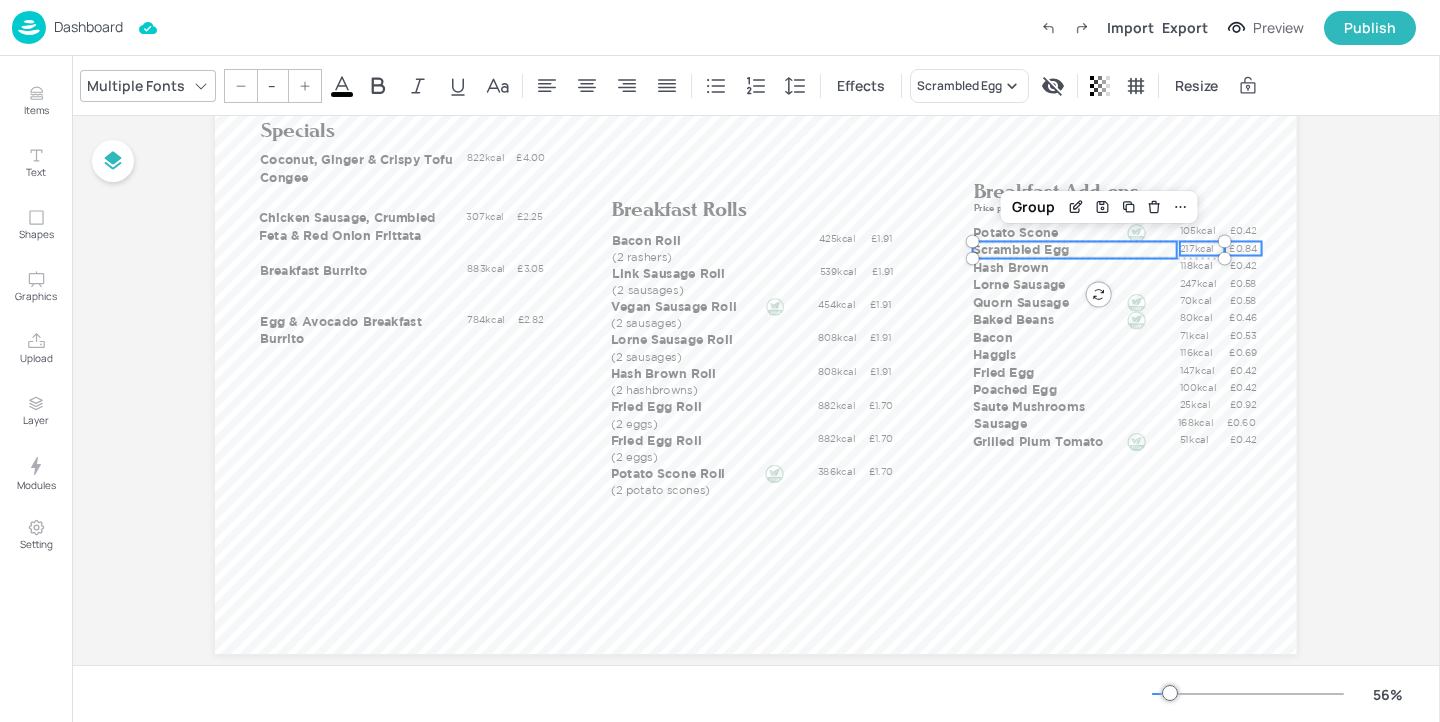 click on "£0.84" at bounding box center [1243, 247] 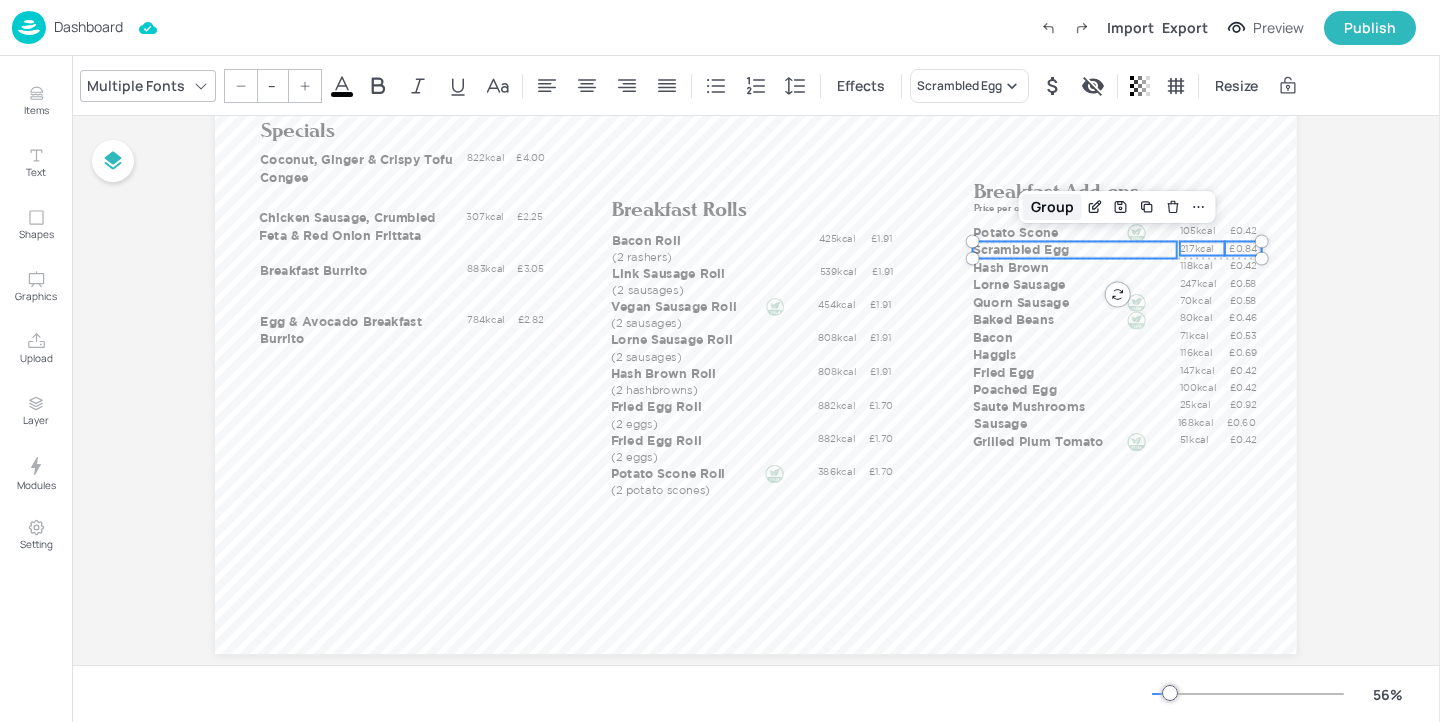 click on "Group" at bounding box center (1052, 207) 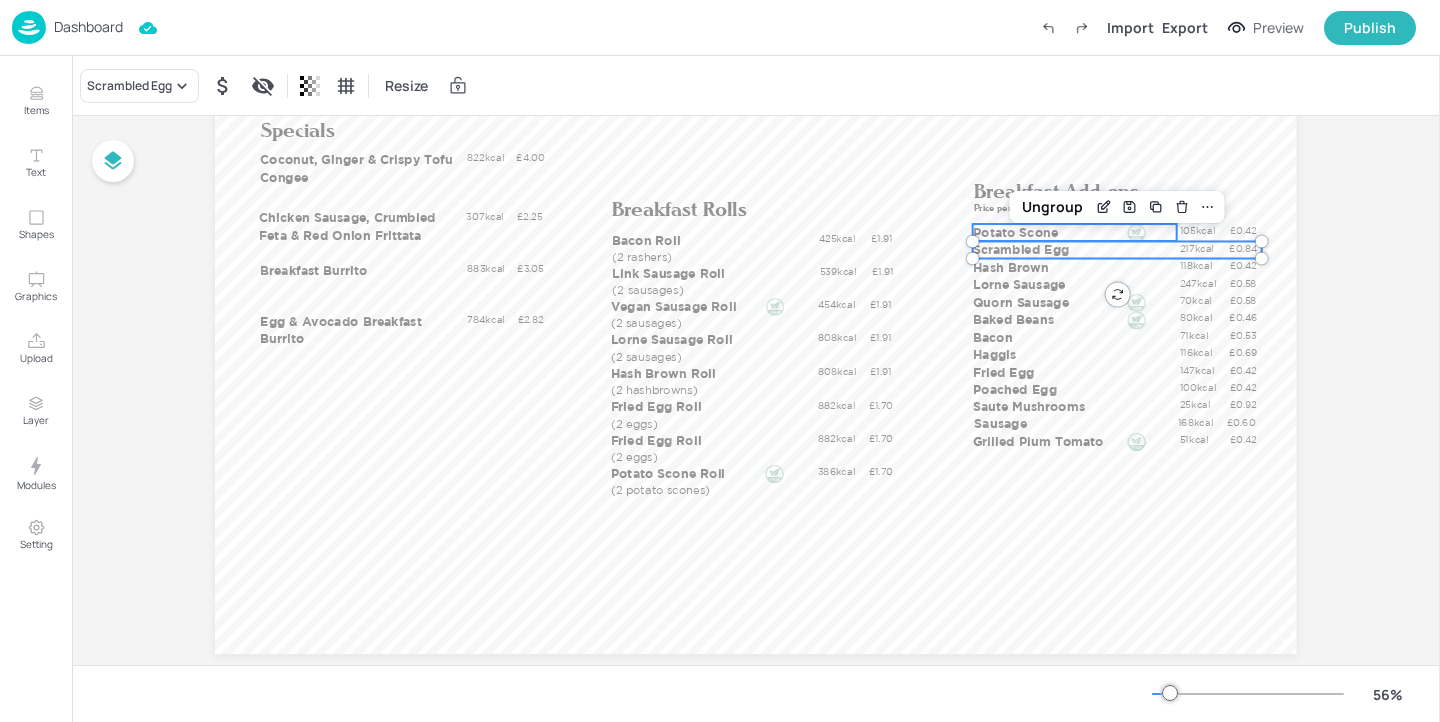 click on "Potato Scone" at bounding box center [1075, 232] 